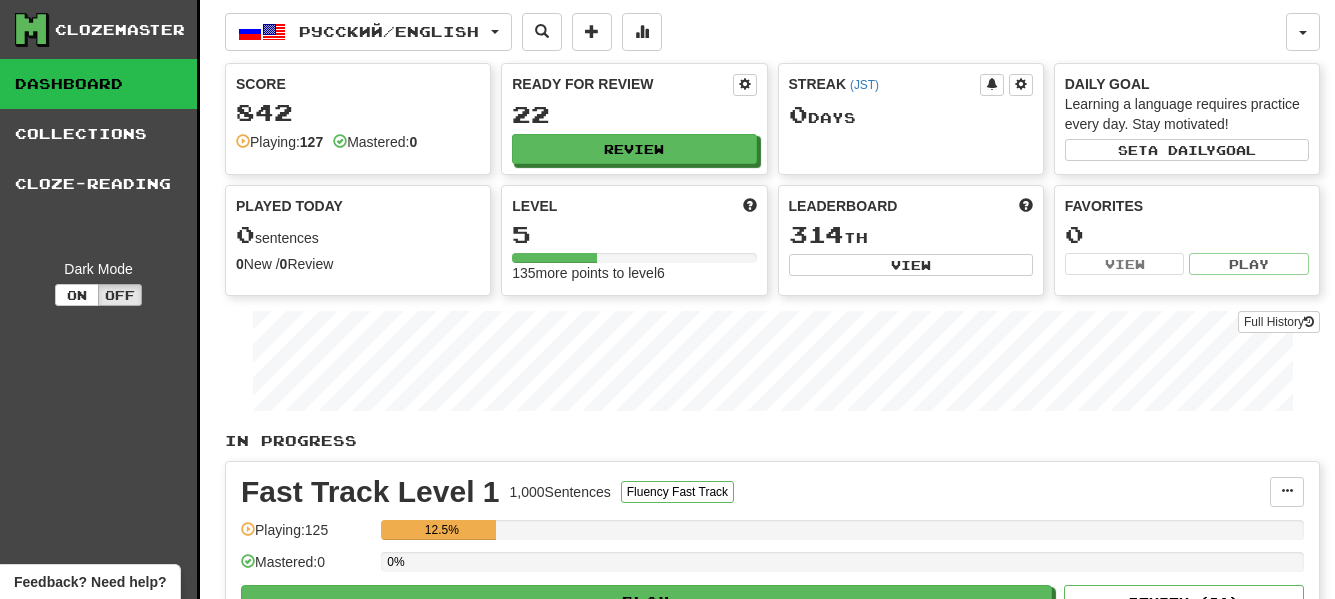 scroll, scrollTop: 0, scrollLeft: 0, axis: both 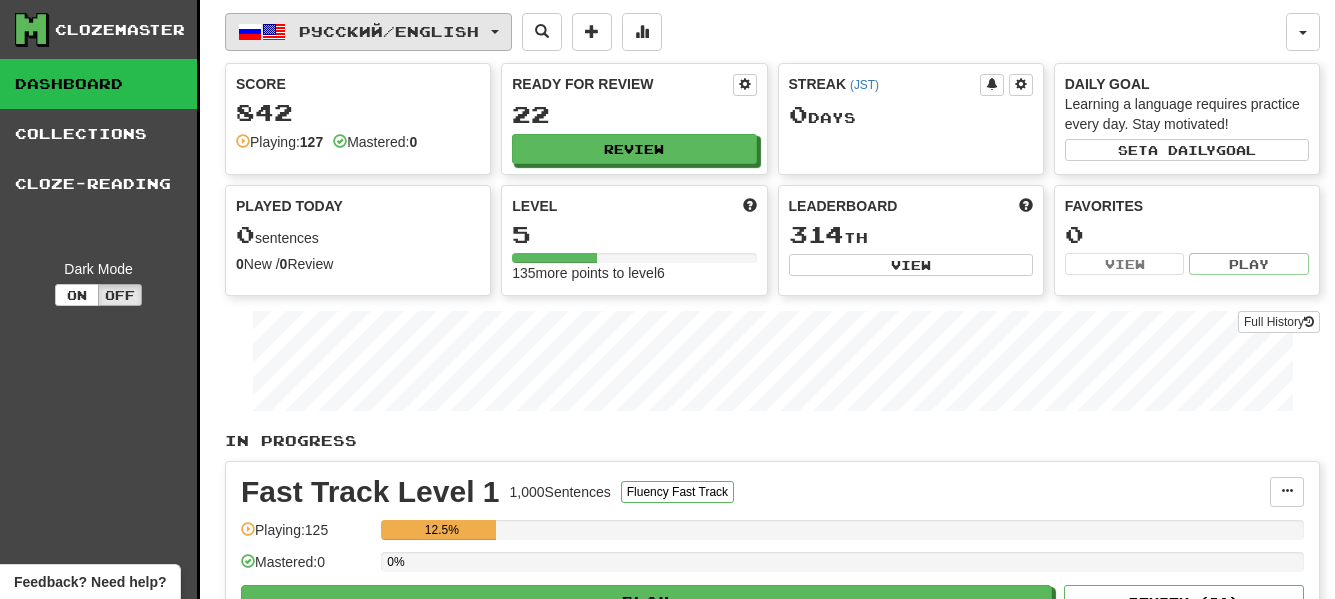 click on "Русский  /  English" at bounding box center [389, 31] 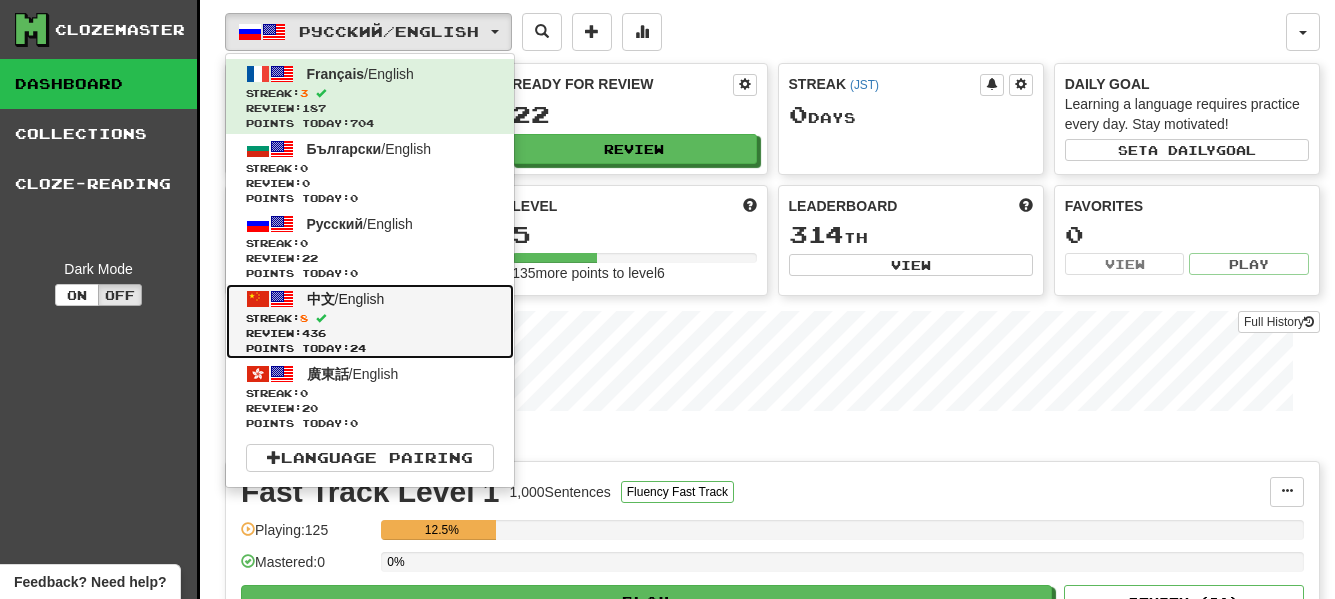 click on "中文" at bounding box center [321, 299] 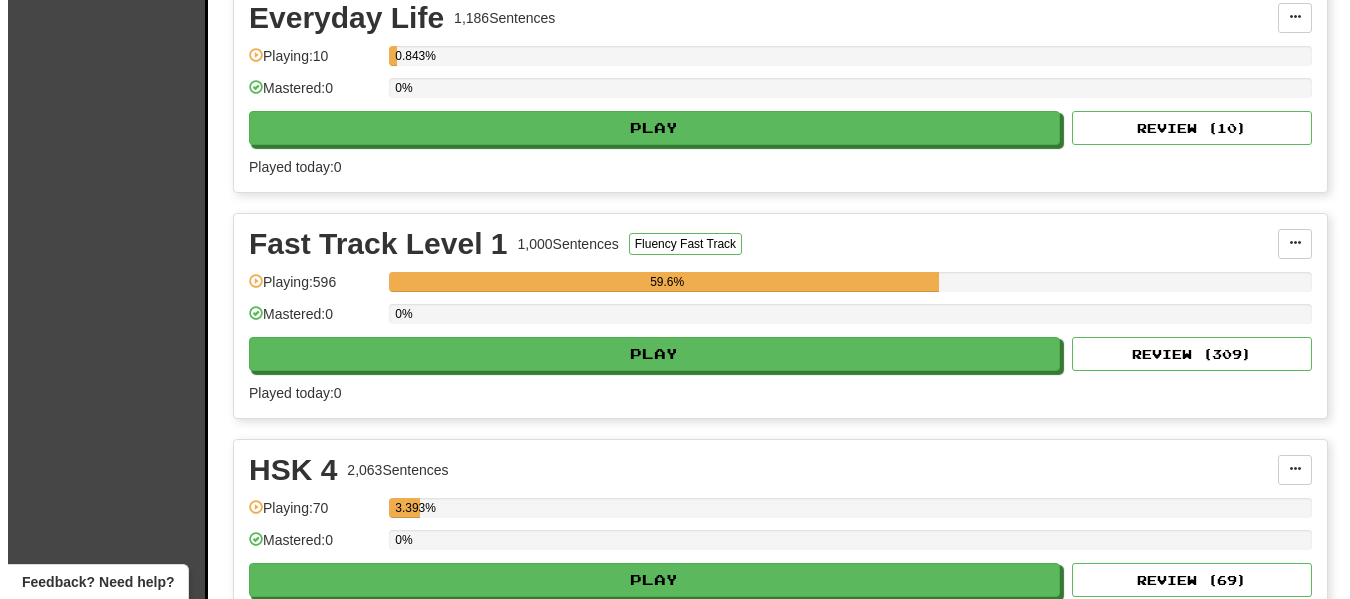 scroll, scrollTop: 800, scrollLeft: 0, axis: vertical 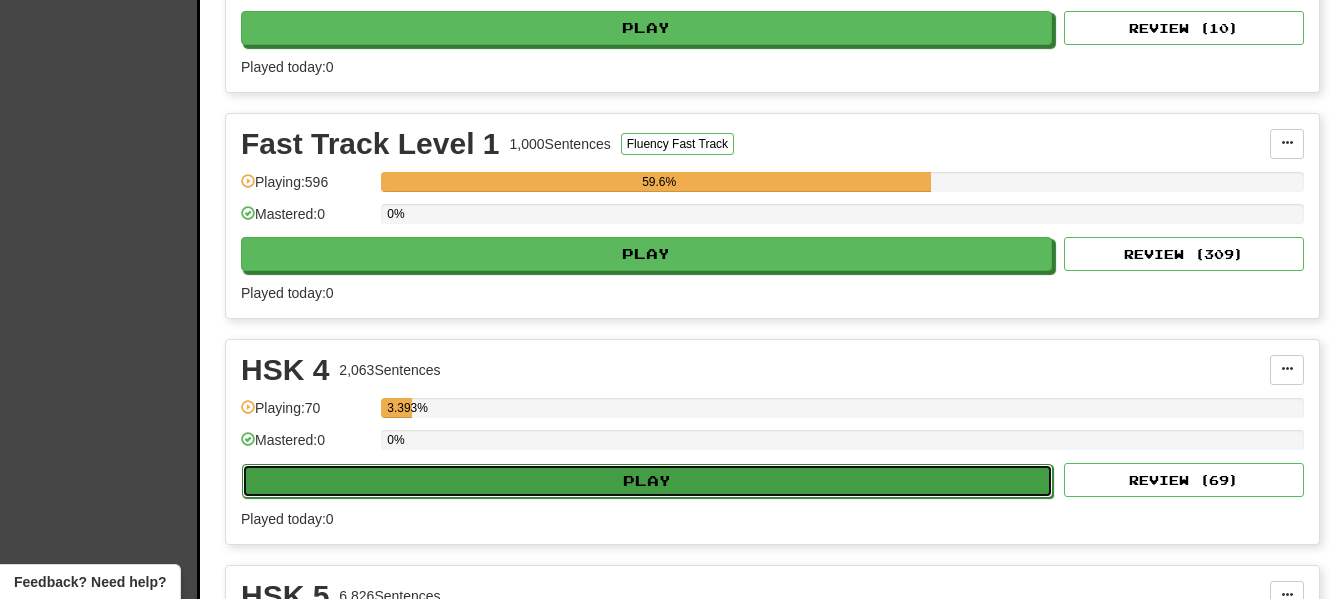 click on "Play" at bounding box center (647, 481) 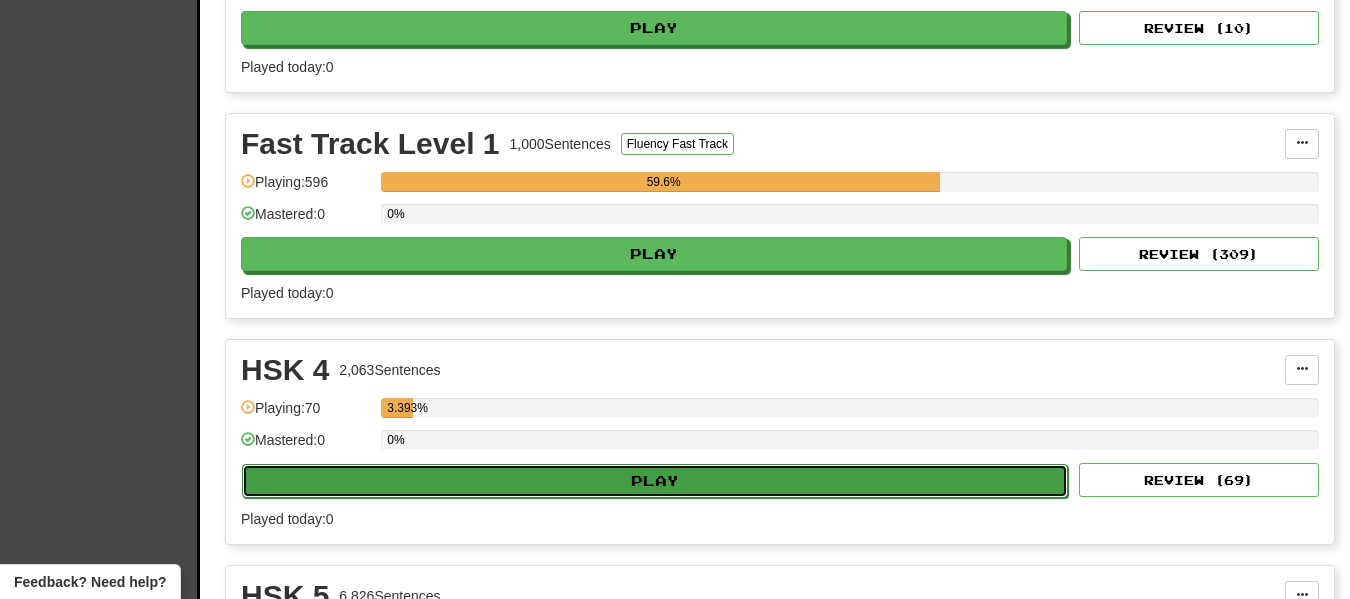 select on "**" 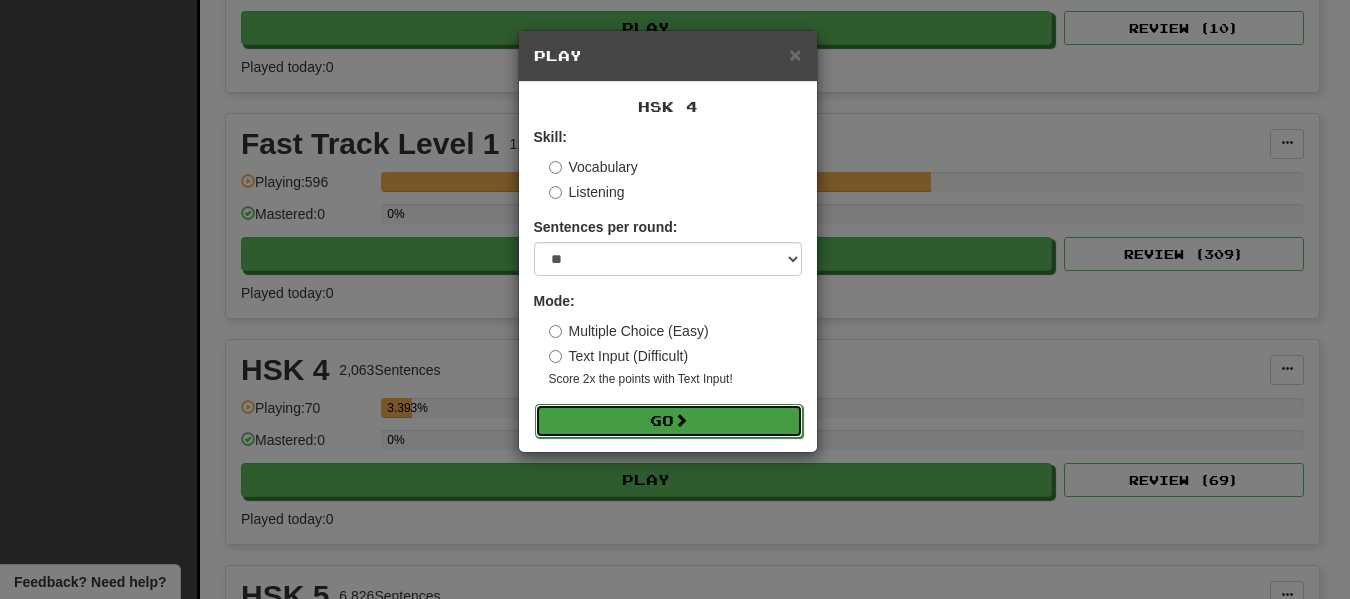 click on "Go" at bounding box center (669, 421) 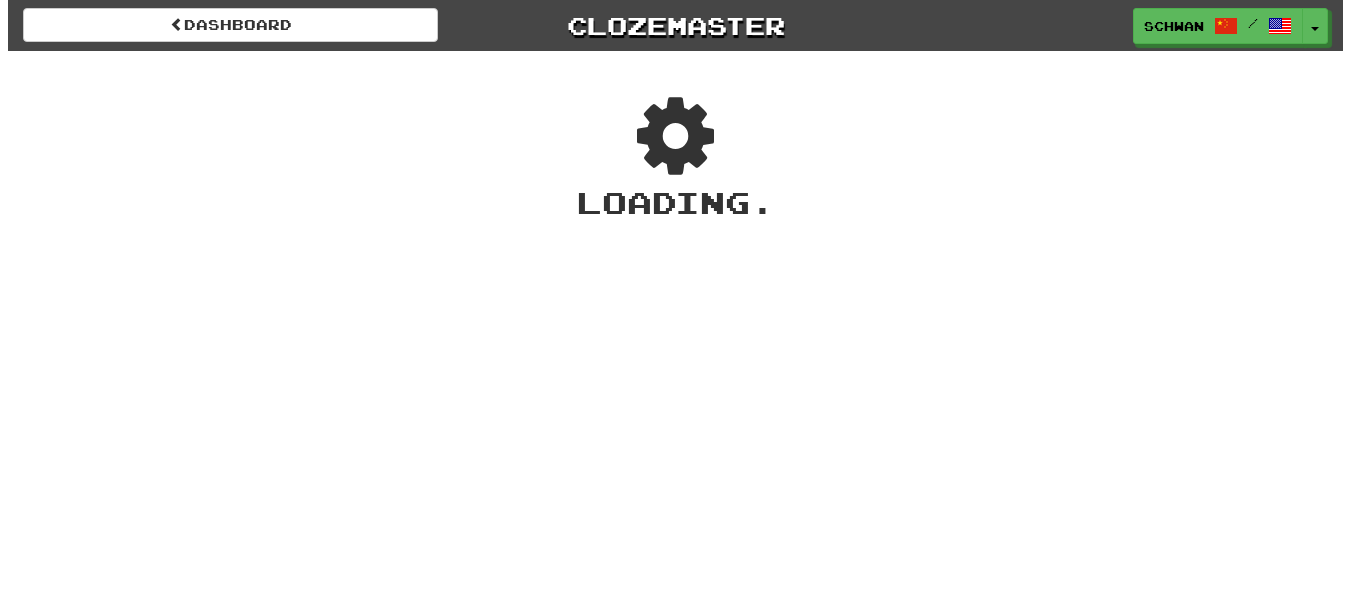 scroll, scrollTop: 0, scrollLeft: 0, axis: both 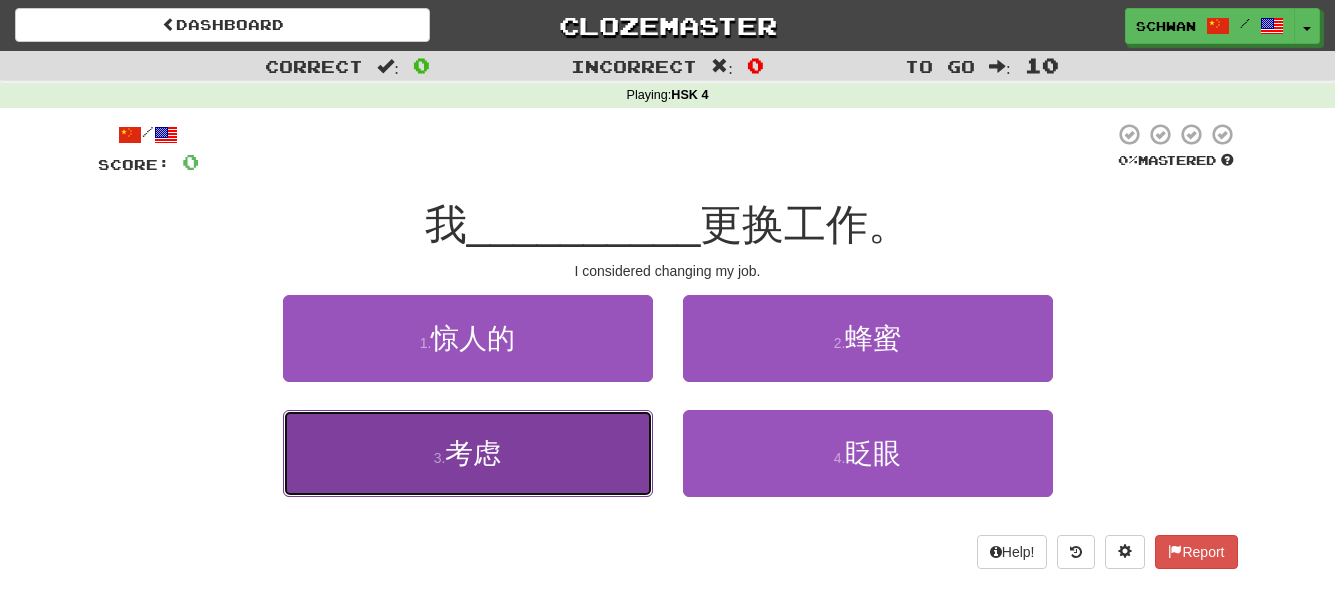 click on "3 .  考虑" at bounding box center (468, 453) 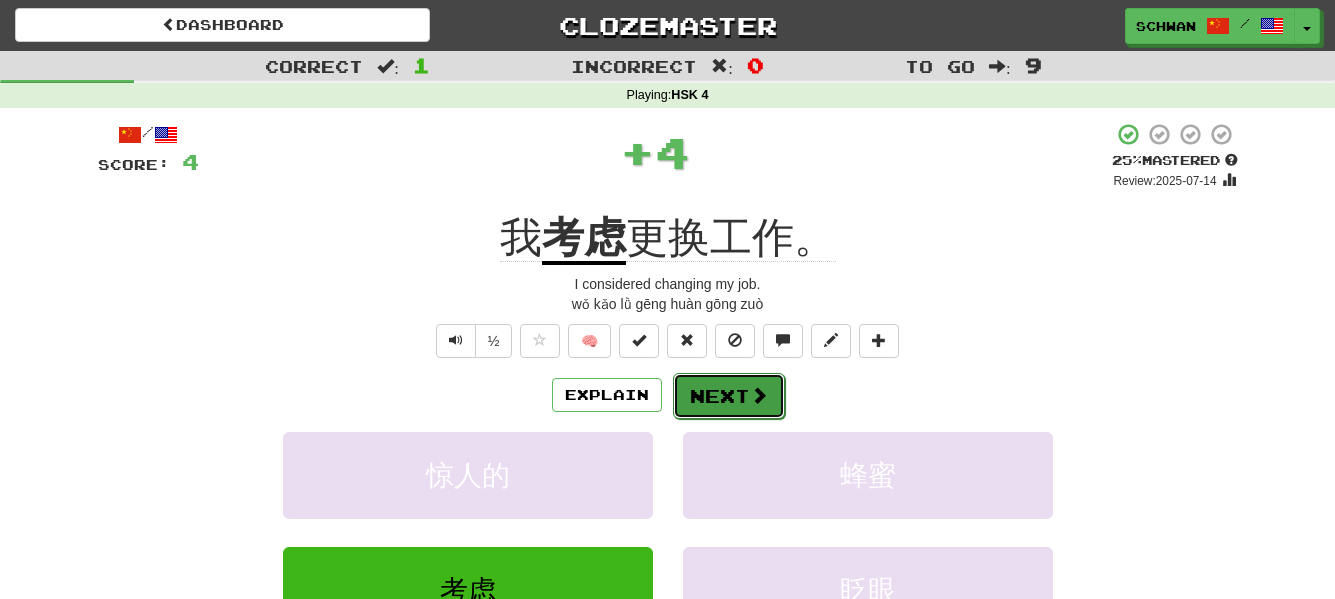 click at bounding box center [759, 395] 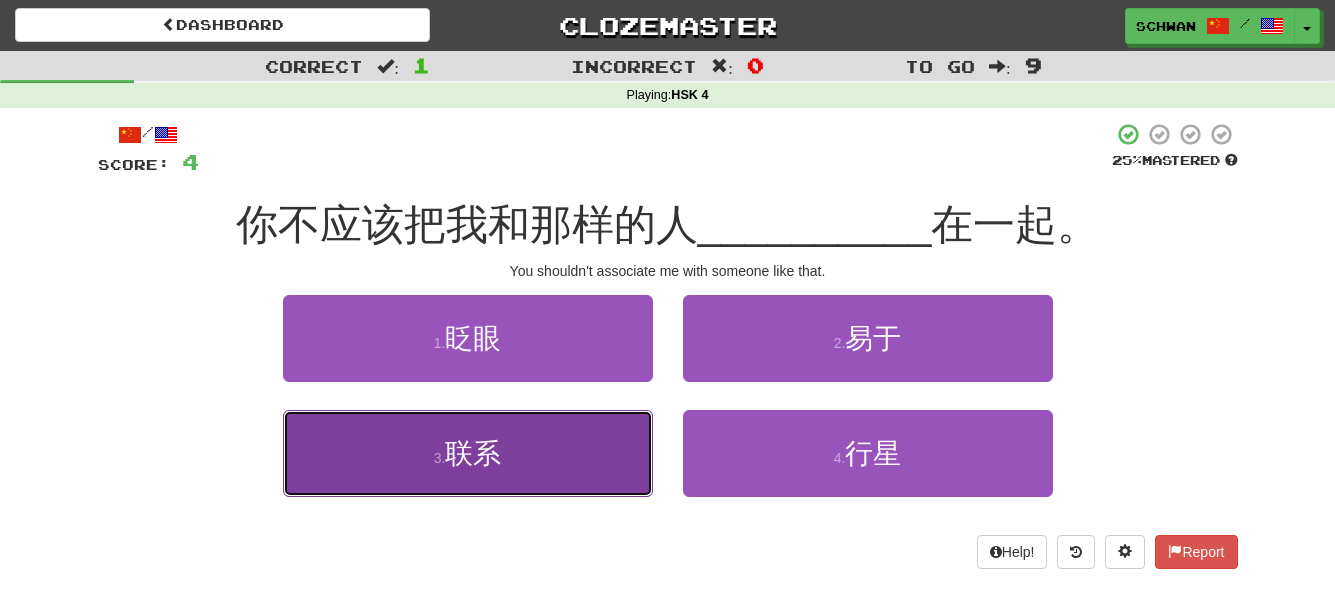 click on "3 .  联系" at bounding box center [468, 453] 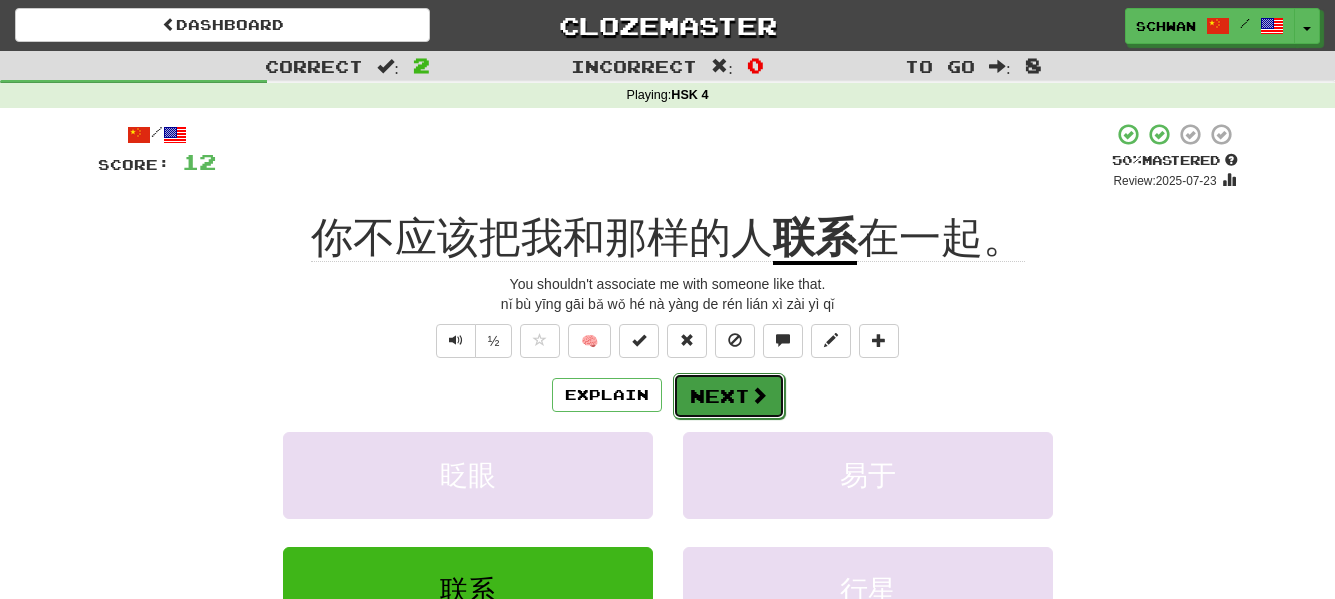 click on "Next" at bounding box center (729, 396) 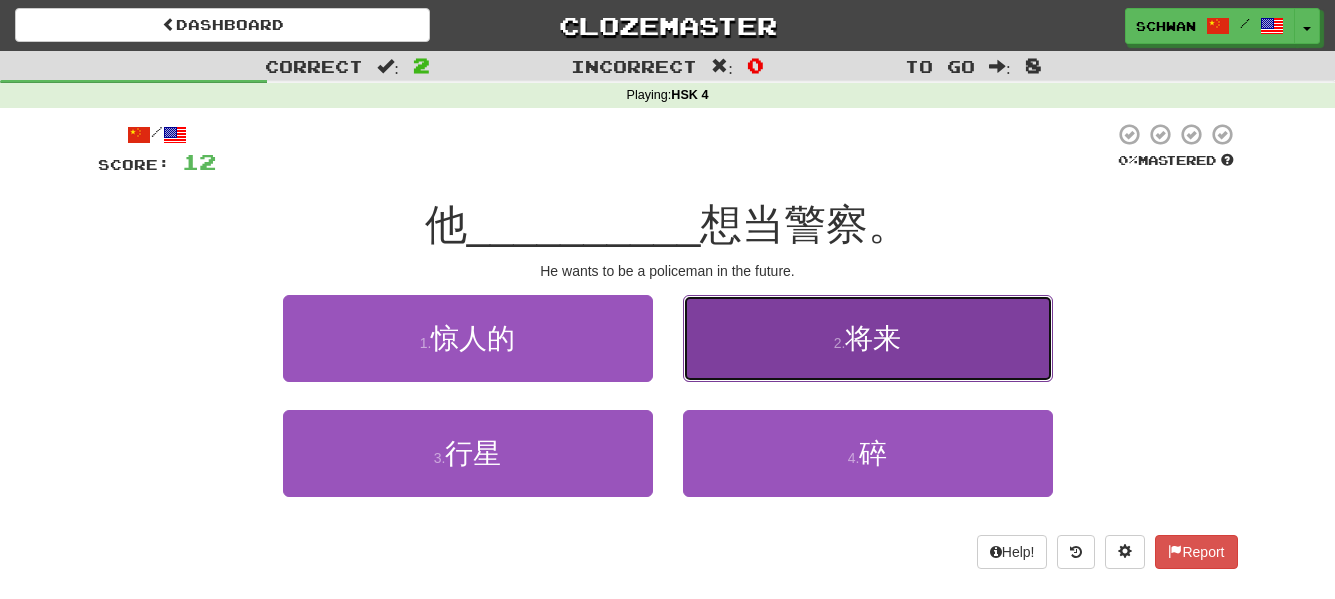 click on "2 .  将来" at bounding box center (868, 338) 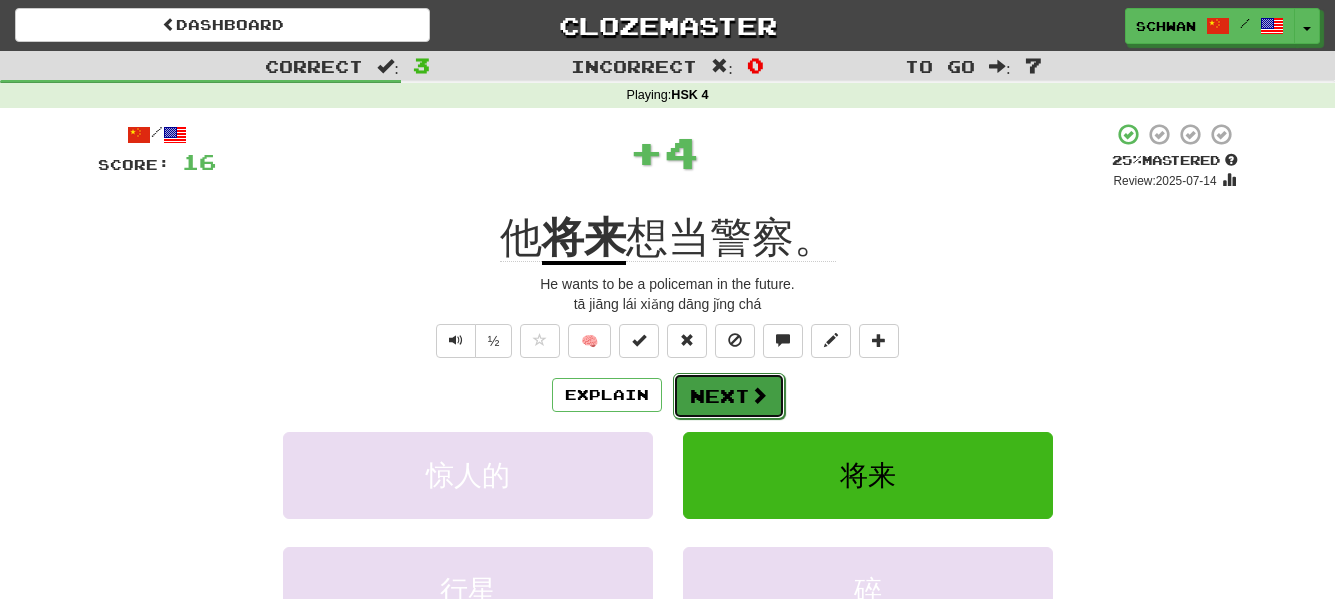 click on "Next" at bounding box center (729, 396) 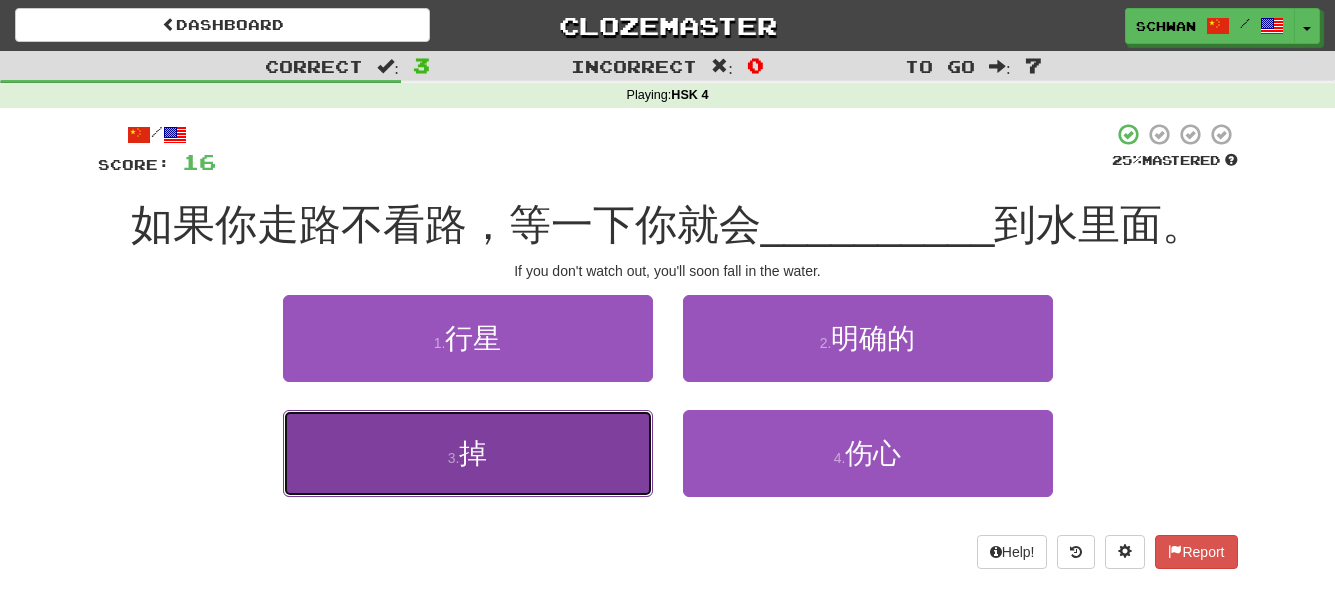 click on "3 .  掉" at bounding box center (468, 453) 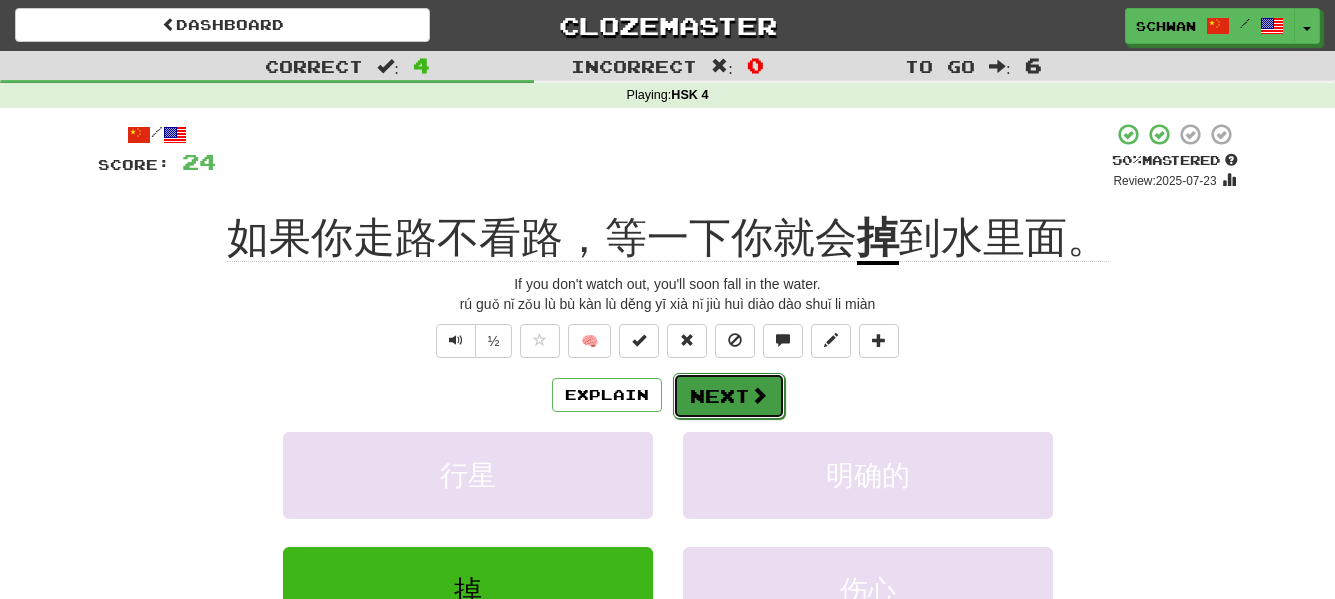 click on "Next" at bounding box center [729, 396] 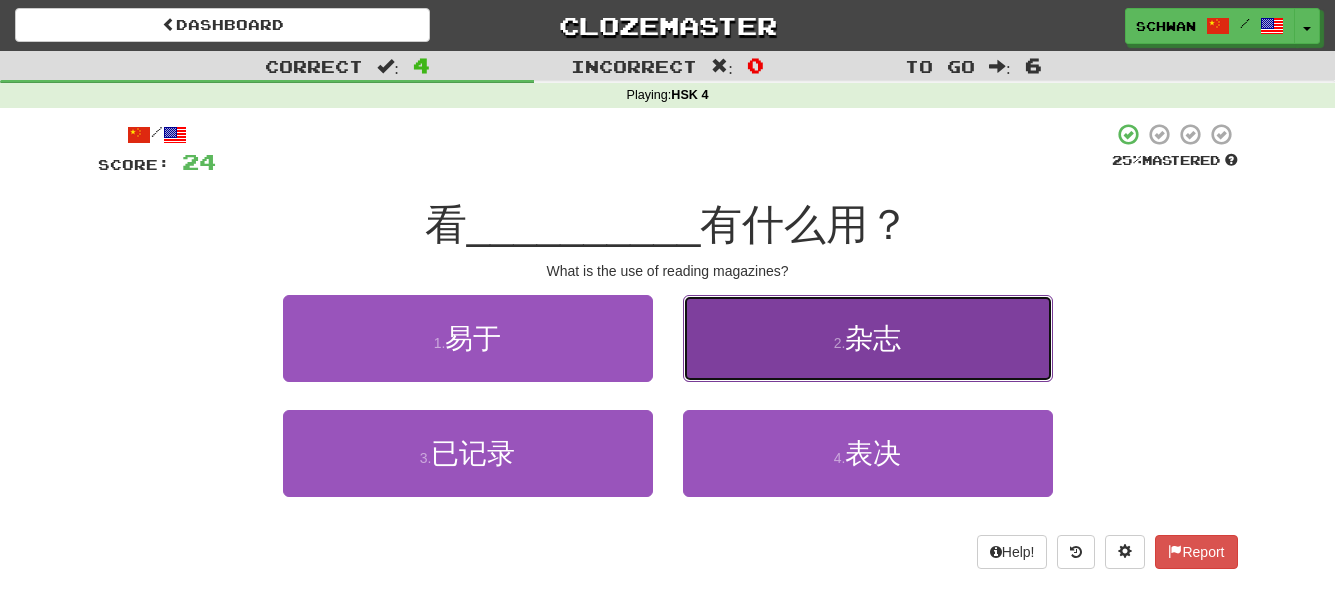 click on "2 .  杂志" at bounding box center (868, 338) 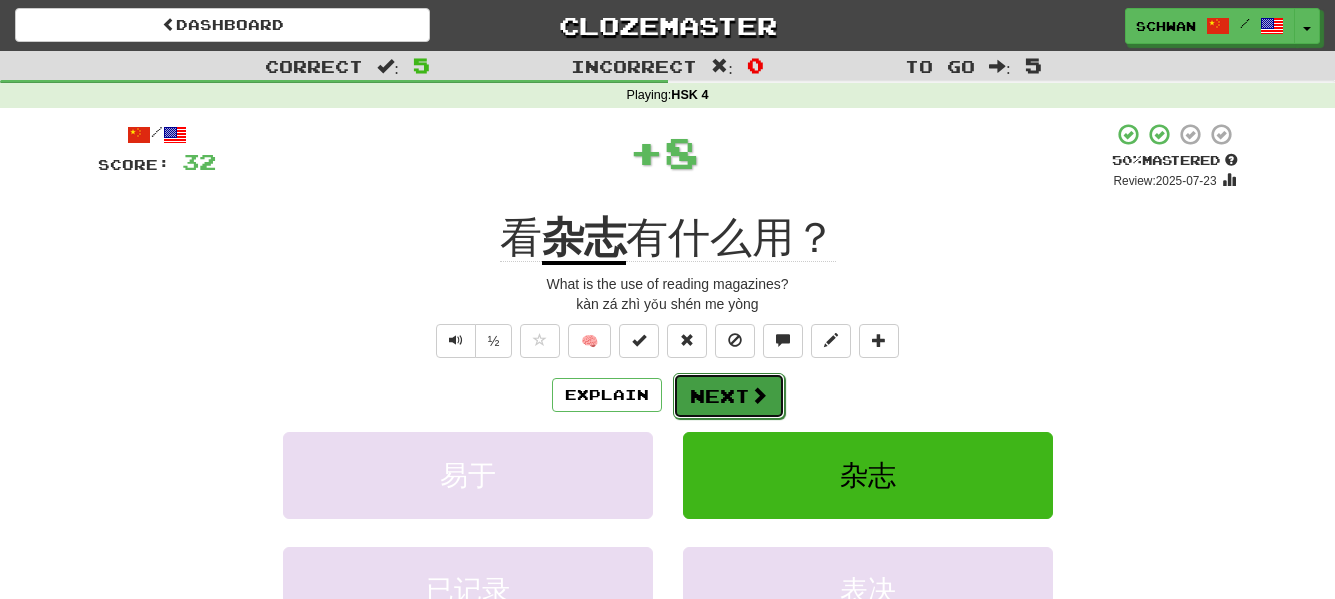 click at bounding box center [759, 395] 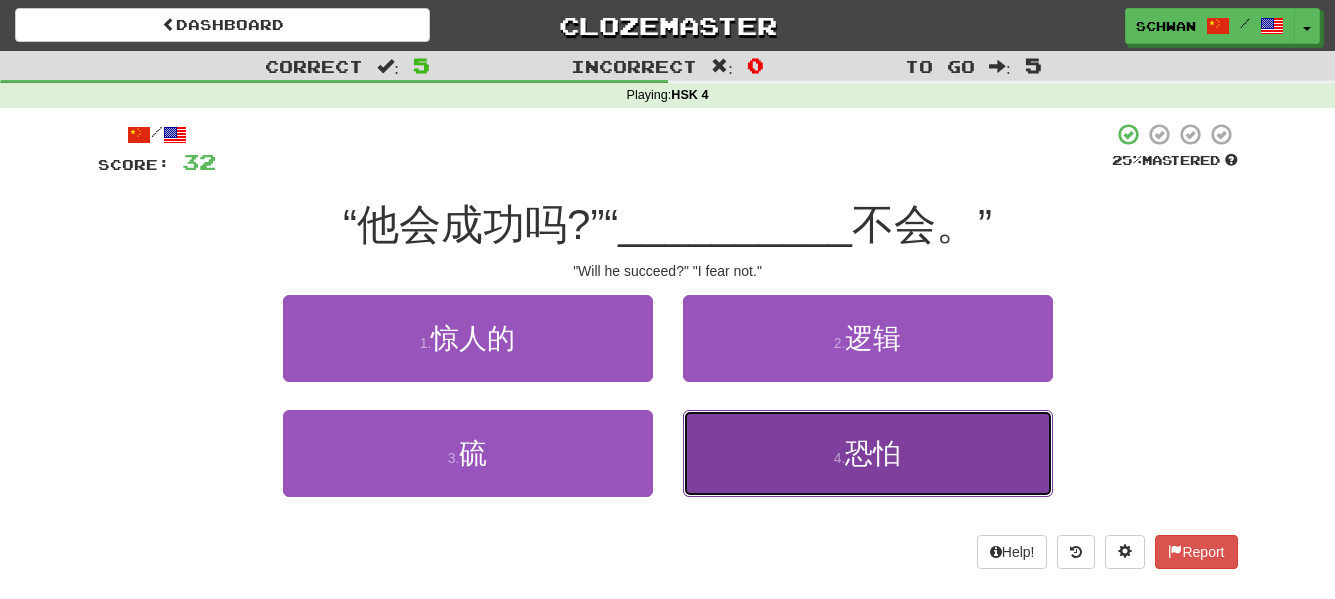 click on "4 .  恐怕" at bounding box center [868, 453] 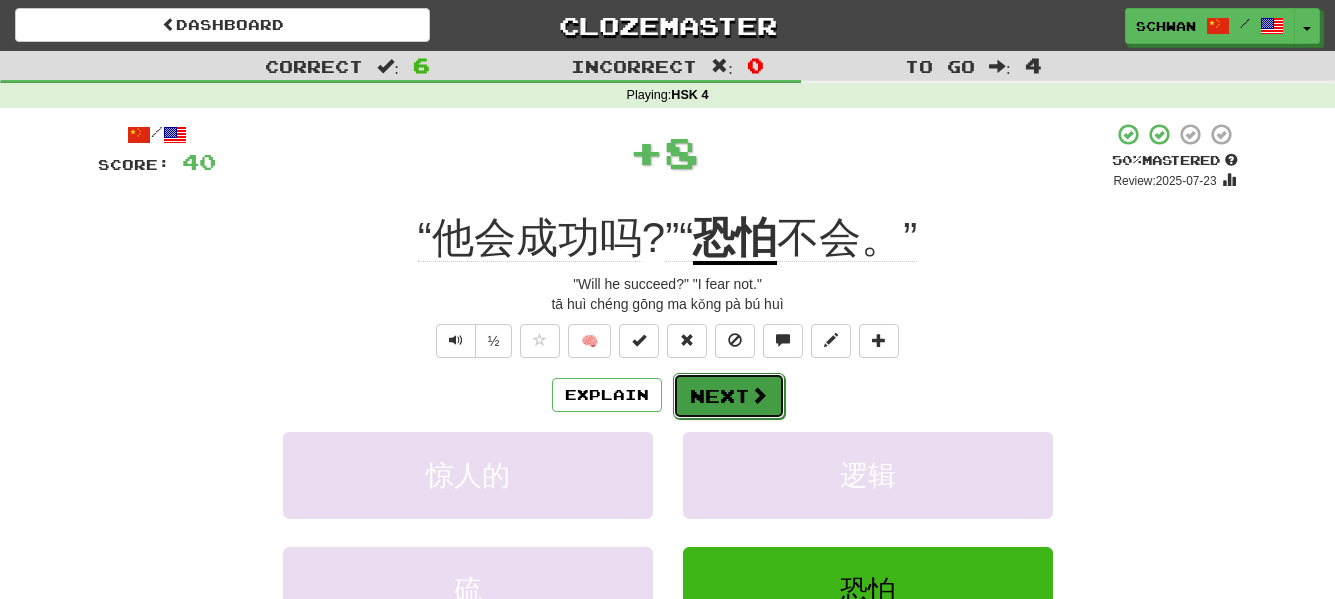 click on "Next" at bounding box center [729, 396] 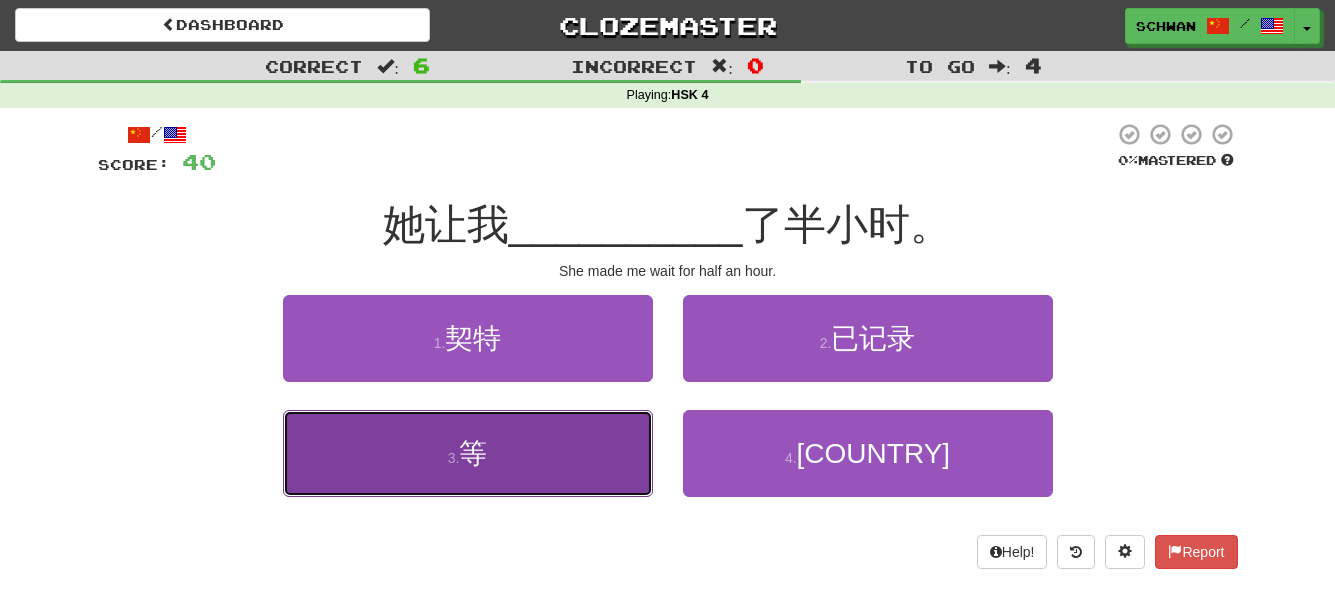 click on "3 .  等" at bounding box center [468, 453] 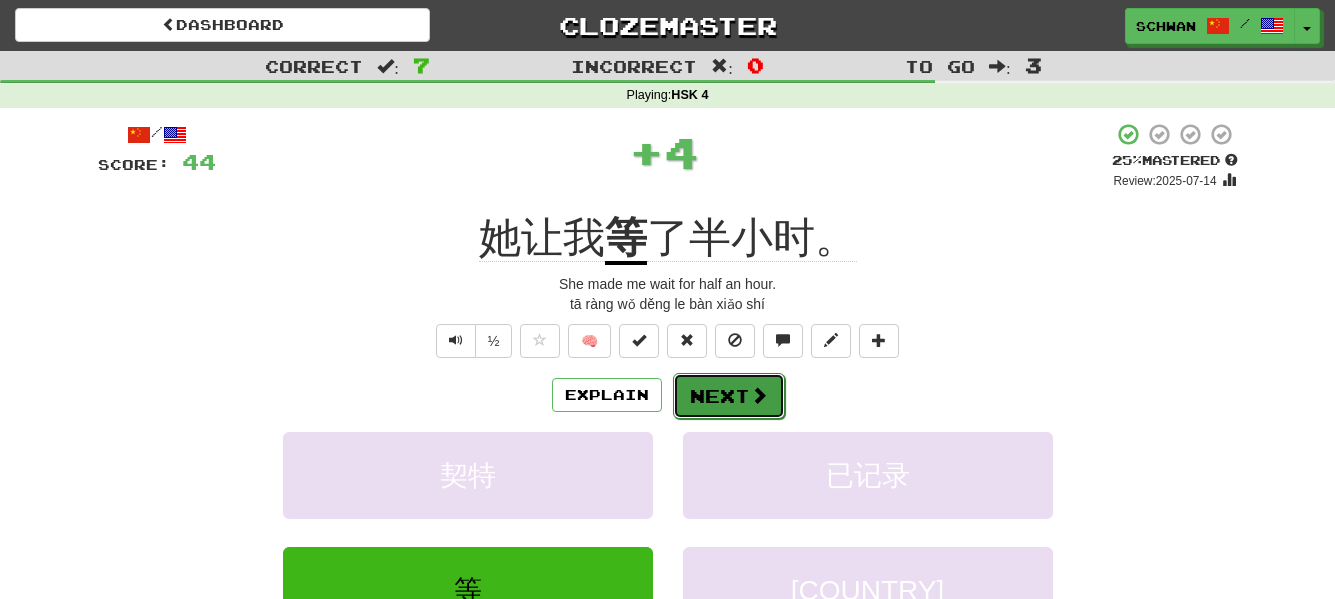 click on "Next" at bounding box center (729, 396) 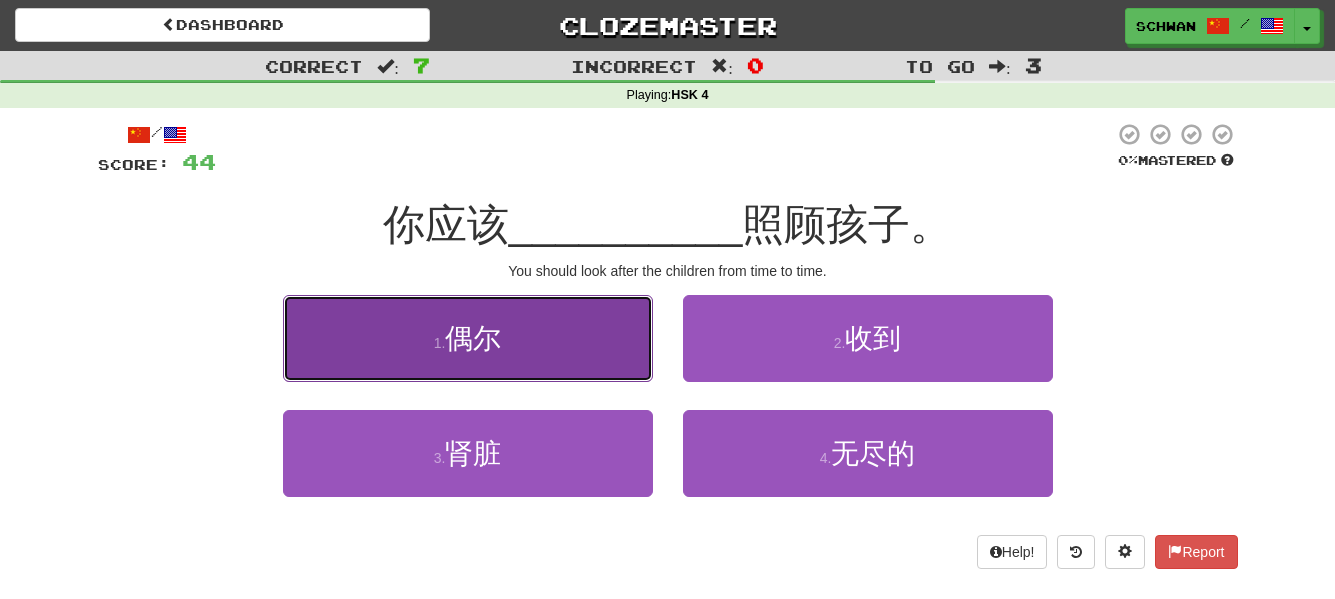 click on "1 .  偶尔" at bounding box center [468, 338] 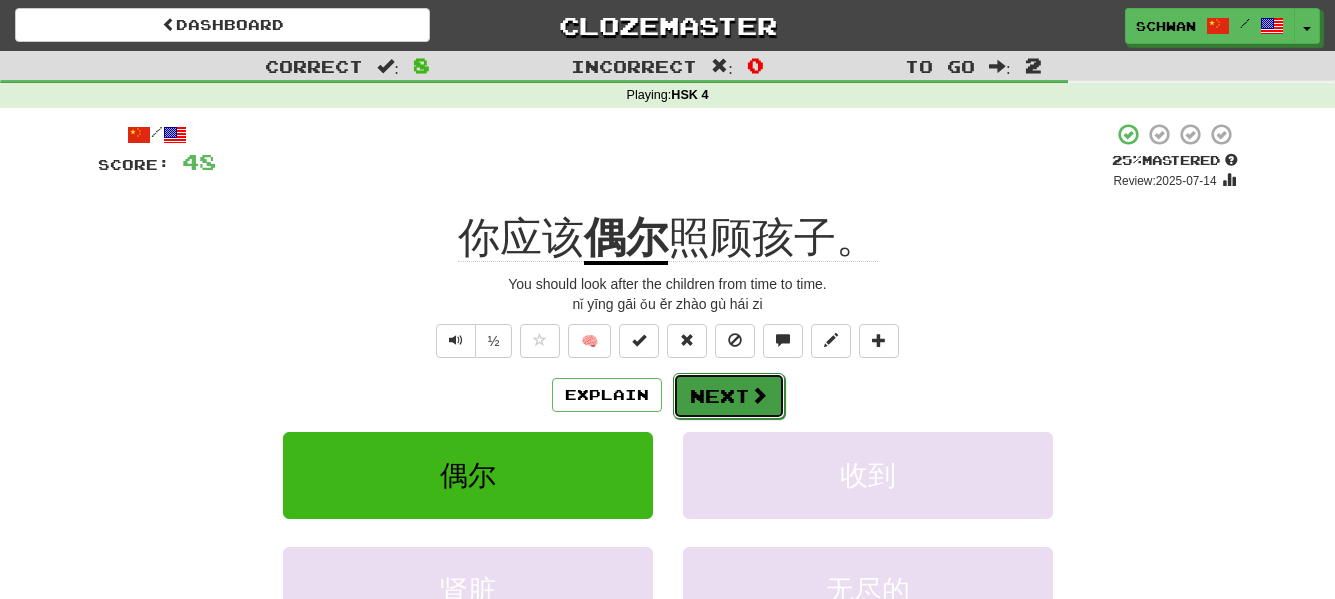 click on "Next" at bounding box center [729, 396] 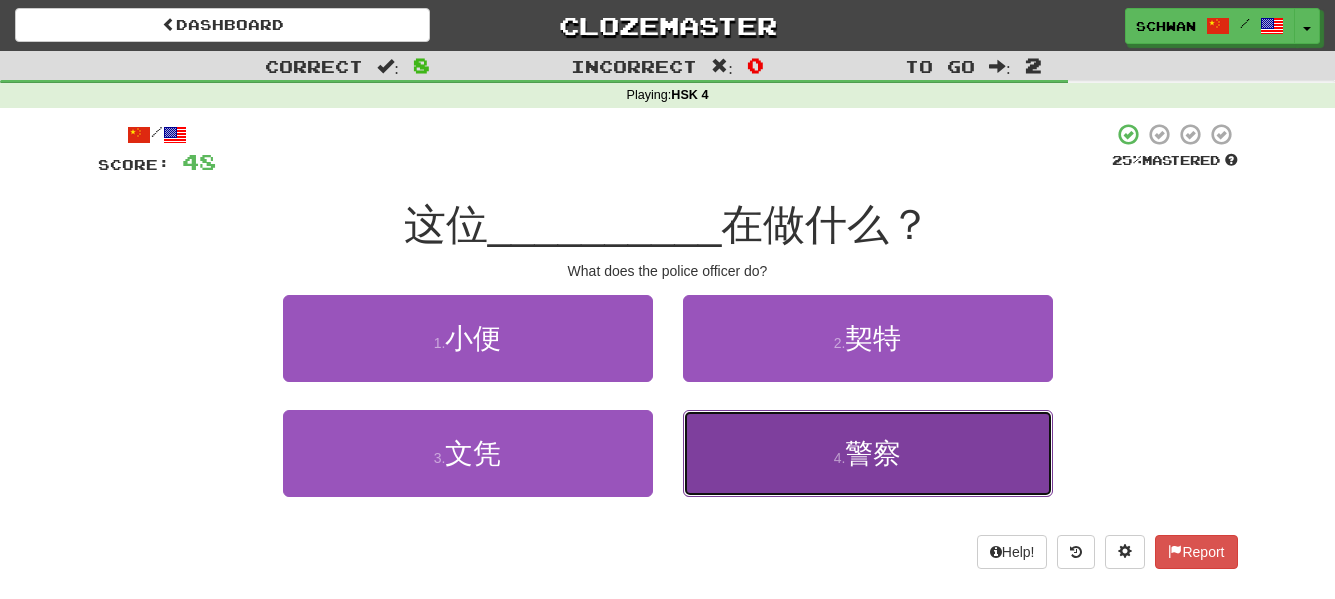 click on "4 .  警察" at bounding box center (868, 453) 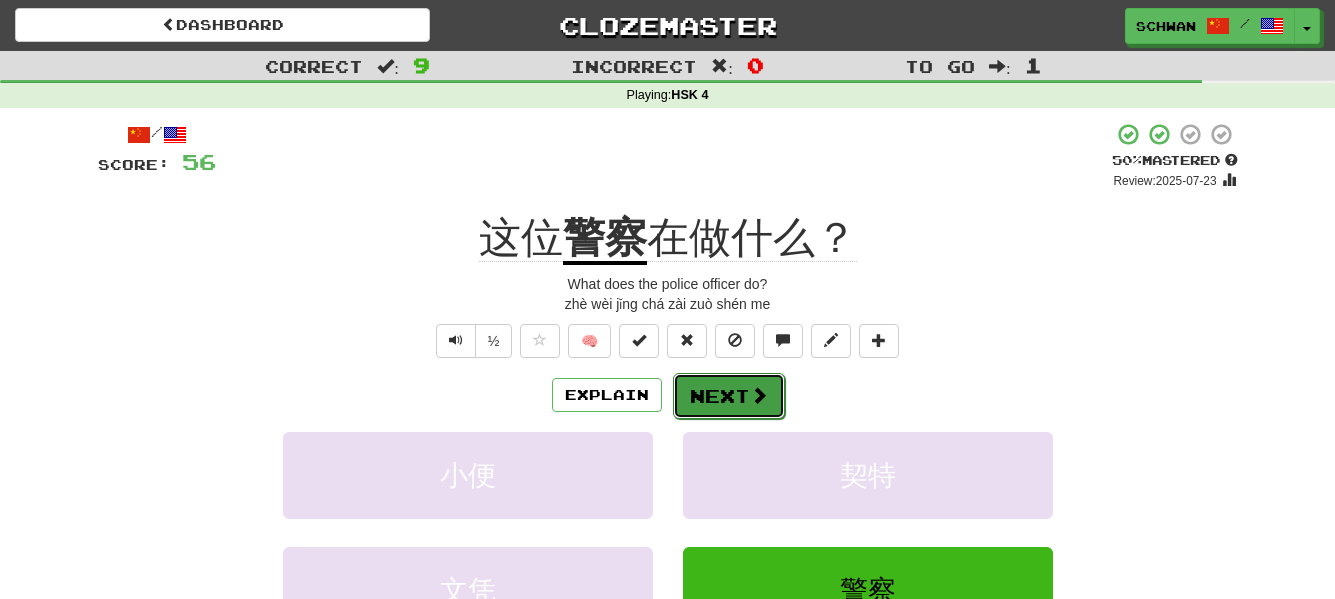 click at bounding box center [759, 395] 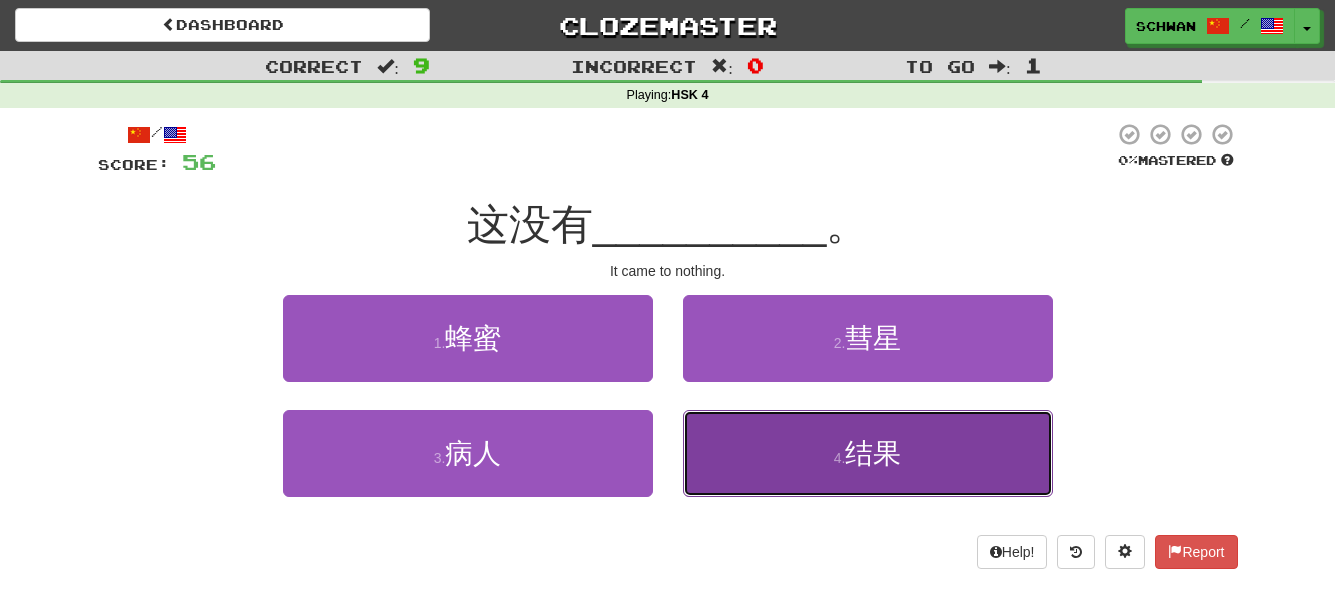 click on "4 .  结果" at bounding box center (868, 453) 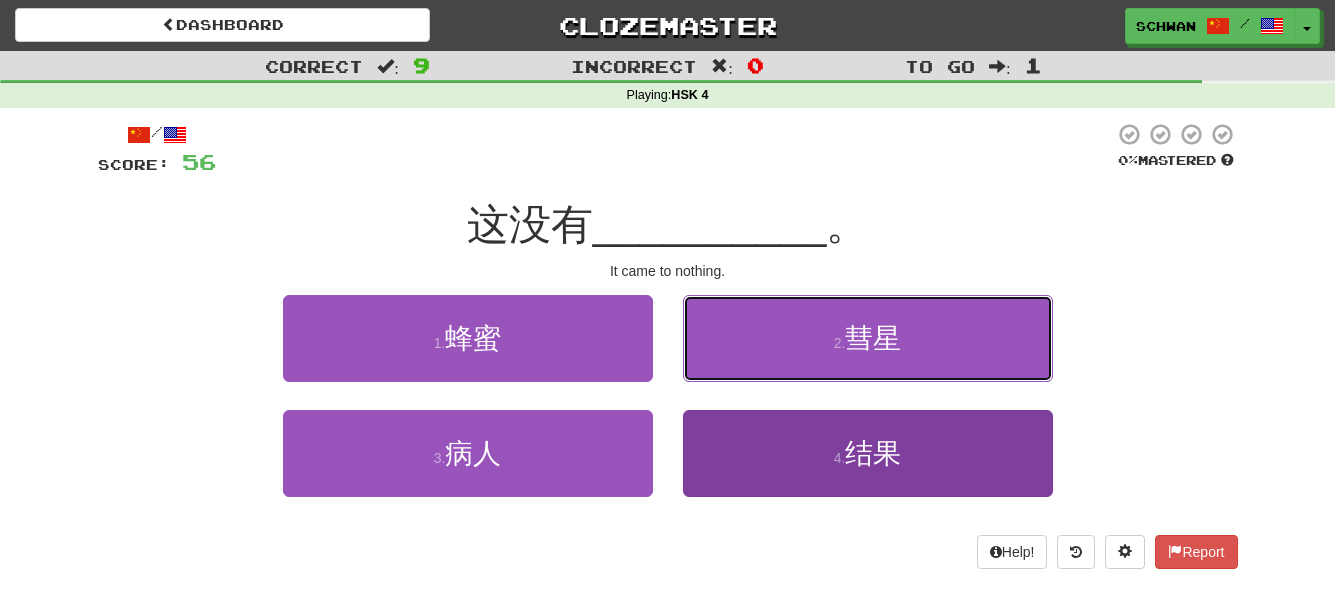 click on "2 .  彗星" at bounding box center (868, 338) 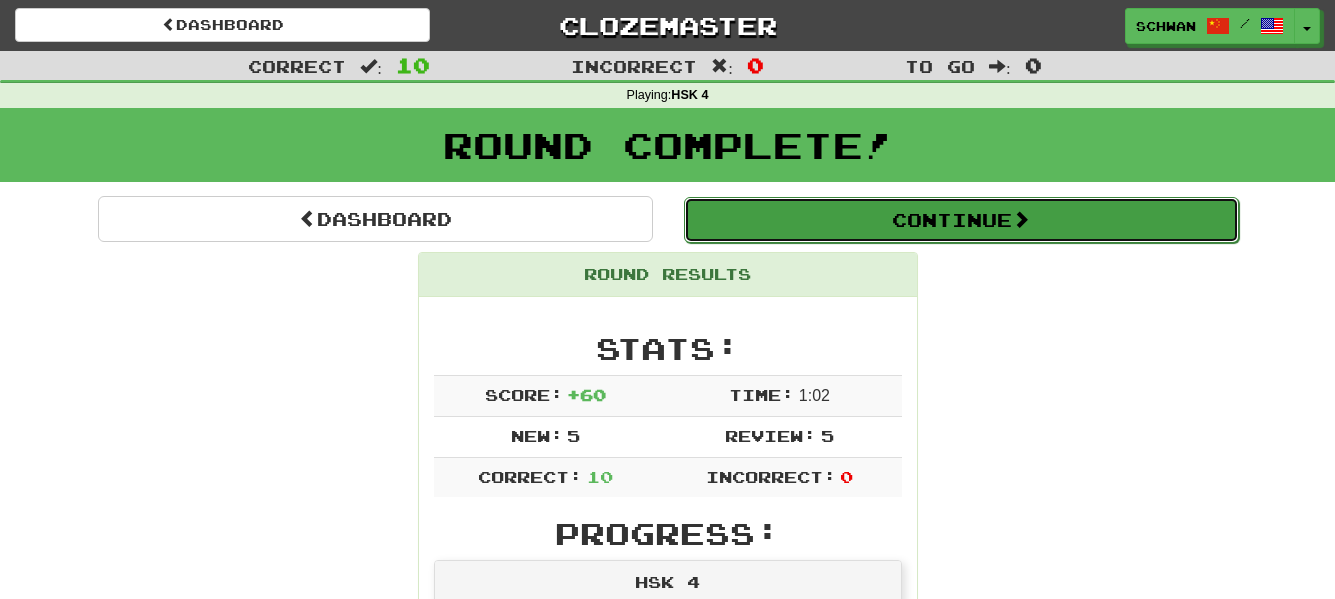 click on "Continue" at bounding box center (961, 220) 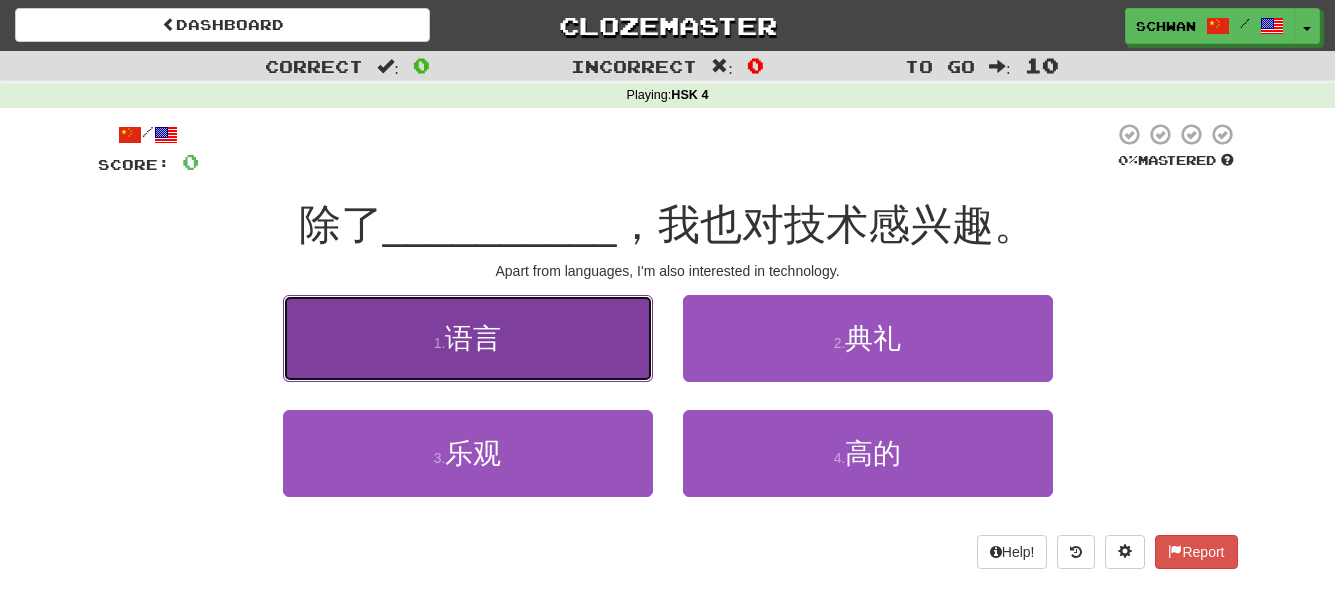 click on "1 .  语言" at bounding box center (468, 338) 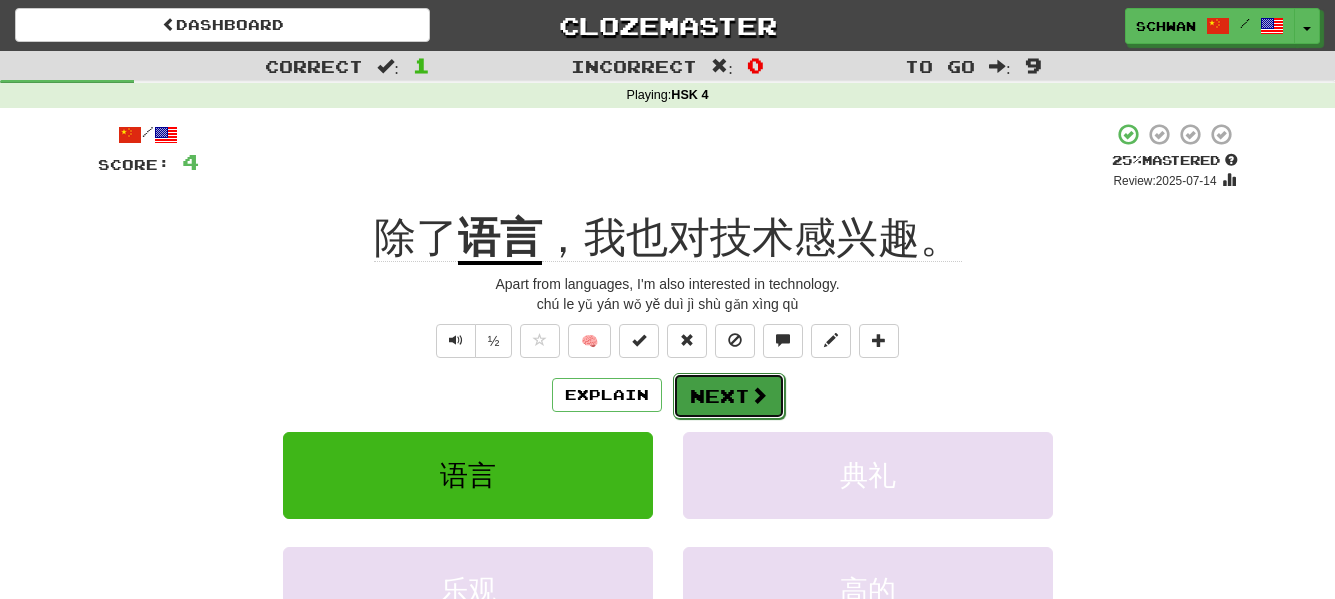click on "Next" at bounding box center (729, 396) 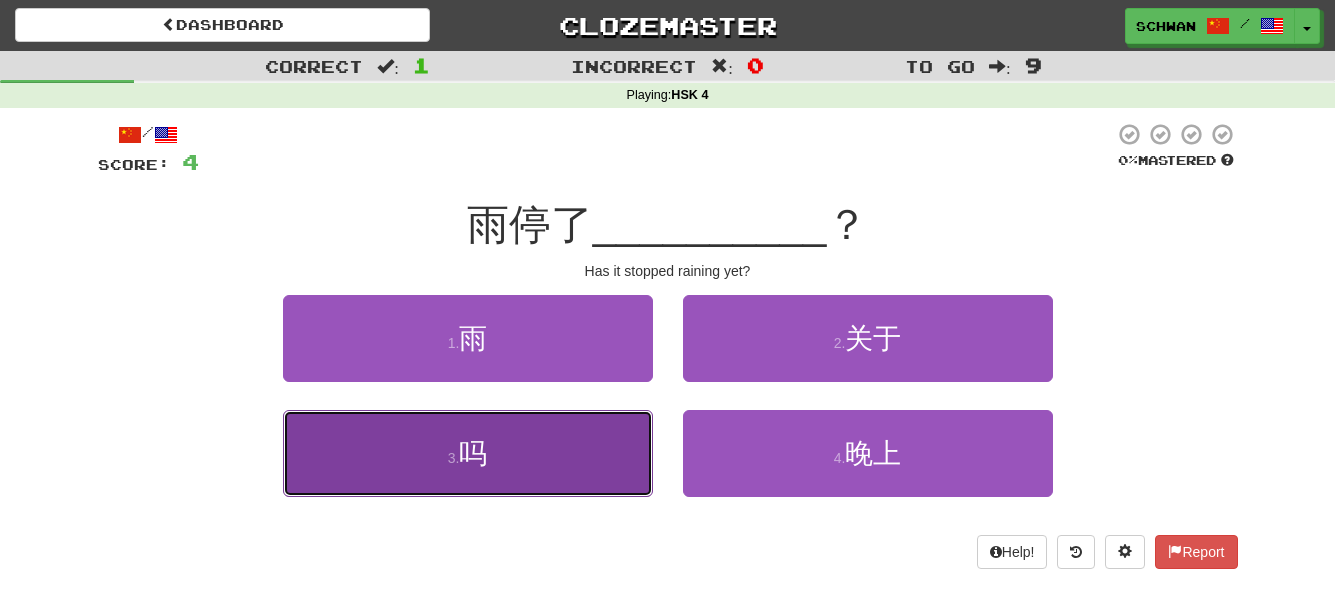 click on "3 .  吗" at bounding box center [468, 453] 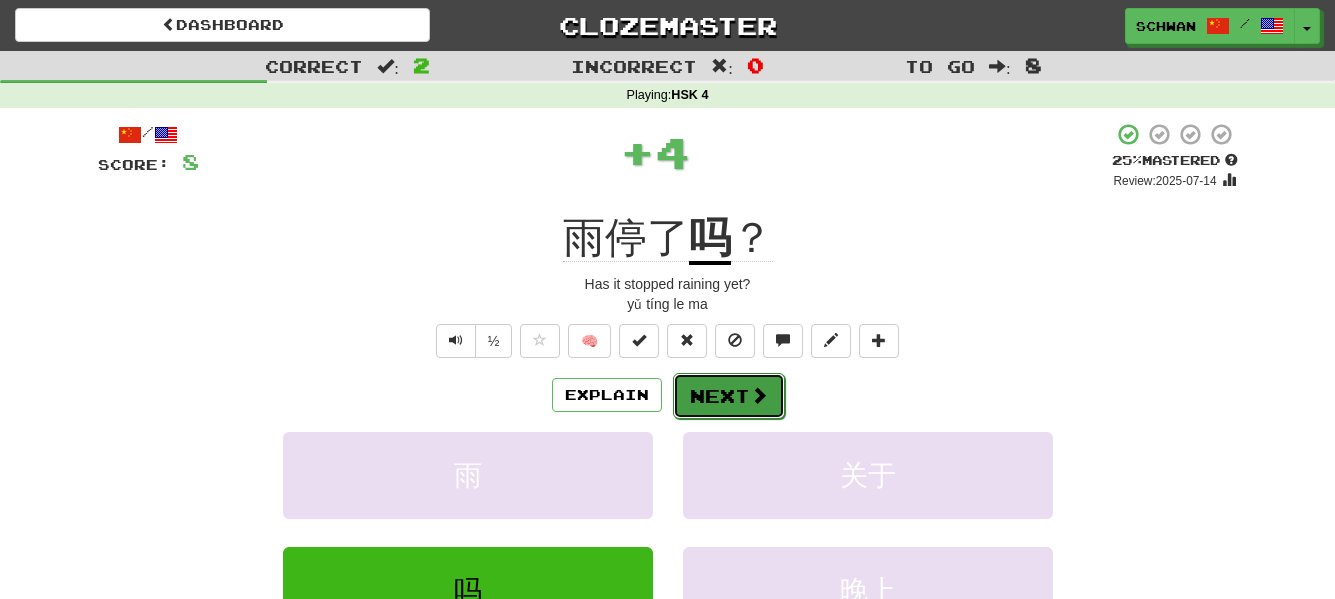 click on "Next" at bounding box center (729, 396) 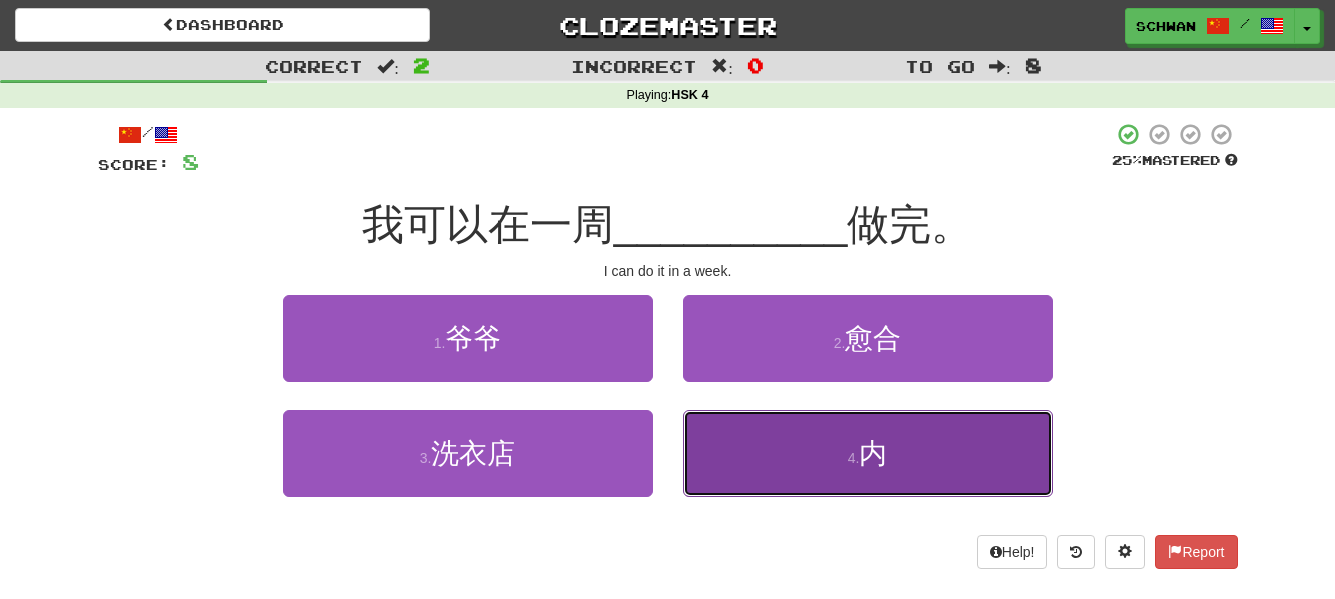 click on "4 .  内" at bounding box center [868, 453] 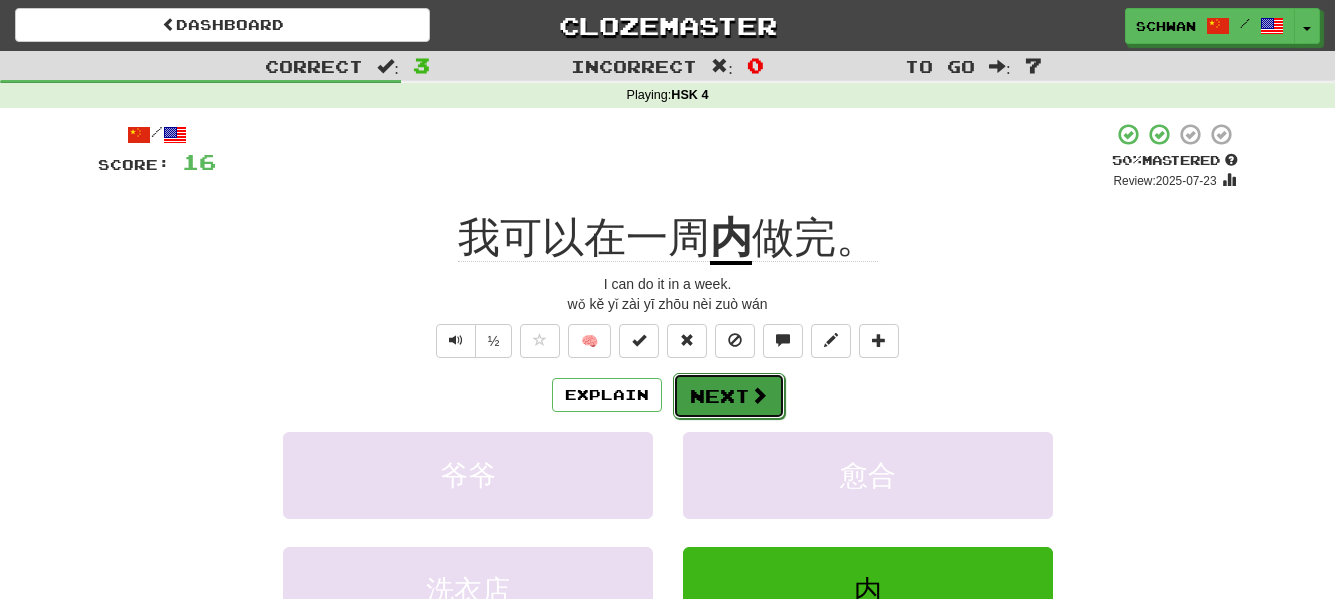 click at bounding box center [759, 395] 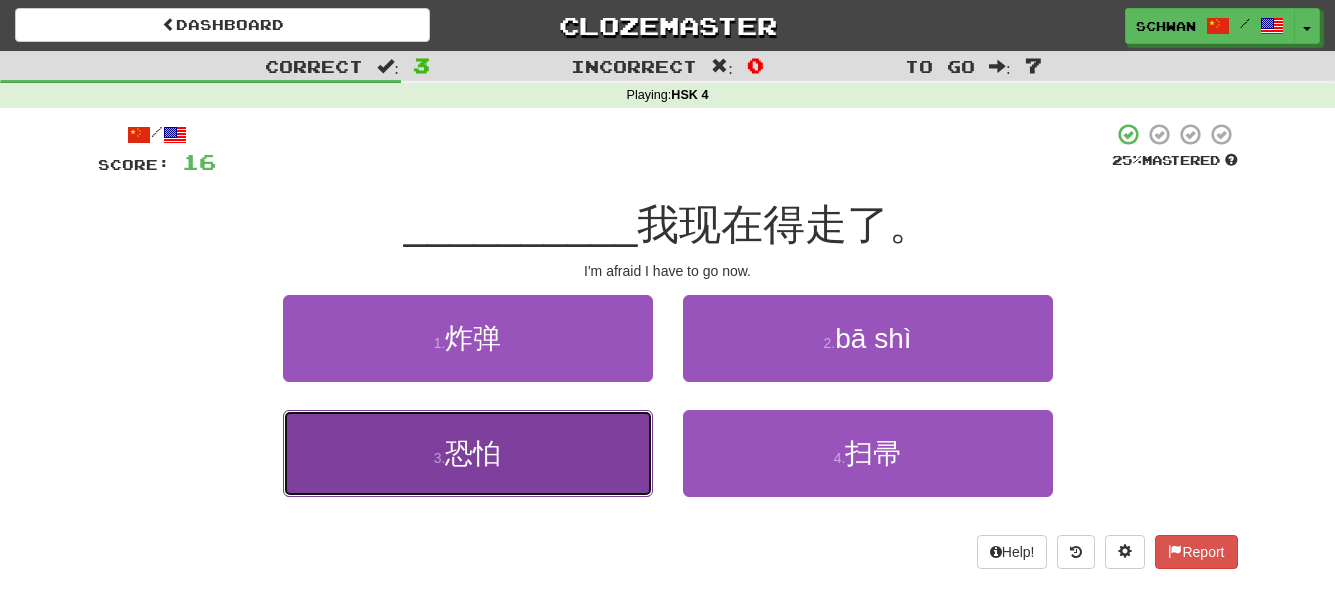 click on "3 .  恐怕" at bounding box center [468, 453] 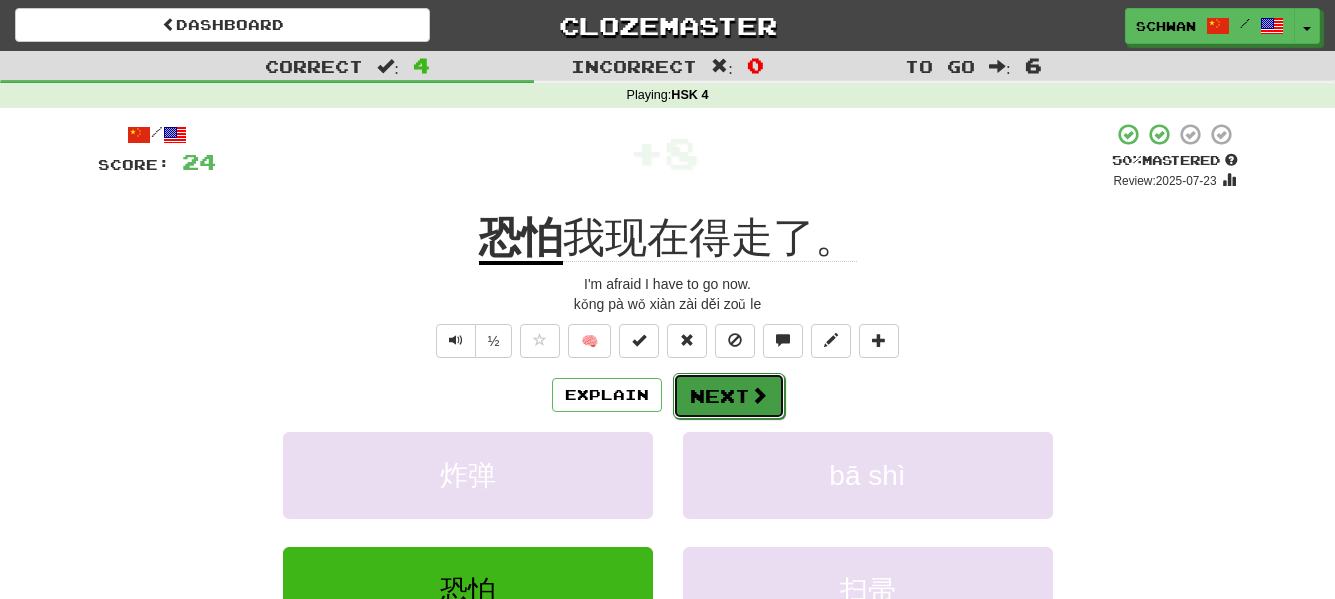 click on "Next" at bounding box center (729, 396) 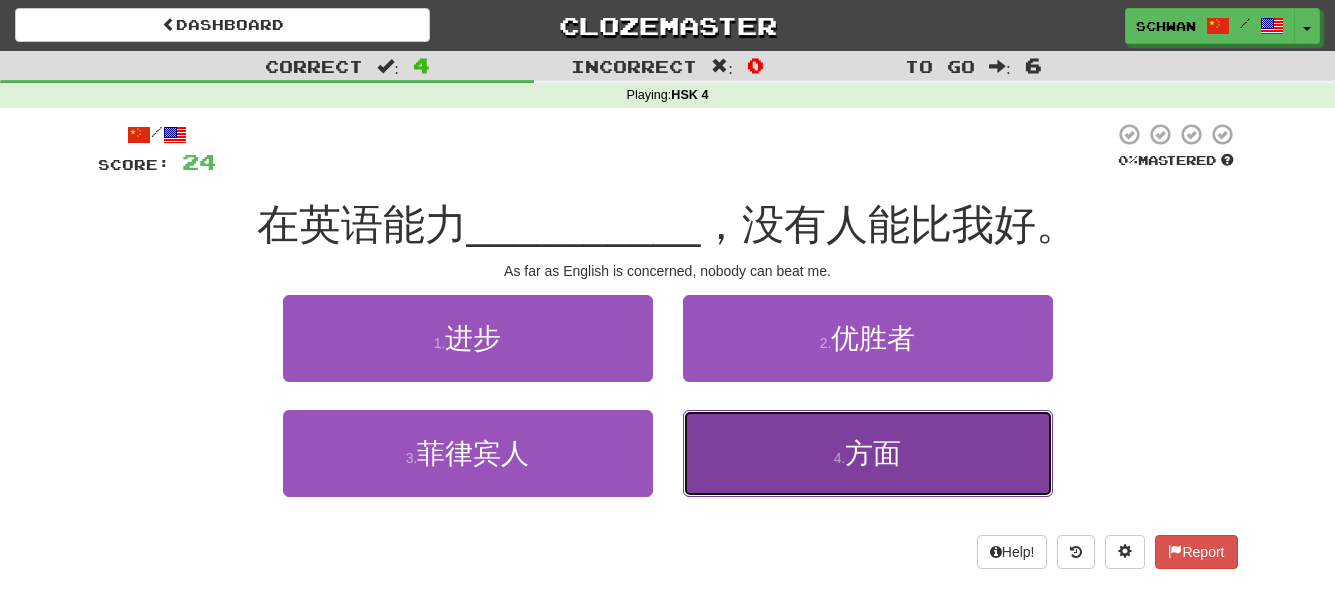 click on "4 .  方面" at bounding box center [868, 453] 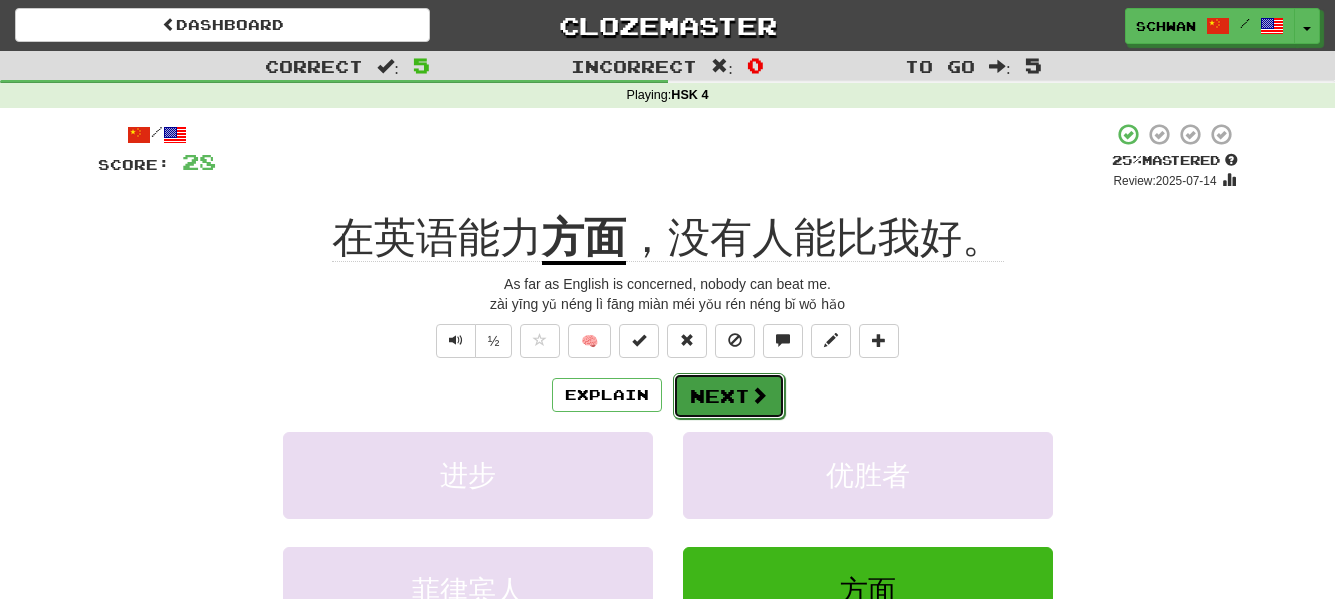 click on "Next" at bounding box center (729, 396) 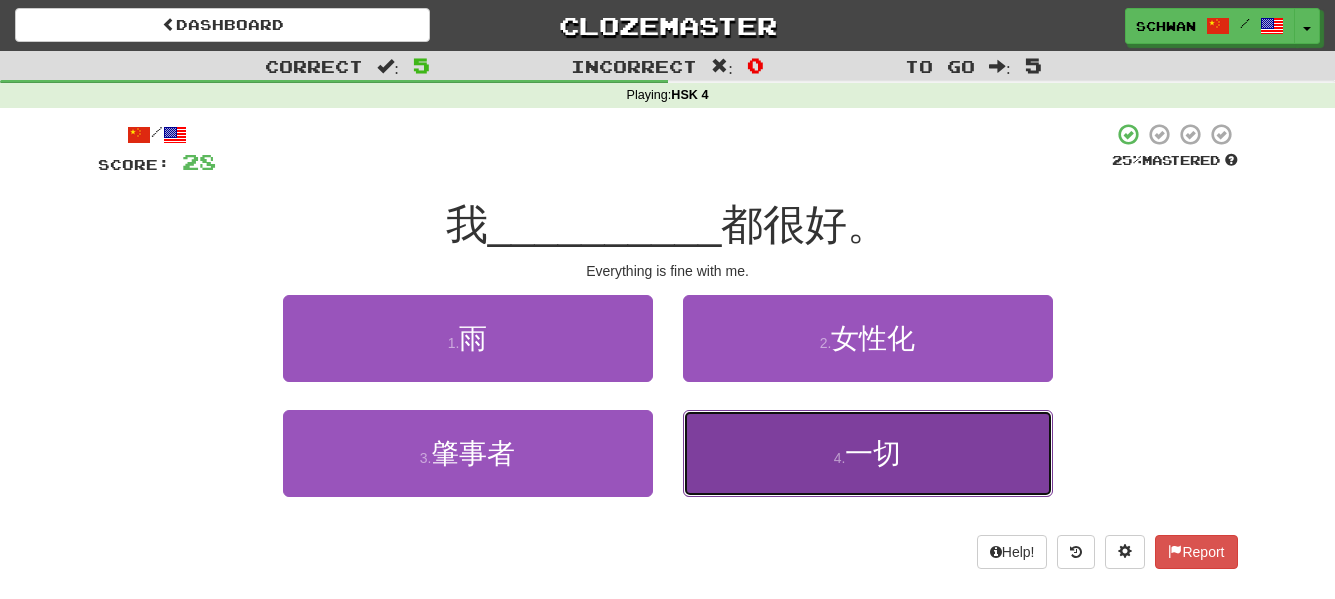click on "4 .  一切" at bounding box center (868, 453) 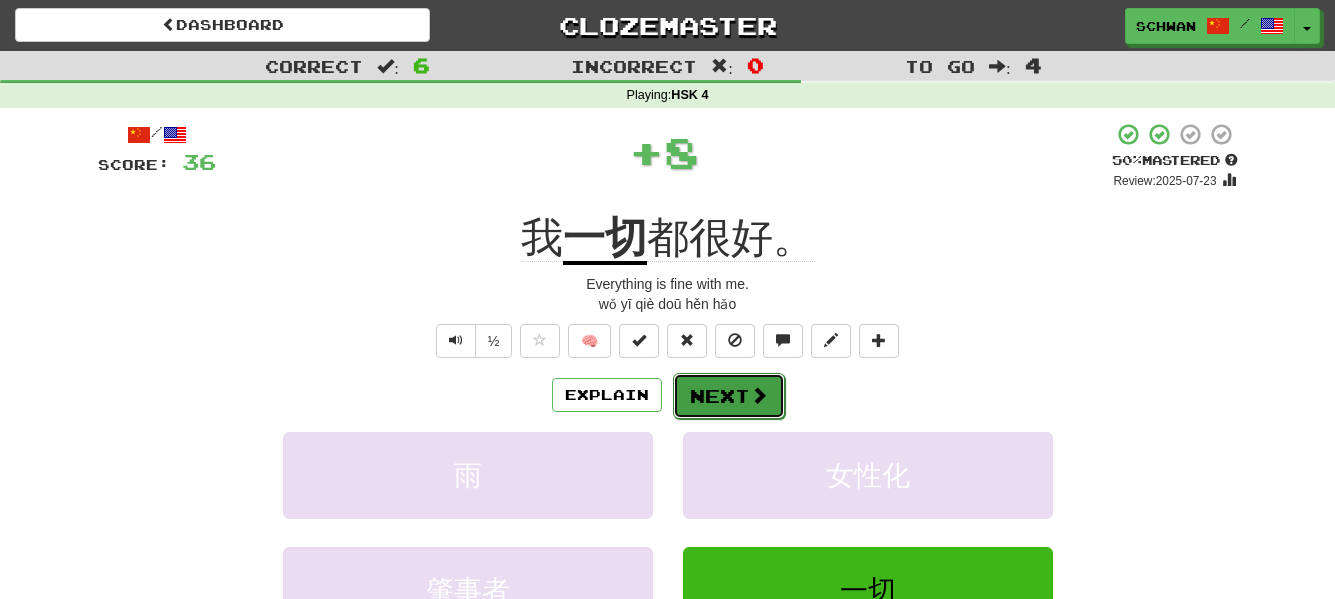 click on "Next" at bounding box center (729, 396) 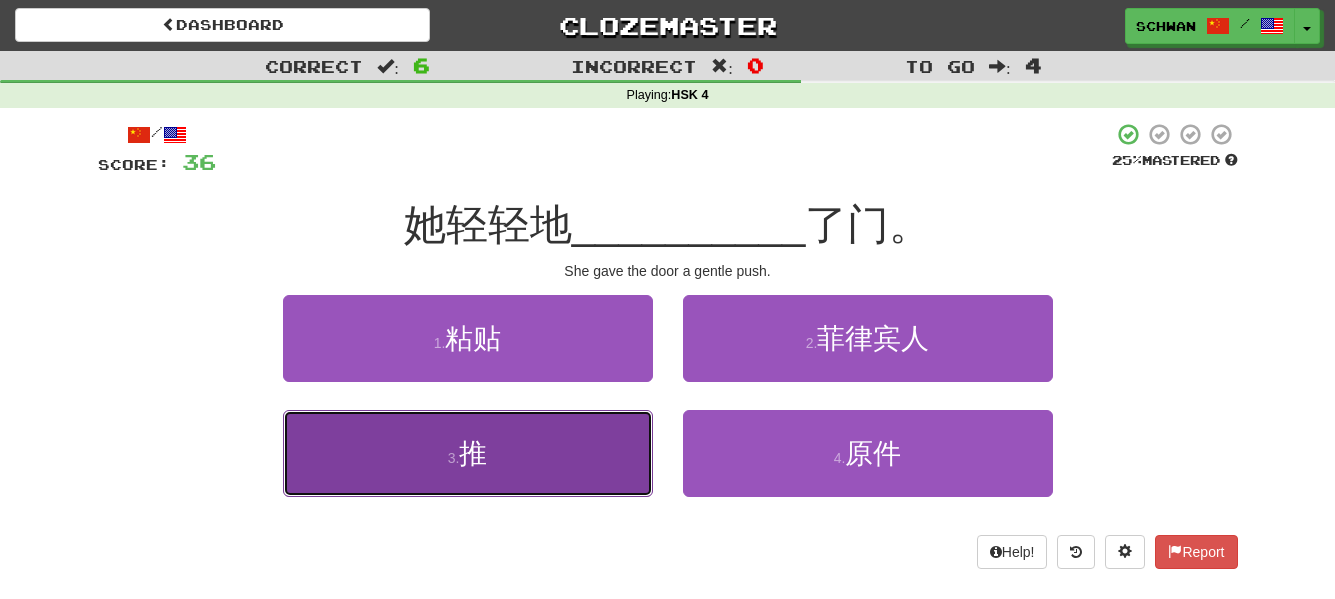 click on "3 .  推" at bounding box center (468, 453) 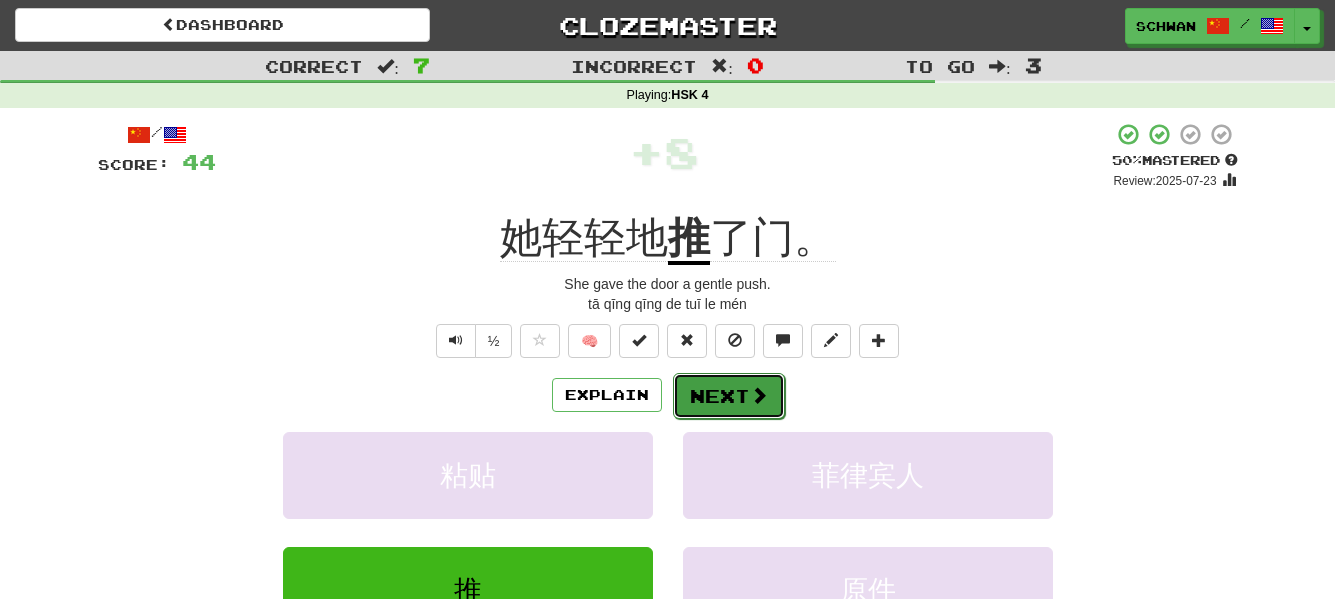 click on "Next" at bounding box center (729, 396) 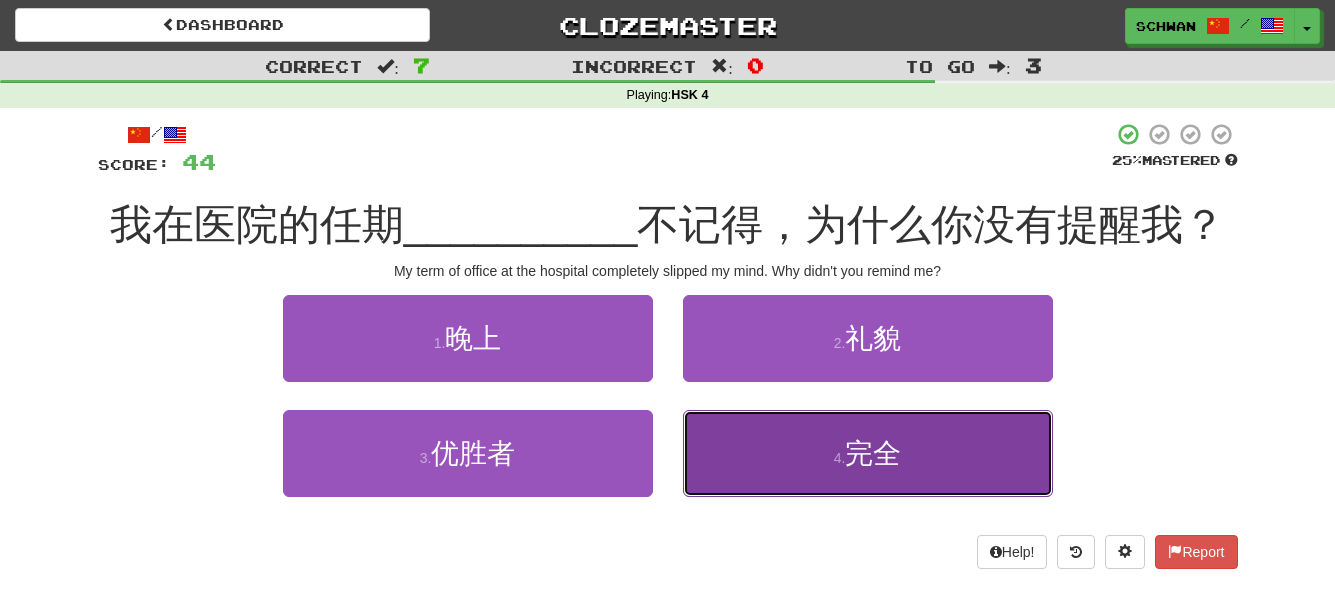 click on "4 .  完全" at bounding box center [868, 453] 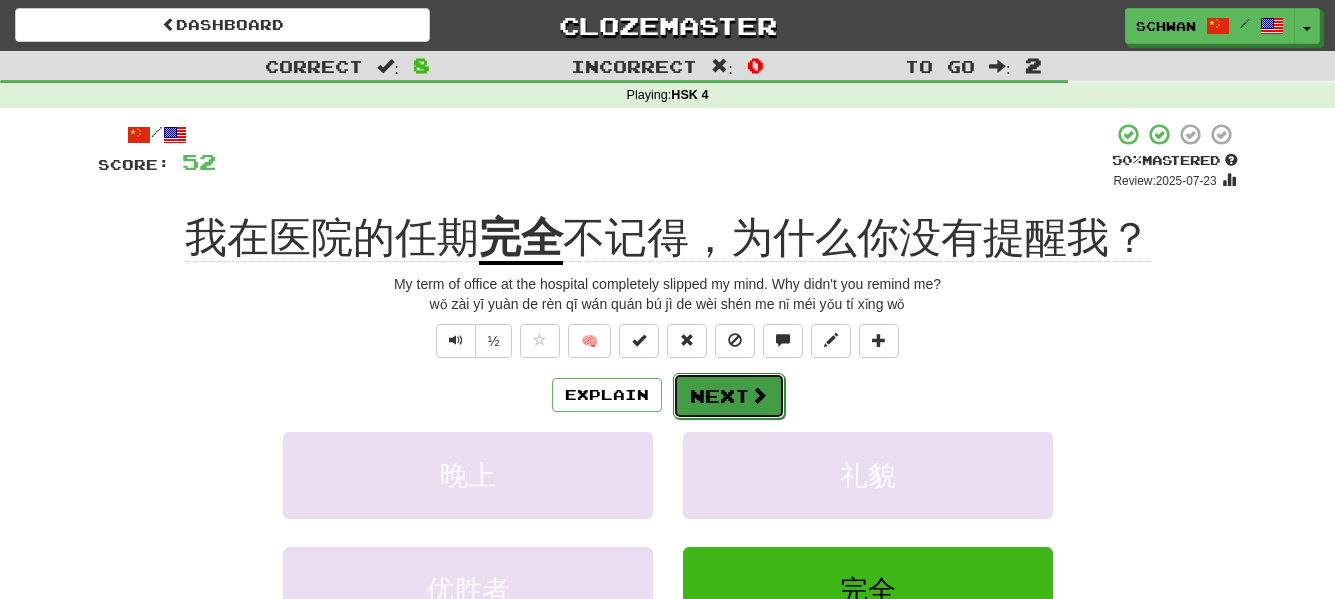 click on "Next" at bounding box center [729, 396] 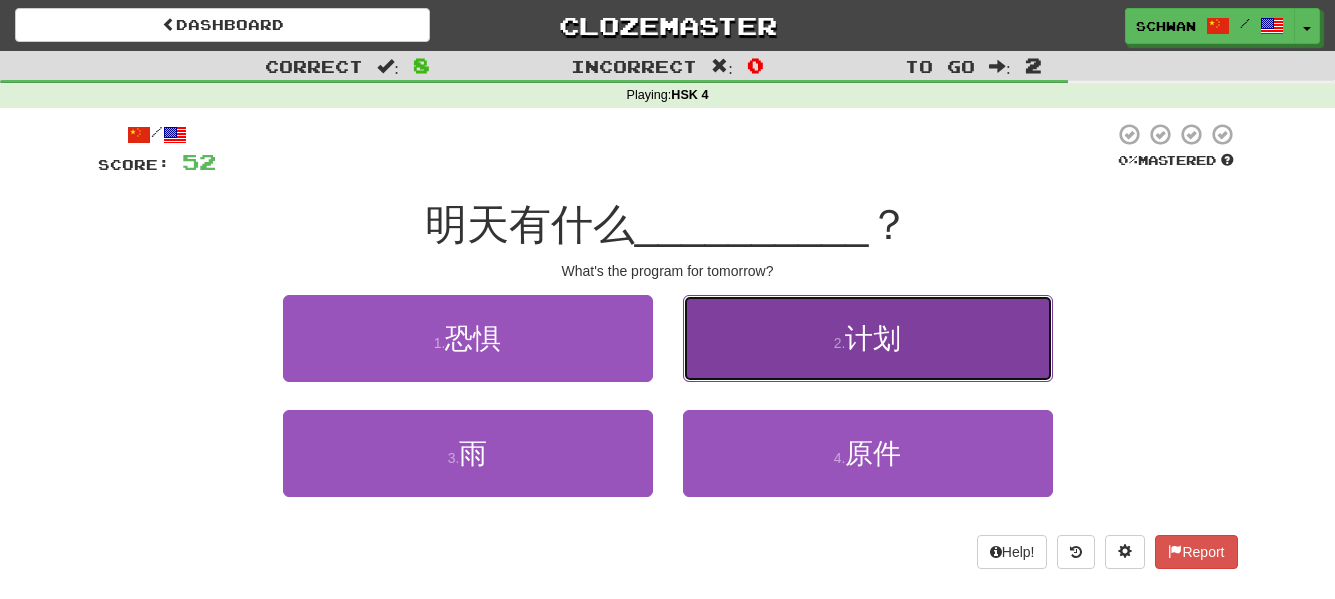 click on "2 .  计划" at bounding box center (868, 338) 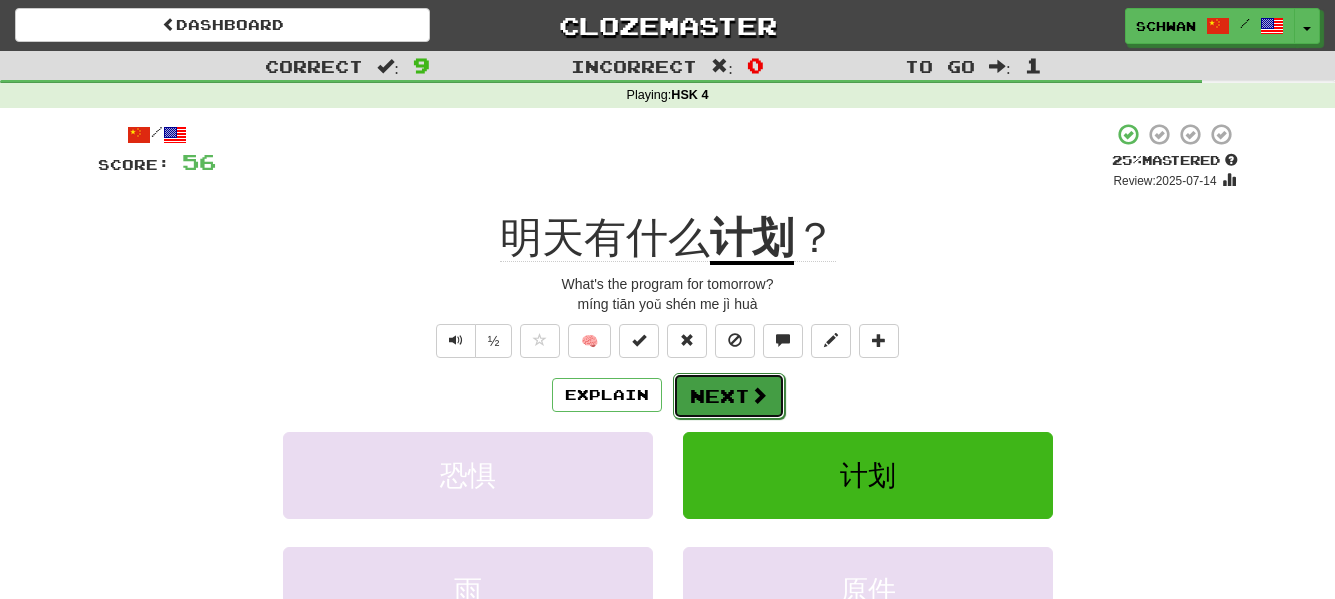 click on "Next" at bounding box center [729, 396] 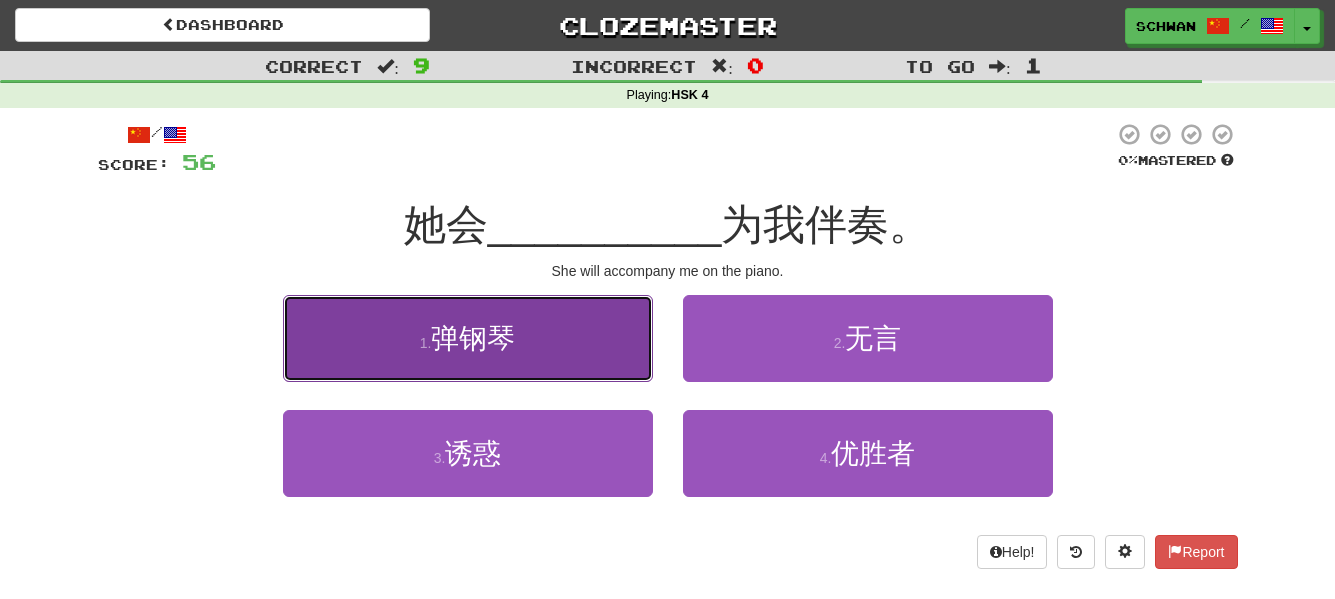 click on "弹钢琴" at bounding box center [473, 338] 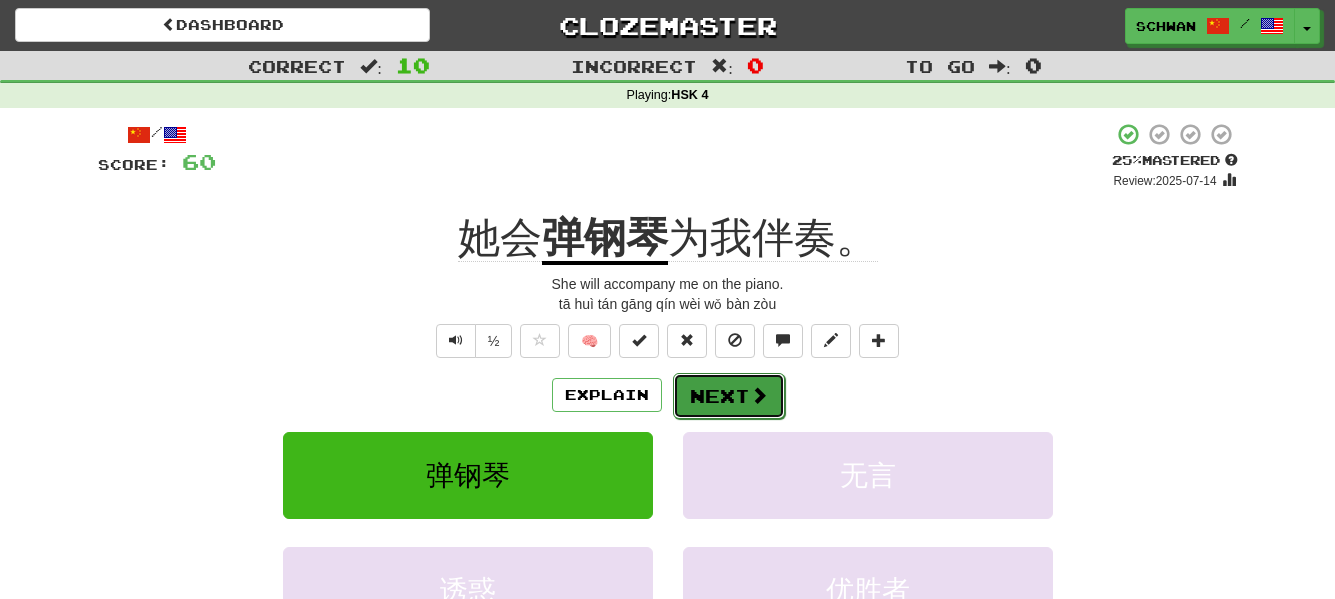 click on "Next" at bounding box center (729, 396) 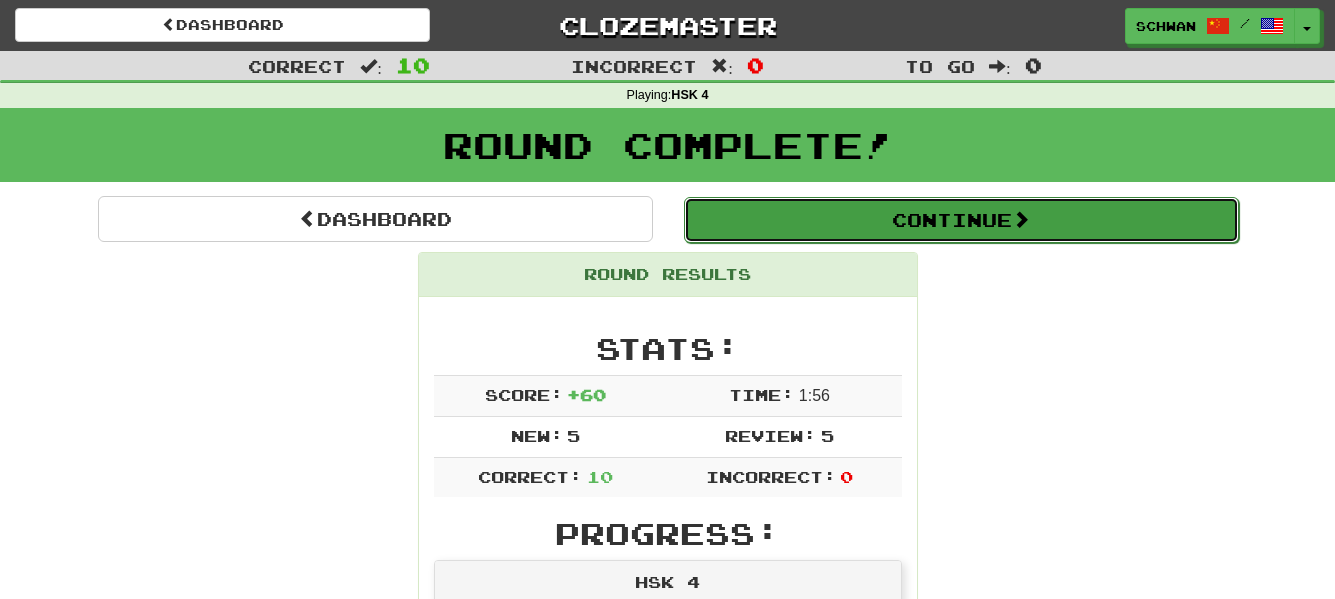 click on "Continue" at bounding box center (961, 220) 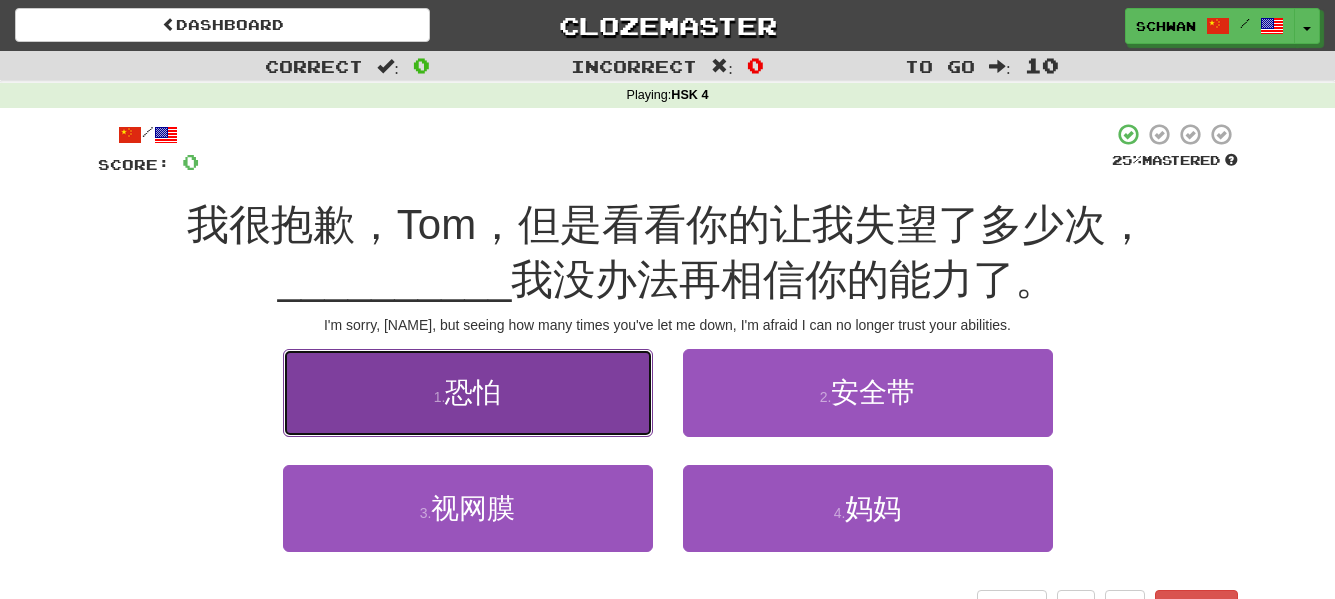 click on "1 .  恐怕" at bounding box center [468, 392] 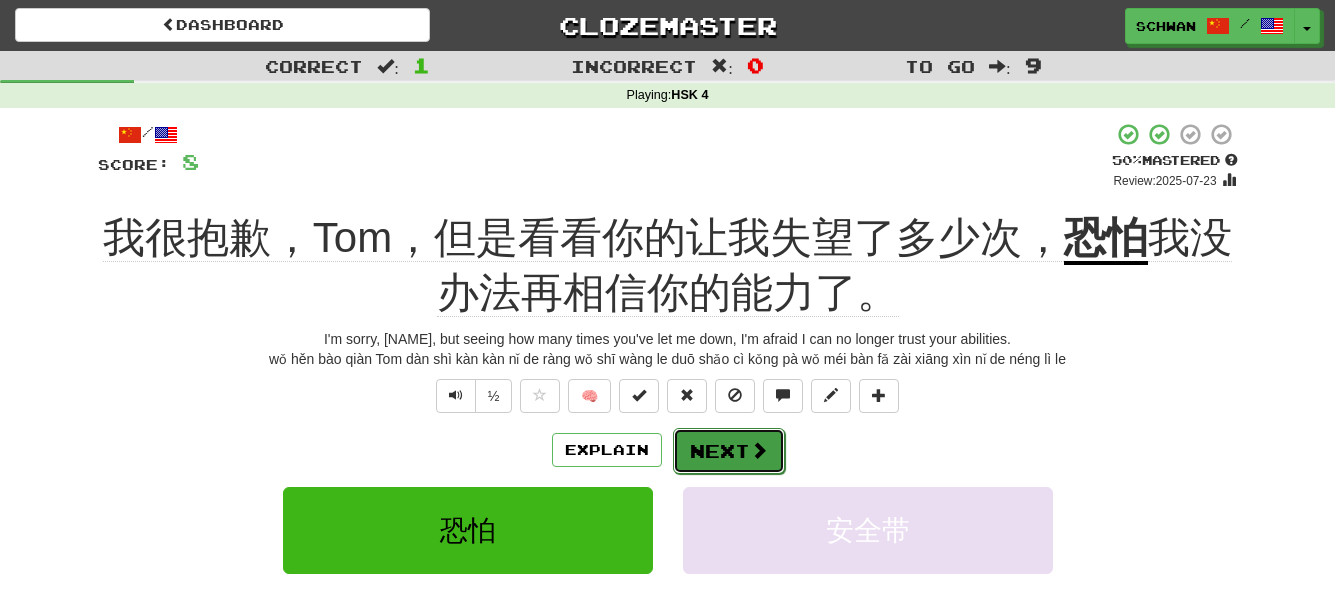 click on "Next" at bounding box center (729, 451) 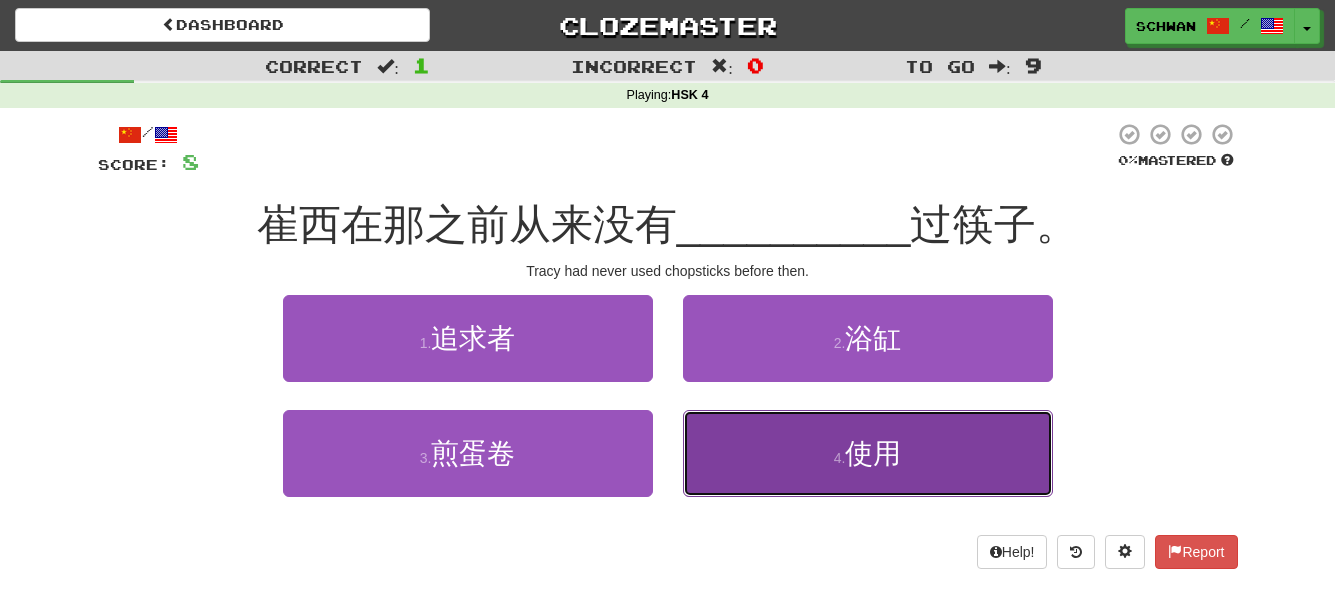 click on "4 .  使用" at bounding box center [868, 453] 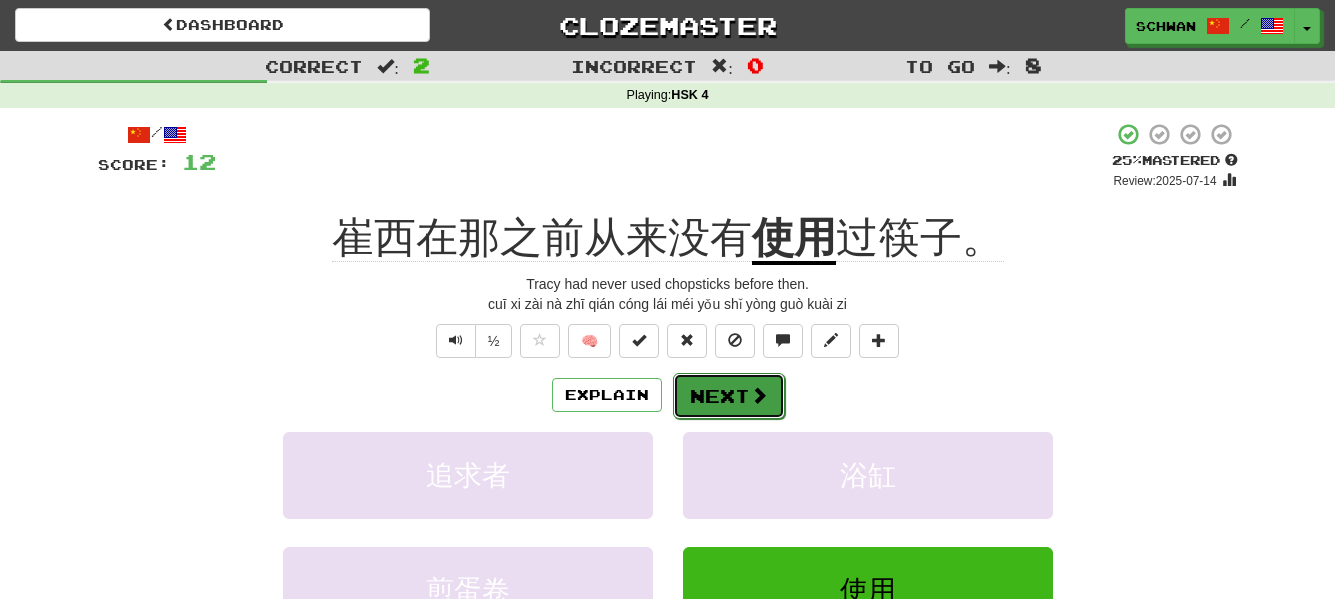 click on "Next" at bounding box center (729, 396) 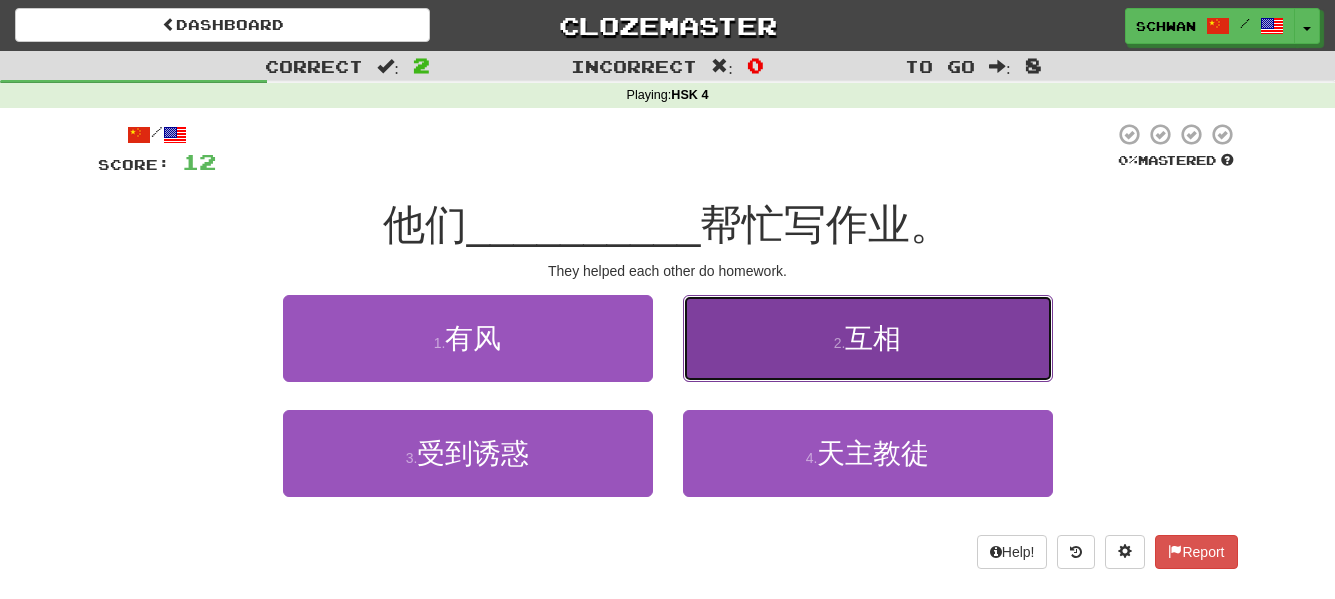 click on "2 .  互相" at bounding box center (868, 338) 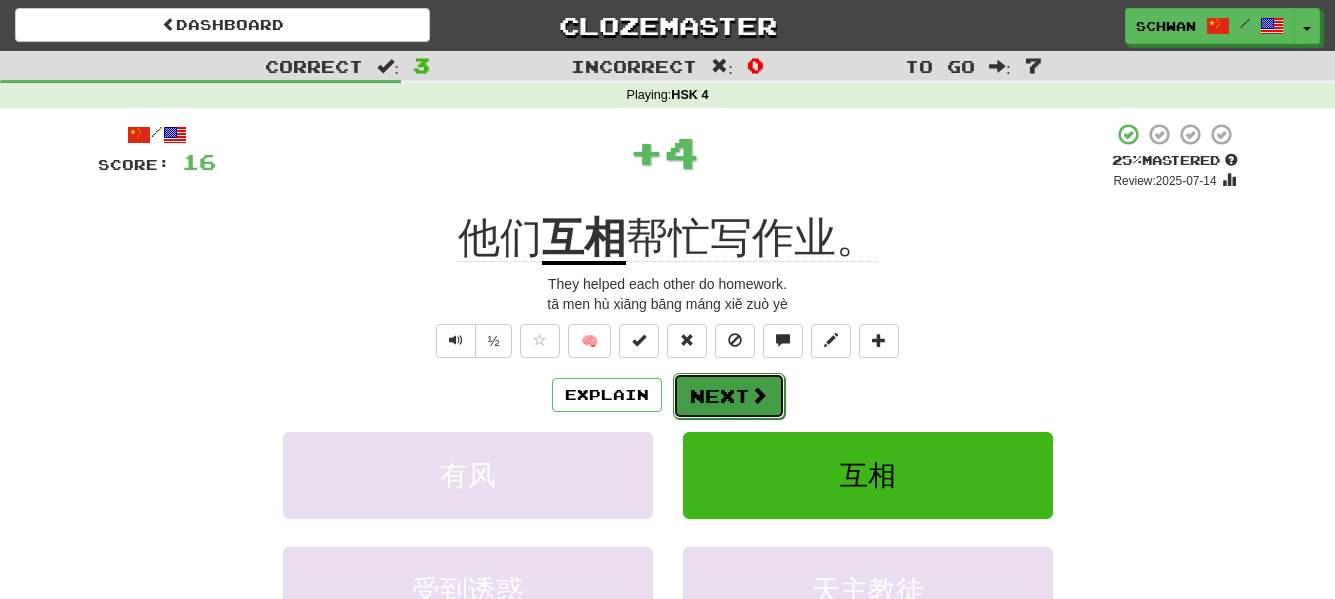 click on "Next" at bounding box center (729, 396) 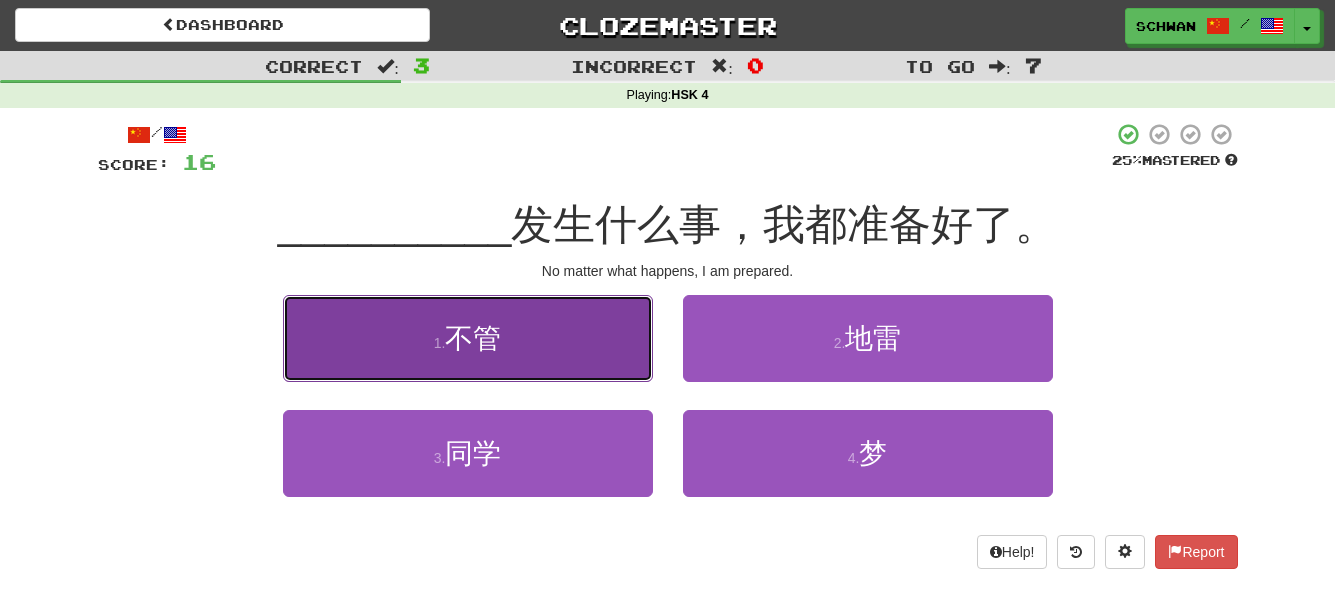 click on "1 .  不管" at bounding box center (468, 338) 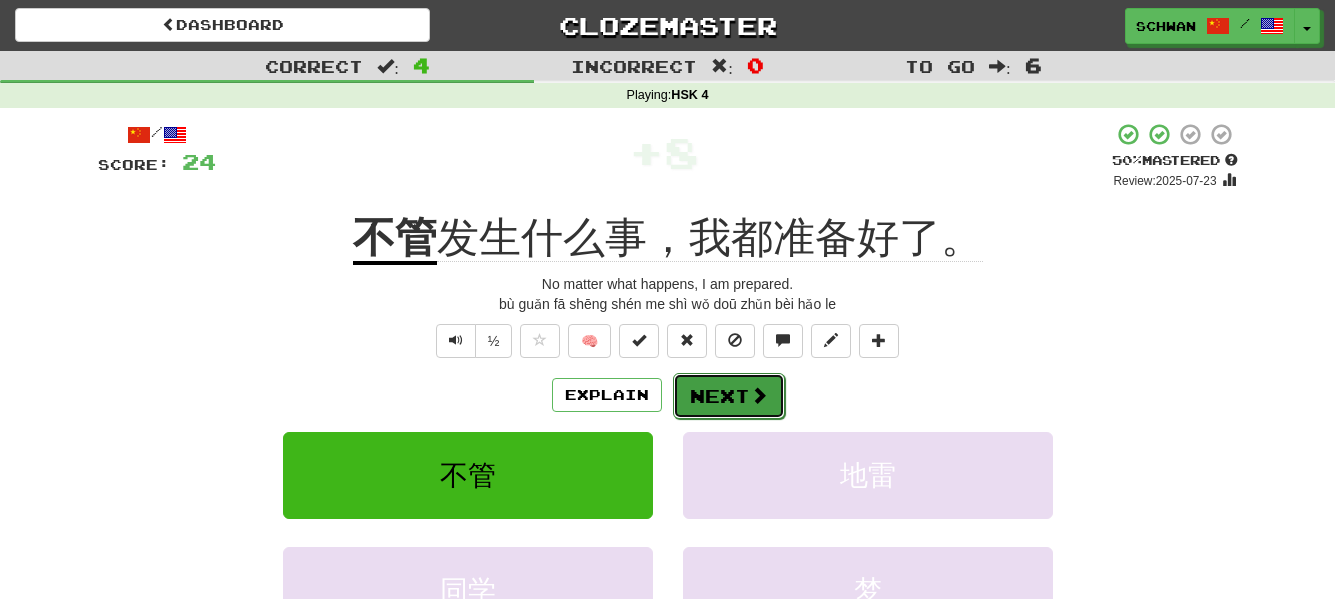 click on "Next" at bounding box center [729, 396] 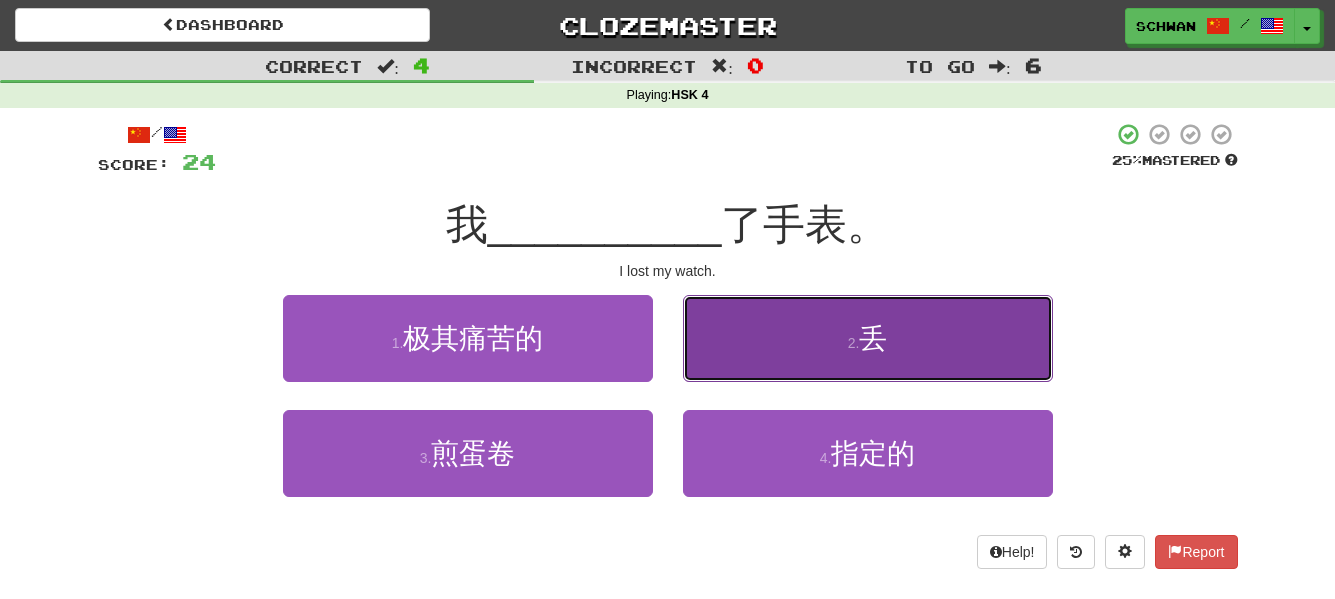 click on "2 .  丢" at bounding box center (868, 338) 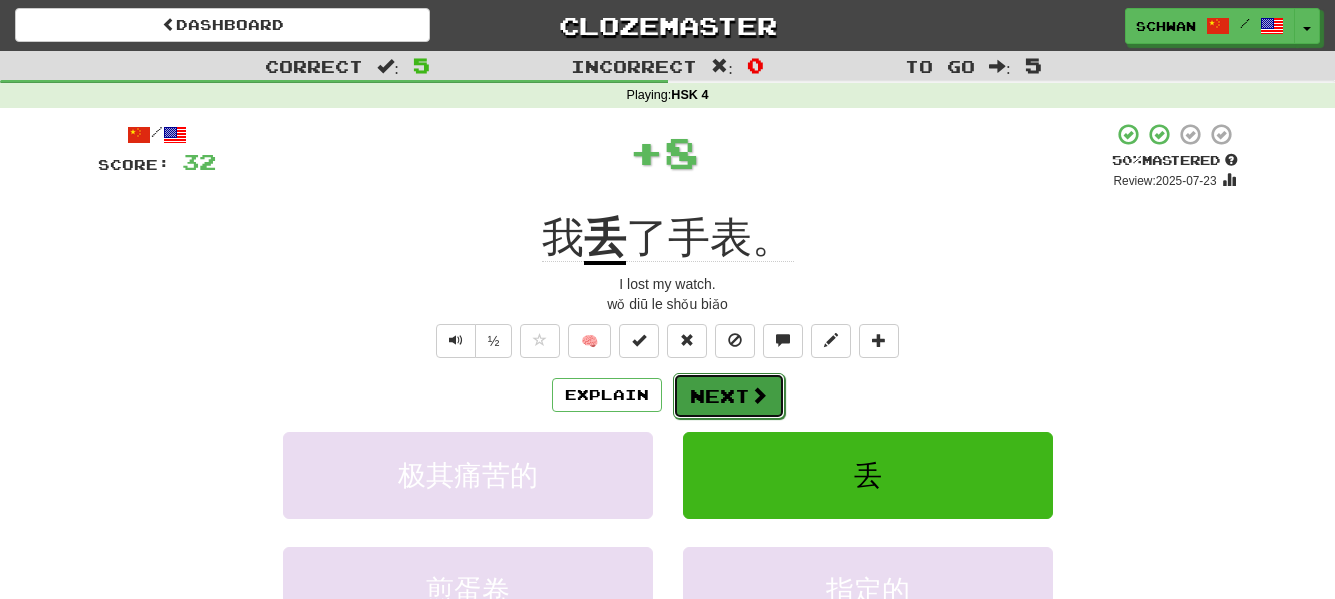 click on "Next" at bounding box center [729, 396] 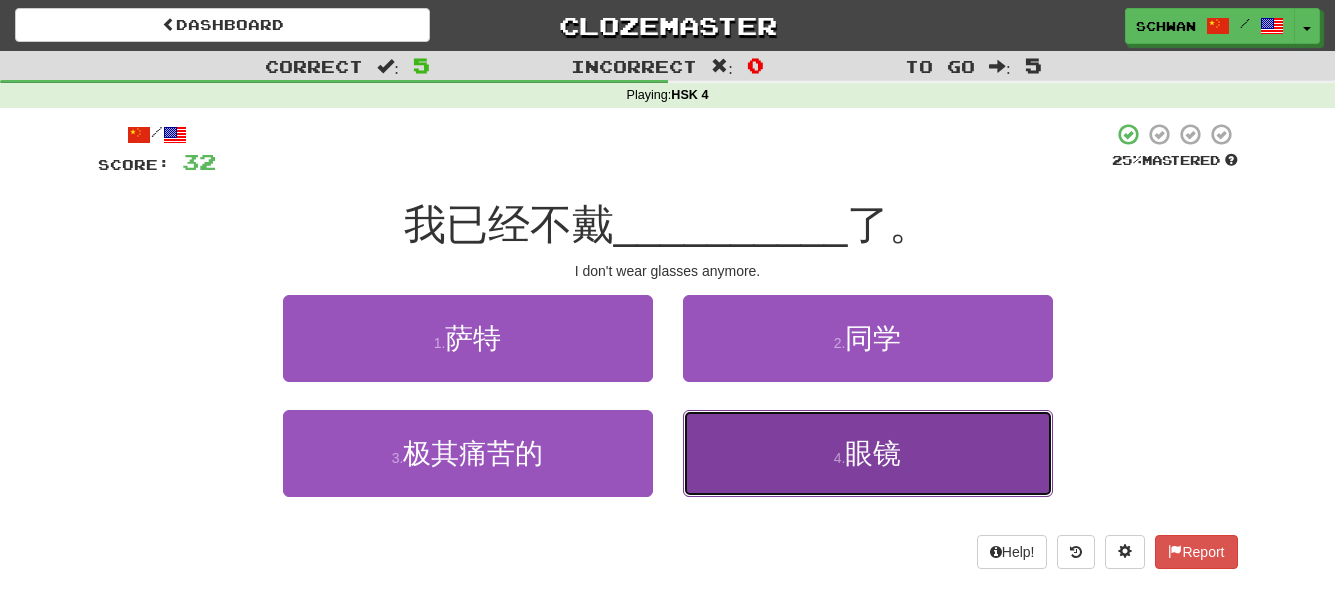 click on "眼镜" at bounding box center [873, 453] 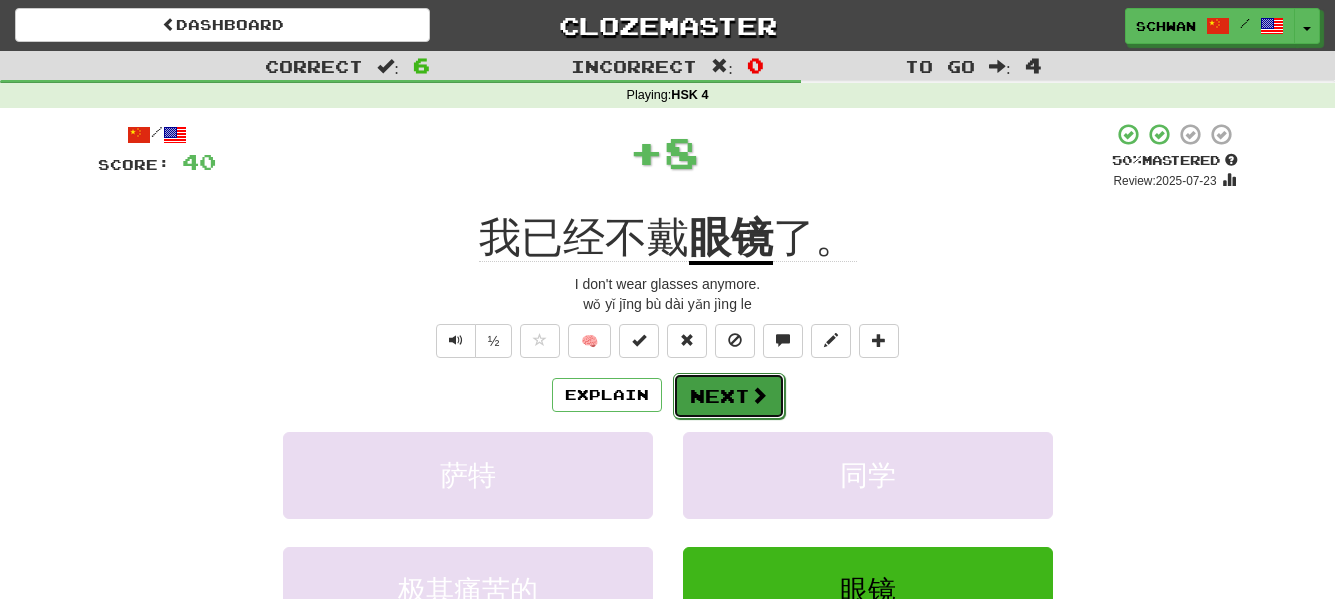 click on "Next" at bounding box center [729, 396] 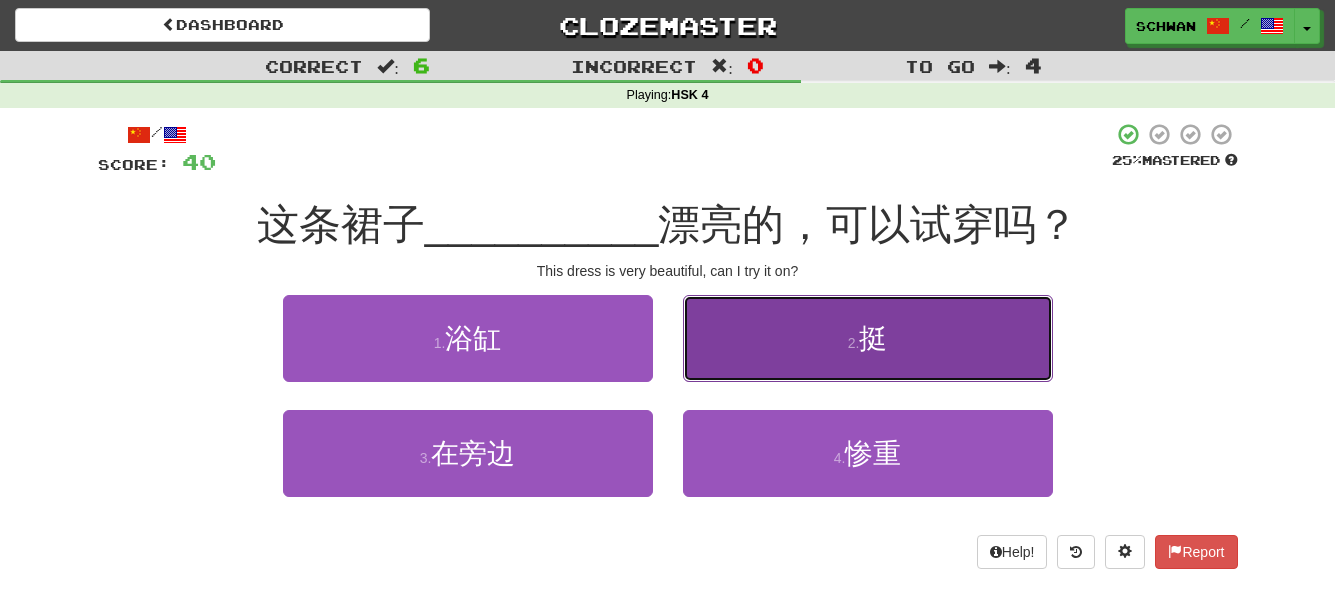 click on "2 .  挺" at bounding box center (868, 338) 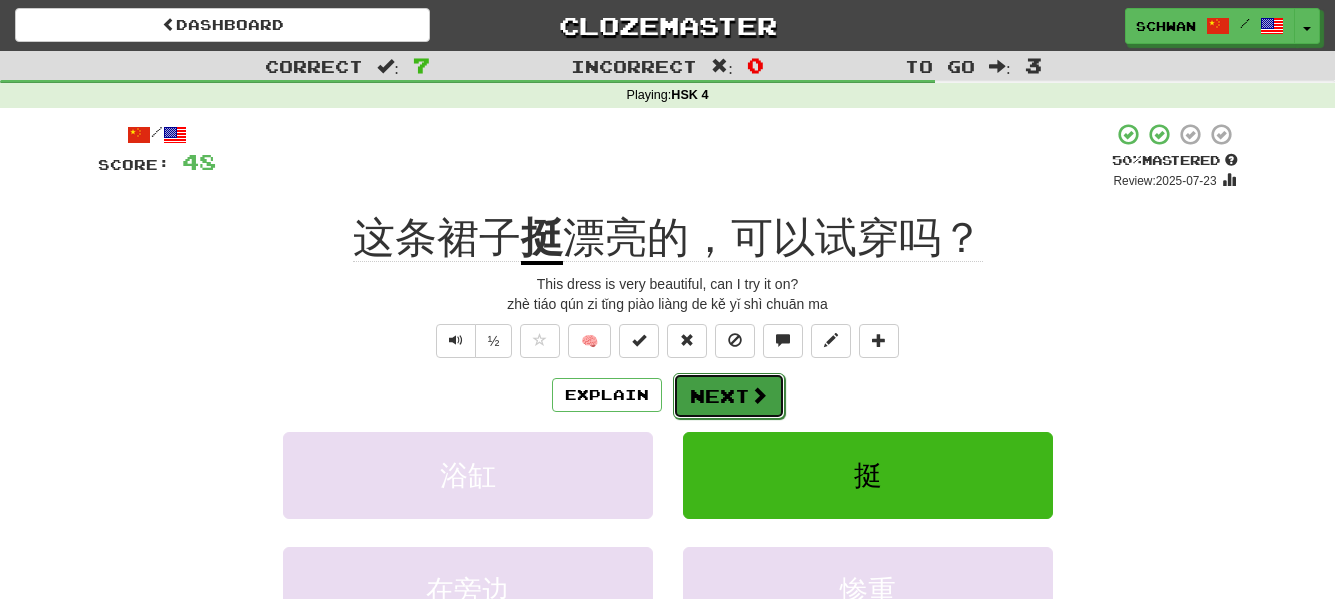 click on "Next" at bounding box center [729, 396] 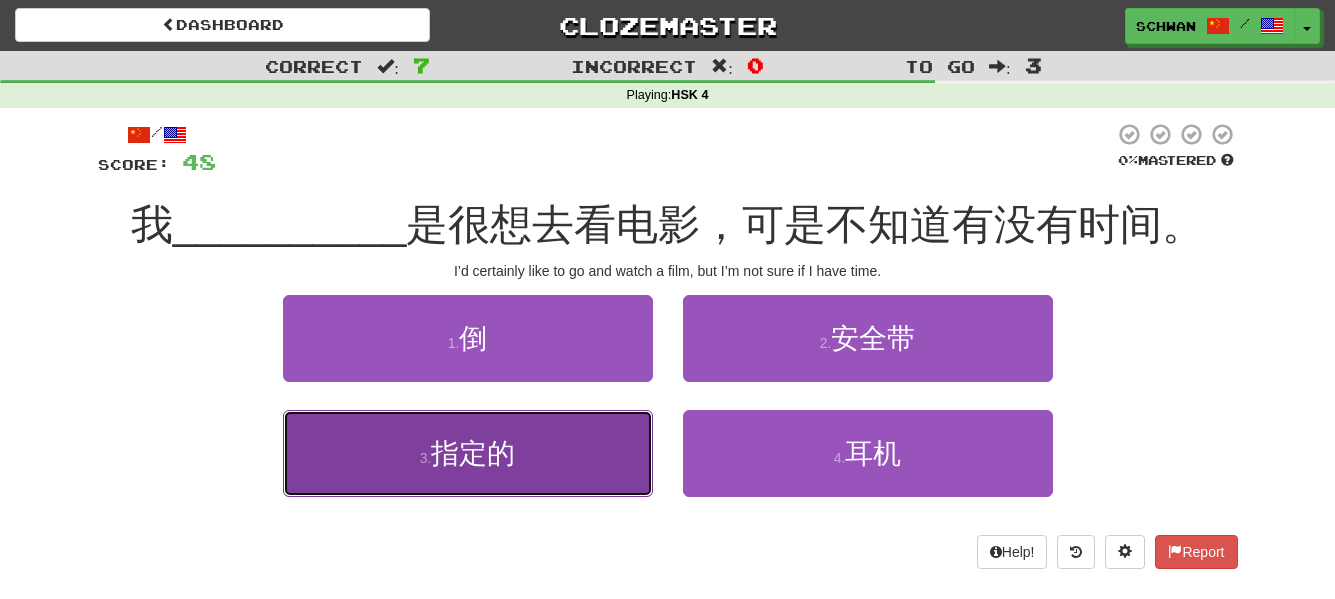 click on "3 .  指定的" at bounding box center [468, 453] 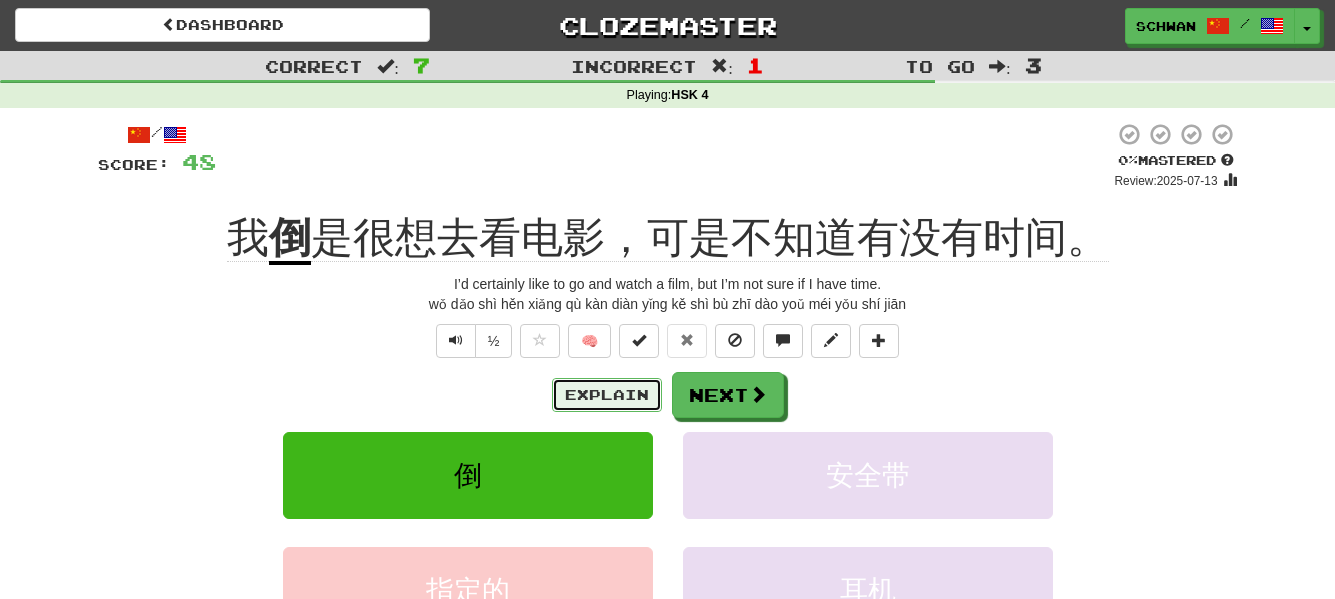 click on "Explain" at bounding box center (607, 395) 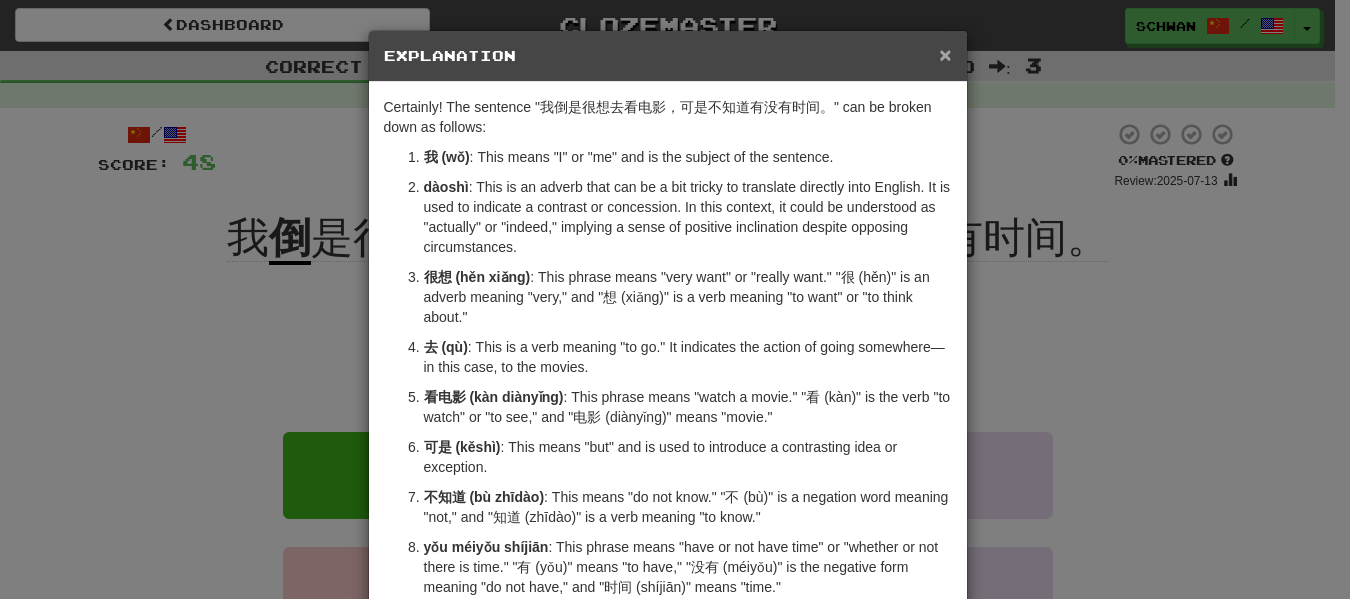 click on "×" at bounding box center [945, 54] 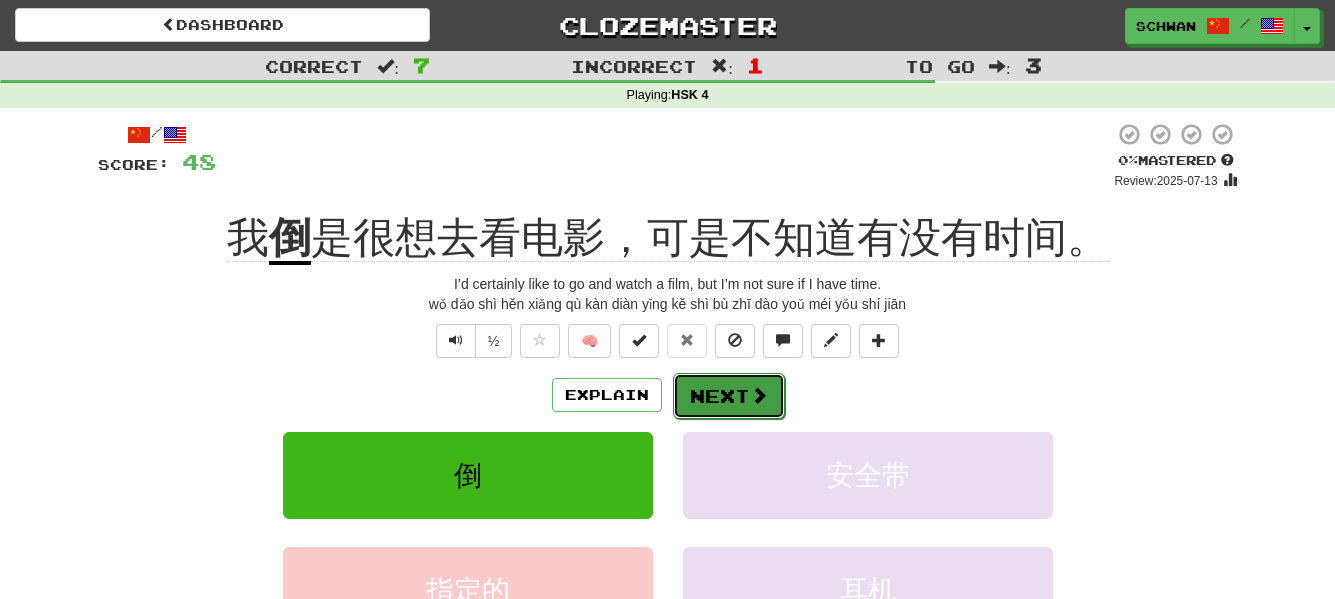 click at bounding box center [759, 395] 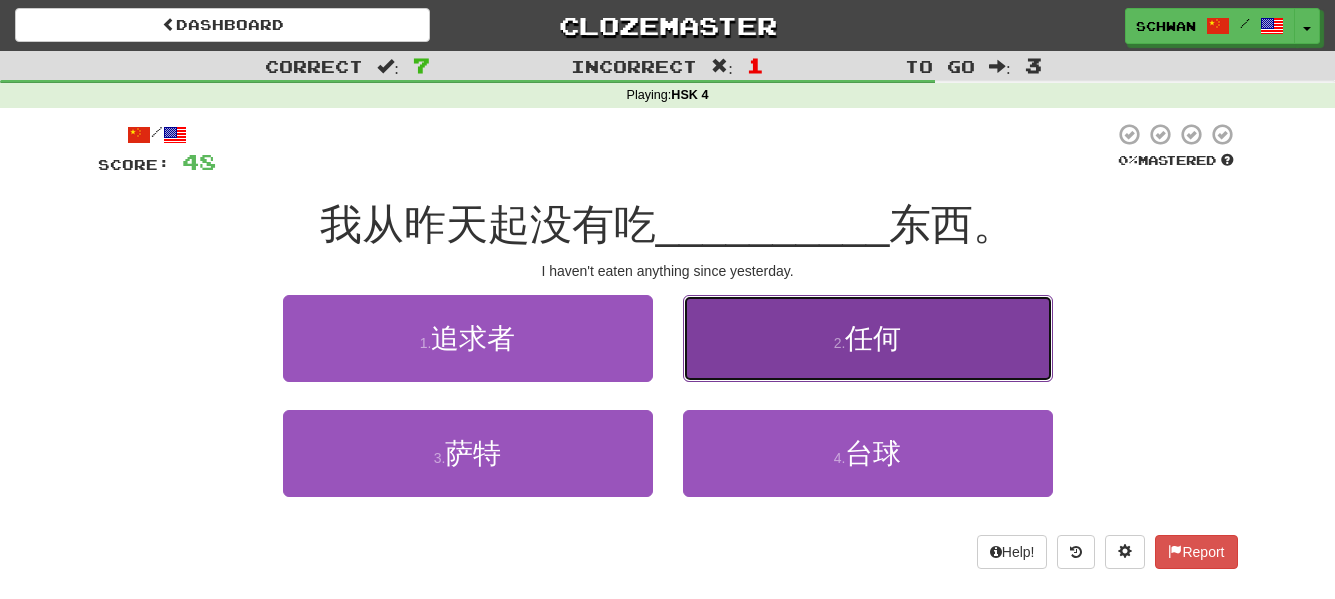 click on "2 .  任何" at bounding box center (868, 338) 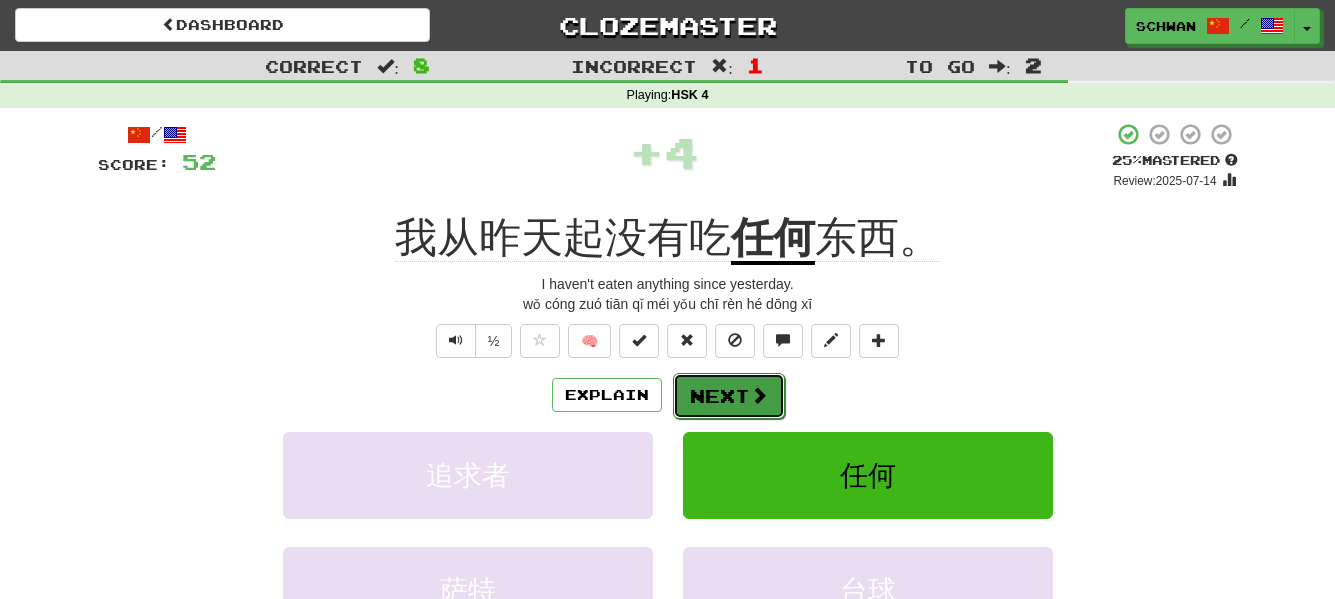 click at bounding box center (759, 395) 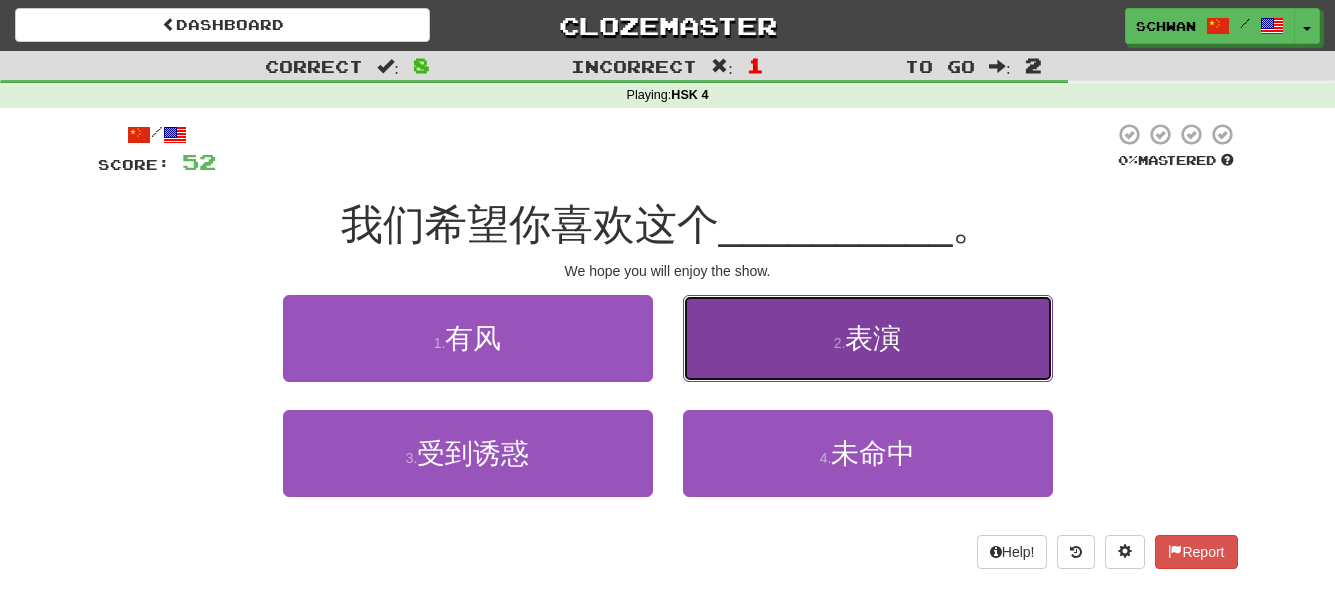 click on "2 .  表演" at bounding box center [868, 338] 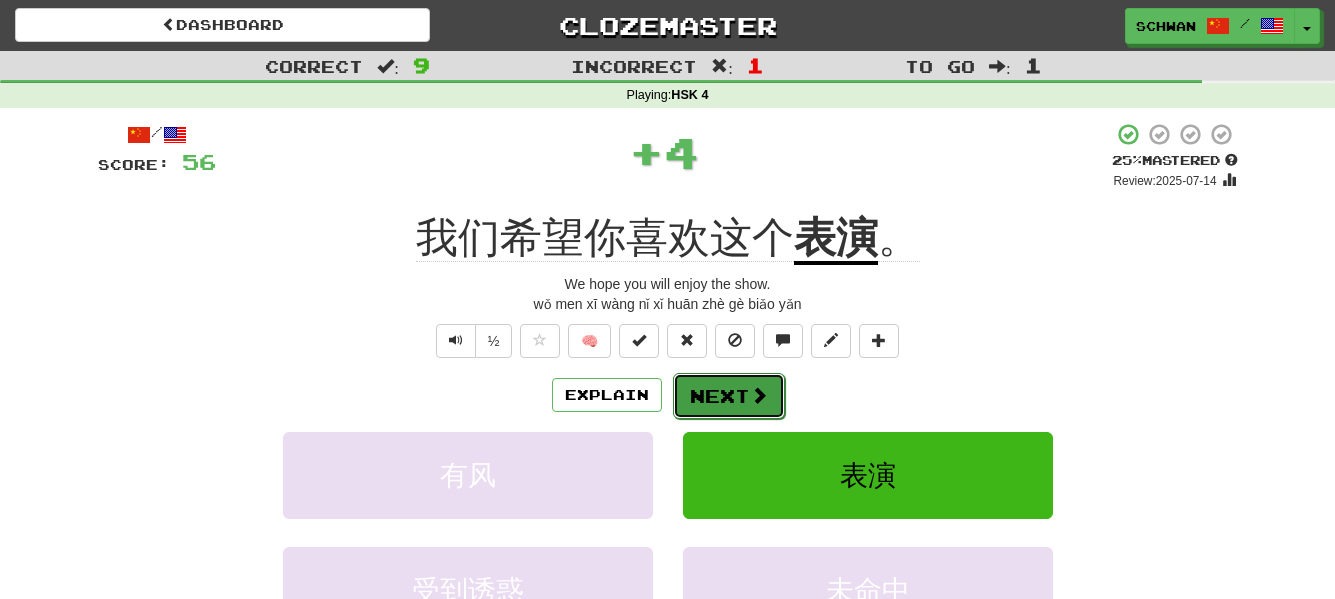 click on "Next" at bounding box center (729, 396) 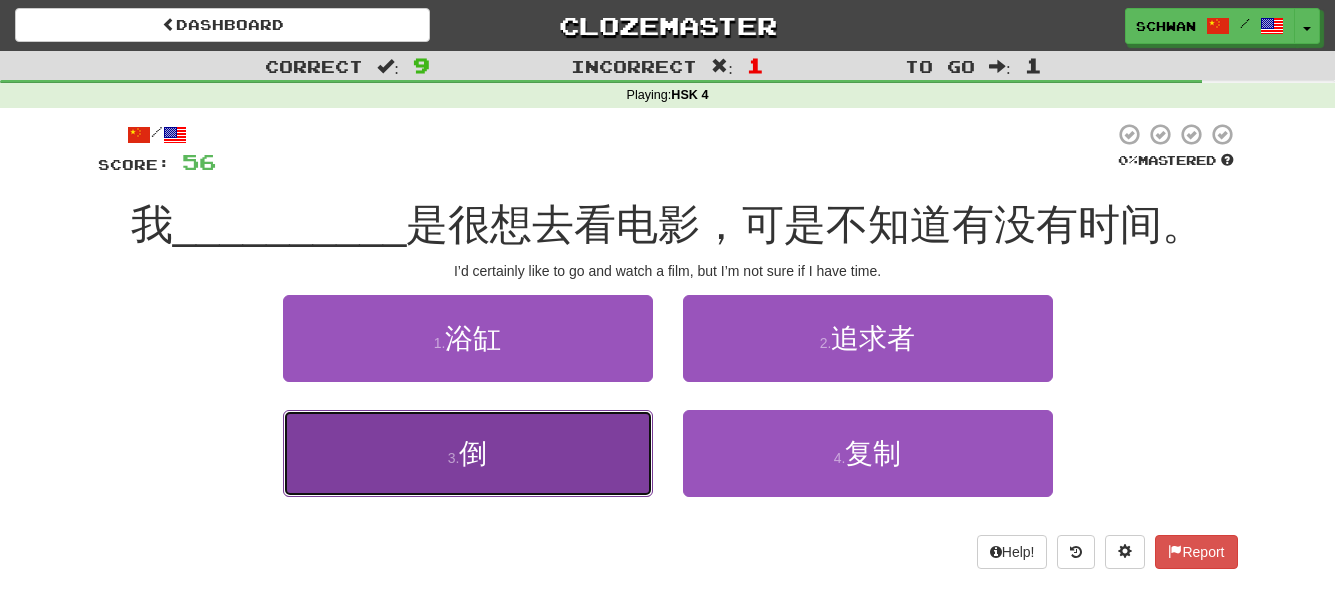click on "3 .  倒" at bounding box center (468, 453) 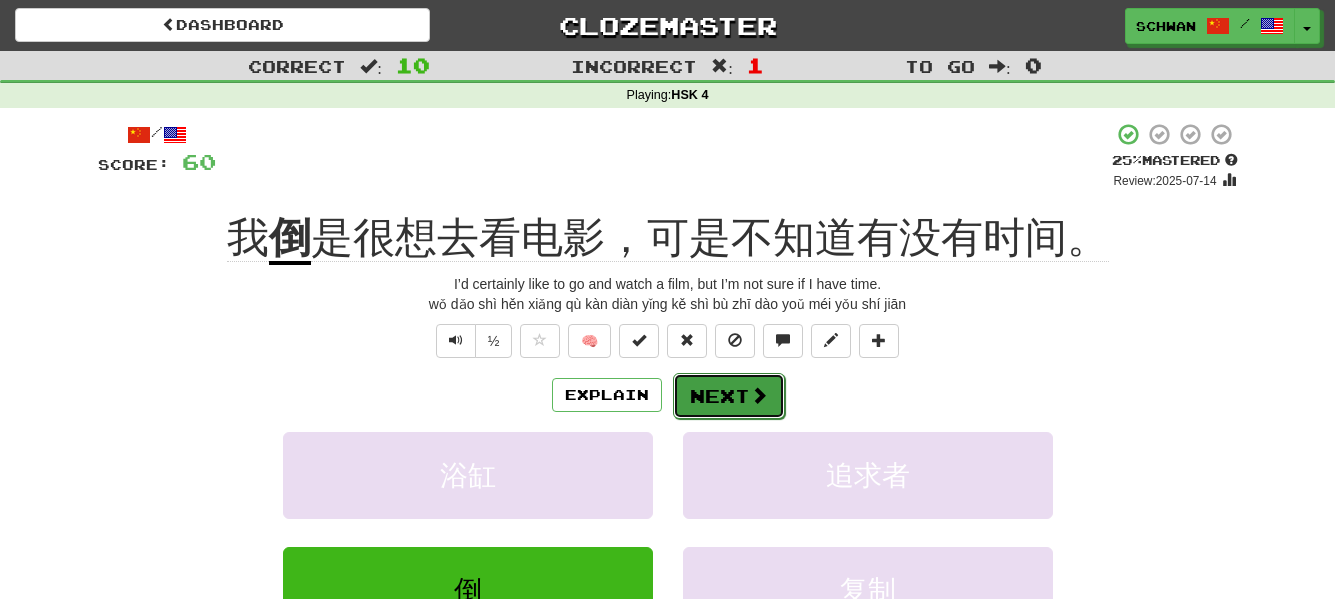 click on "Next" at bounding box center [729, 396] 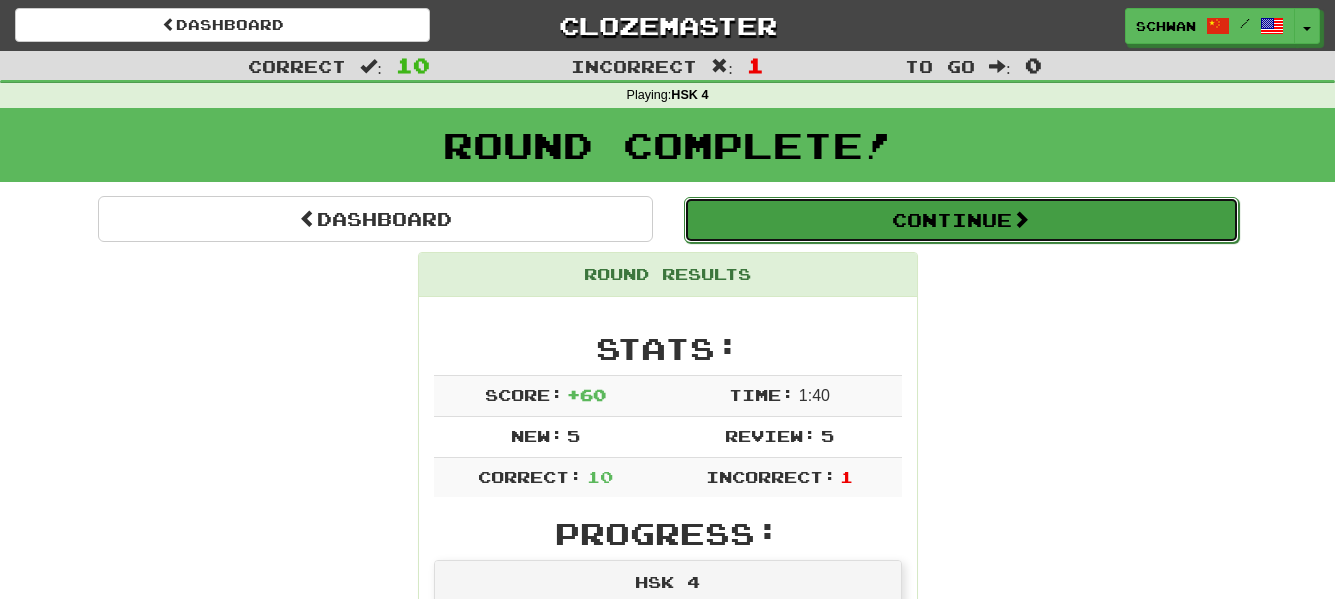 click on "Continue" at bounding box center [961, 220] 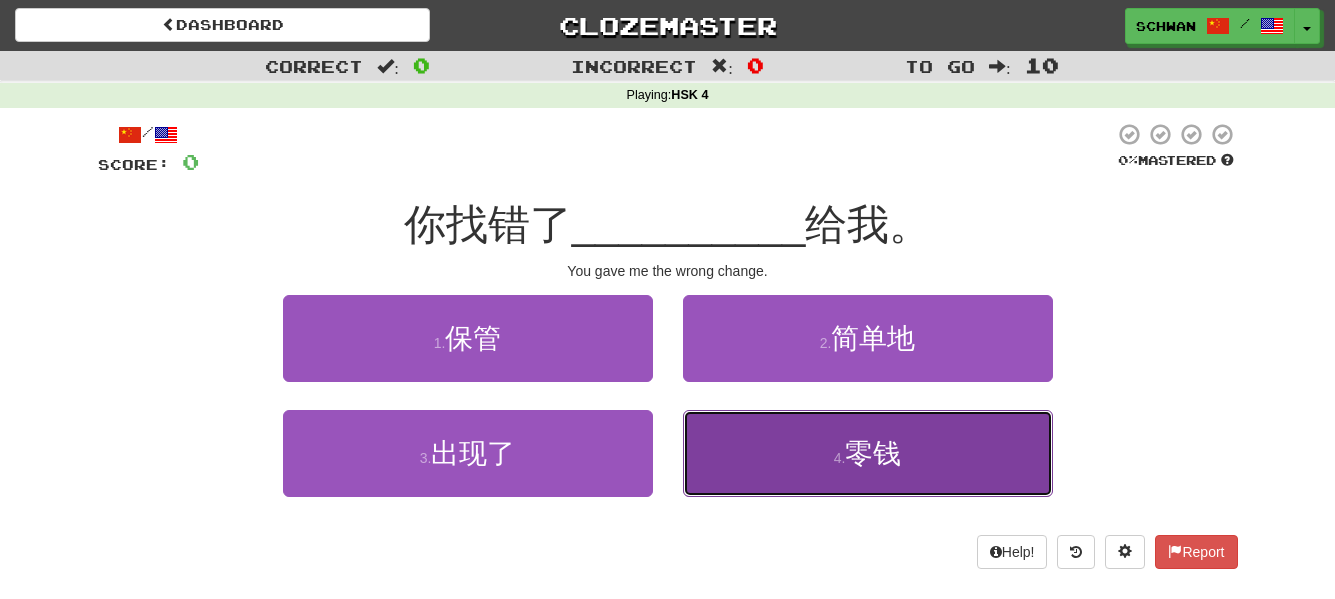 click on "4 .  零钱" at bounding box center [868, 453] 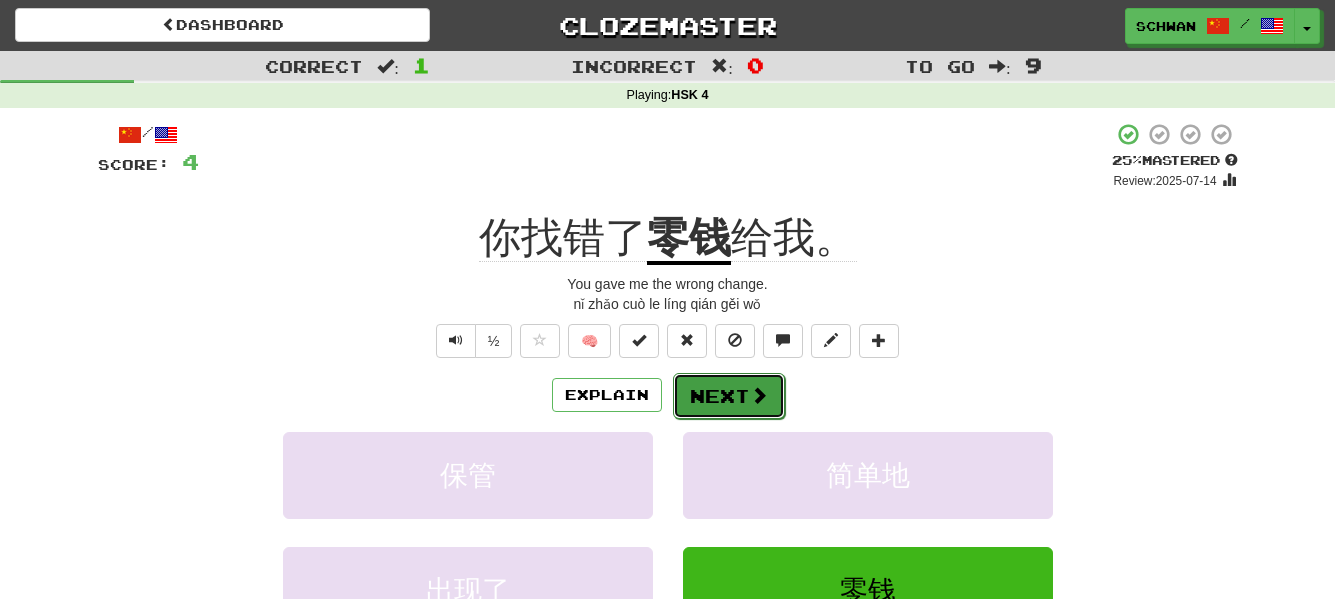 click on "Next" at bounding box center [729, 396] 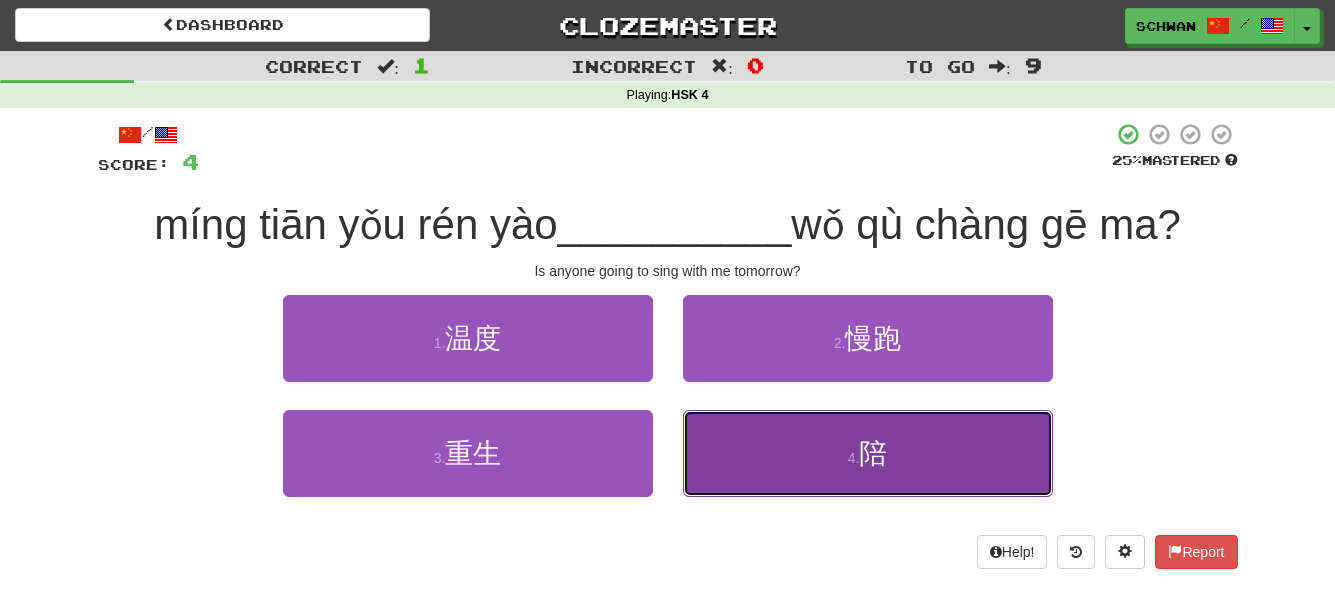 click on "4 .  陪" at bounding box center [868, 453] 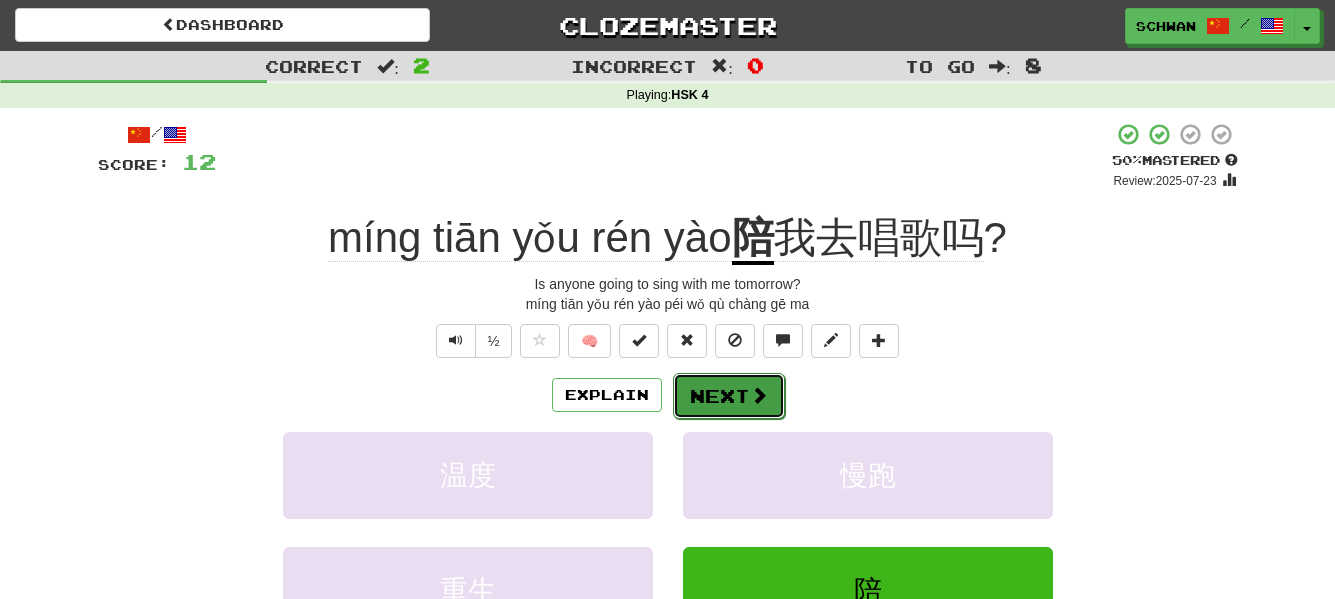 click on "Next" at bounding box center (729, 396) 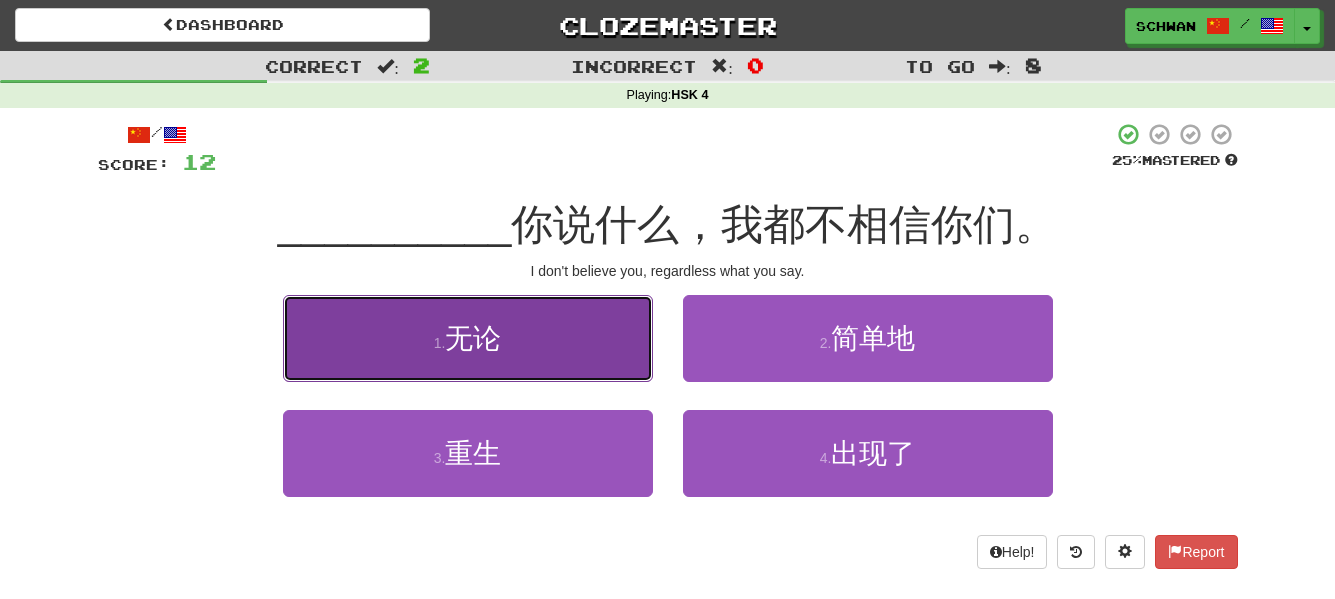 click on "1 .  无论" at bounding box center (468, 338) 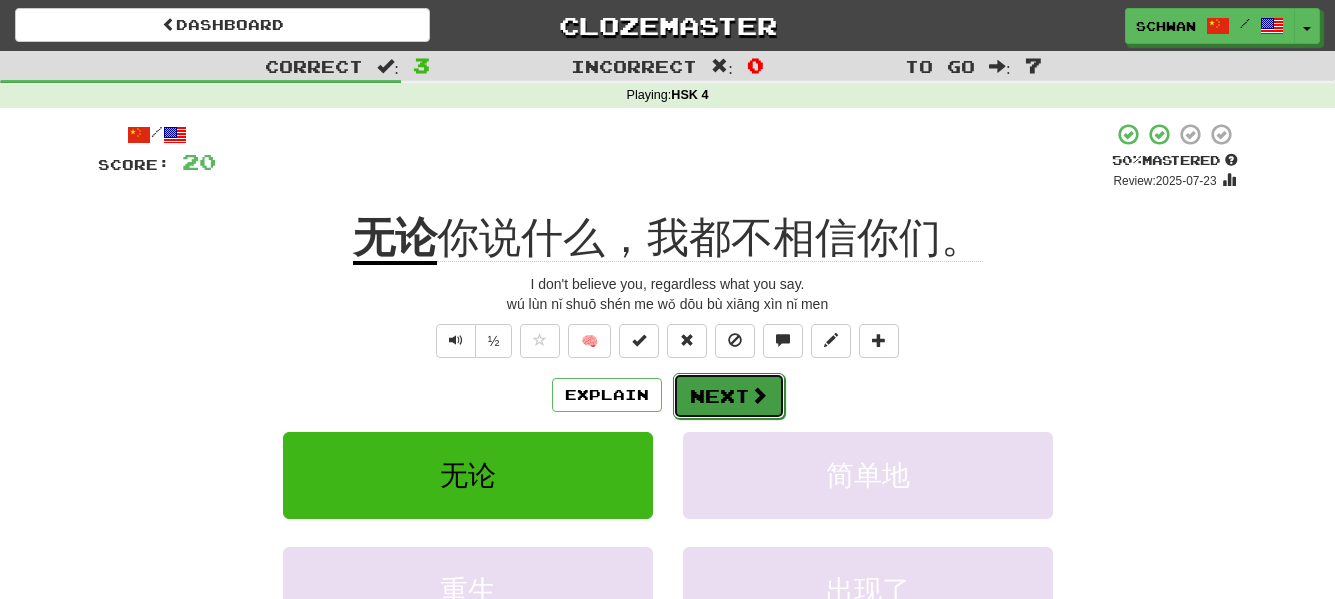 click at bounding box center [759, 395] 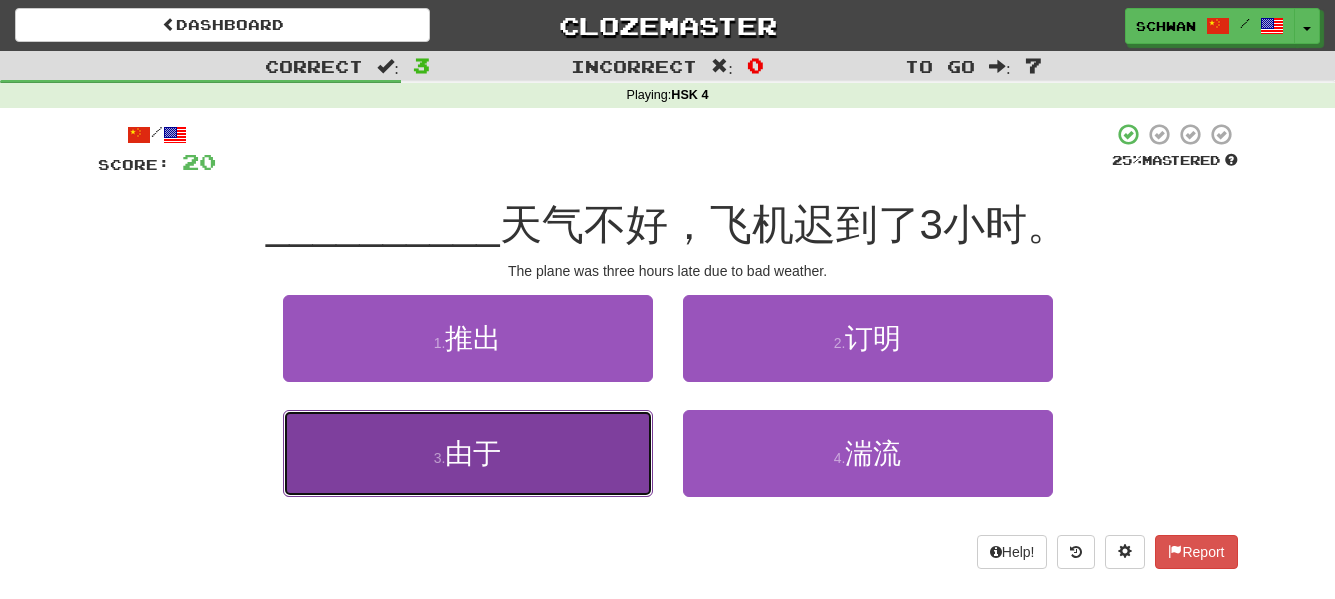 click on "3 .  由于" at bounding box center (468, 453) 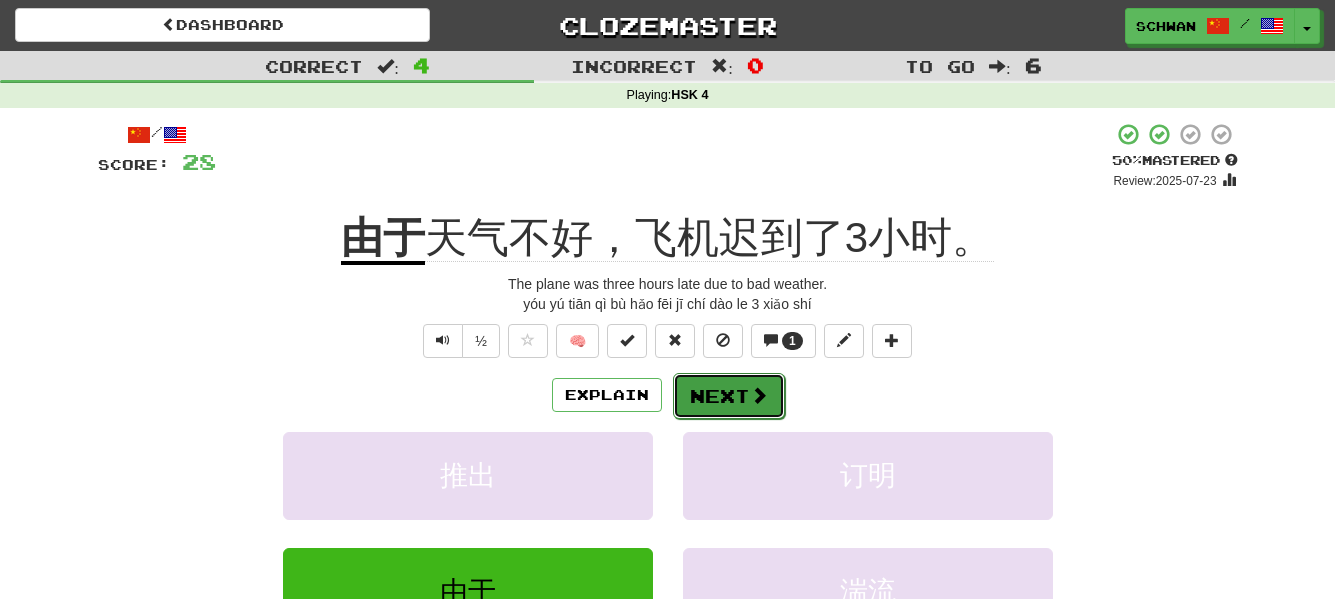click on "Next" at bounding box center (729, 396) 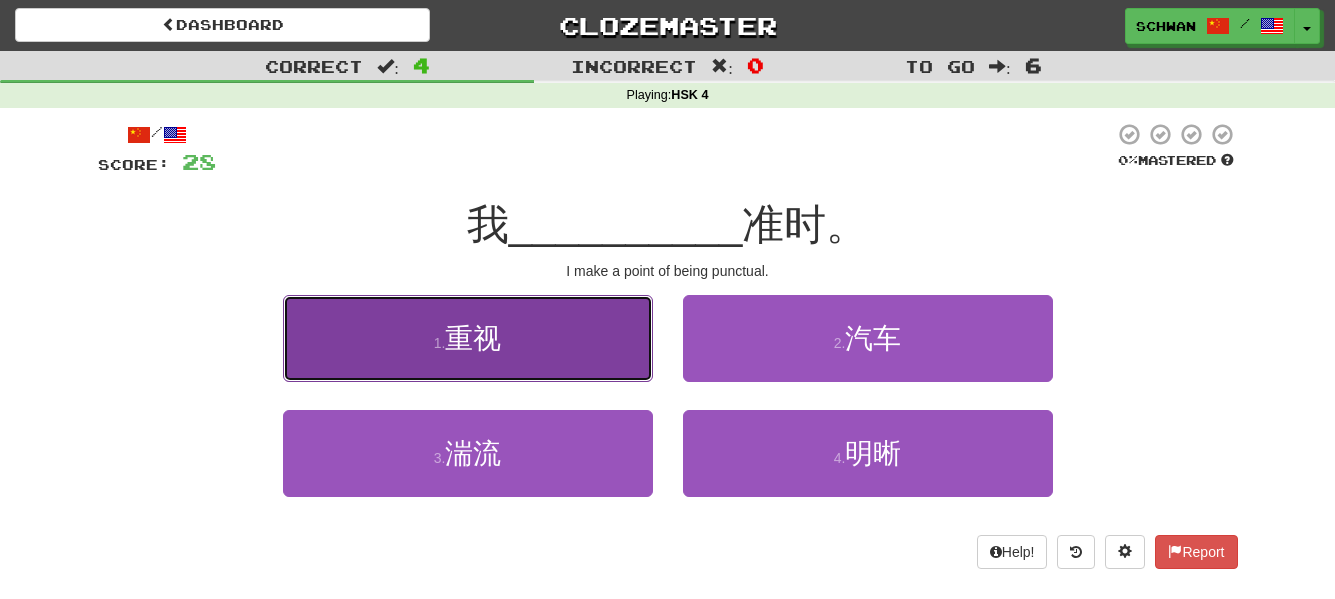 click on "1 .  重视" at bounding box center [468, 338] 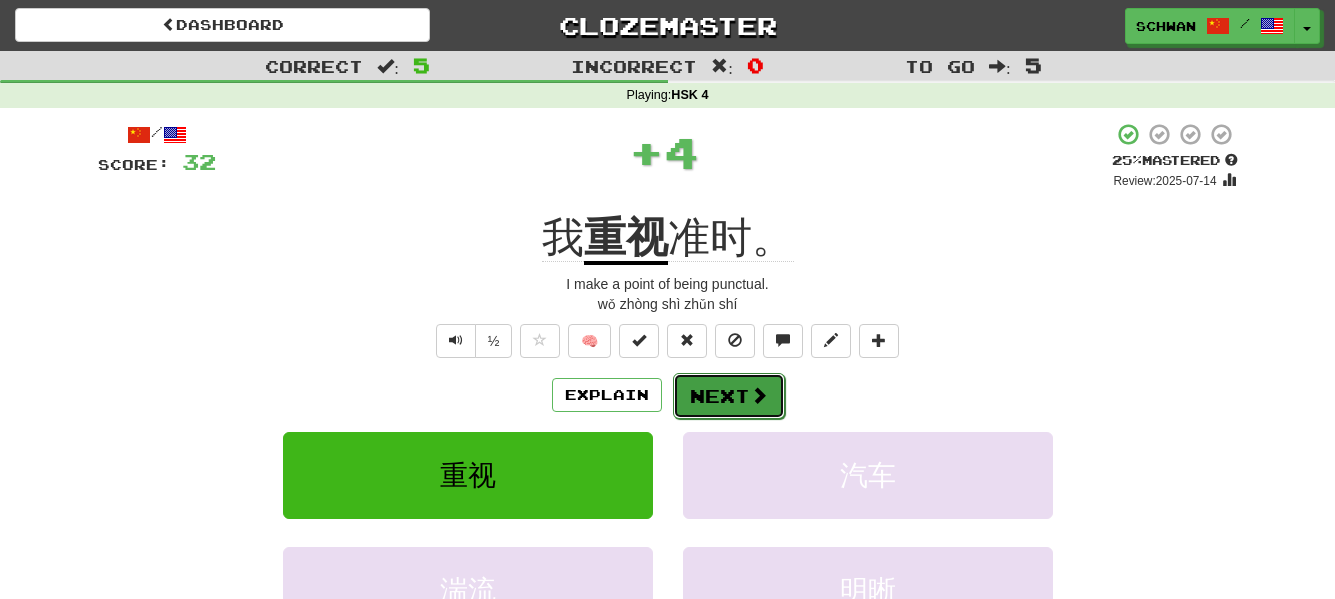 click on "Next" at bounding box center [729, 396] 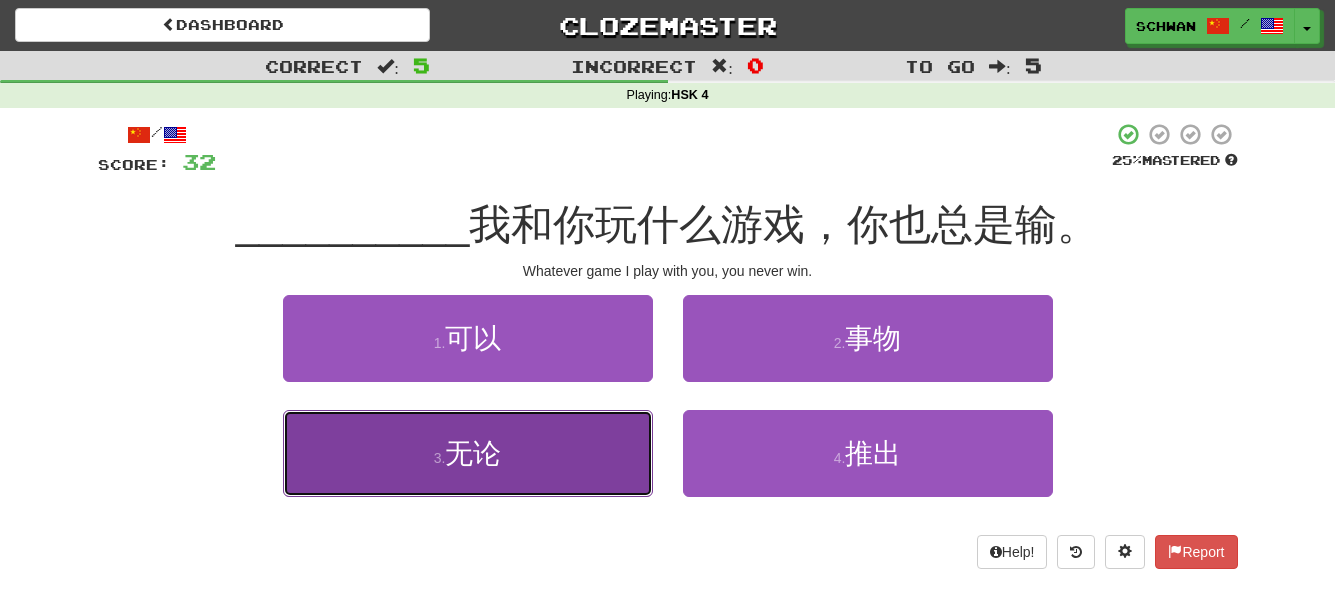 click on "无论" at bounding box center [473, 453] 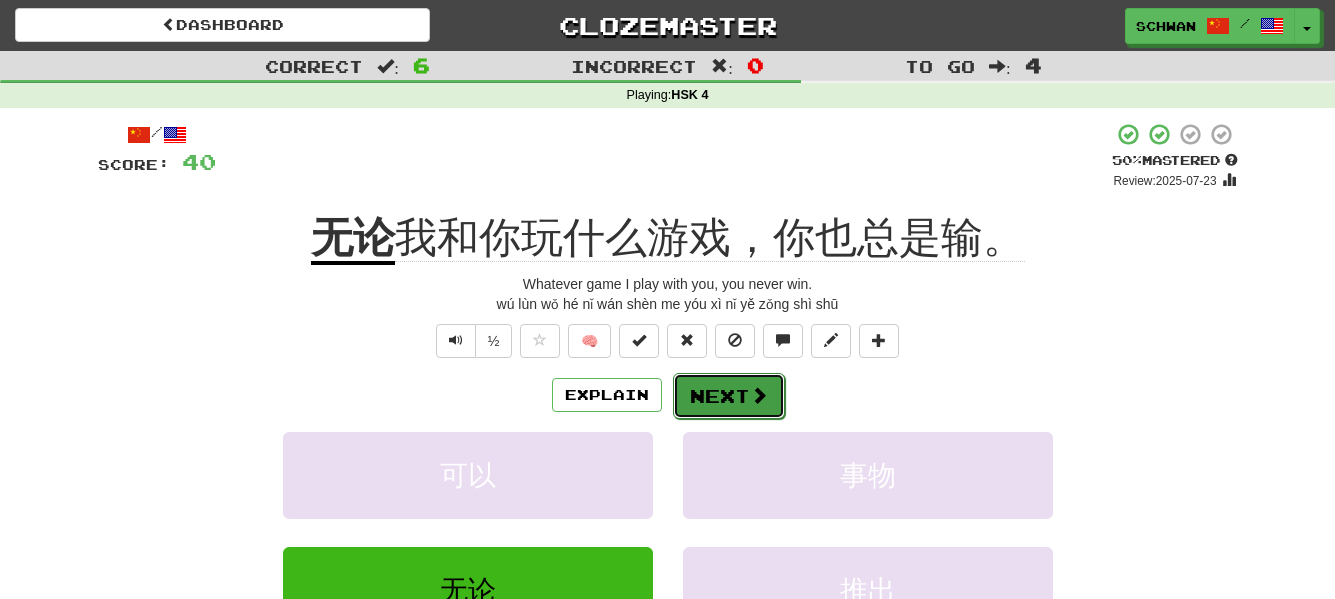 click on "Next" at bounding box center (729, 396) 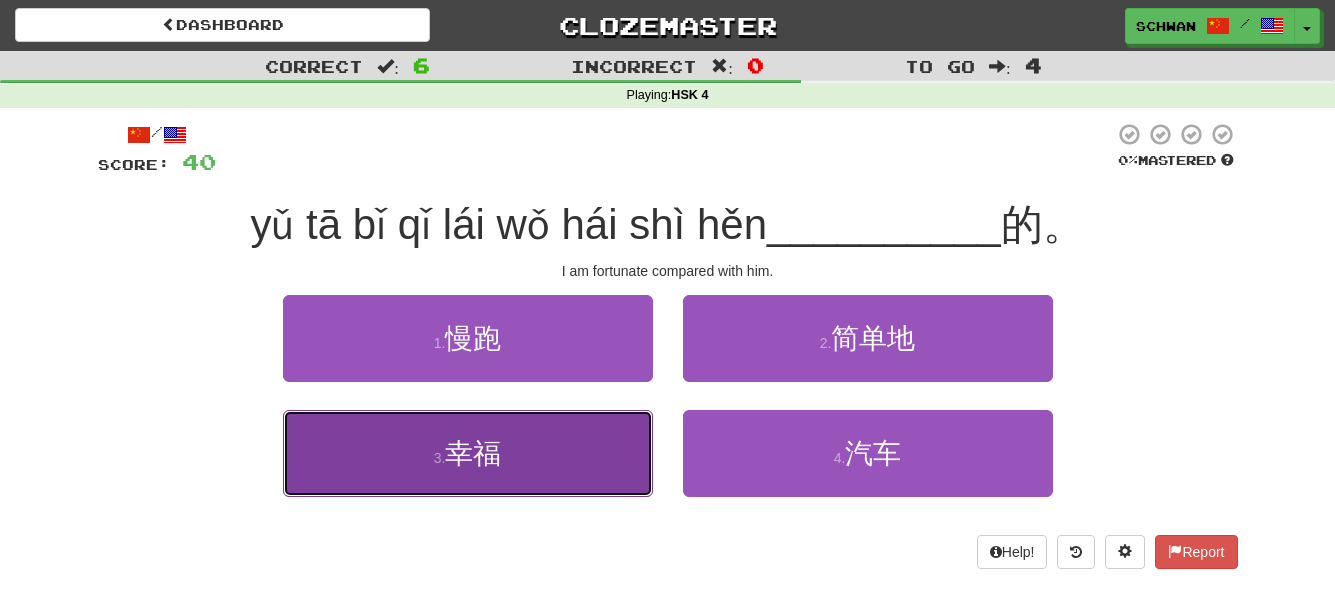 click on "3 .  幸福" at bounding box center [468, 453] 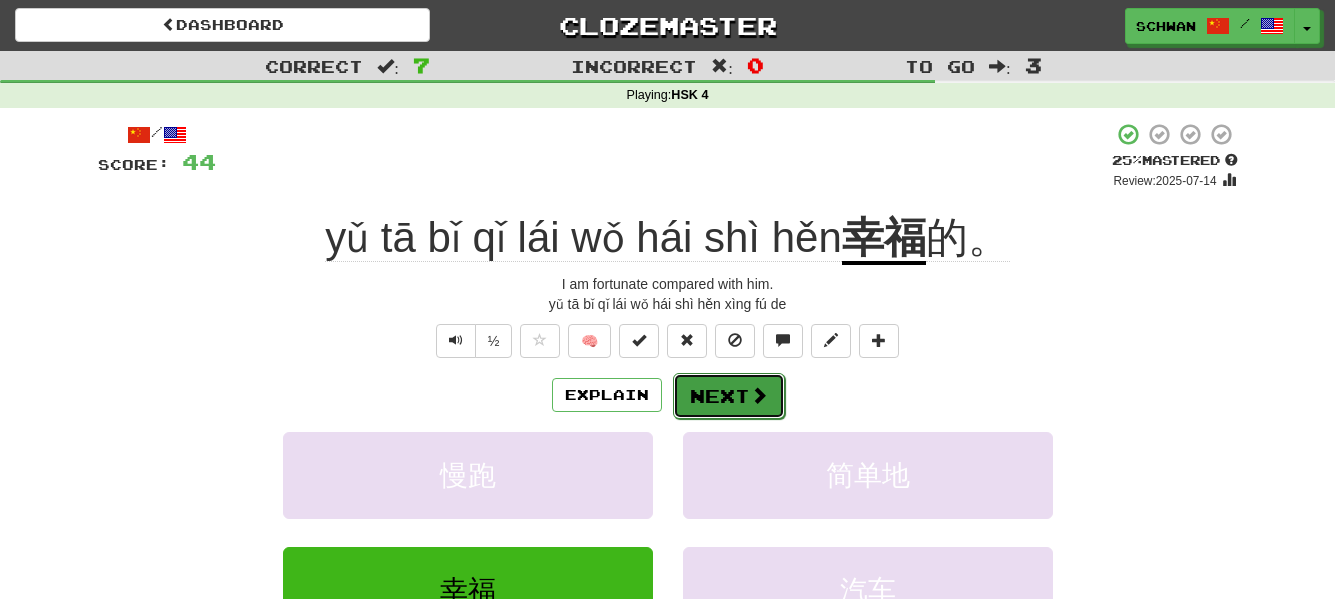 click at bounding box center (759, 395) 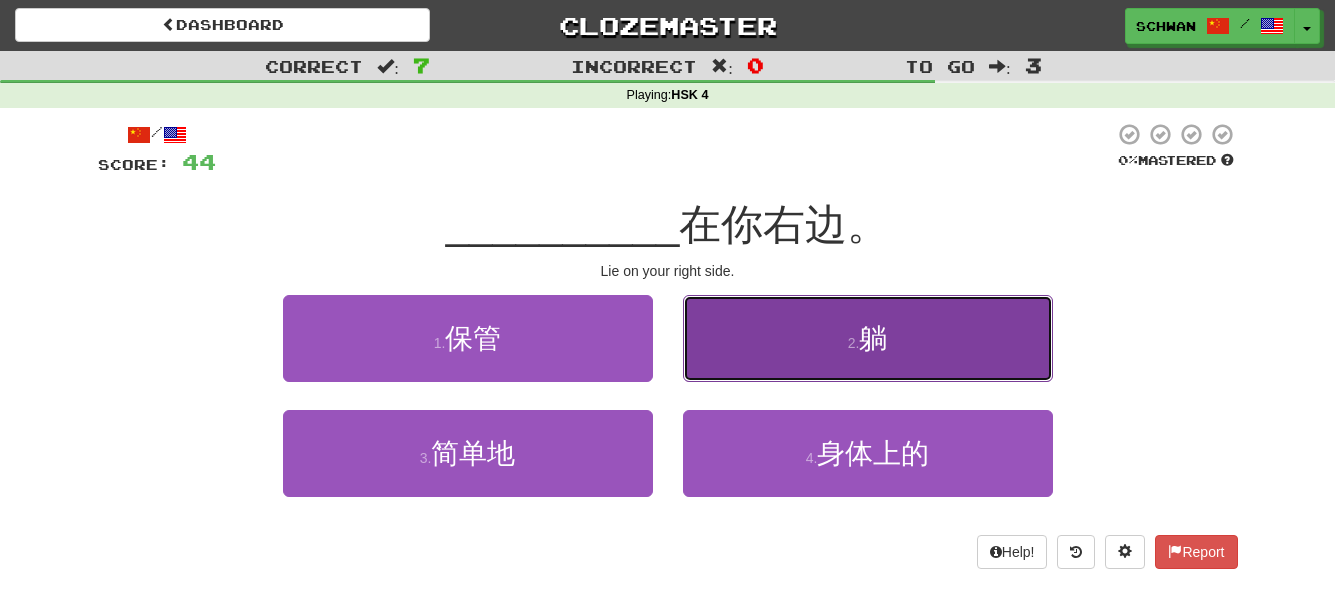 click on "2 .  躺" at bounding box center (868, 338) 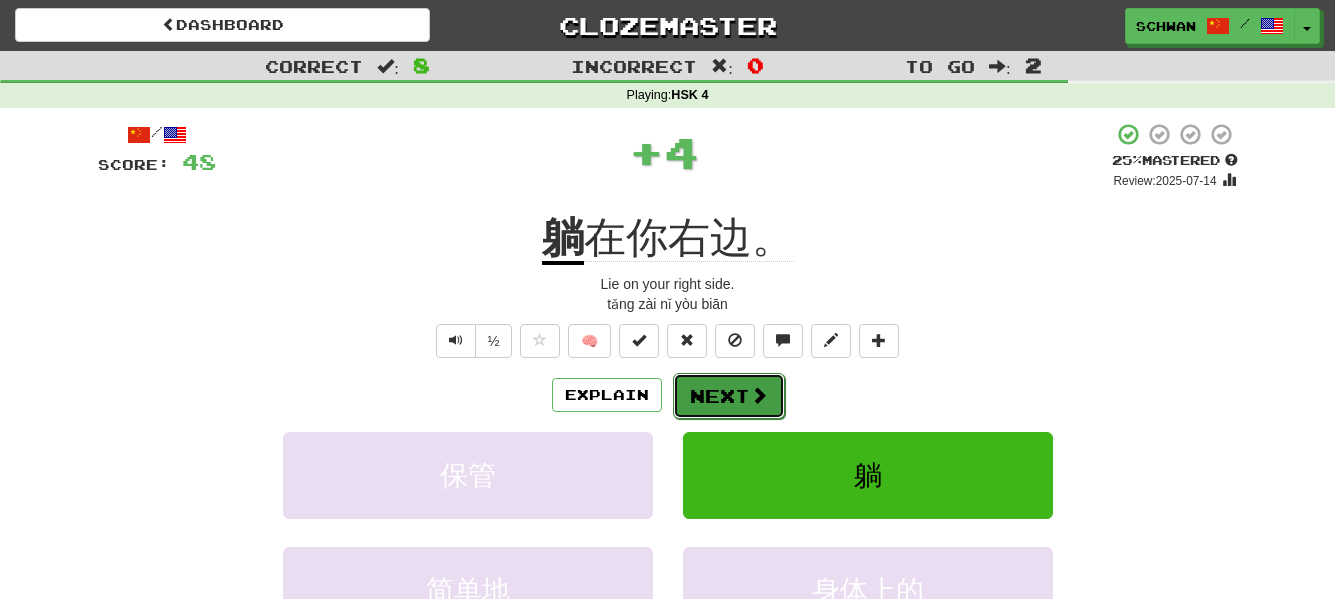 click on "Next" at bounding box center [729, 396] 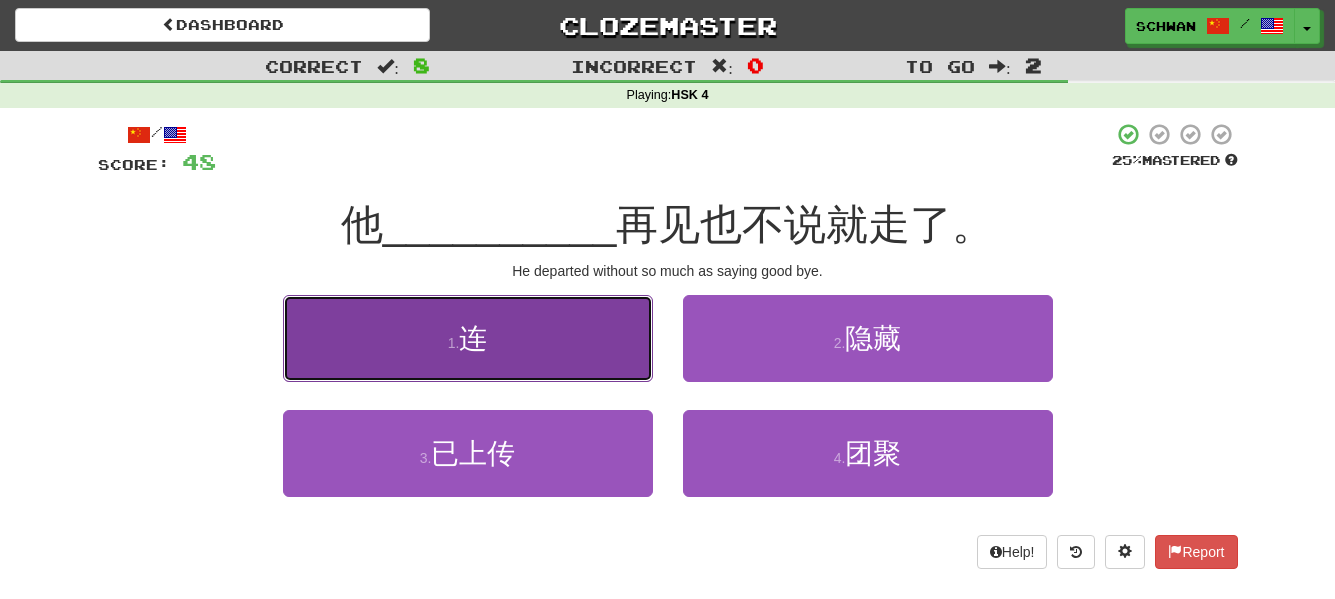 click on "1 .  连" at bounding box center (468, 338) 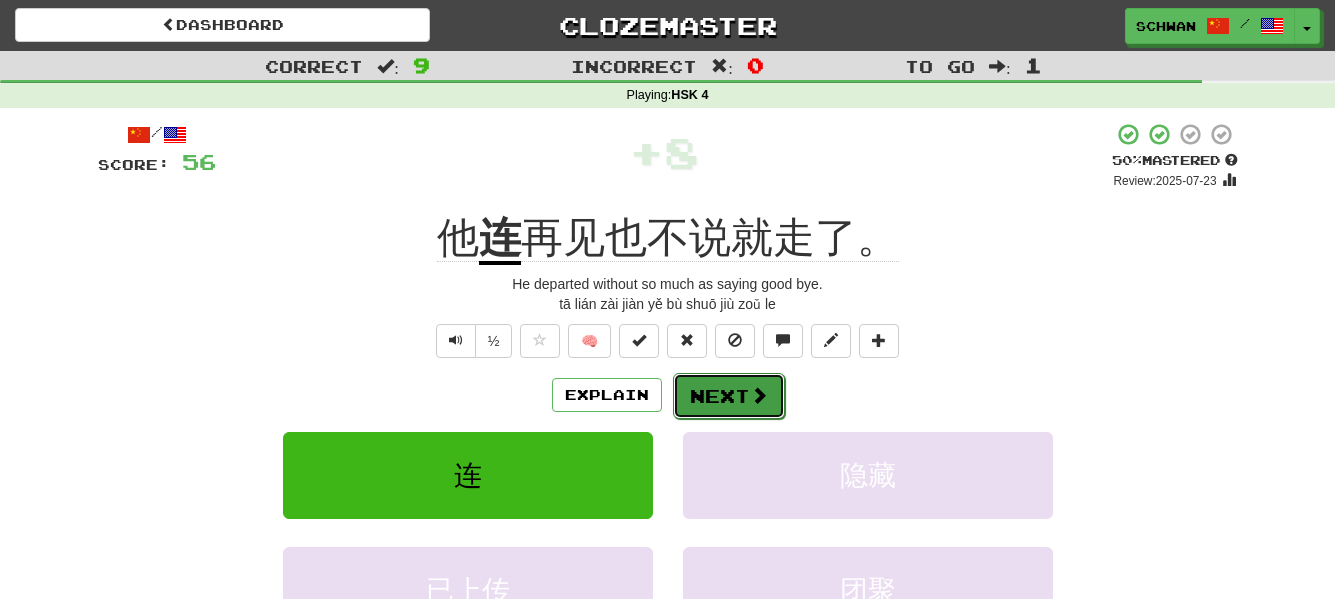 click on "Next" at bounding box center [729, 396] 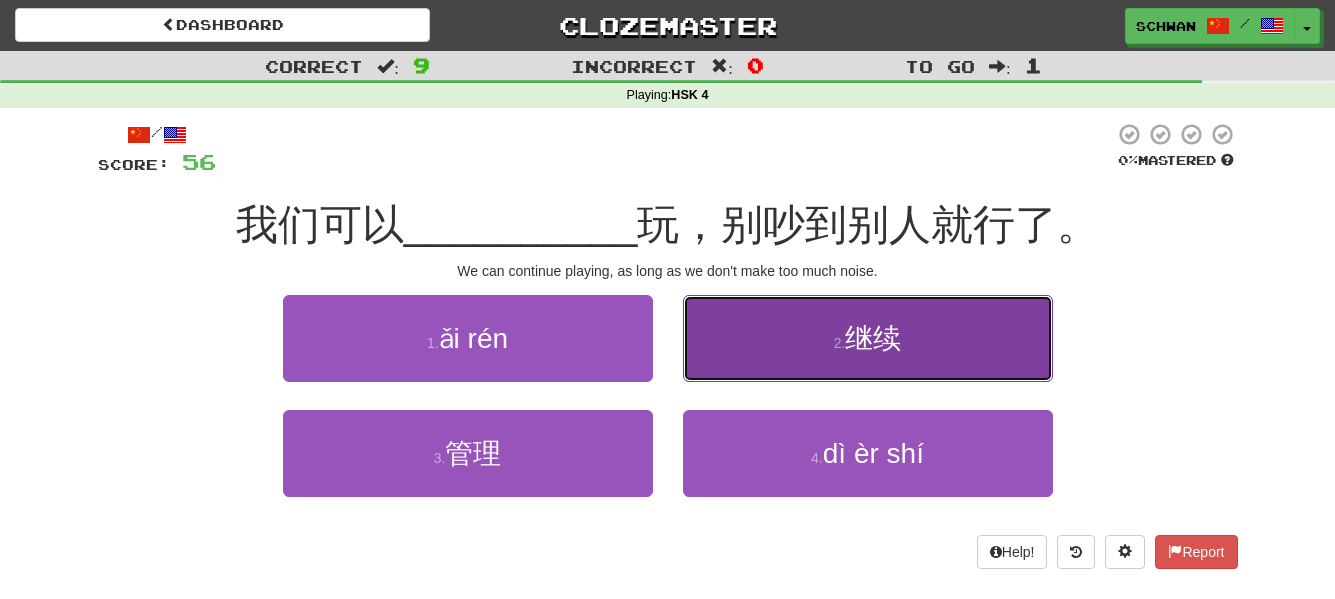click on "2 .  继续" at bounding box center (868, 338) 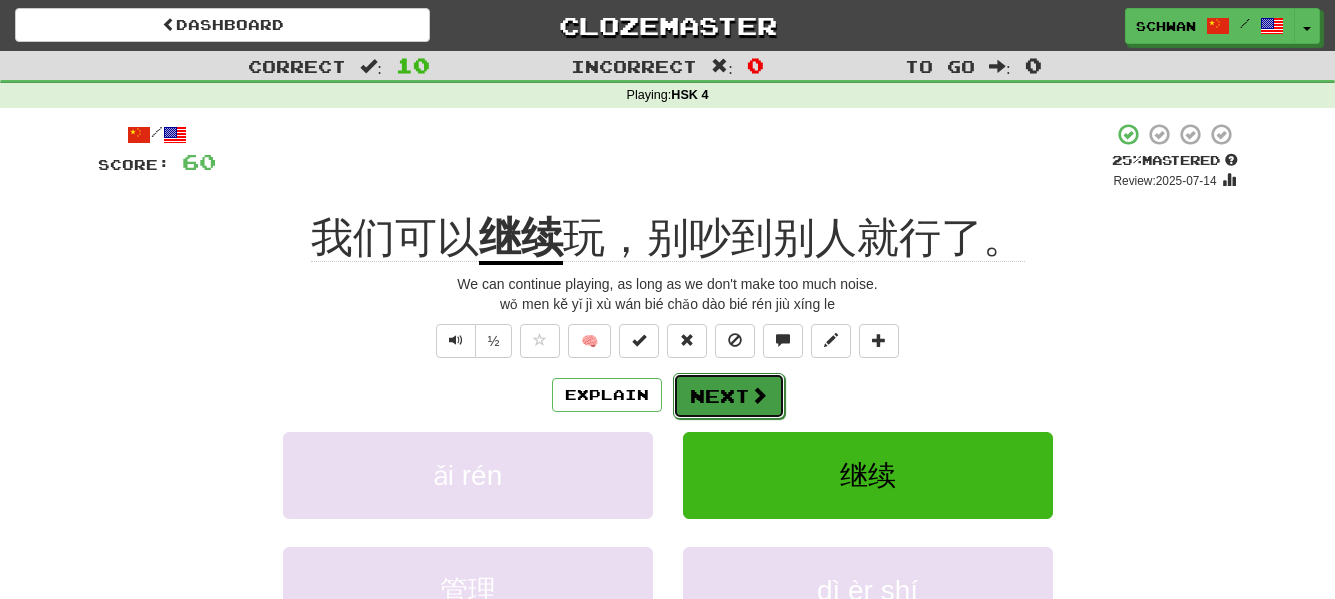 click on "Next" at bounding box center (729, 396) 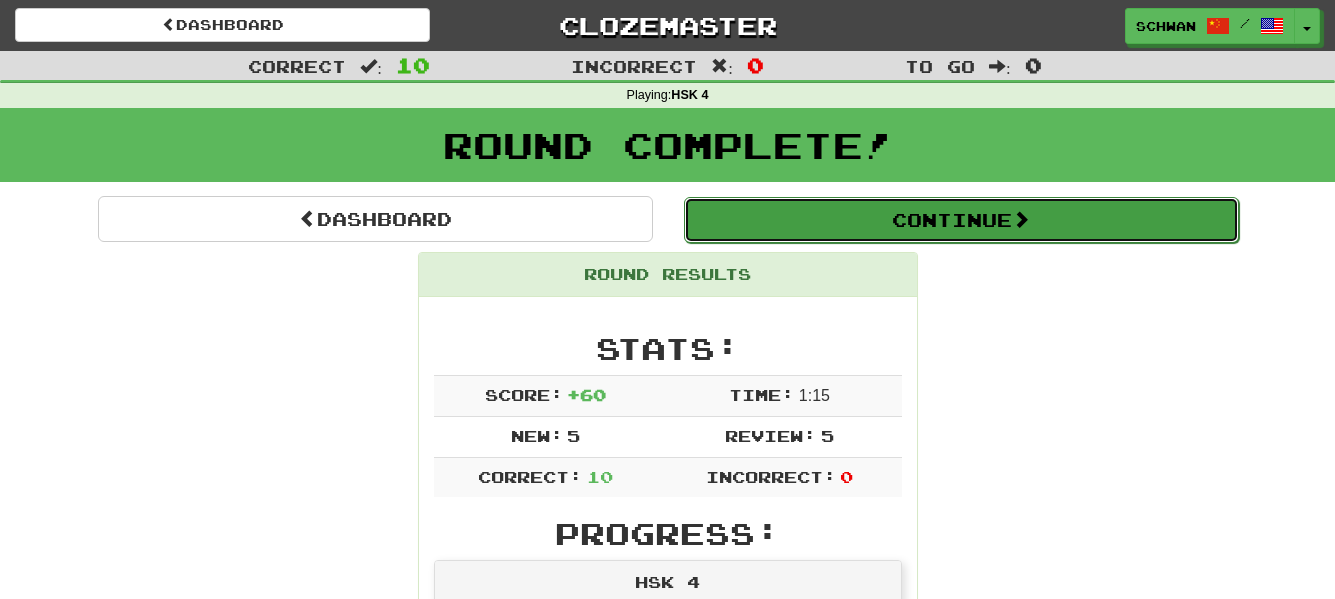 click on "Continue" at bounding box center [961, 220] 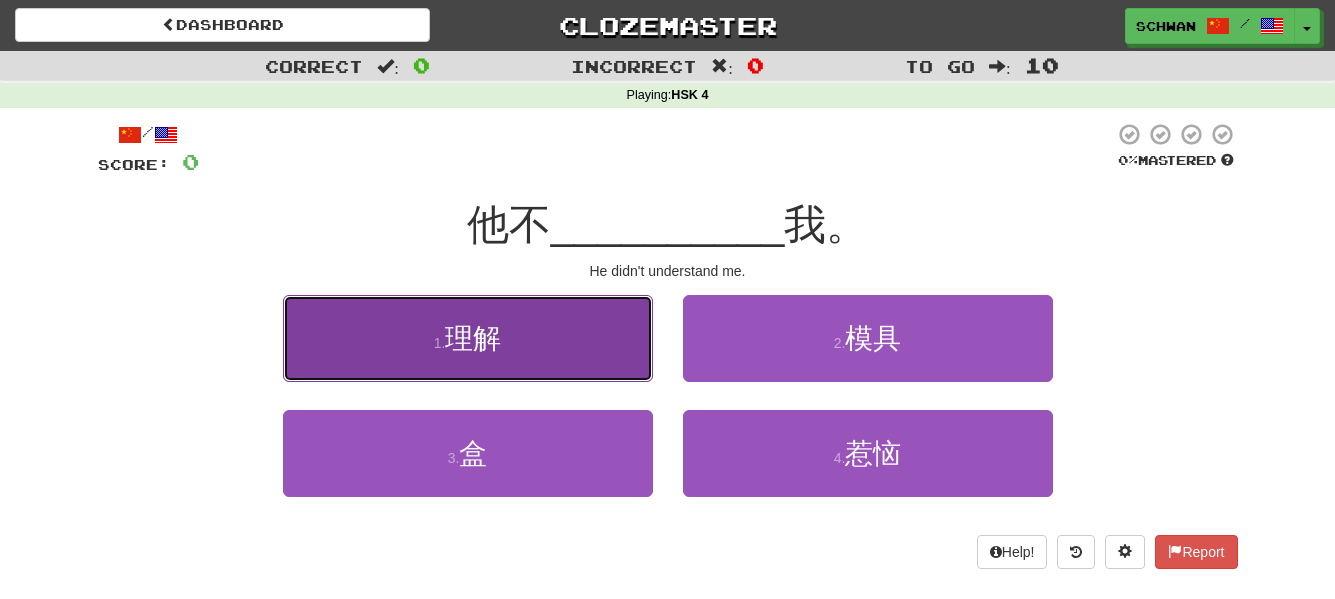 click on "1 .  理解" at bounding box center (468, 338) 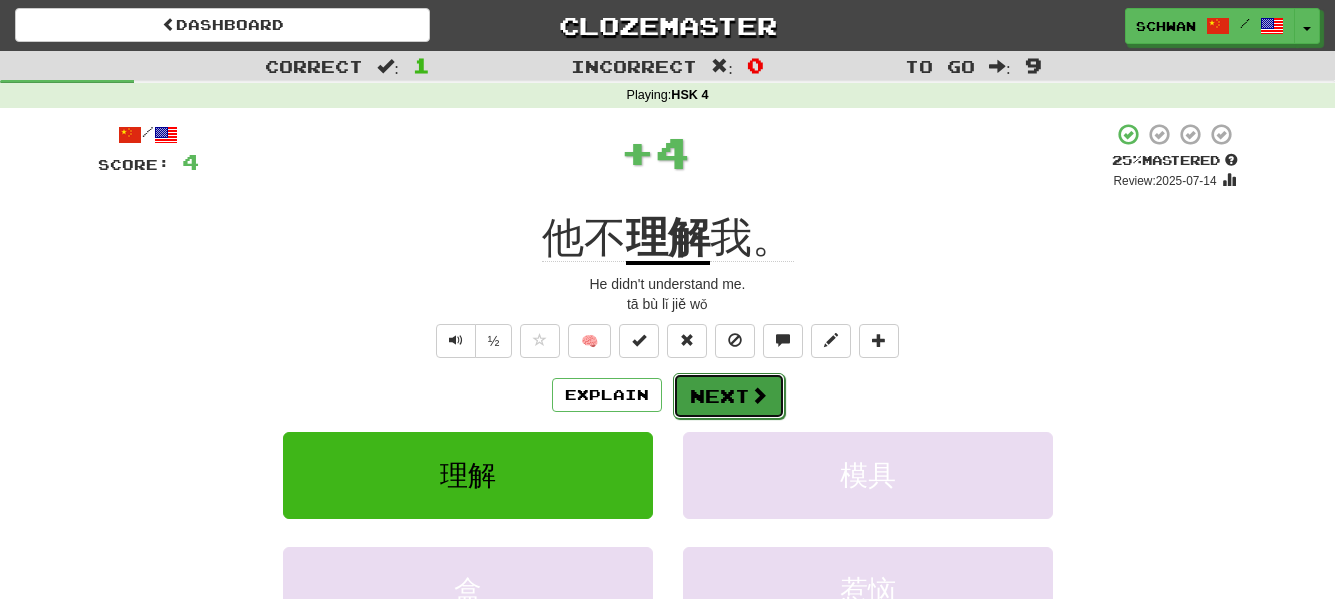 click on "Next" at bounding box center (729, 396) 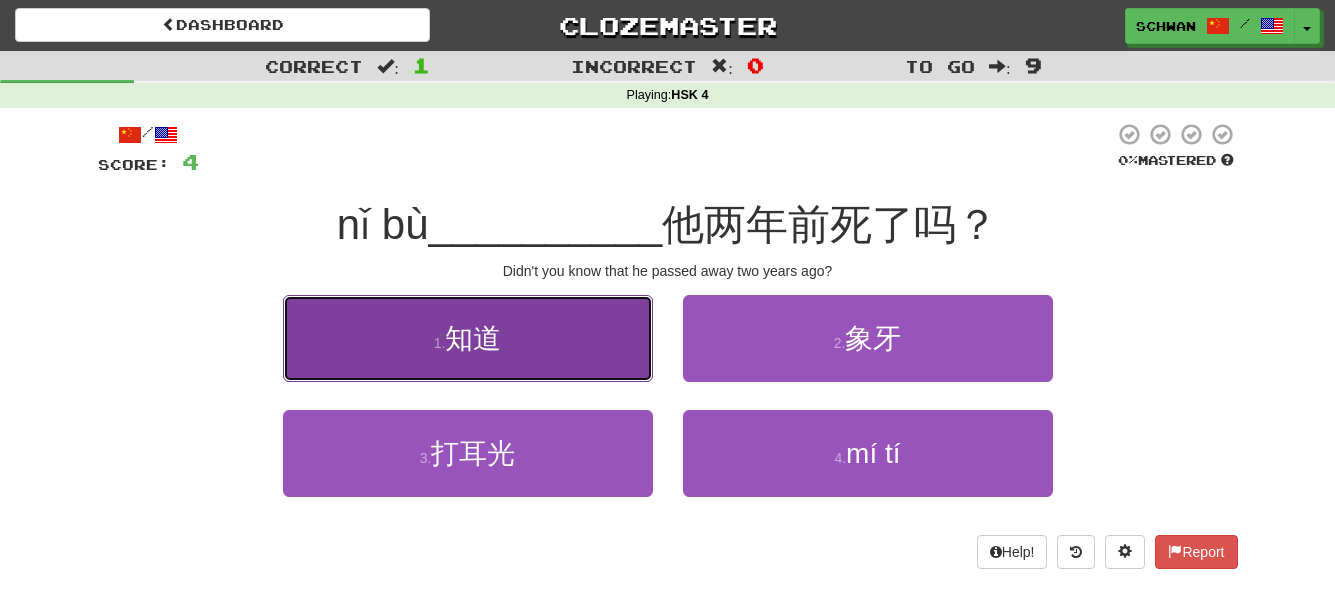 click on "知道" at bounding box center (473, 338) 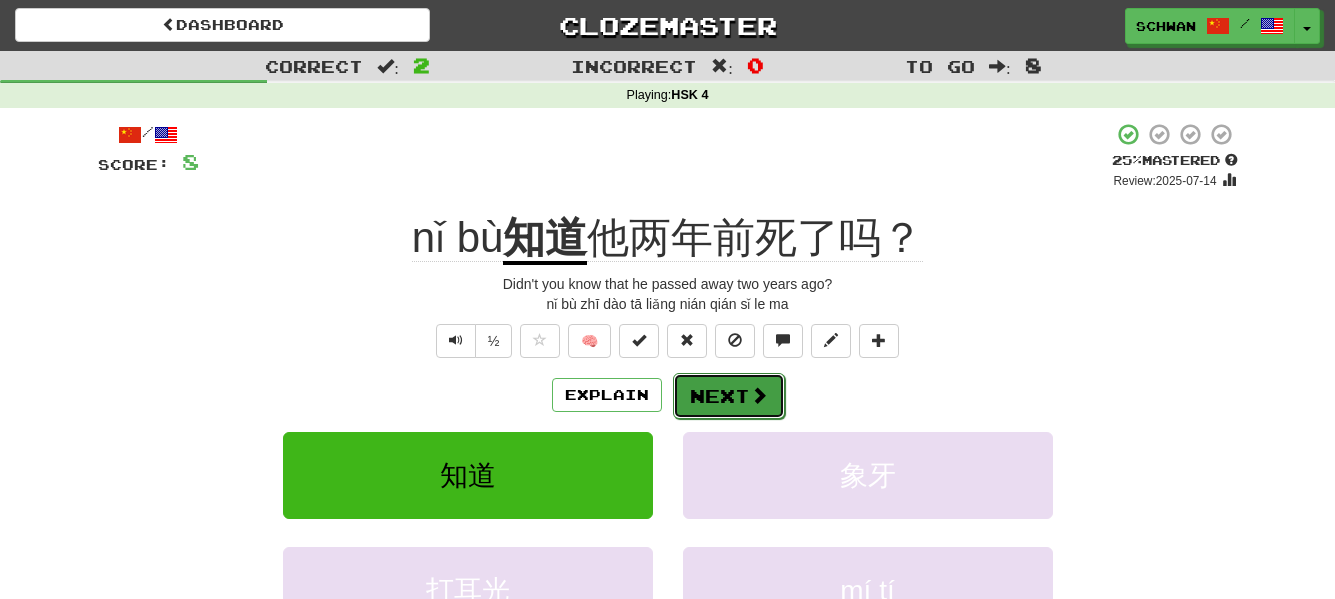 click on "Next" at bounding box center [729, 396] 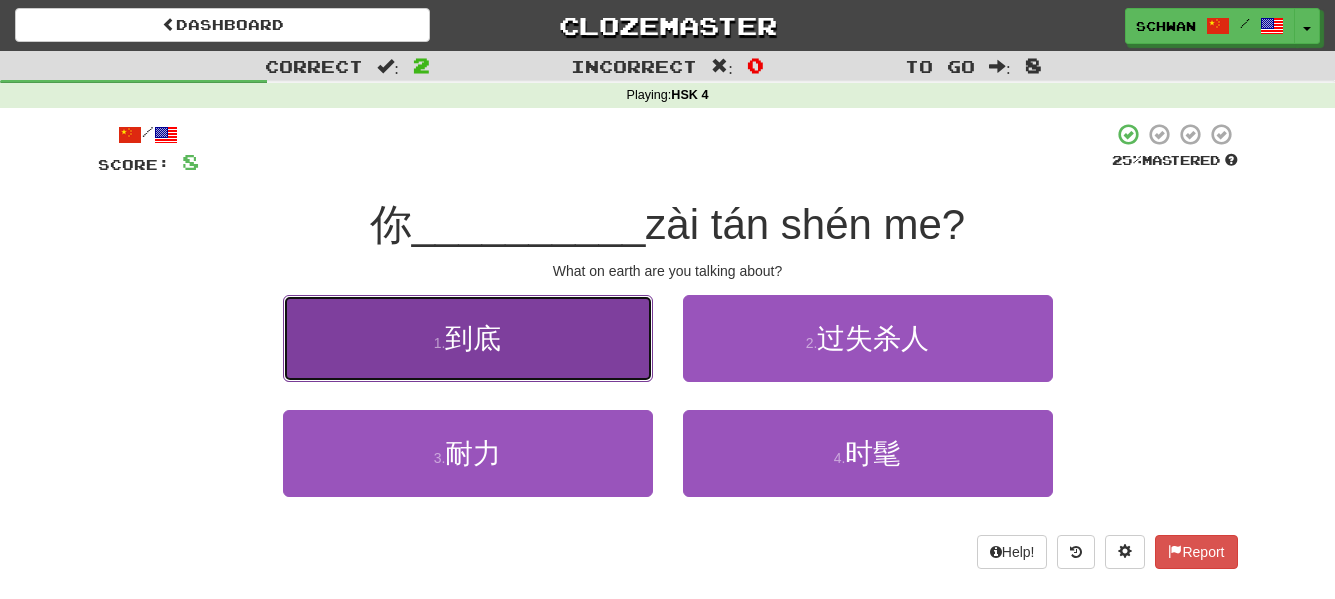 click on "1 ." at bounding box center (440, 343) 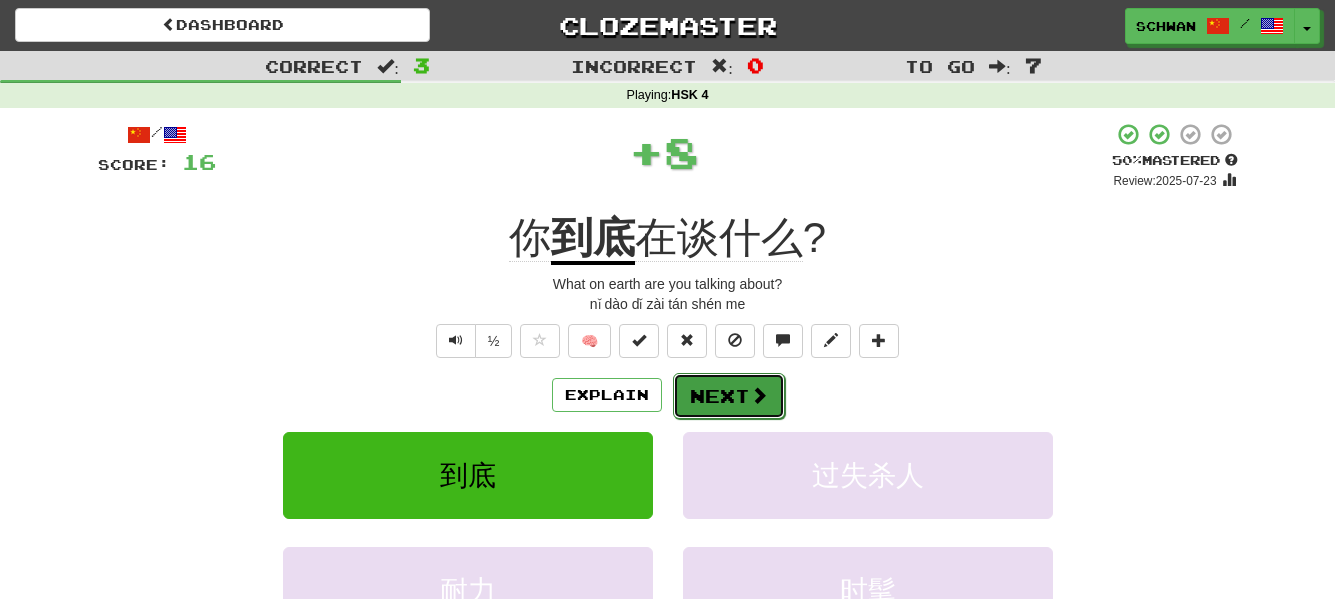 click at bounding box center (759, 395) 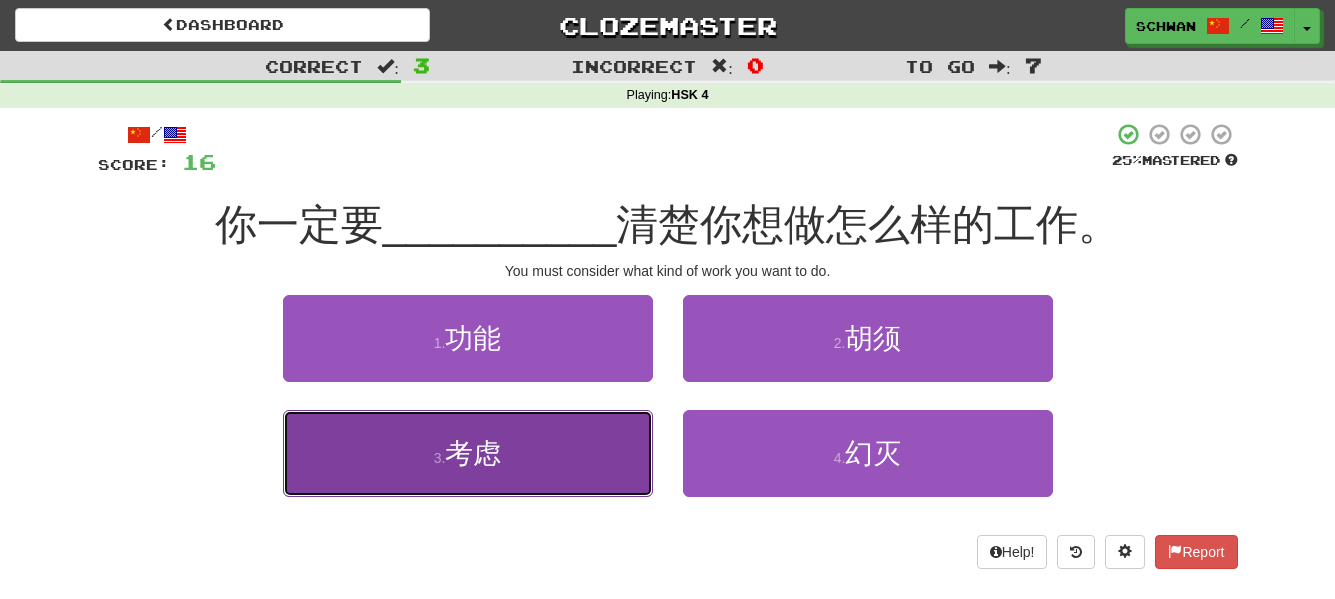 click on "3 .  考虑" at bounding box center [468, 453] 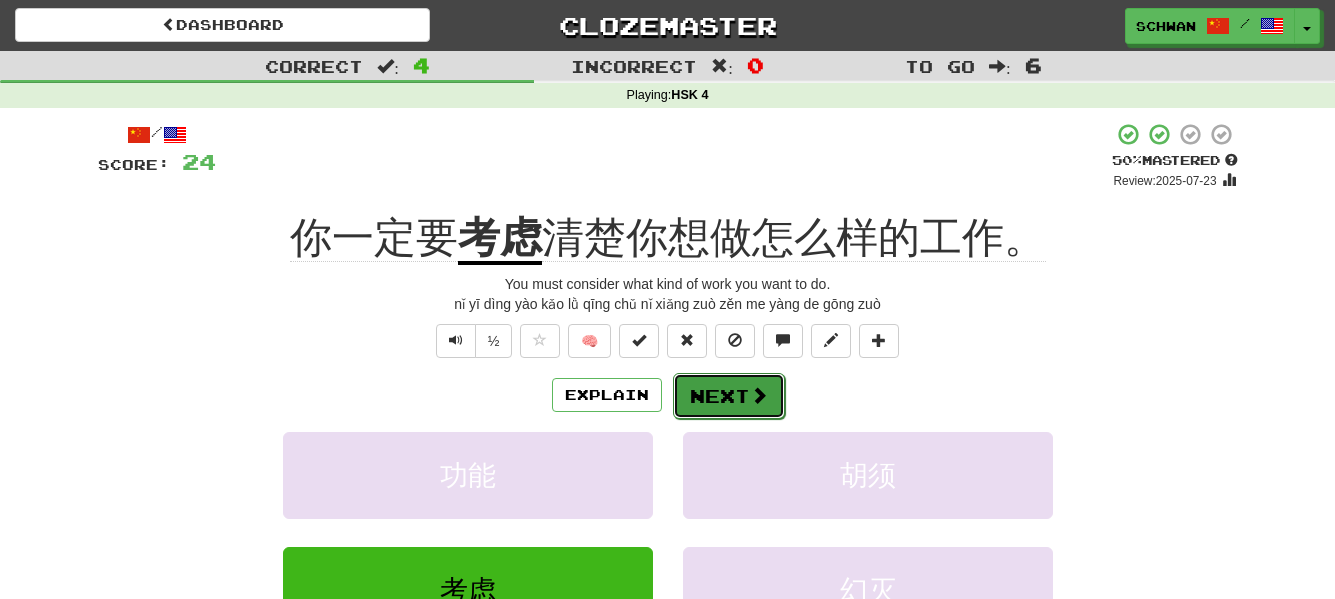 click on "Next" at bounding box center [729, 396] 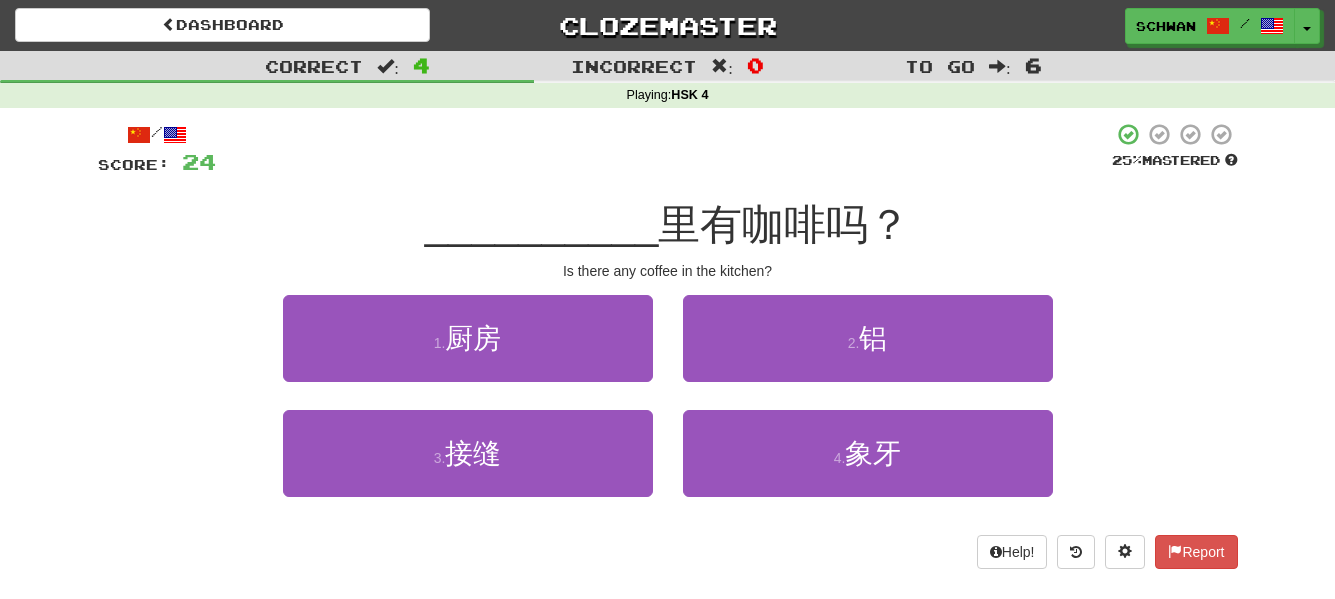 click on "2 .  铝" at bounding box center [868, 352] 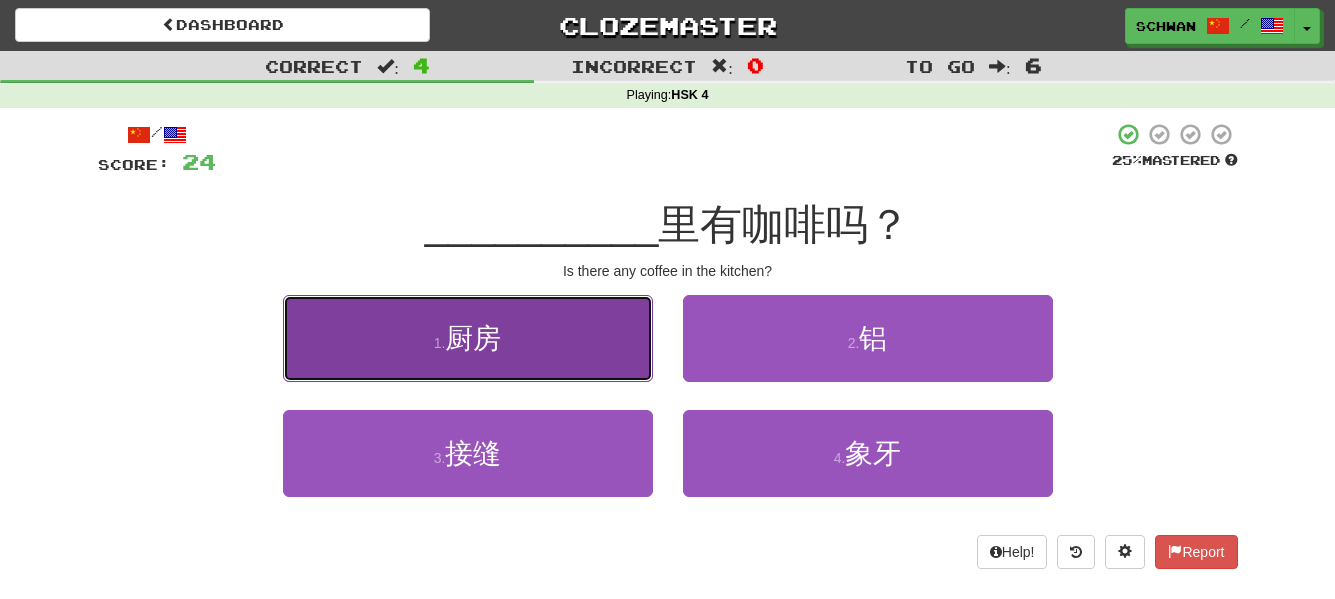 click on "厨房" at bounding box center (473, 338) 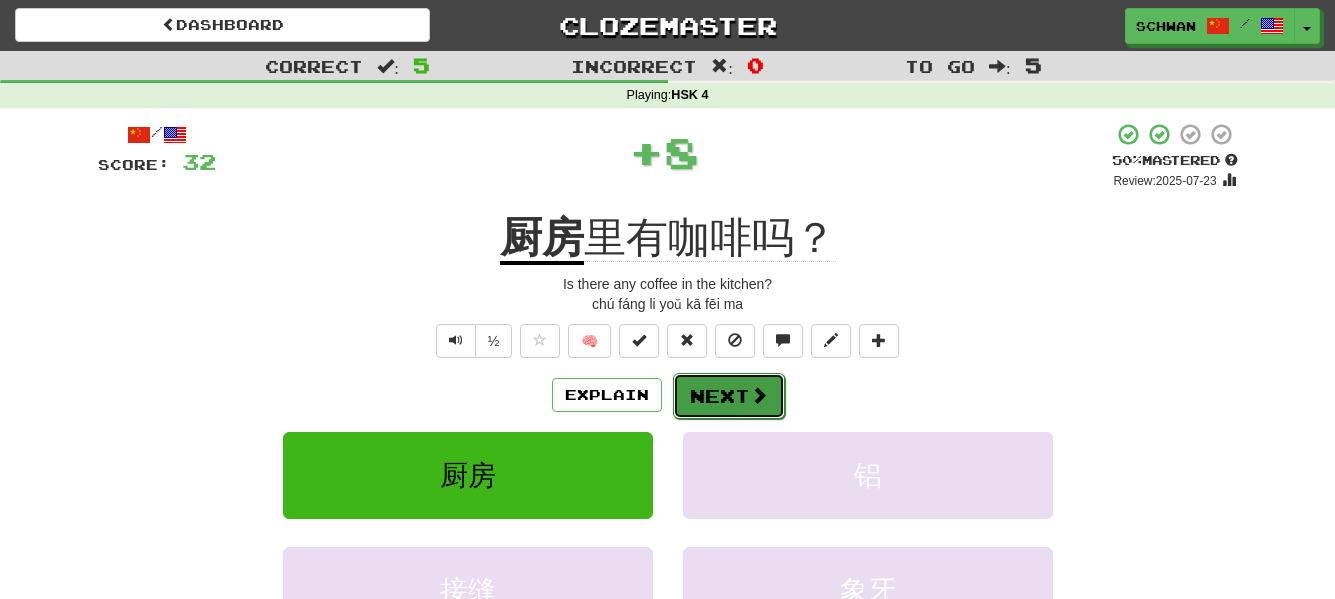 click on "Next" at bounding box center [729, 396] 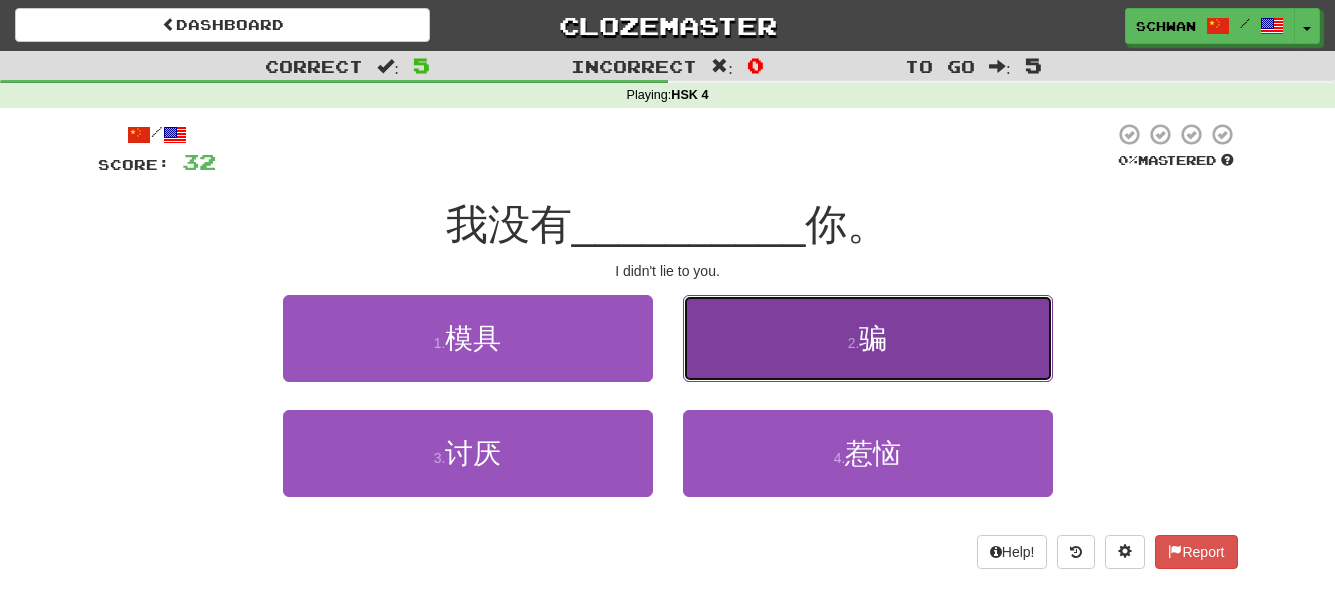 click on "2 .  骗" at bounding box center [868, 338] 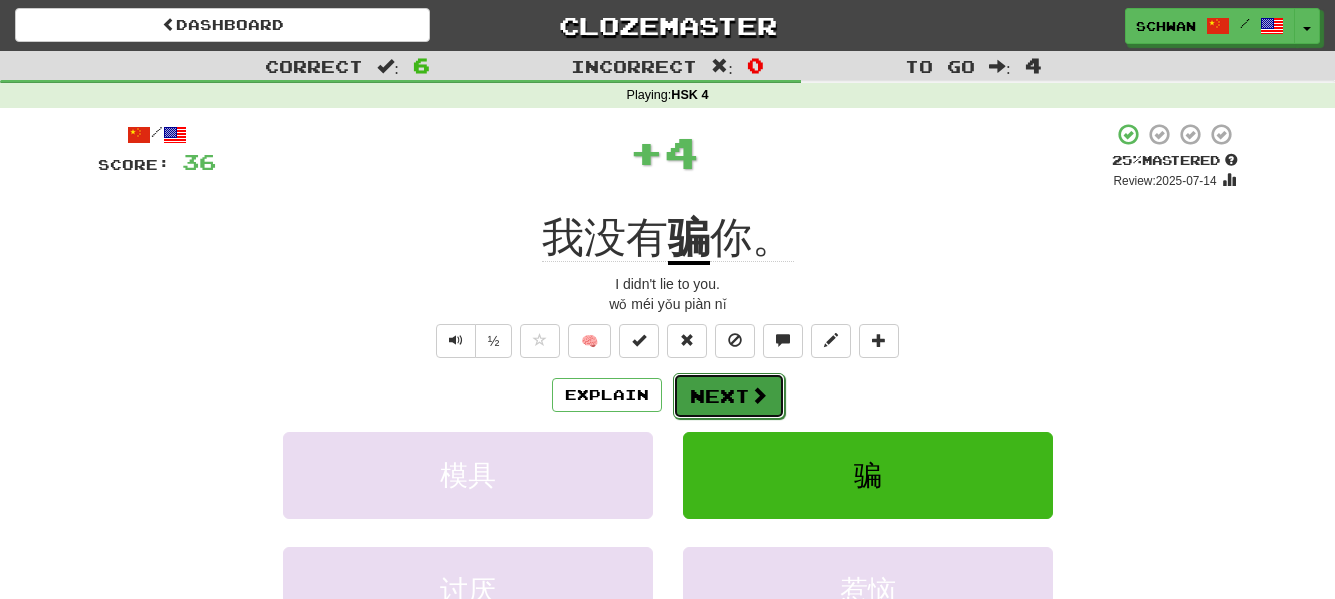 click on "Next" at bounding box center [729, 396] 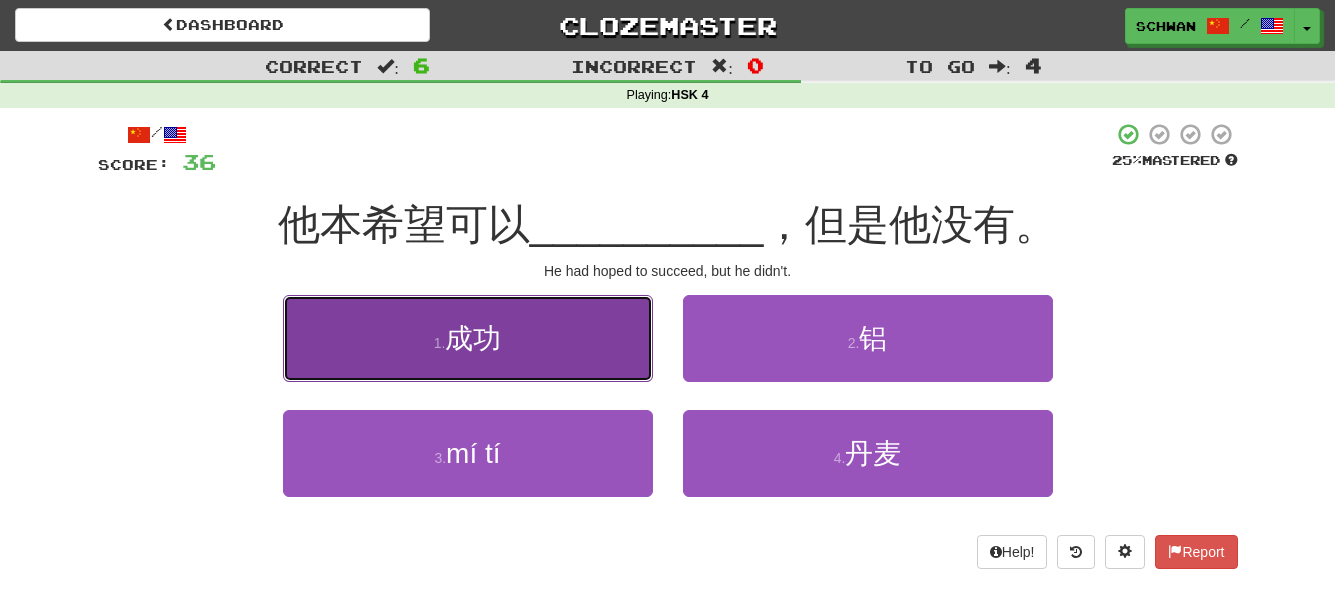 click on "成功" at bounding box center (473, 338) 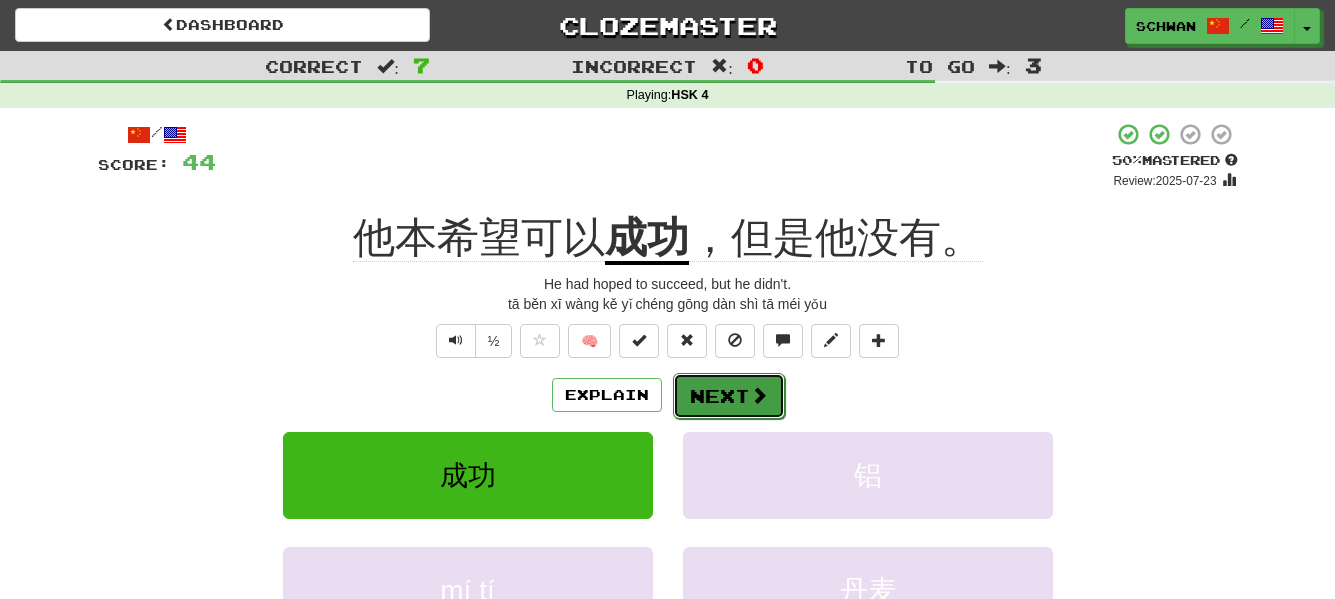 click on "Next" at bounding box center [729, 396] 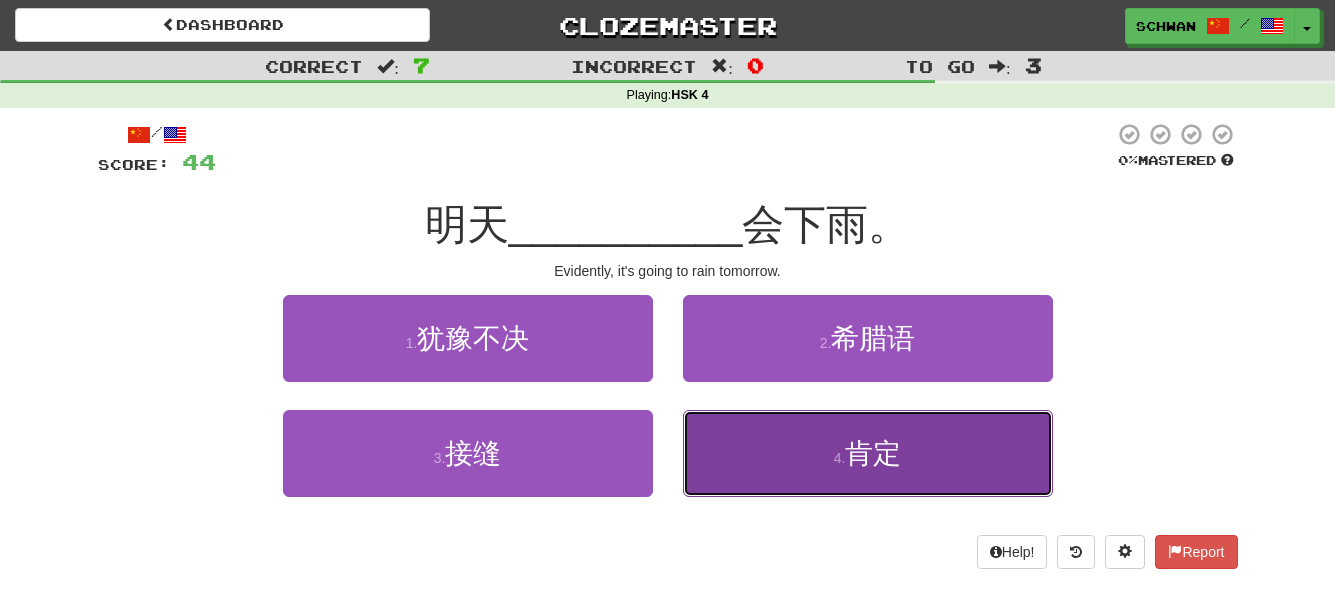 click on "4 .  肯定" at bounding box center [868, 453] 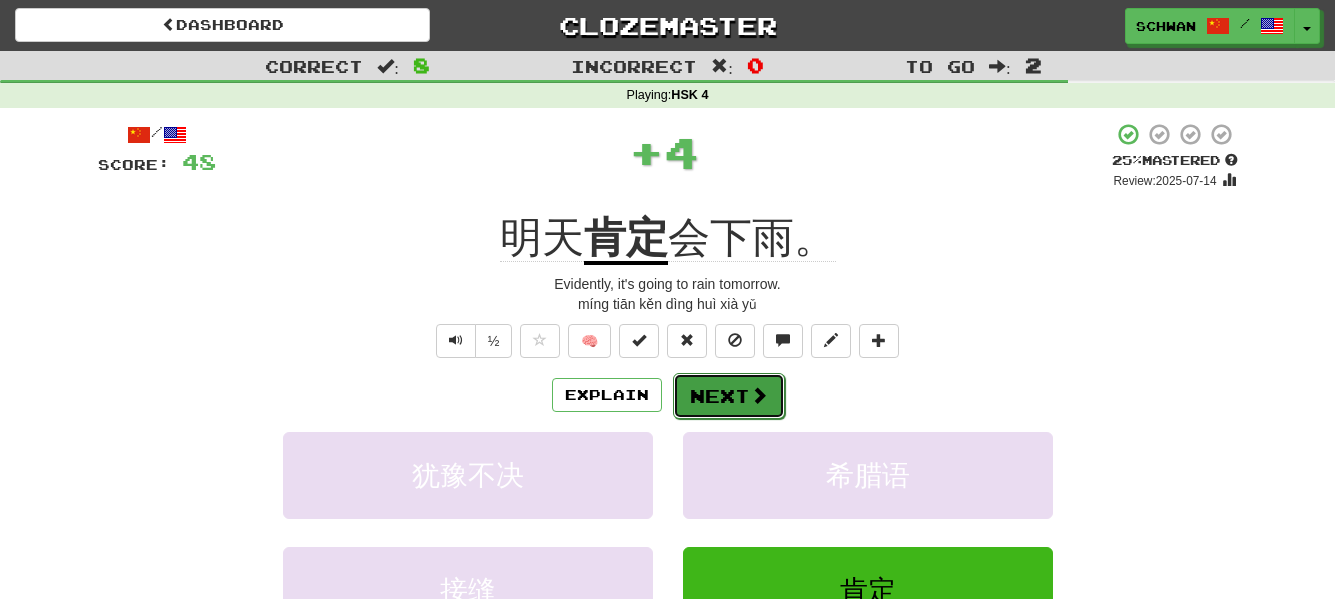 click on "Next" at bounding box center (729, 396) 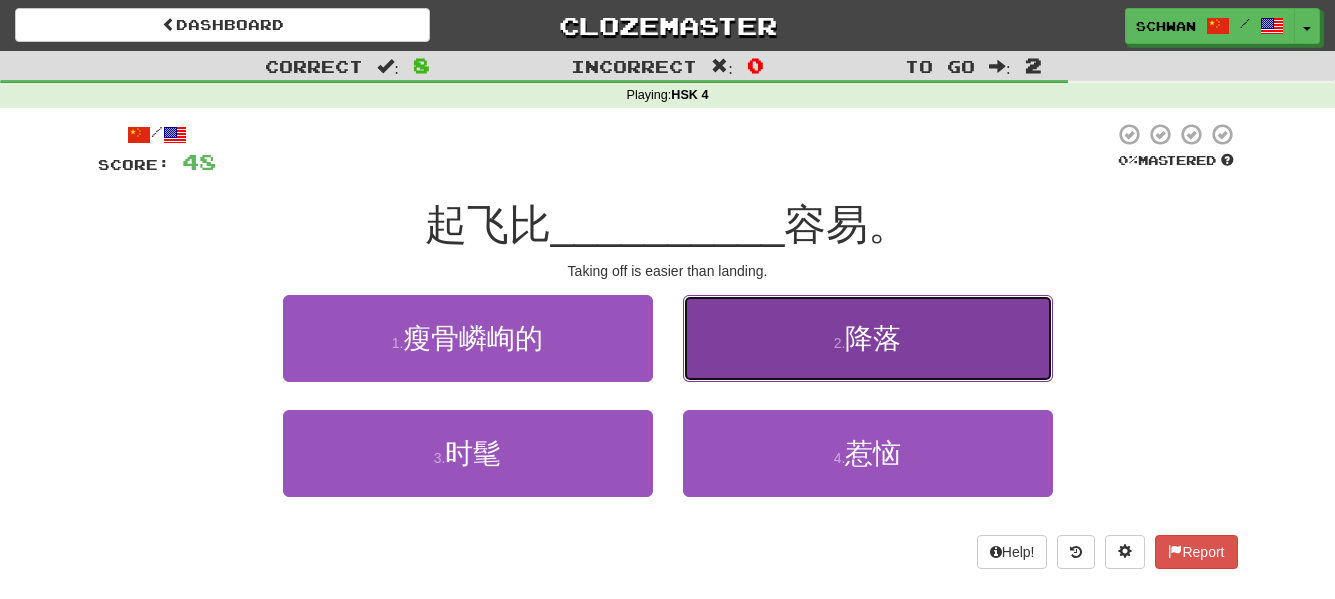 click on "2 .  降落" at bounding box center (868, 338) 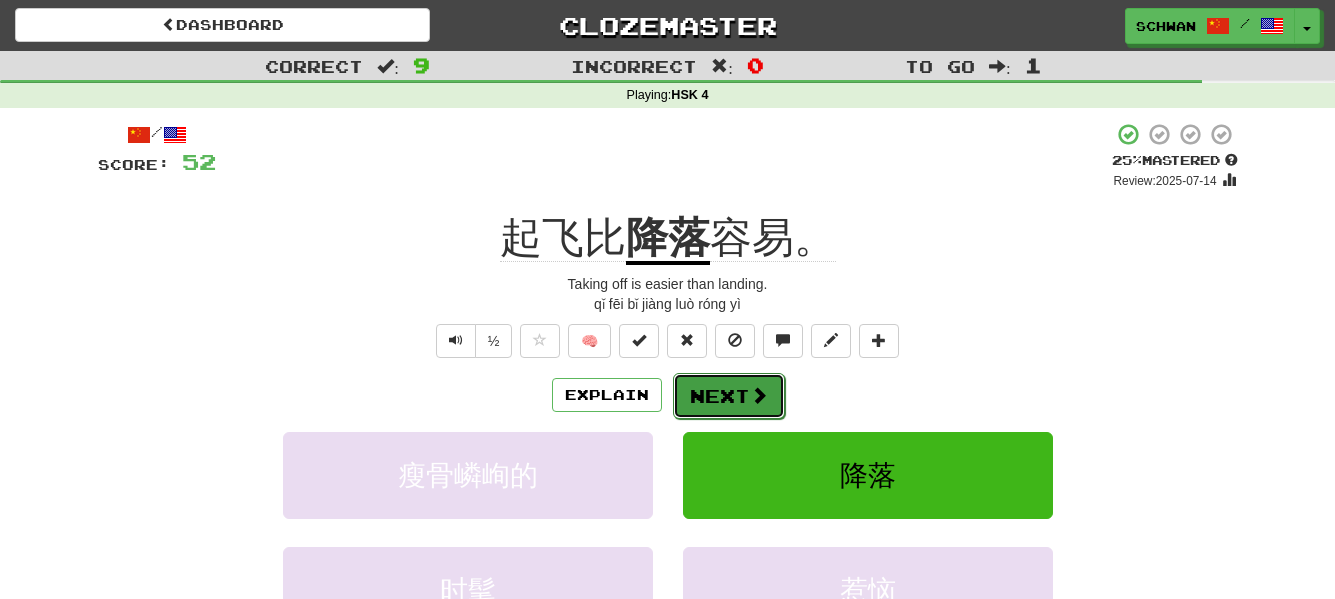 click on "Next" at bounding box center [729, 396] 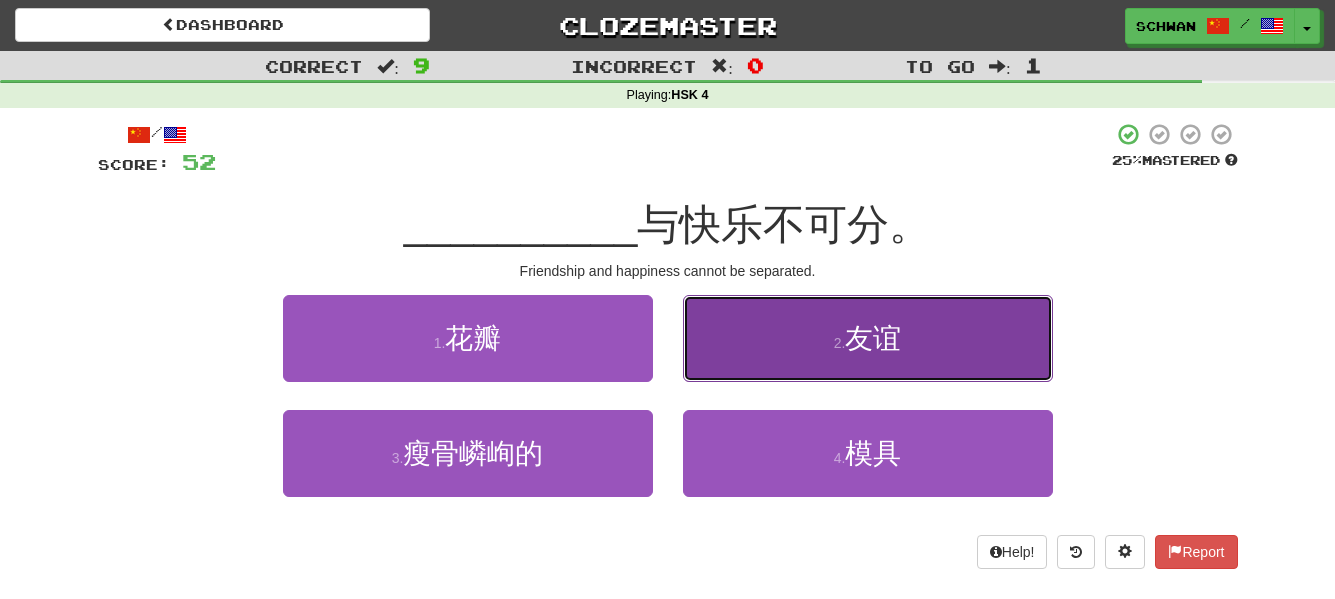 click on "2 .  友谊" at bounding box center [868, 338] 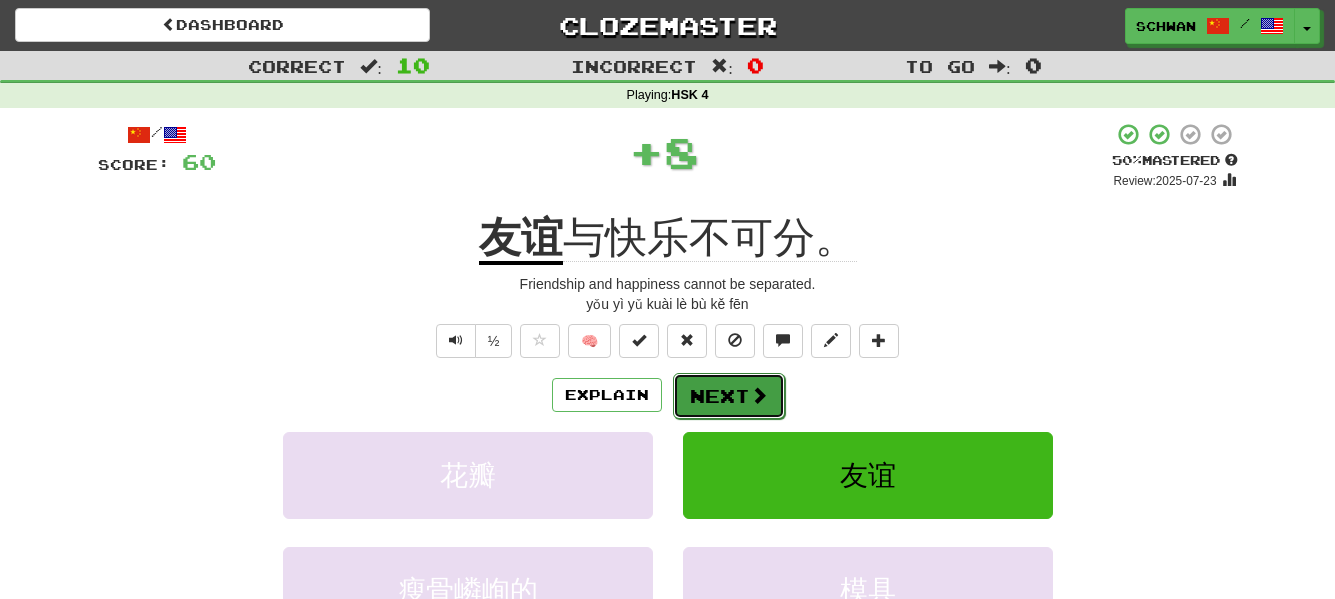 click on "Next" at bounding box center [729, 396] 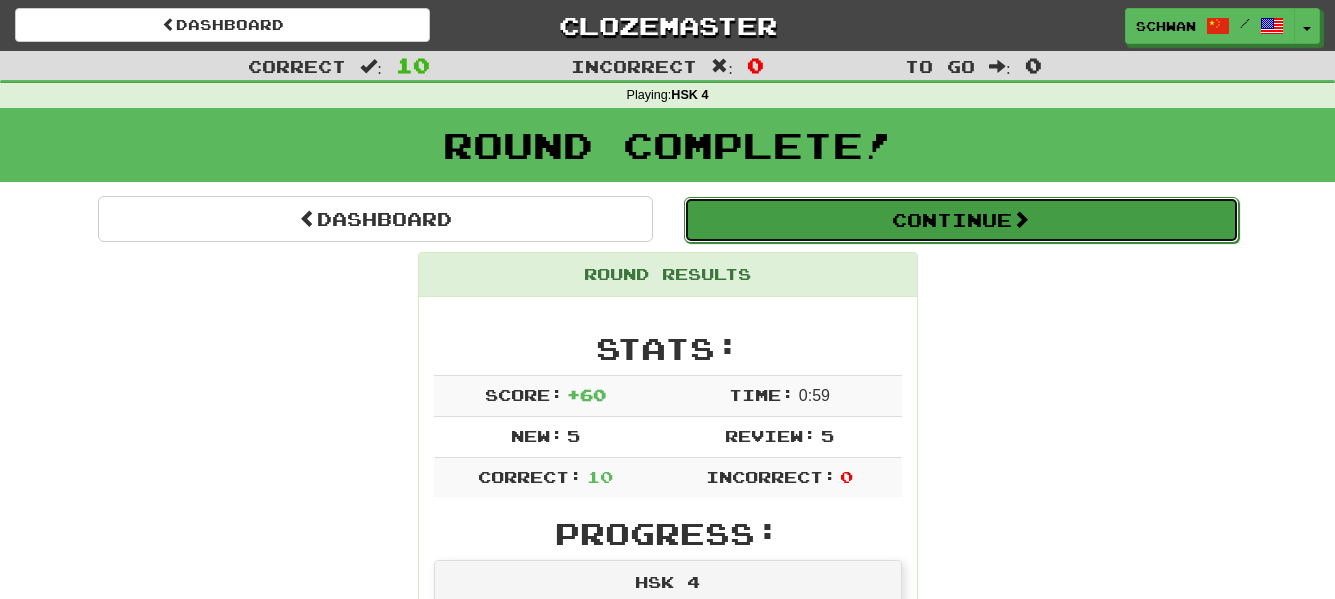 click on "Continue" at bounding box center [961, 220] 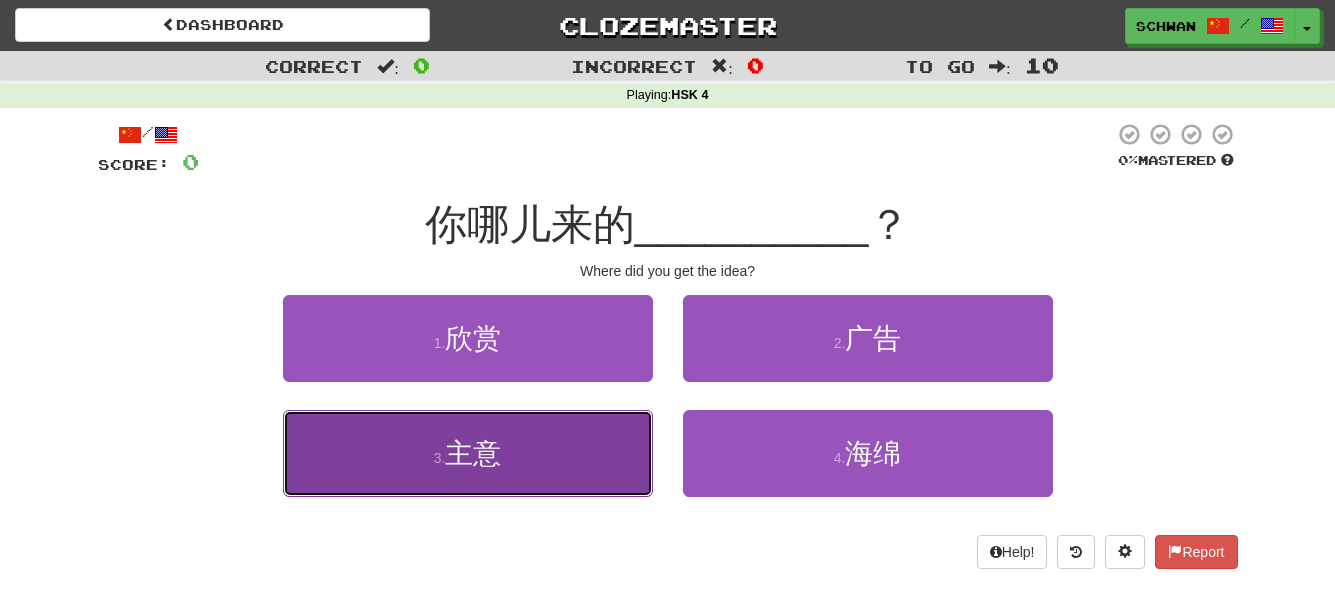 click on "3 .  主意" at bounding box center (468, 453) 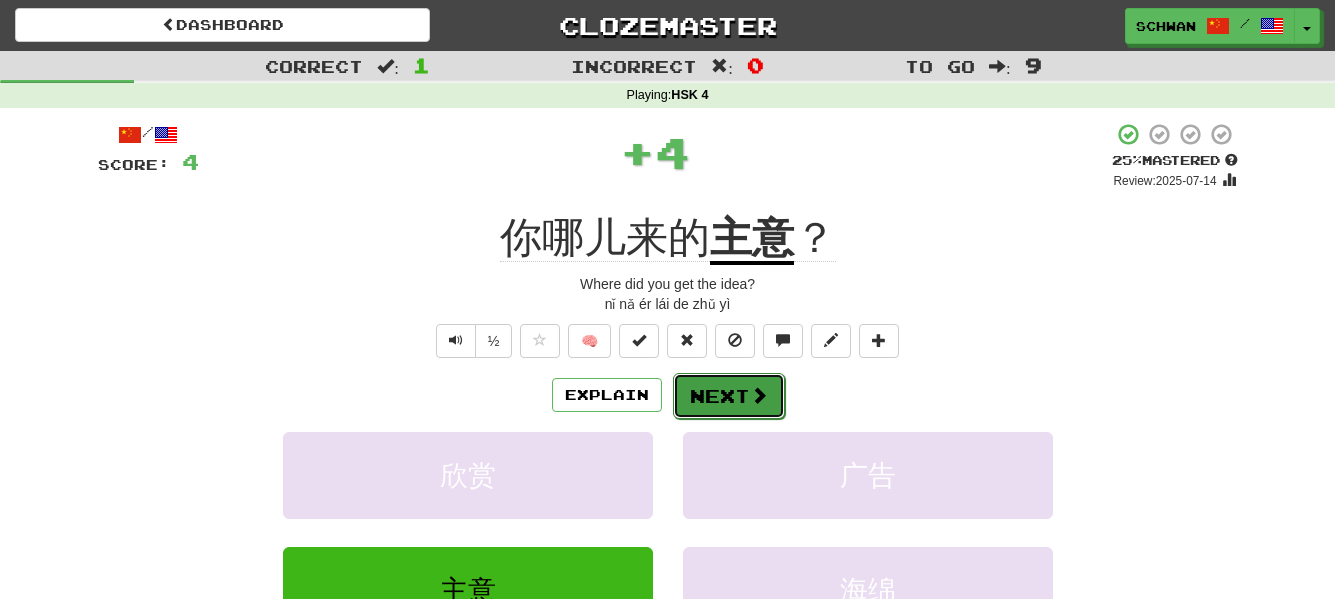 click on "Next" at bounding box center [729, 396] 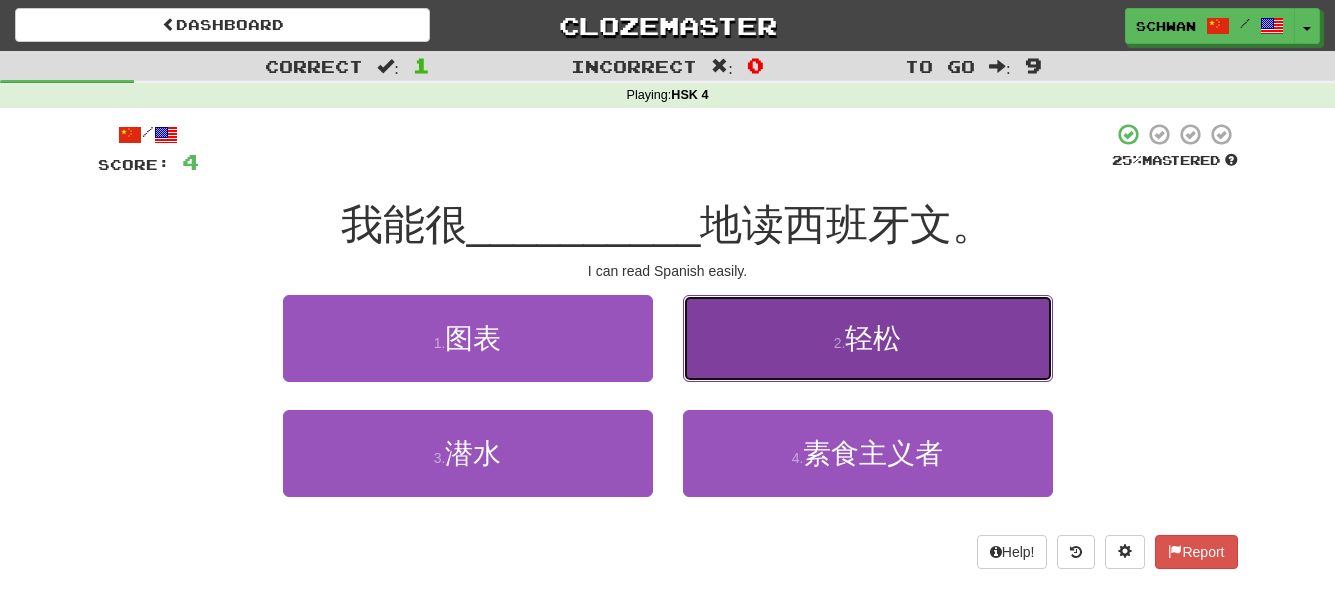 click on "2 .  轻松" at bounding box center [868, 338] 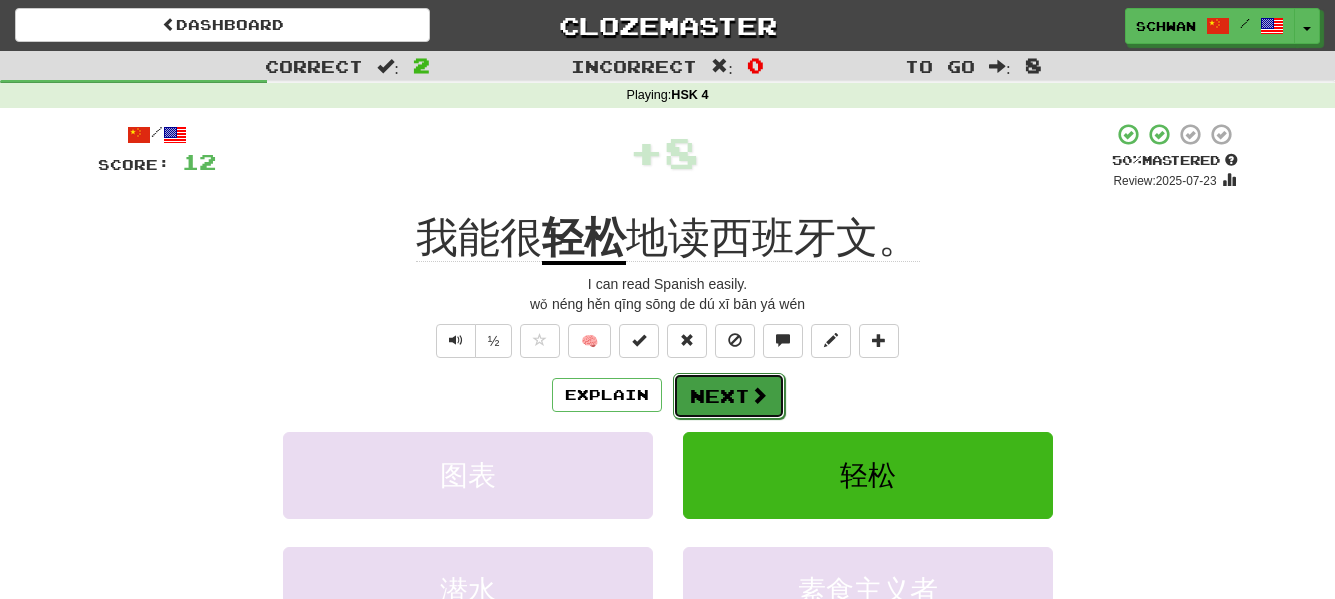 click on "Next" at bounding box center (729, 396) 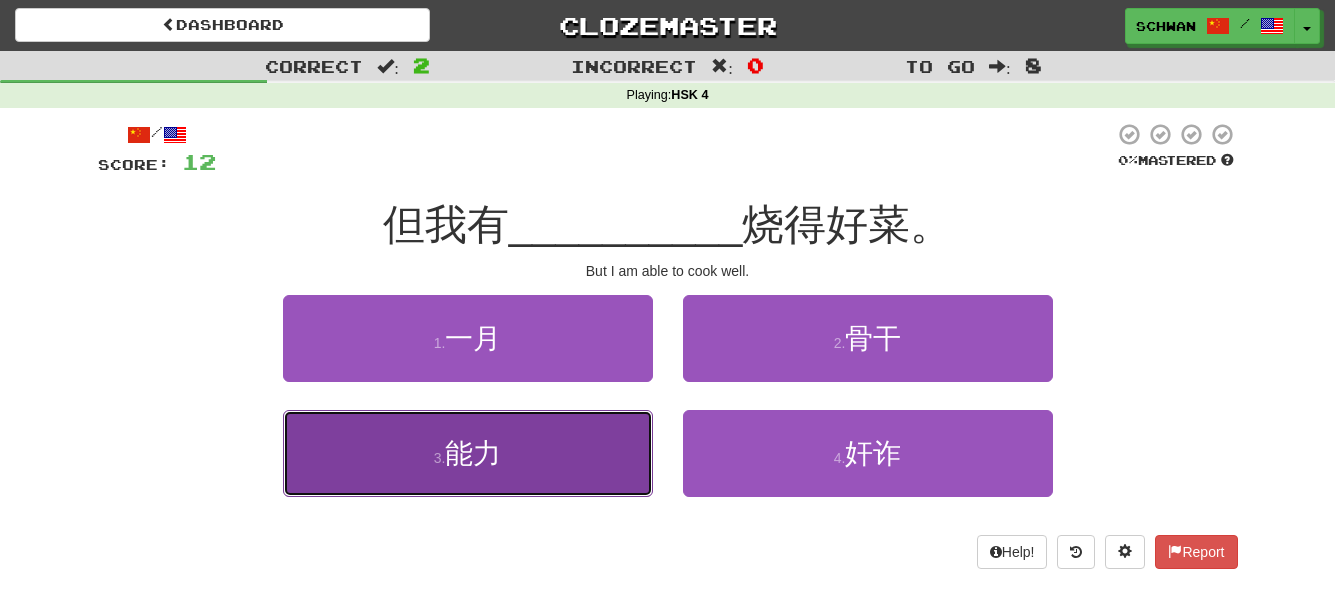 click on "3 .  能力" at bounding box center (468, 453) 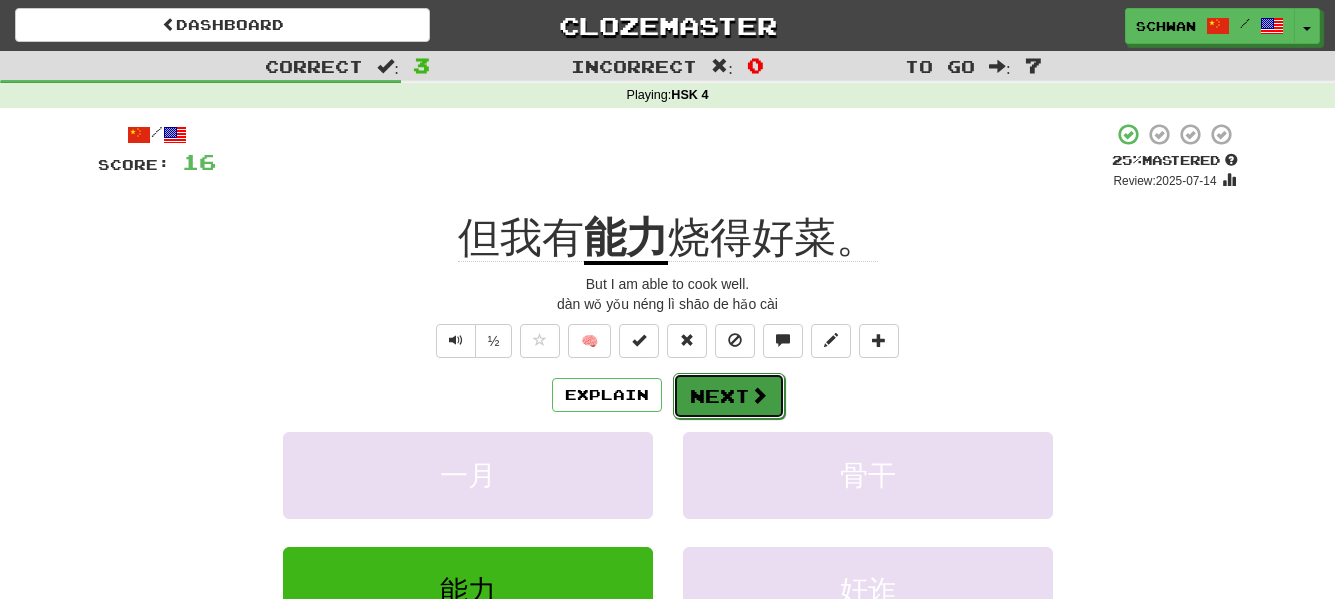 click on "Next" at bounding box center (729, 396) 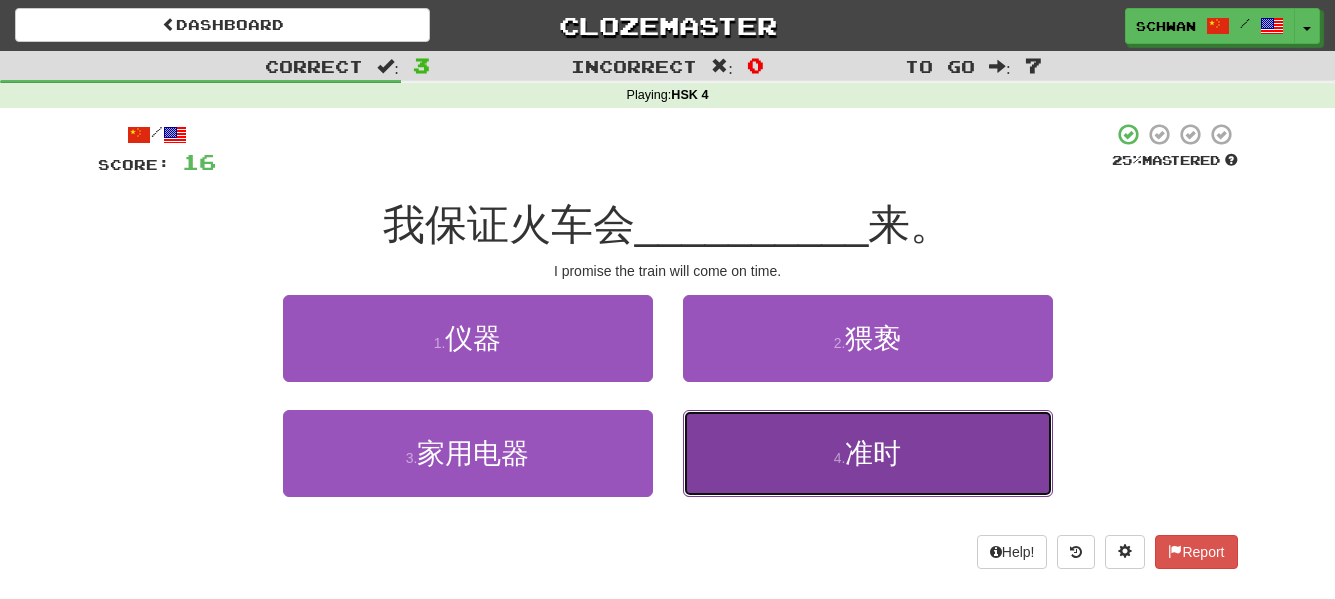 click on "4 .  准时" at bounding box center (868, 453) 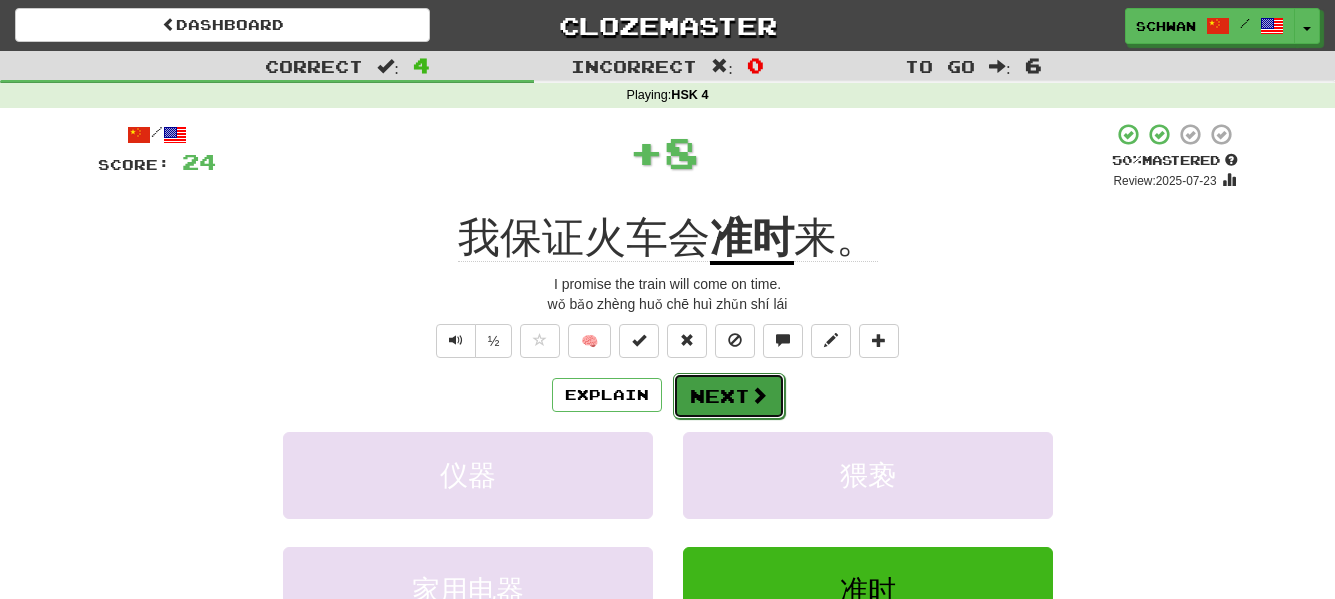 click on "Next" at bounding box center [729, 396] 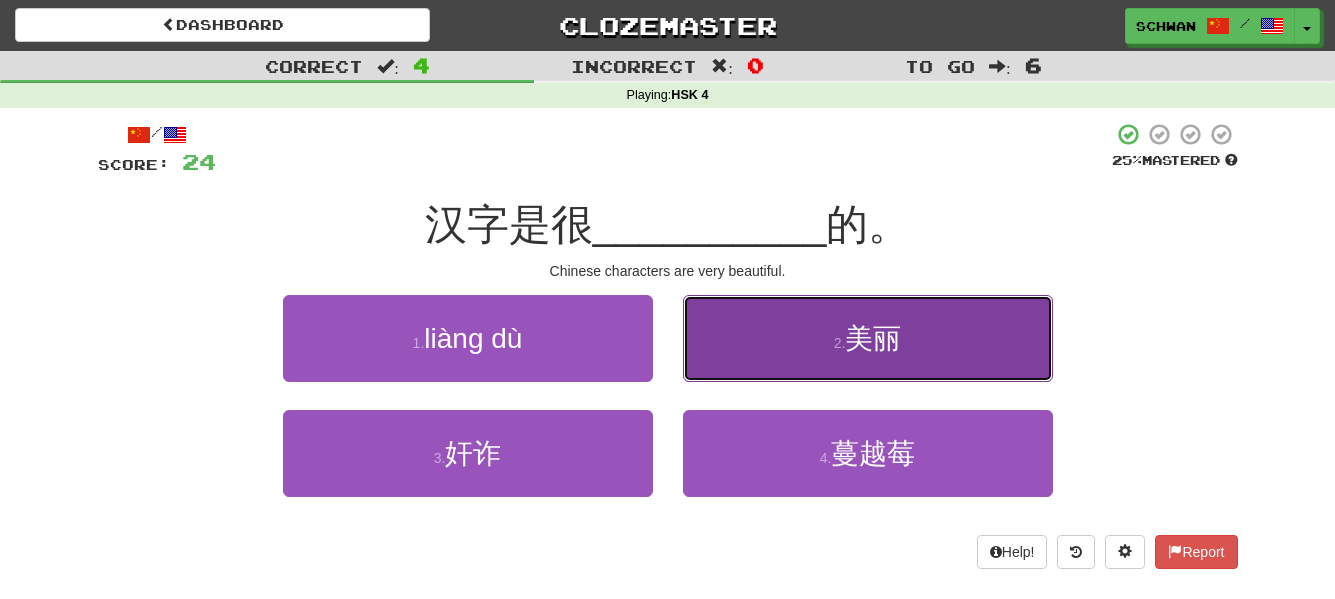 click on "2 .  美丽" at bounding box center [868, 338] 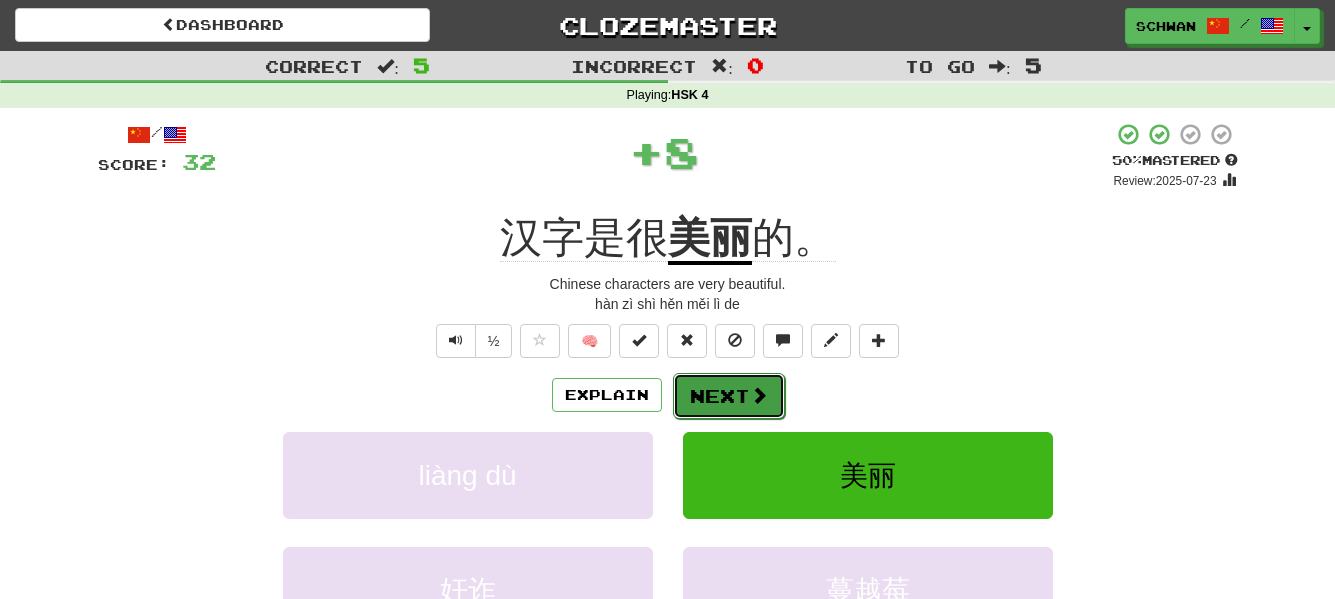 click on "Next" at bounding box center (729, 396) 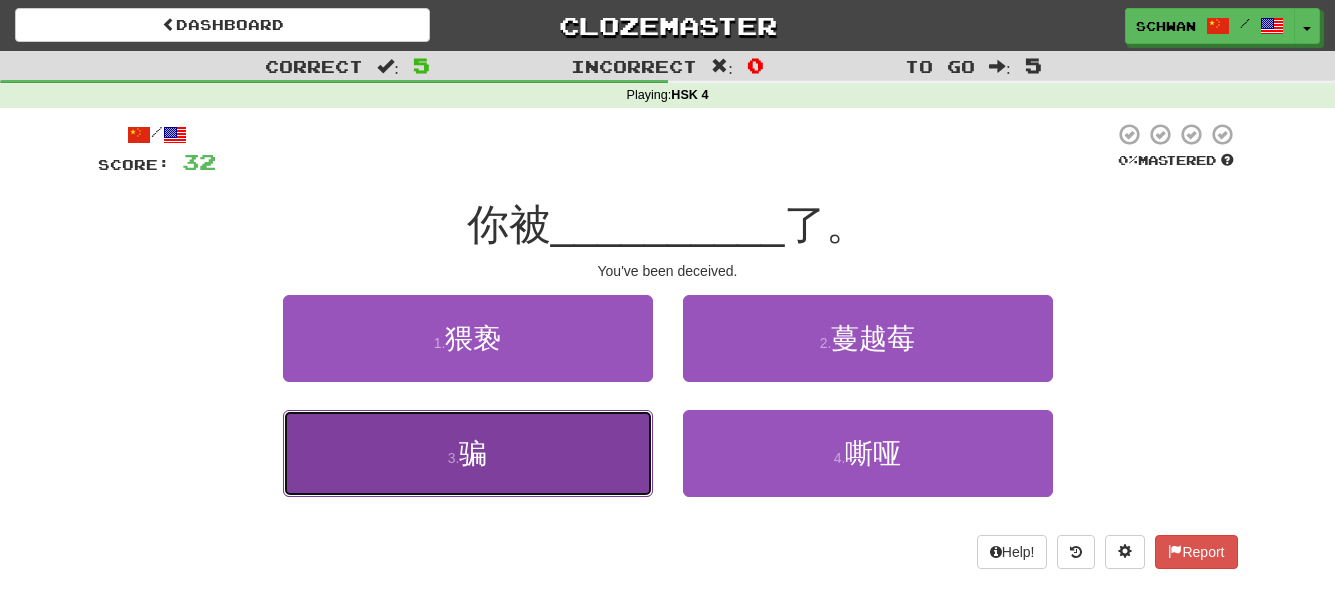 click on "3 .  骗" at bounding box center [468, 453] 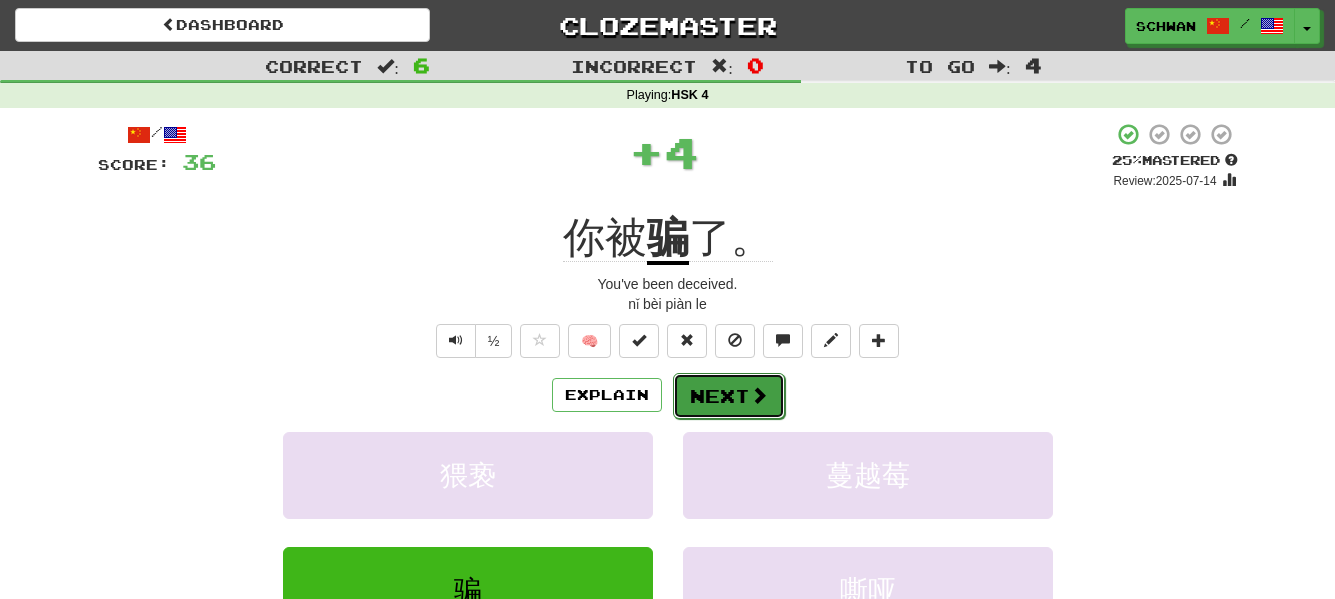 click on "Next" at bounding box center (729, 396) 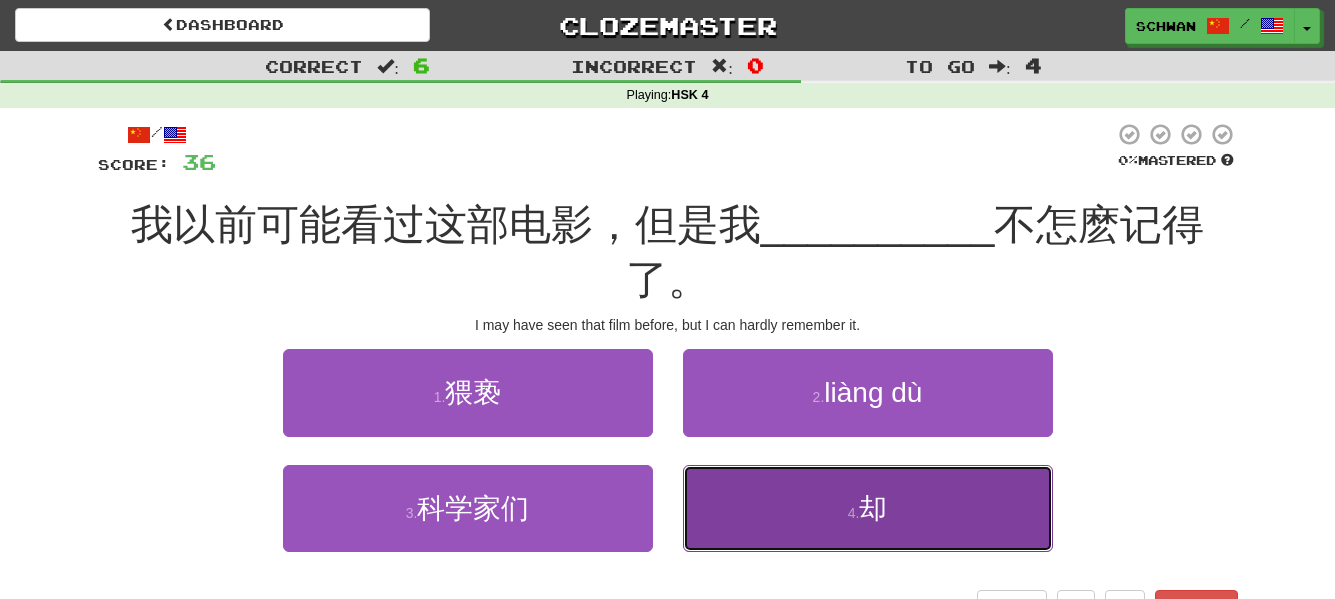 click on "4 .  却" at bounding box center (868, 508) 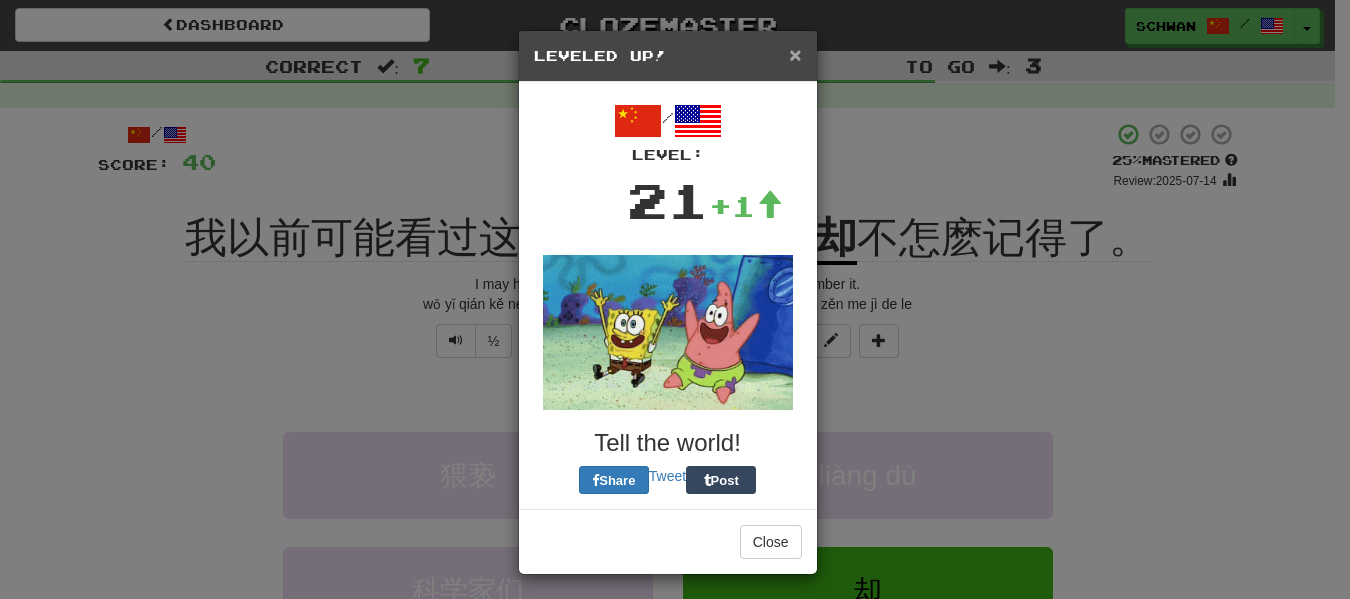 click on "×" at bounding box center [795, 54] 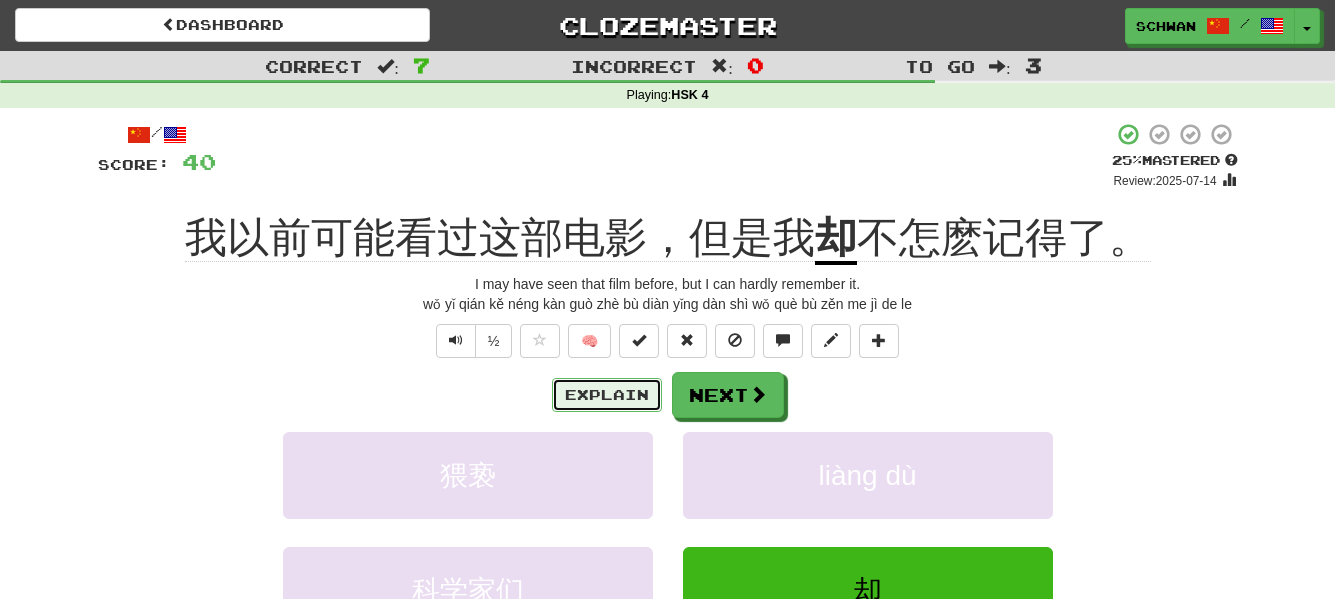 click on "Explain" at bounding box center (607, 395) 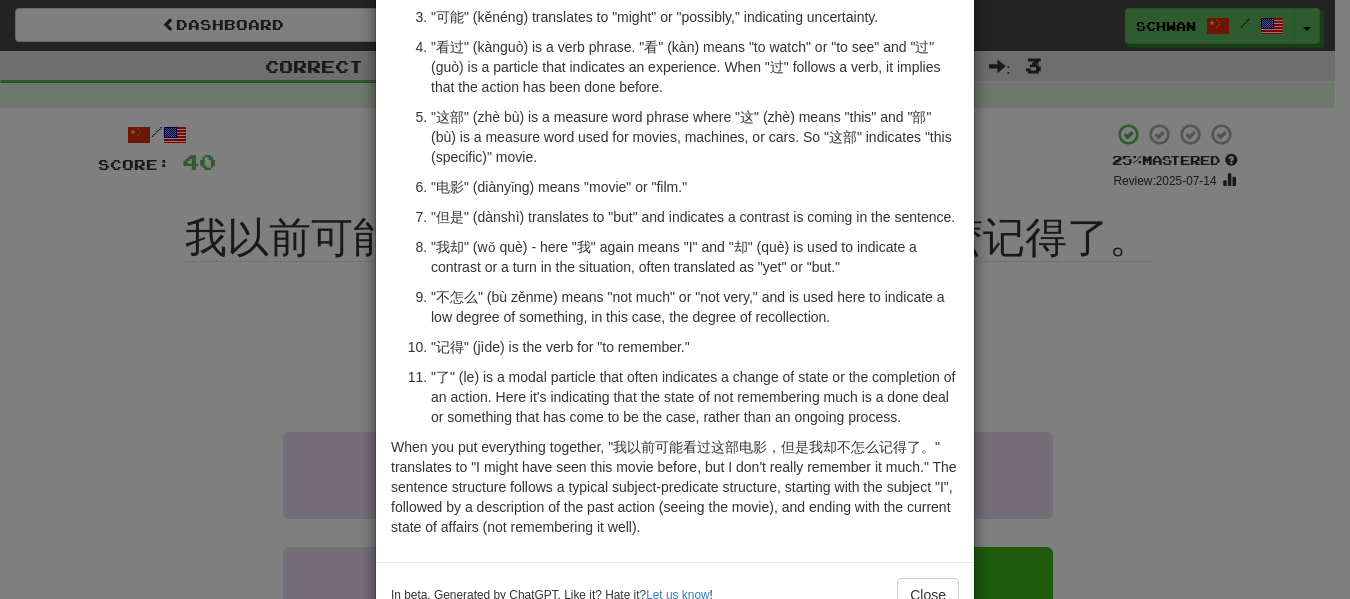 scroll, scrollTop: 0, scrollLeft: 0, axis: both 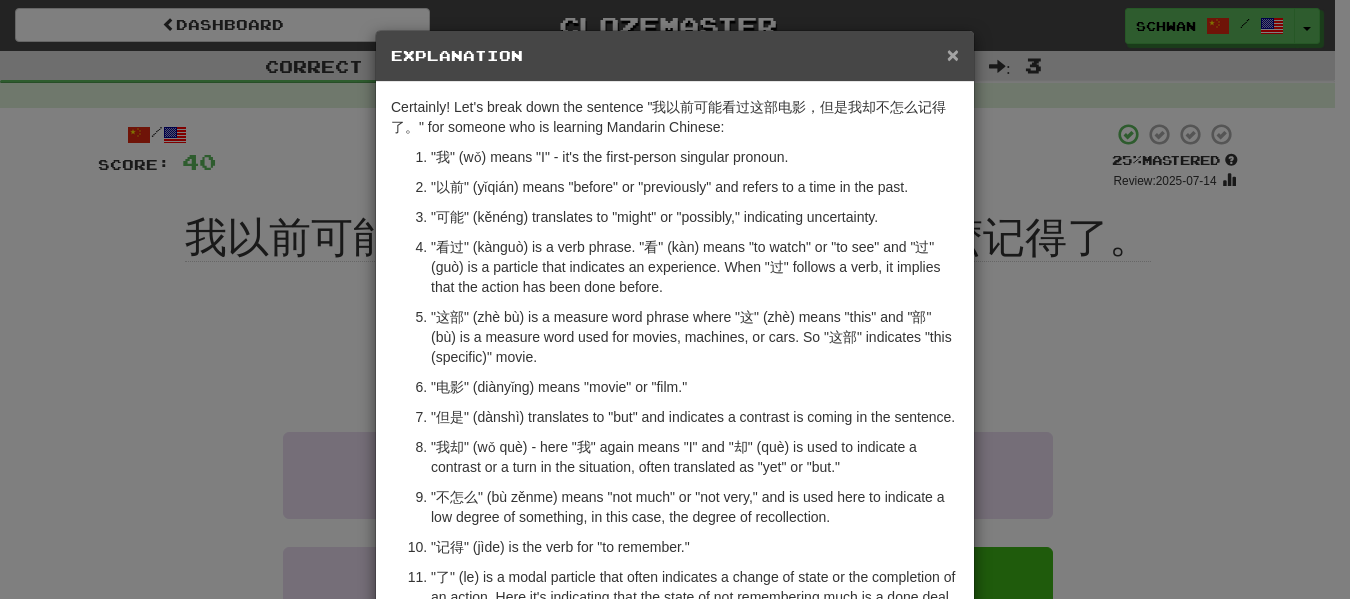 click on "×" at bounding box center (953, 54) 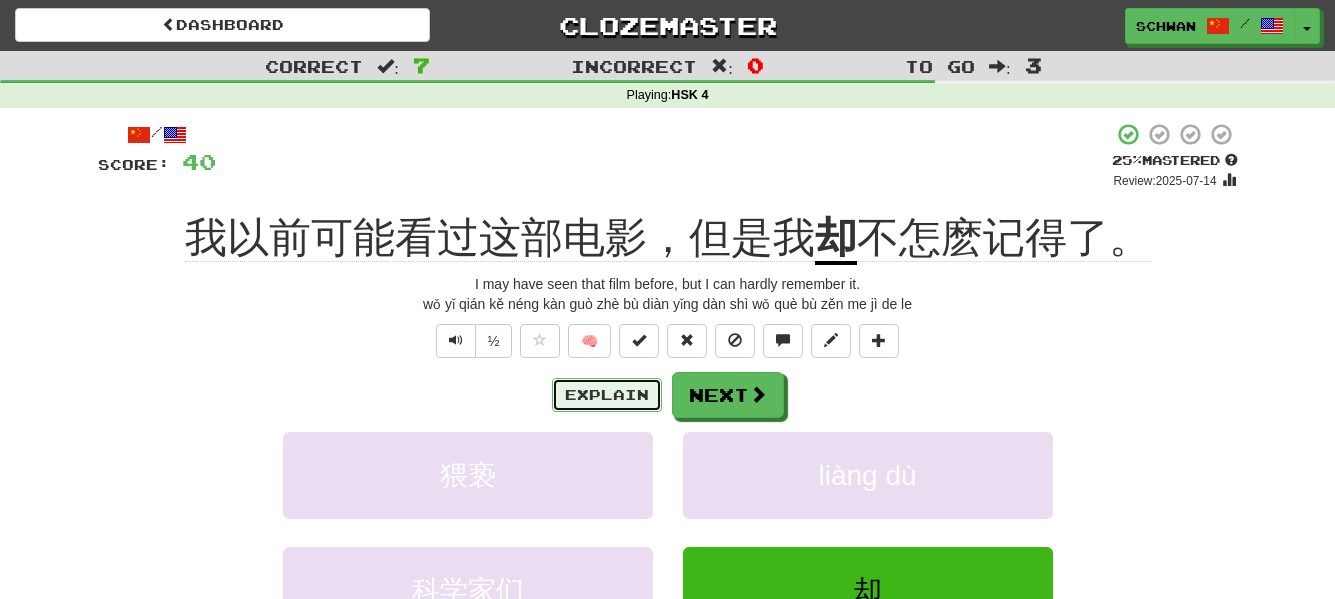 click on "Explain" at bounding box center [607, 395] 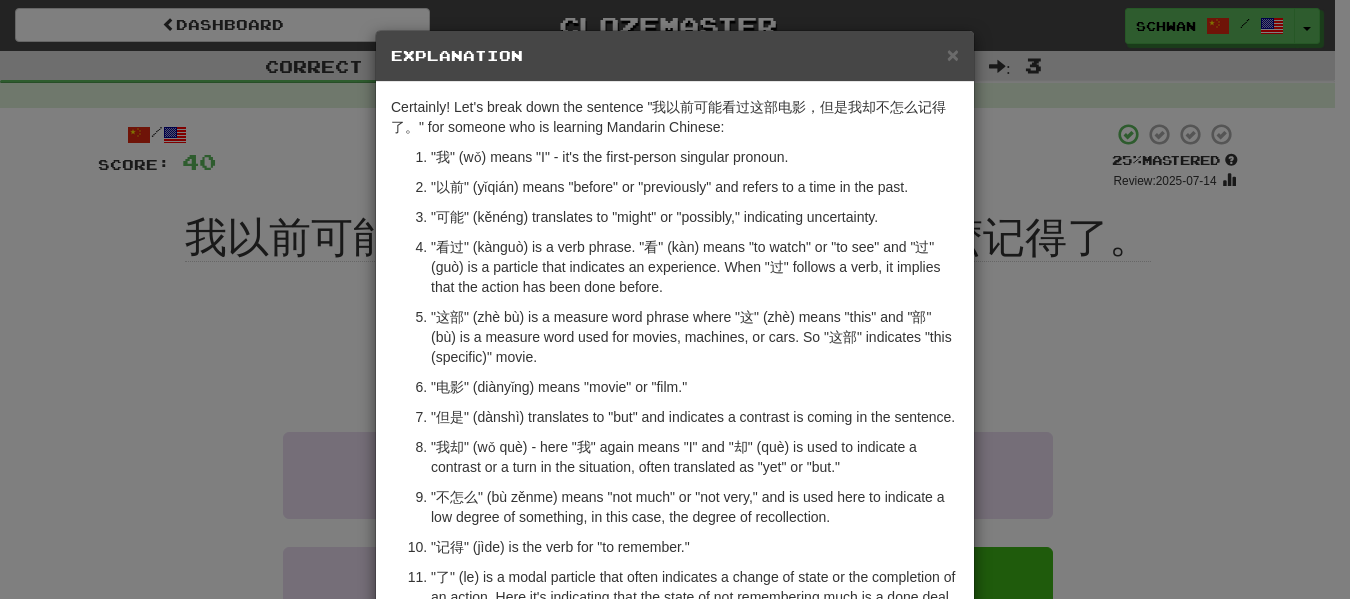 click on "Explanation" at bounding box center [675, 56] 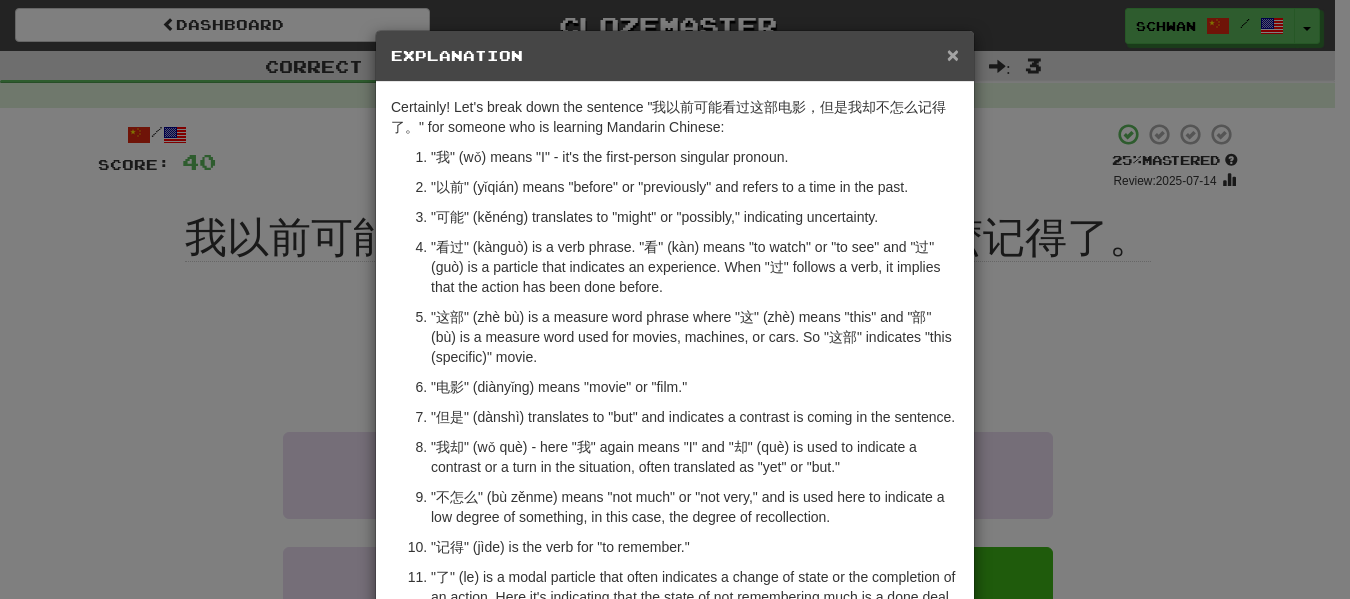 click on "×" at bounding box center (953, 54) 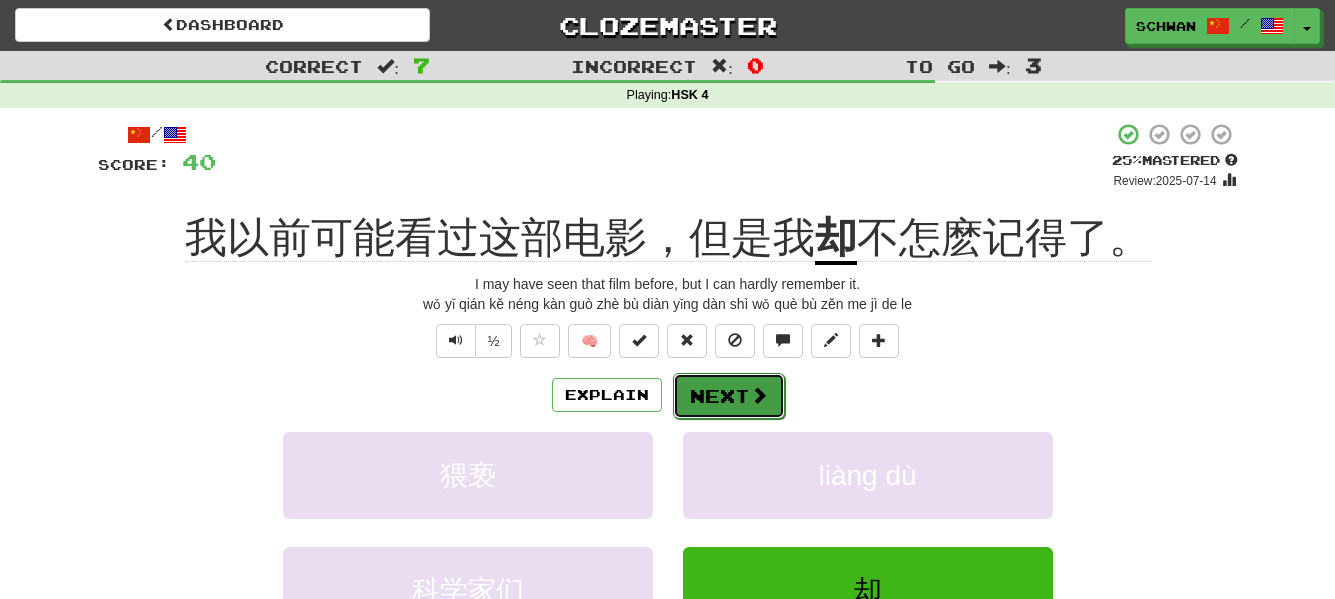 click at bounding box center (759, 395) 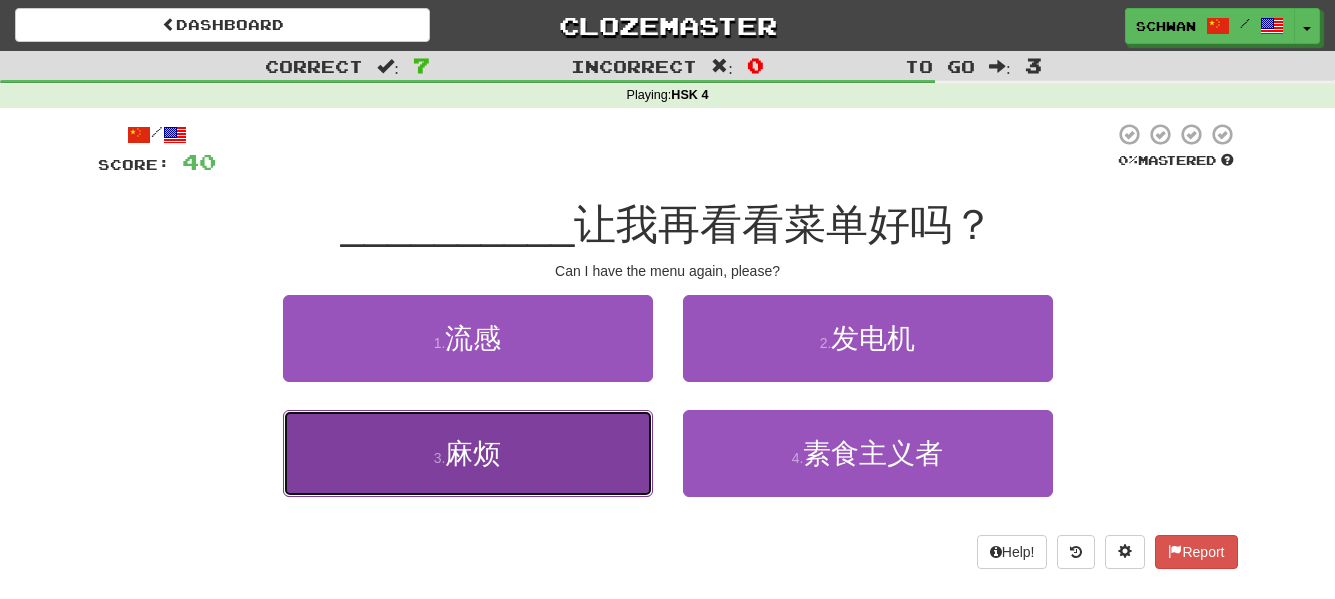 click on "3 .  麻烦" at bounding box center [468, 453] 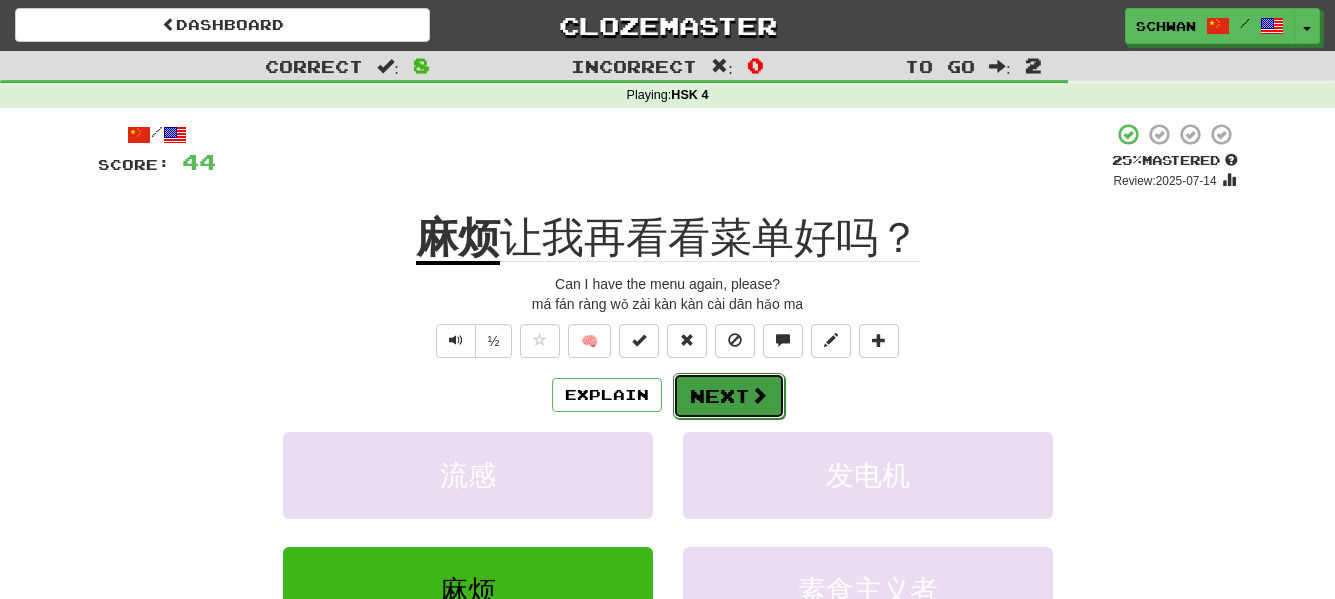 click at bounding box center [759, 395] 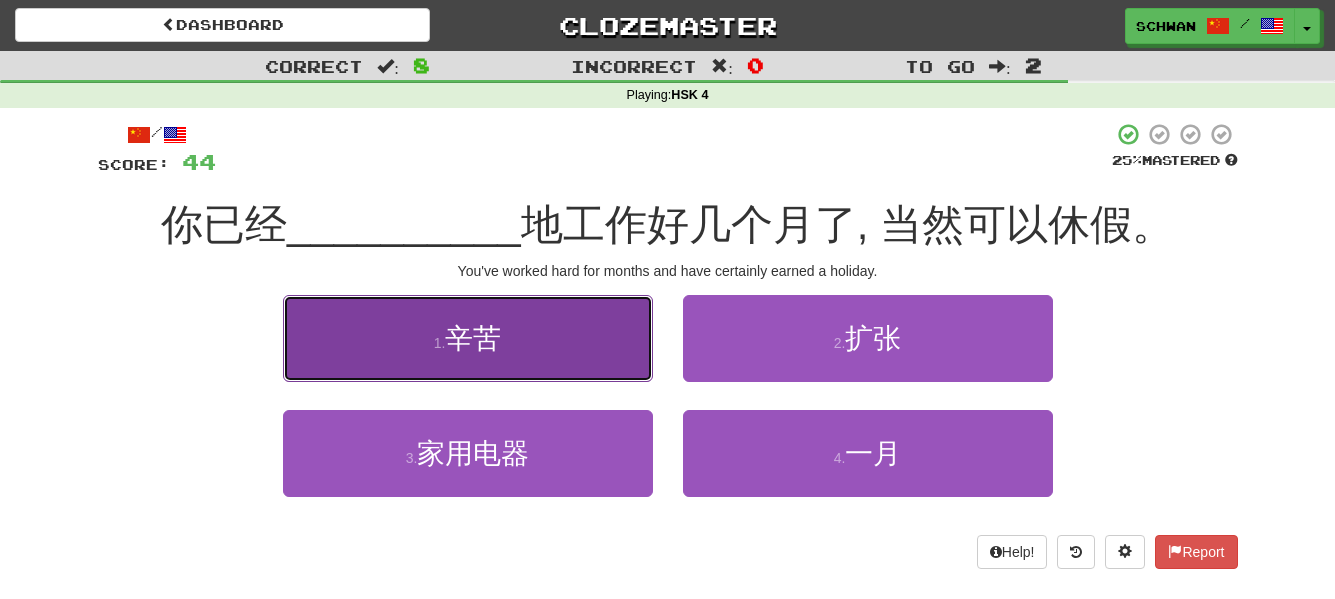 click on "1 .  辛苦" at bounding box center (468, 338) 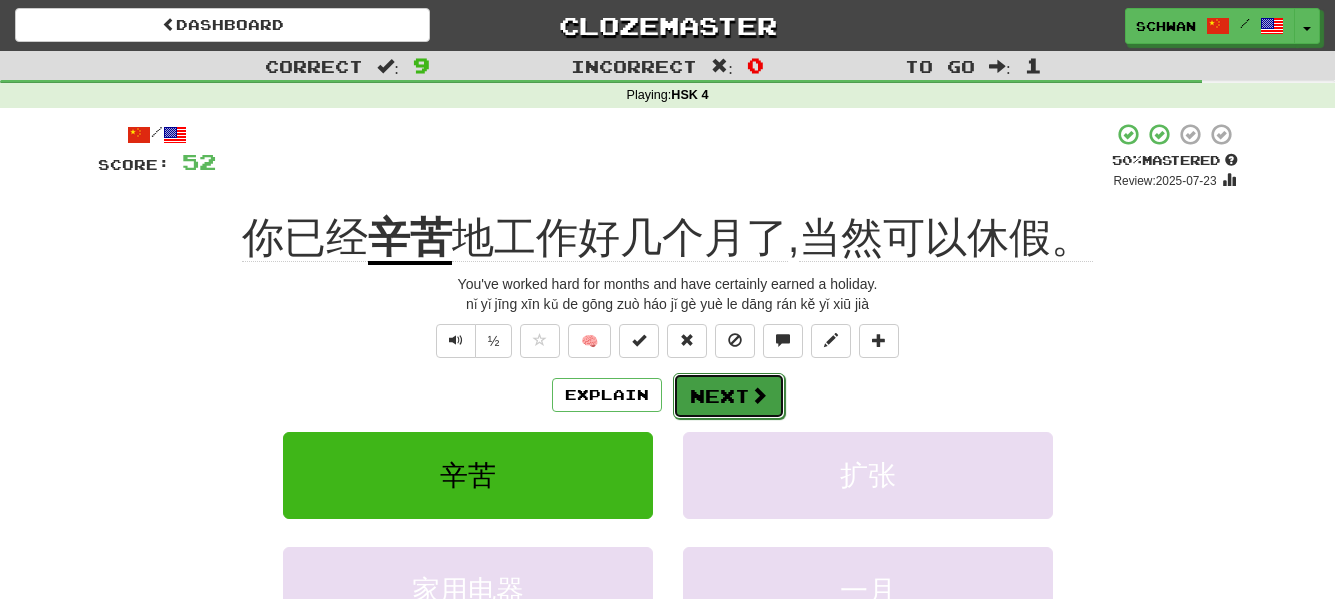 click on "Next" at bounding box center (729, 396) 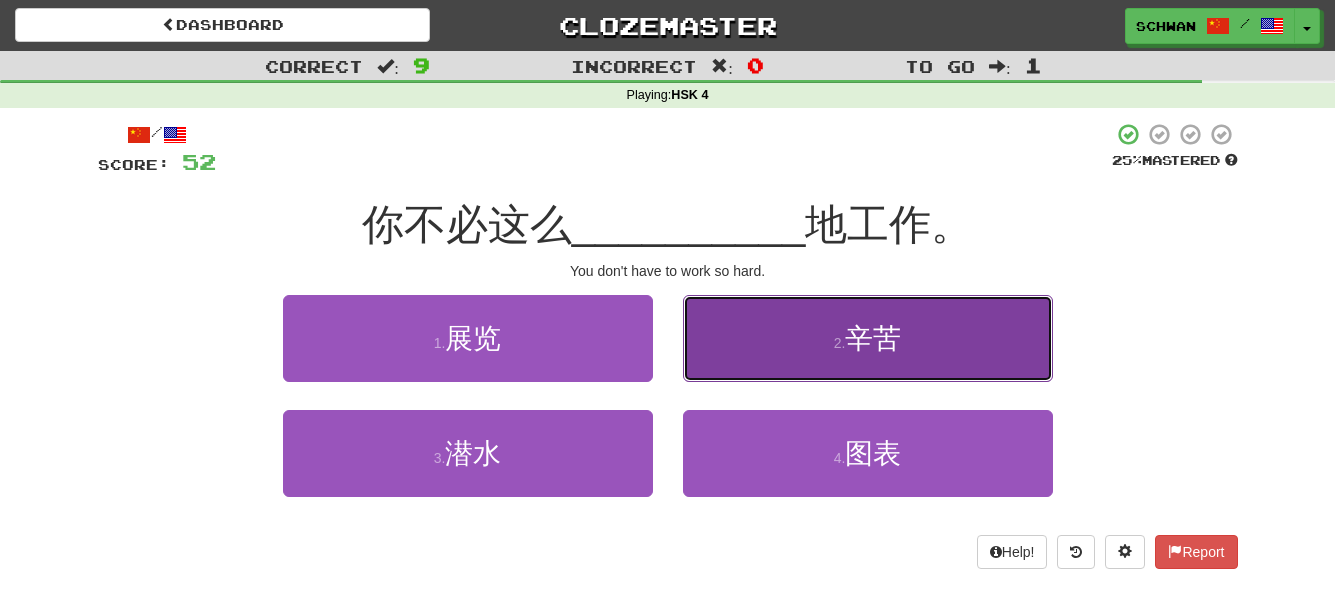 click on "2 .  辛苦" at bounding box center [868, 338] 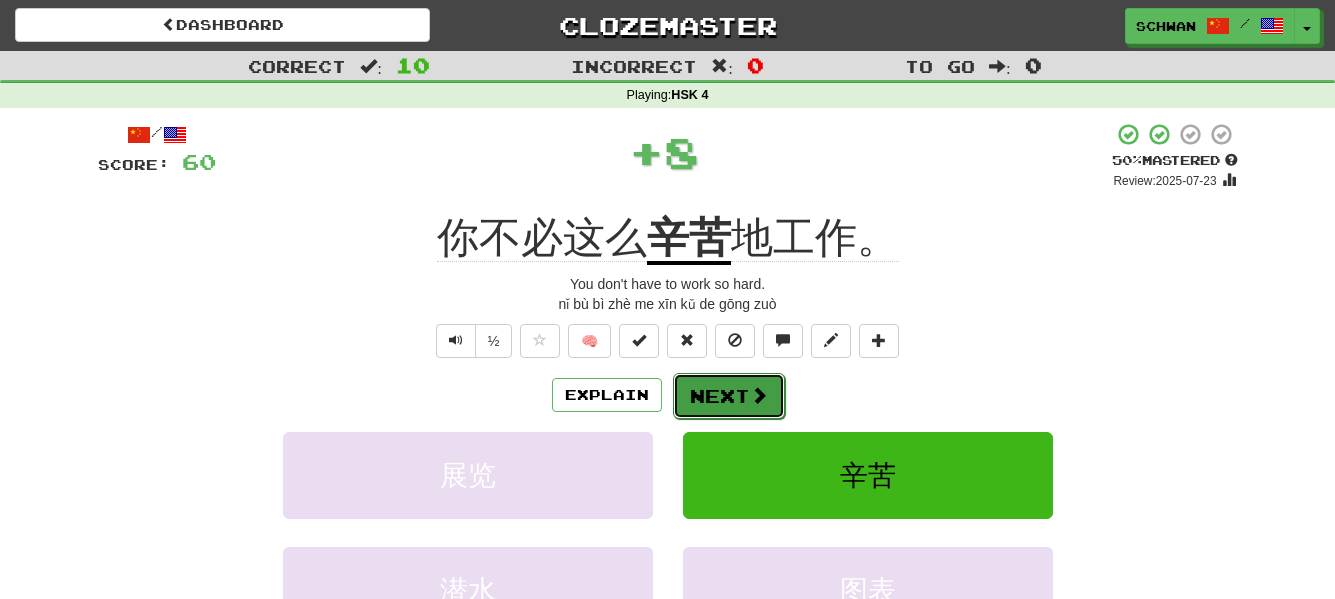 click on "Next" at bounding box center (729, 396) 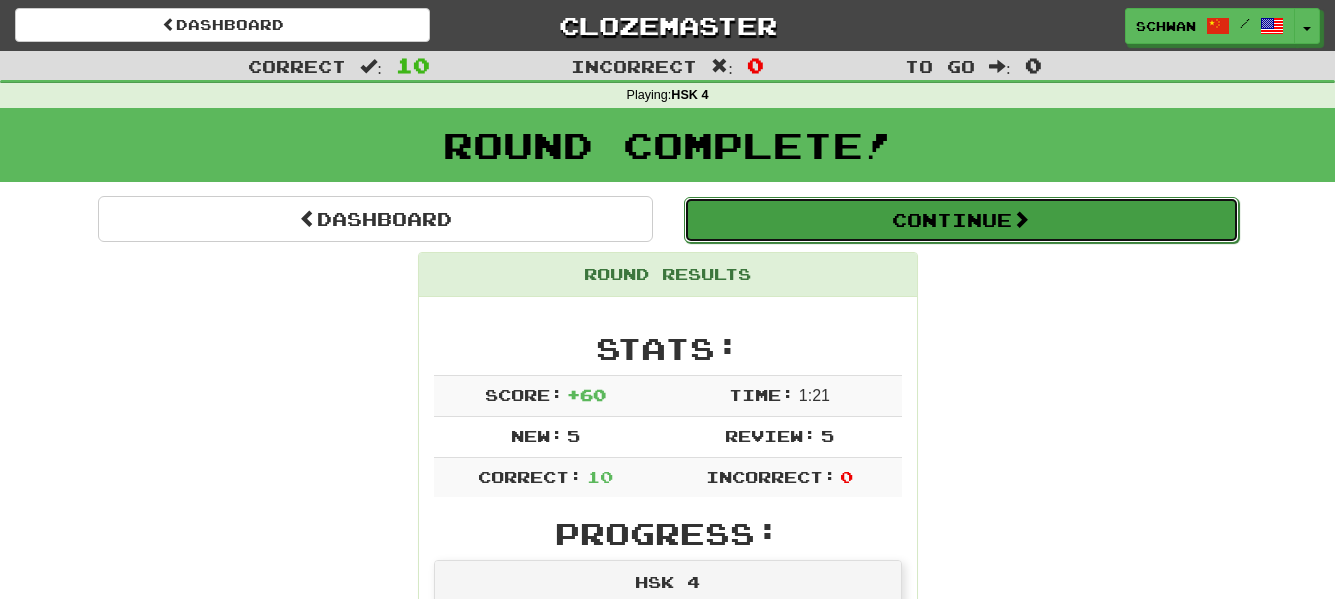 click on "Continue" at bounding box center [961, 220] 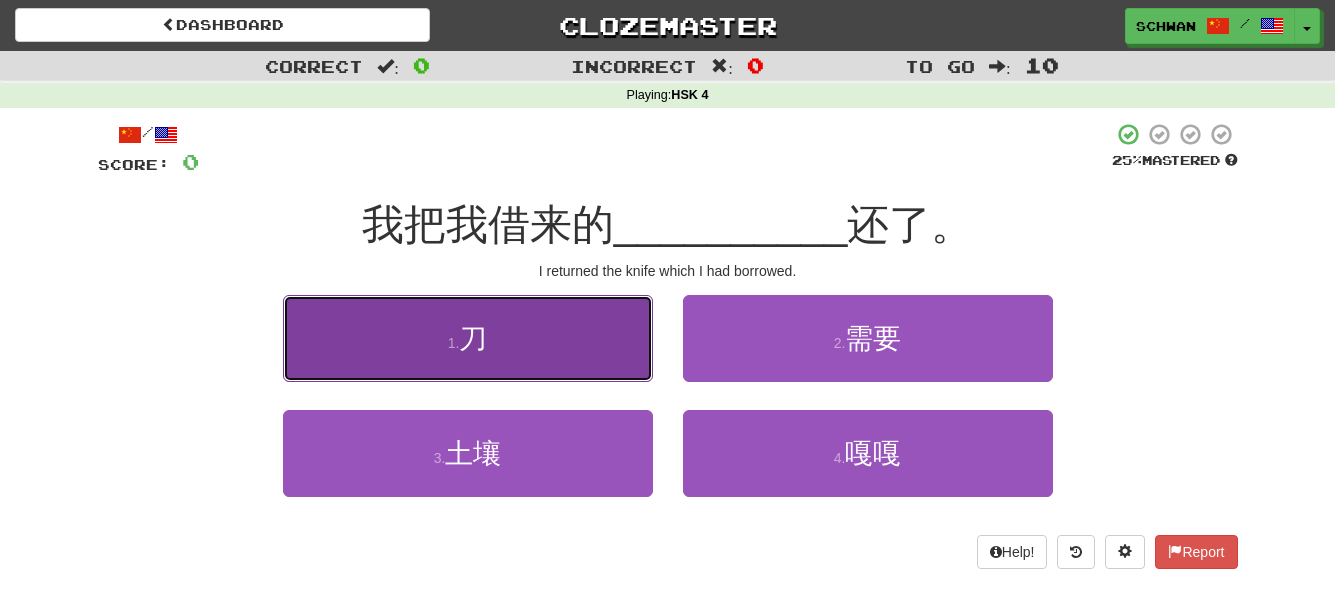 click on "1 .  刀" at bounding box center [468, 338] 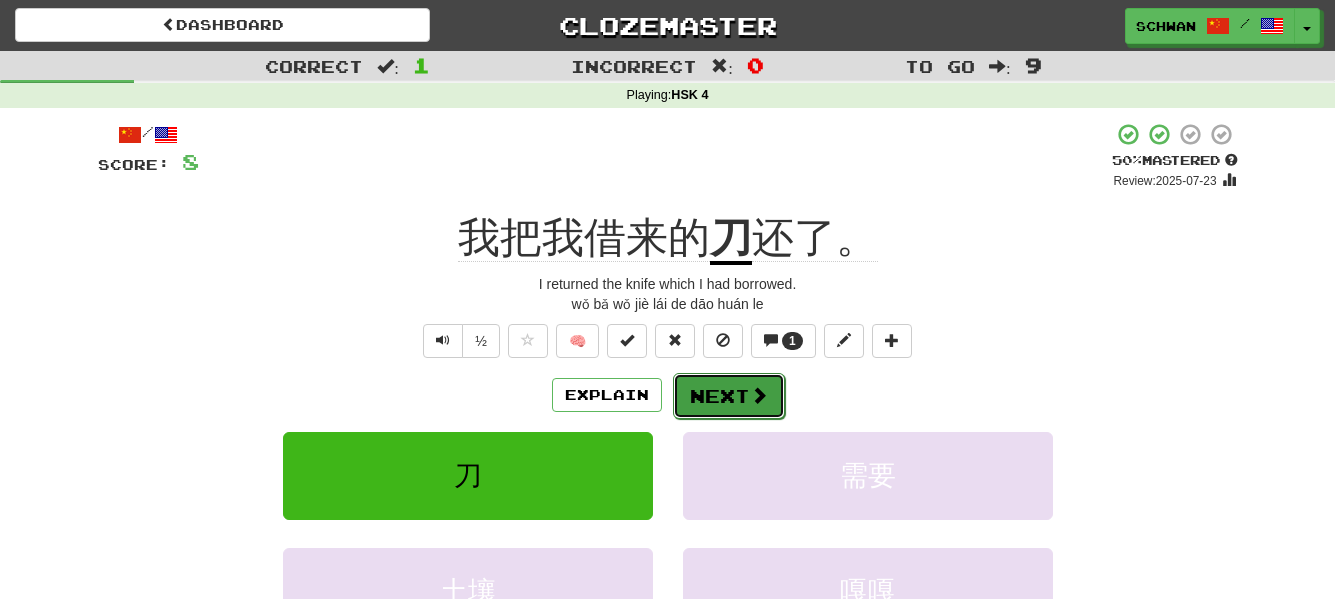 click on "Next" at bounding box center (729, 396) 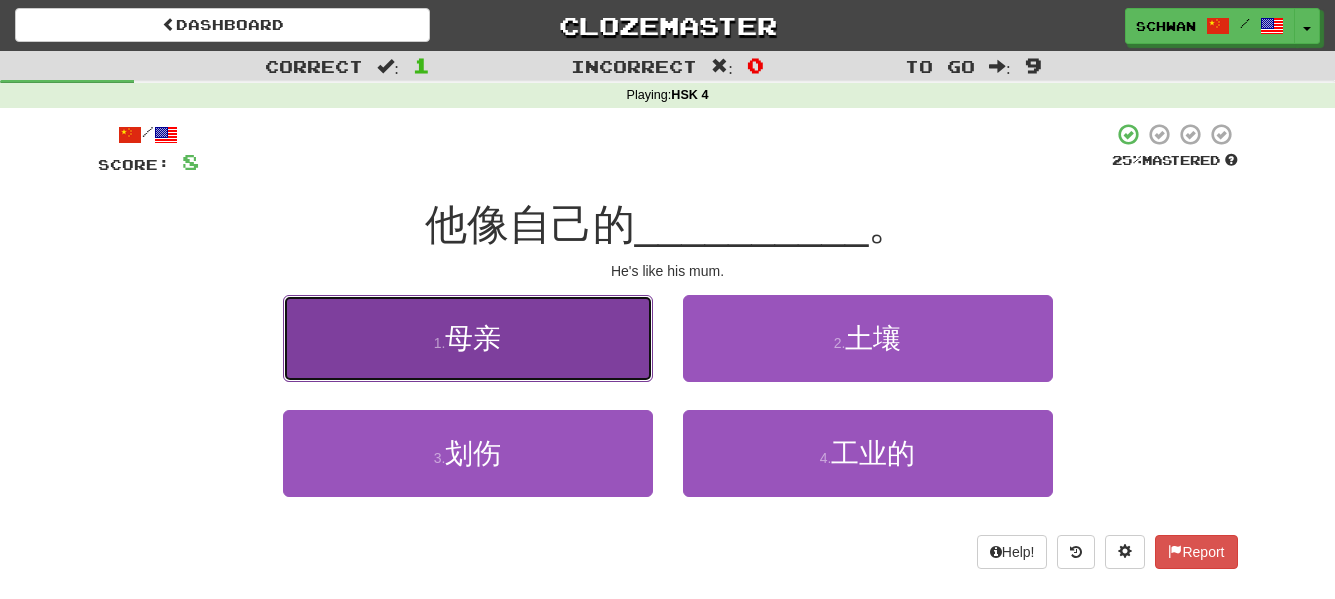 click on "1 .  母亲" at bounding box center [468, 338] 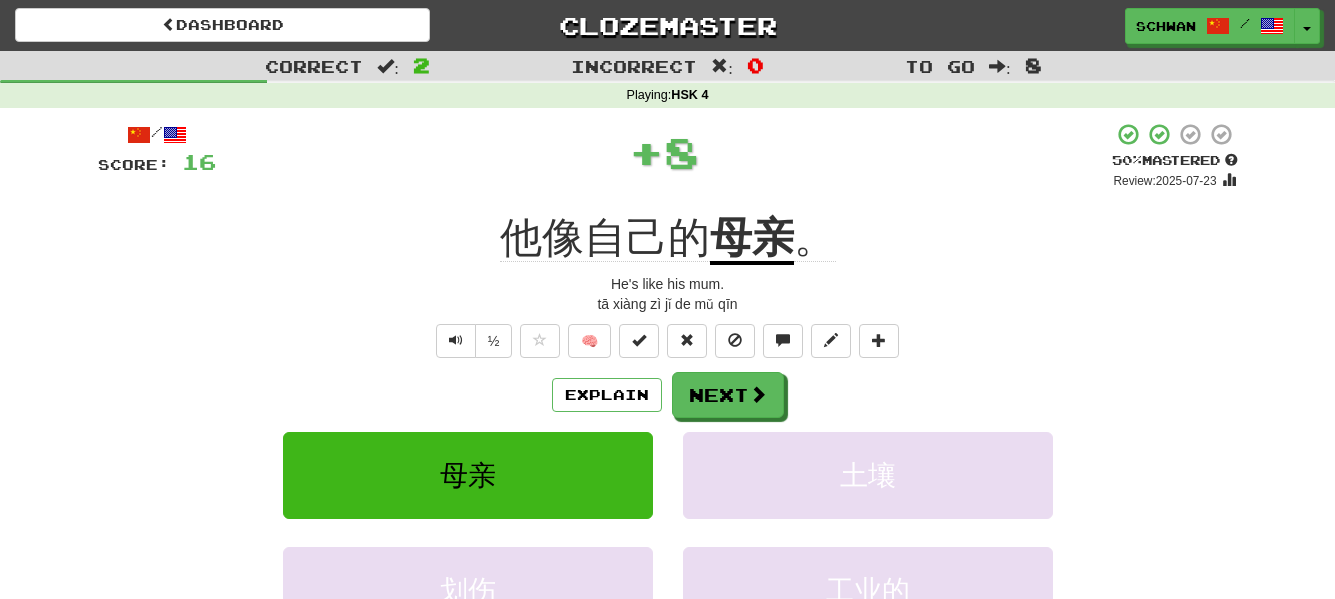 click on "/  Score:   16 + 8 50 %  Mastered Review:  2025-07-23 他像自己的 母亲 。 He's like his mum. tā xiàng zì jǐ de mǔ qīn ½ 🧠 Explain Next 母亲 土壤 划伤 工业的 Learn more: 母亲 土壤 划伤 工业的  Help!  Report Sentence Source" at bounding box center (668, 445) 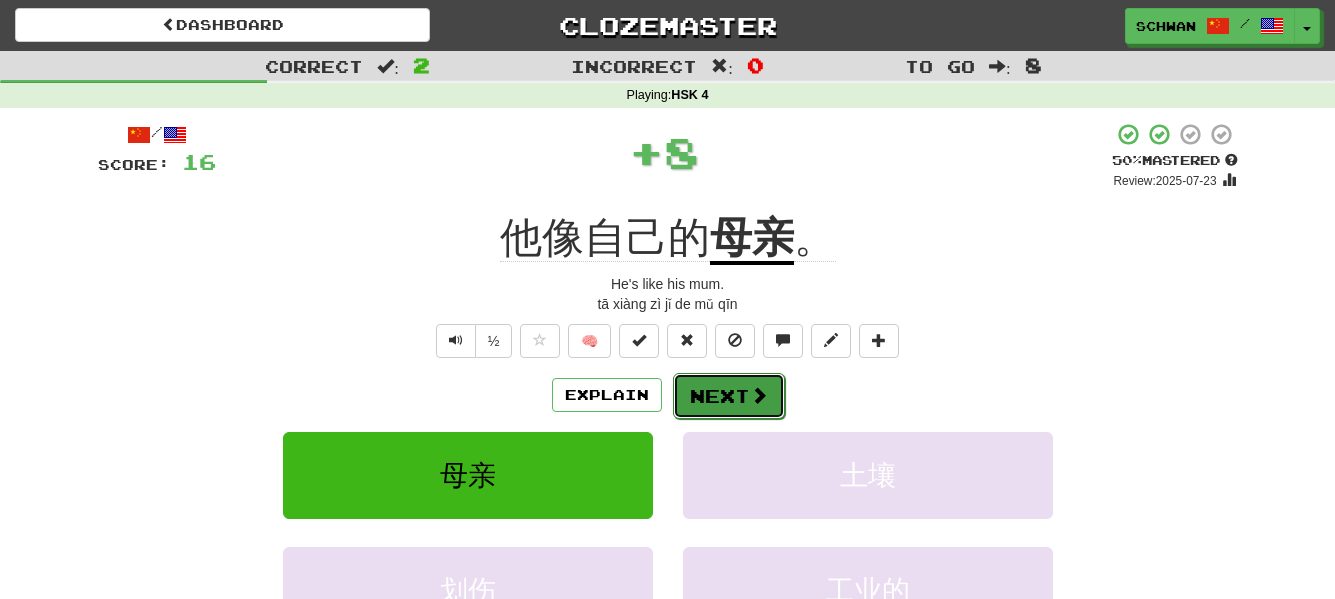 click on "Next" at bounding box center [729, 396] 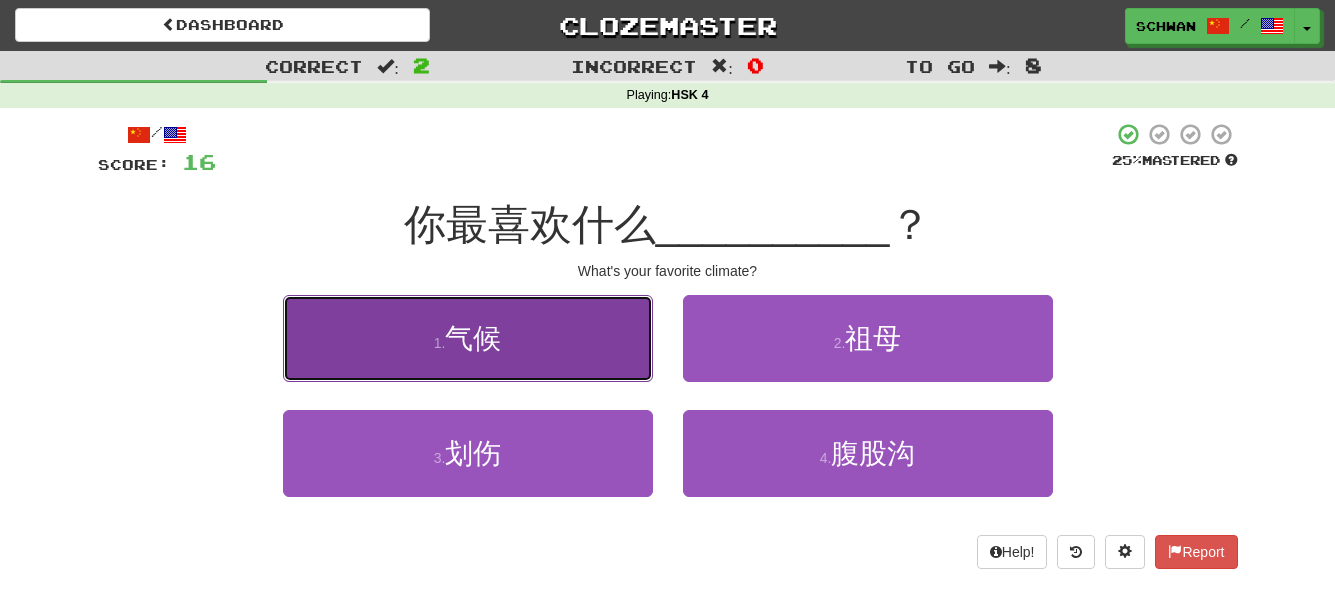 click on "1 .  气候" at bounding box center (468, 338) 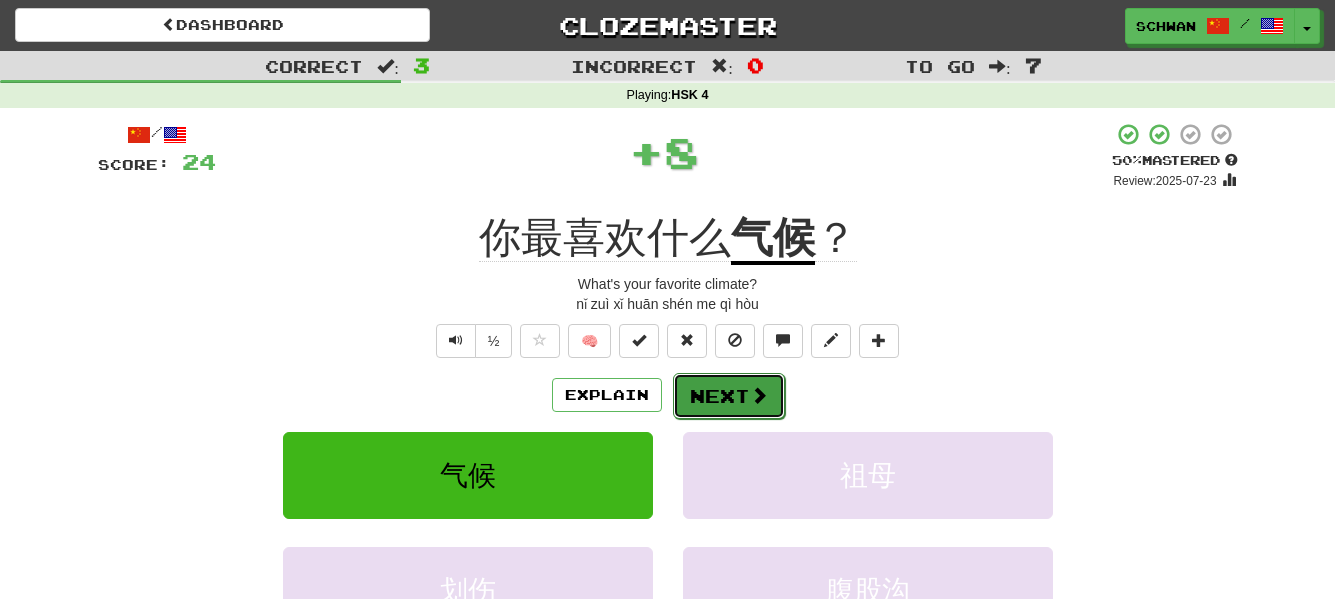 click on "Next" at bounding box center [729, 396] 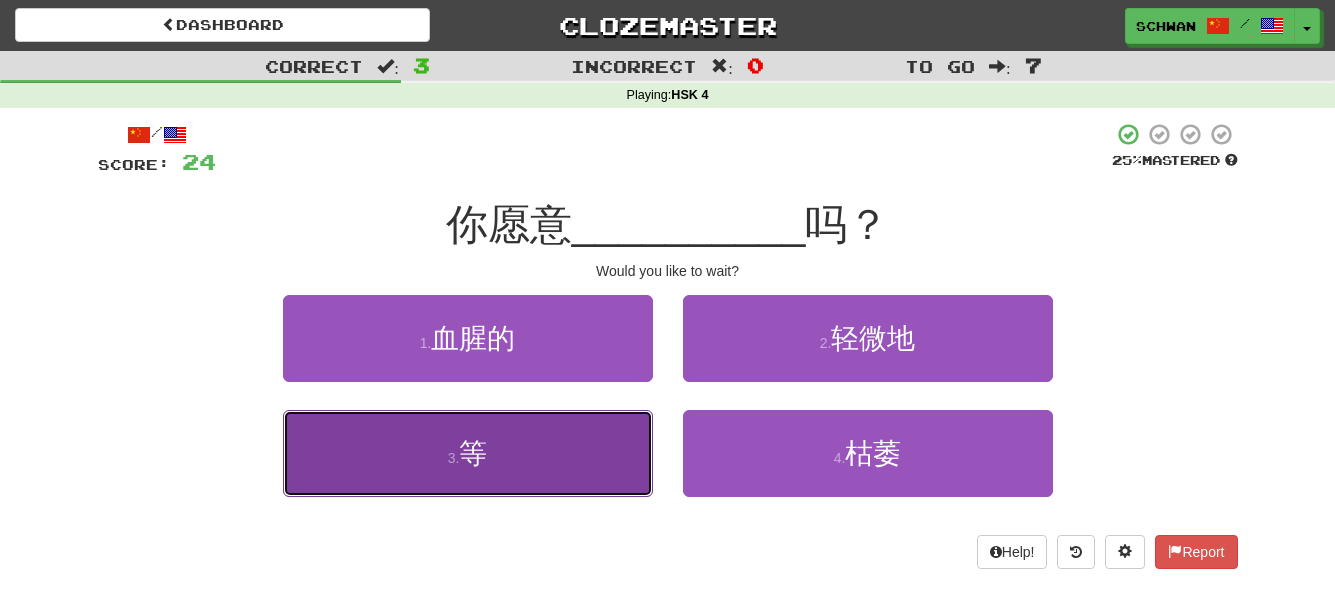 click on "3 .  等" at bounding box center (468, 453) 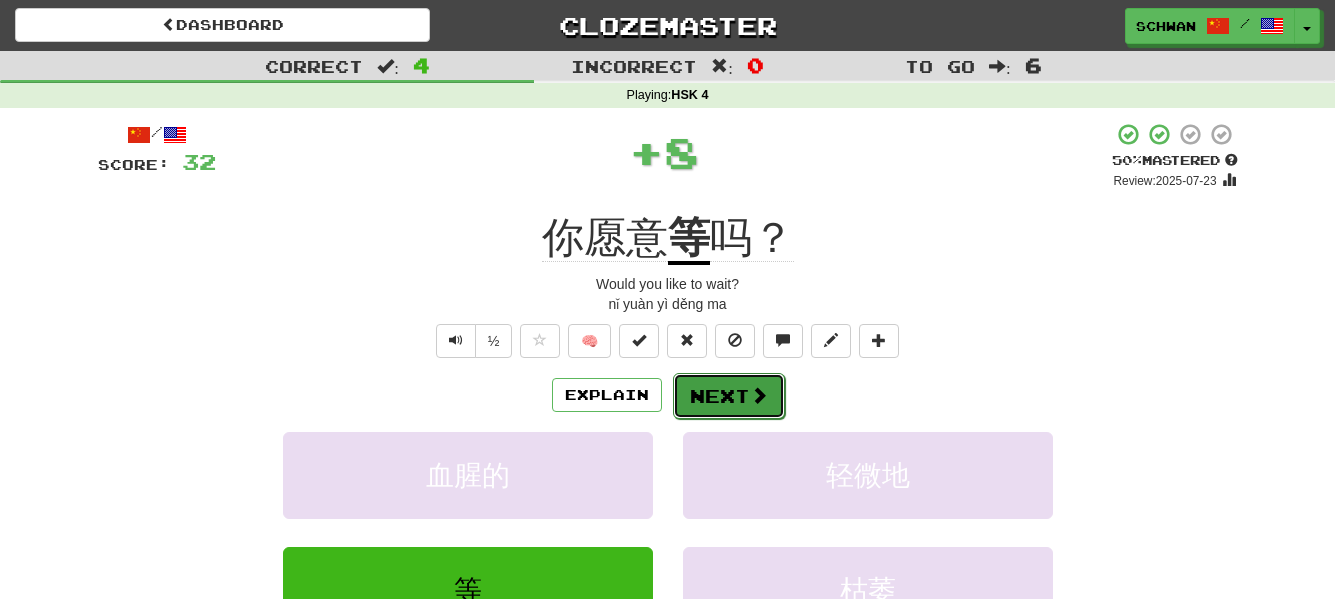 click on "Next" at bounding box center [729, 396] 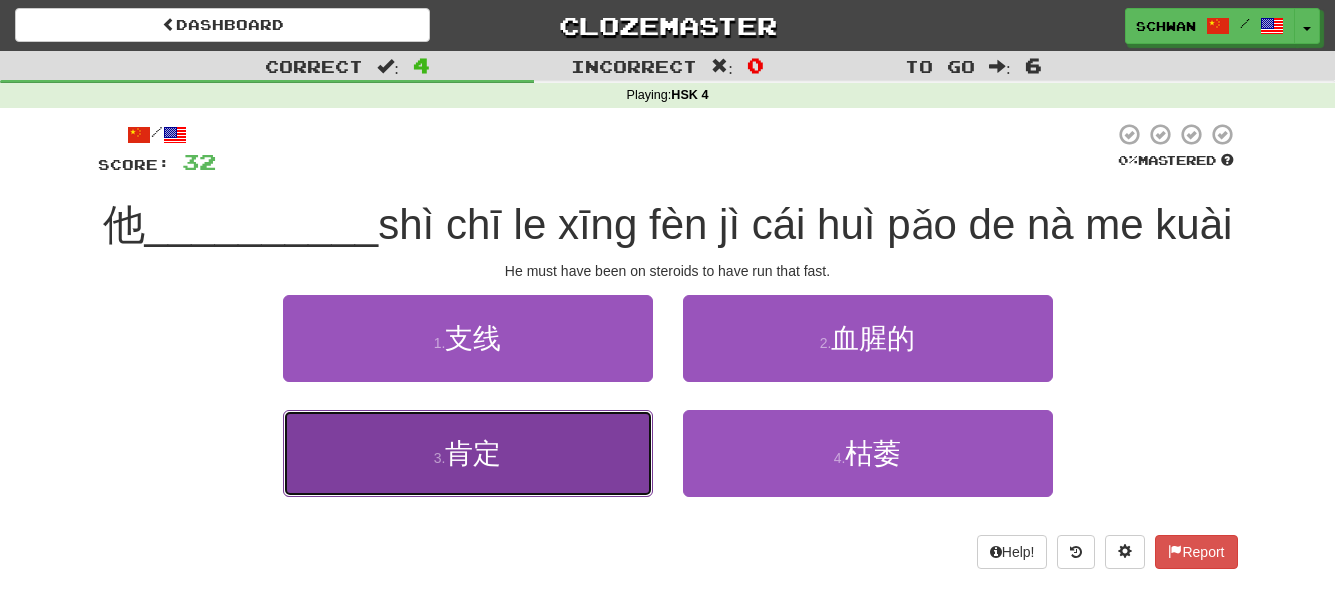 click on "肯定" at bounding box center (473, 453) 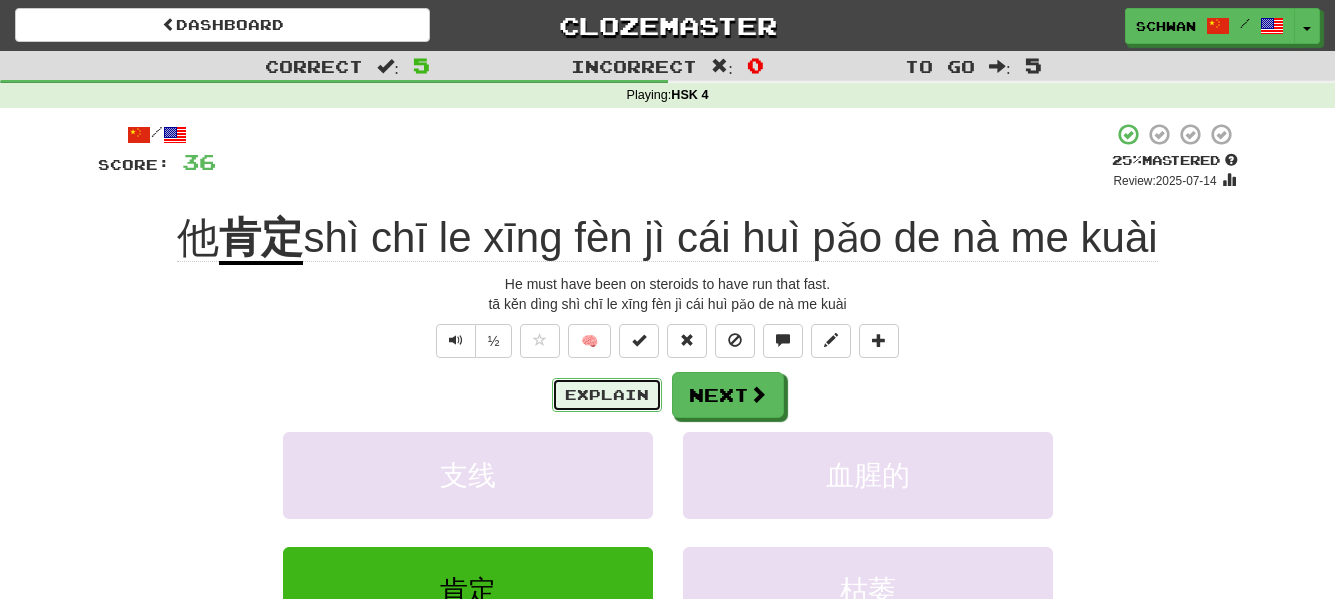 click on "Explain" at bounding box center (607, 395) 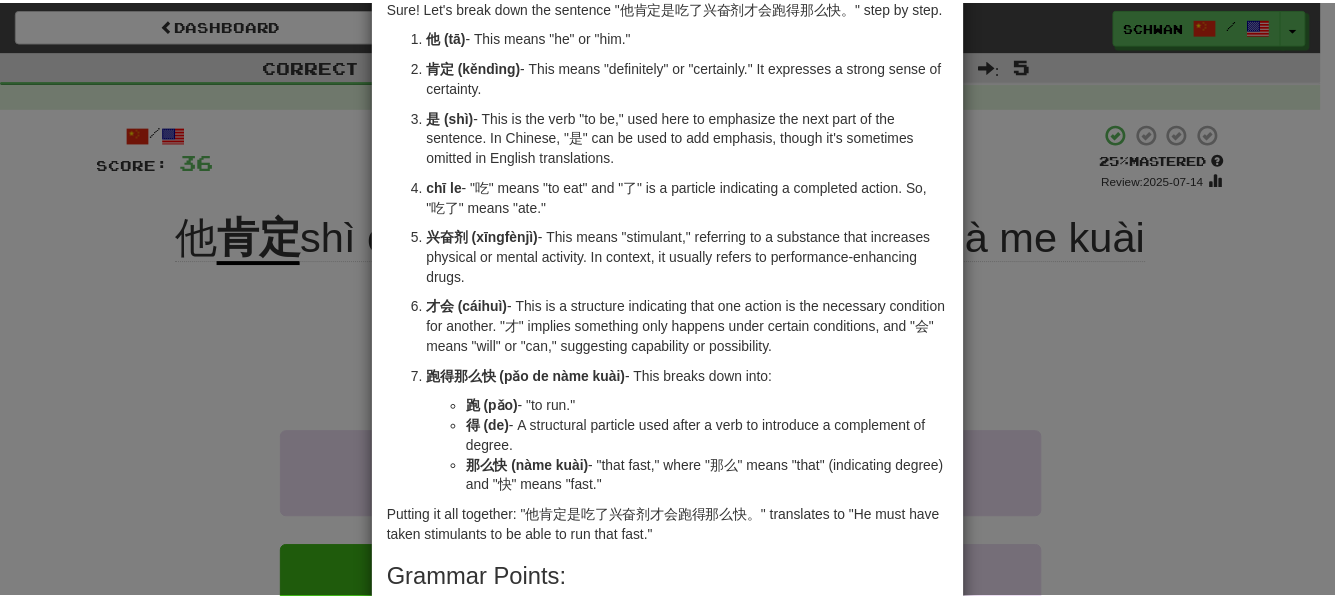 scroll, scrollTop: 0, scrollLeft: 0, axis: both 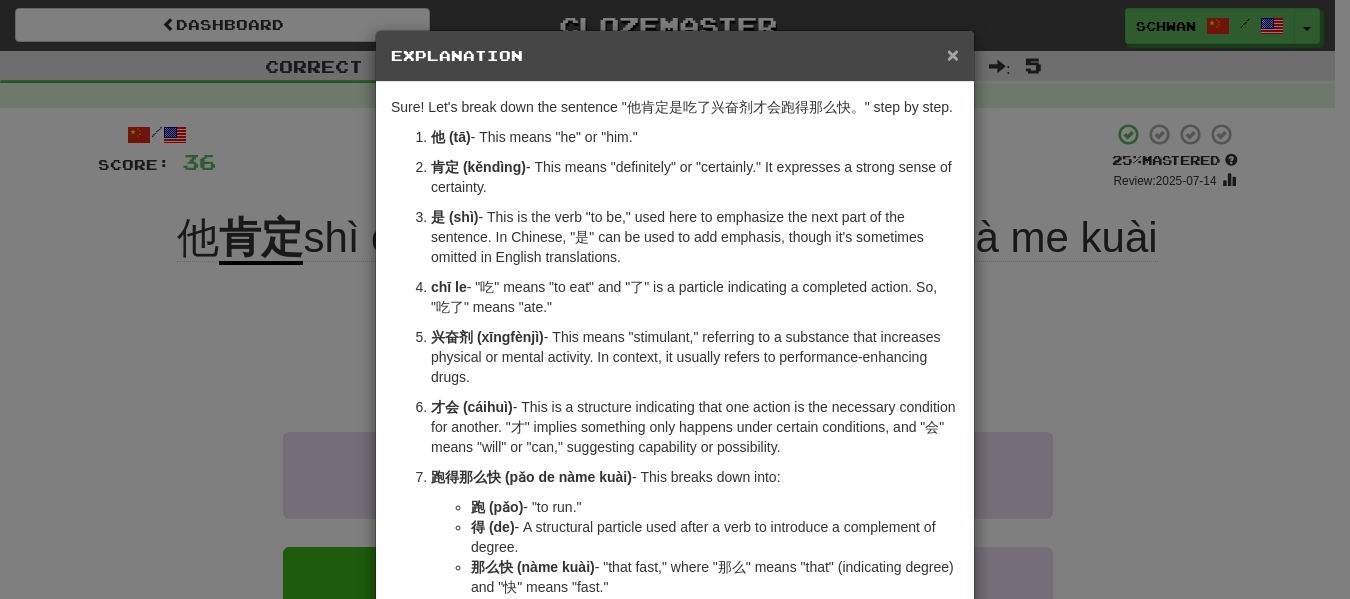 click on "×" at bounding box center [953, 54] 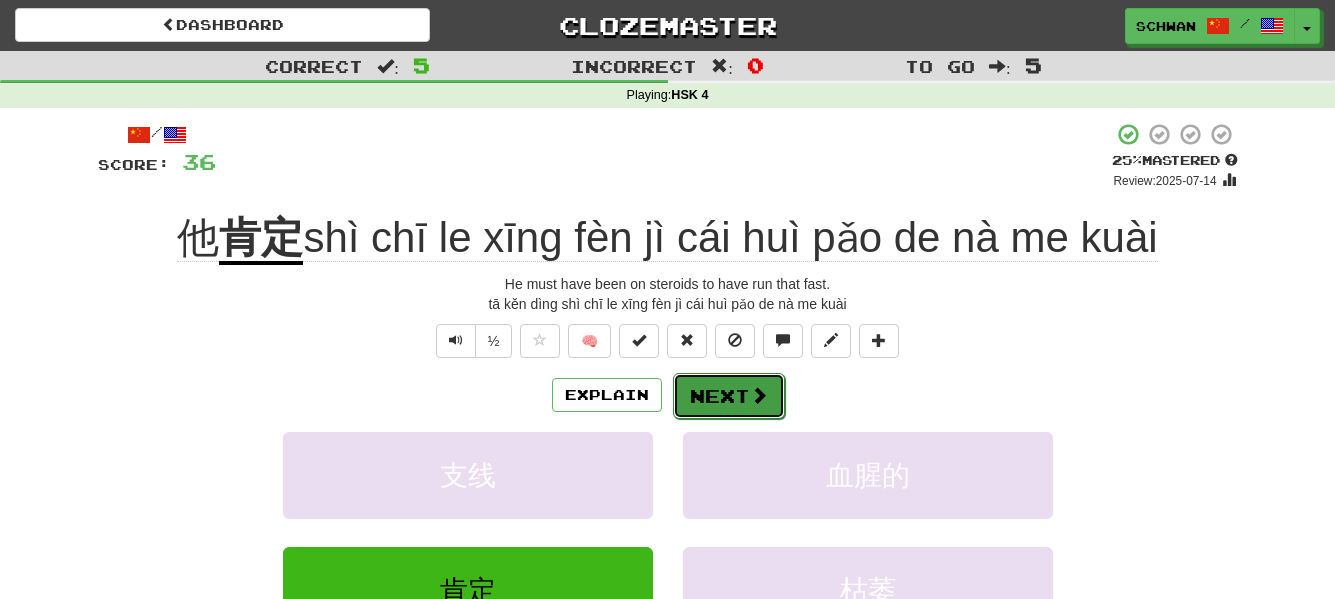 click at bounding box center (759, 395) 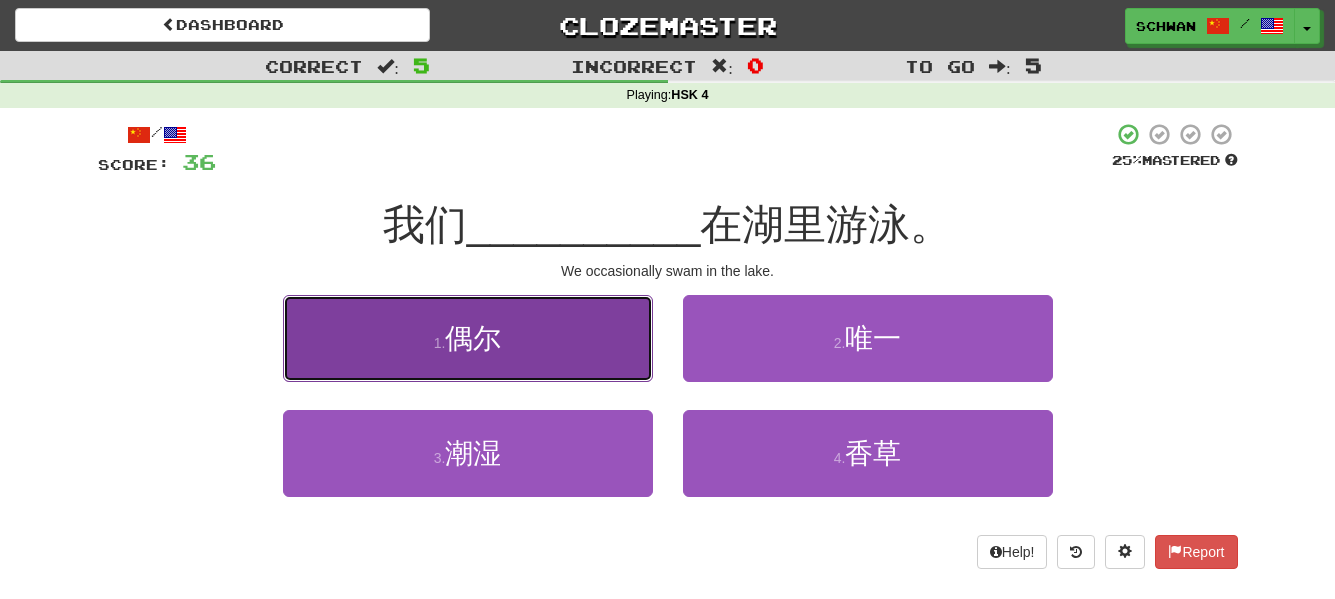 click on "1 .  偶尔" at bounding box center [468, 338] 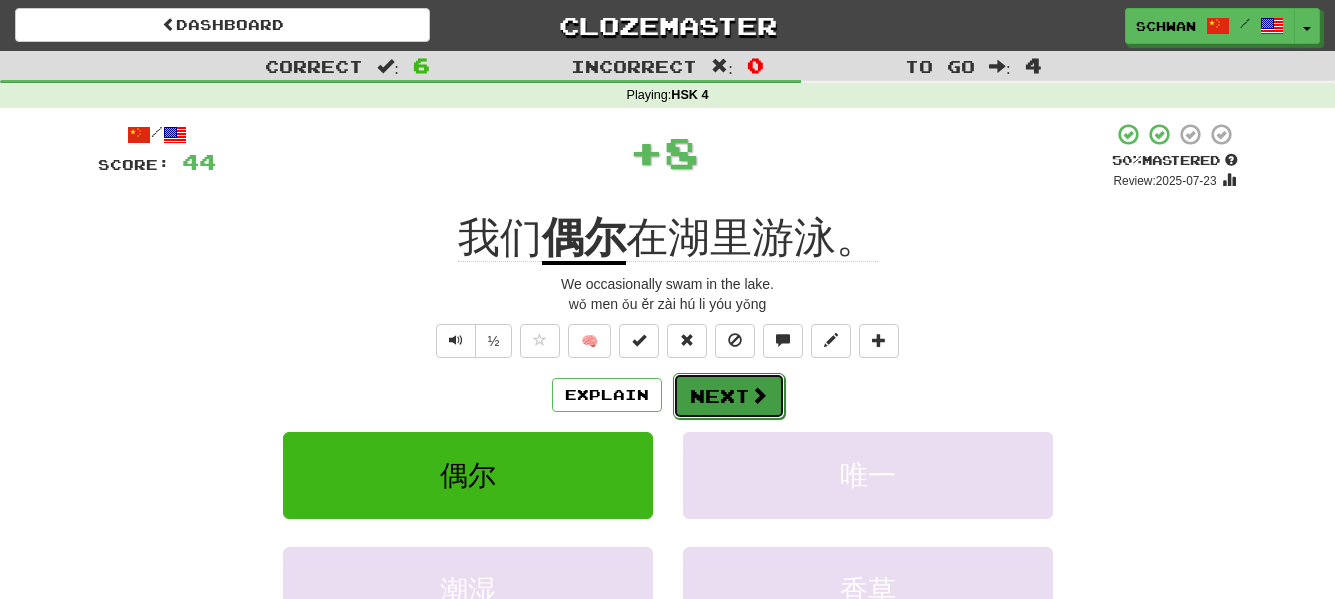 click on "Next" at bounding box center [729, 396] 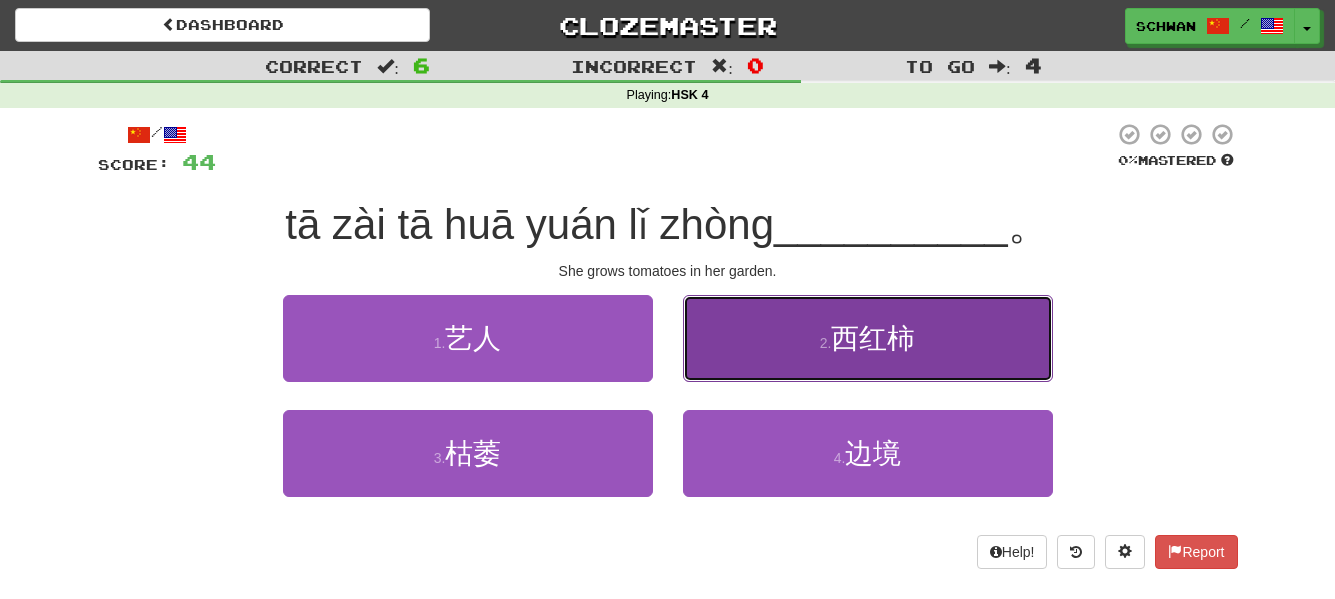 click on "2 .  西红柿" at bounding box center (868, 338) 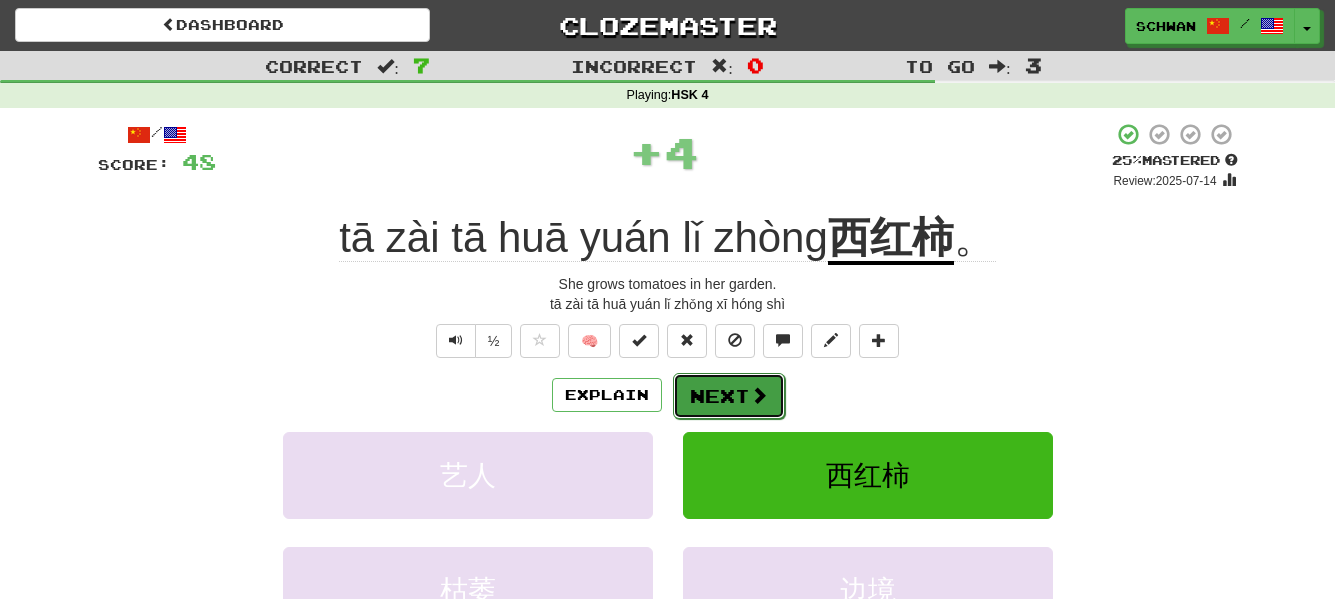 click on "Next" at bounding box center (729, 396) 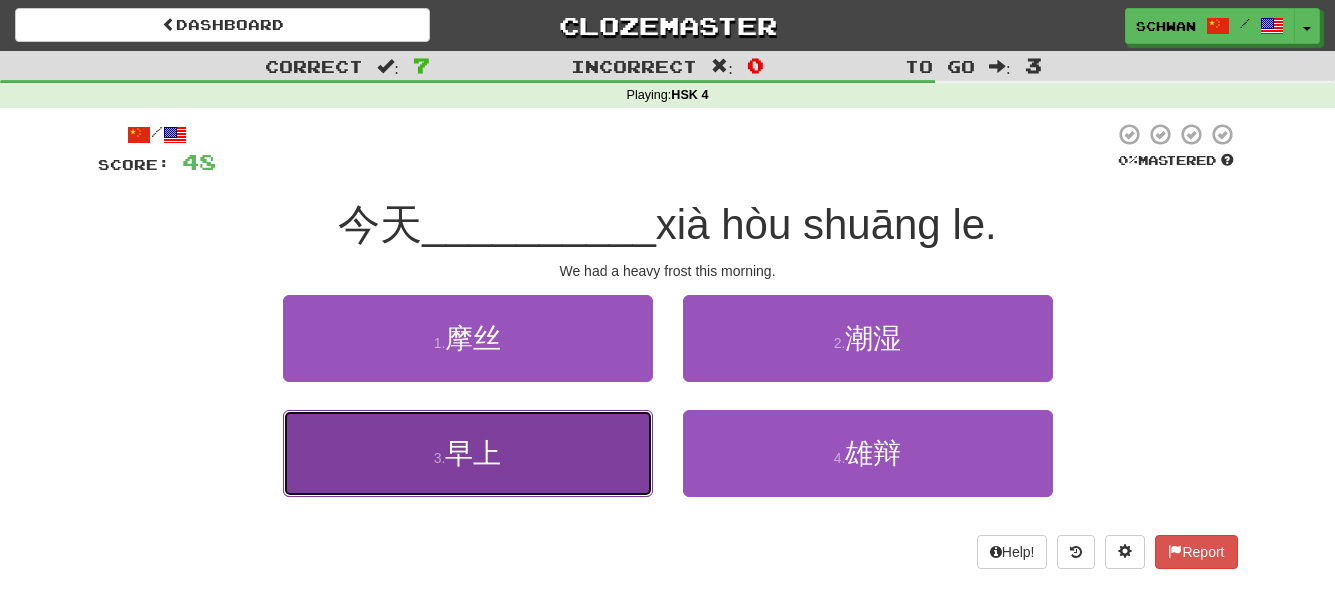 click on "3 .  早上" at bounding box center [468, 453] 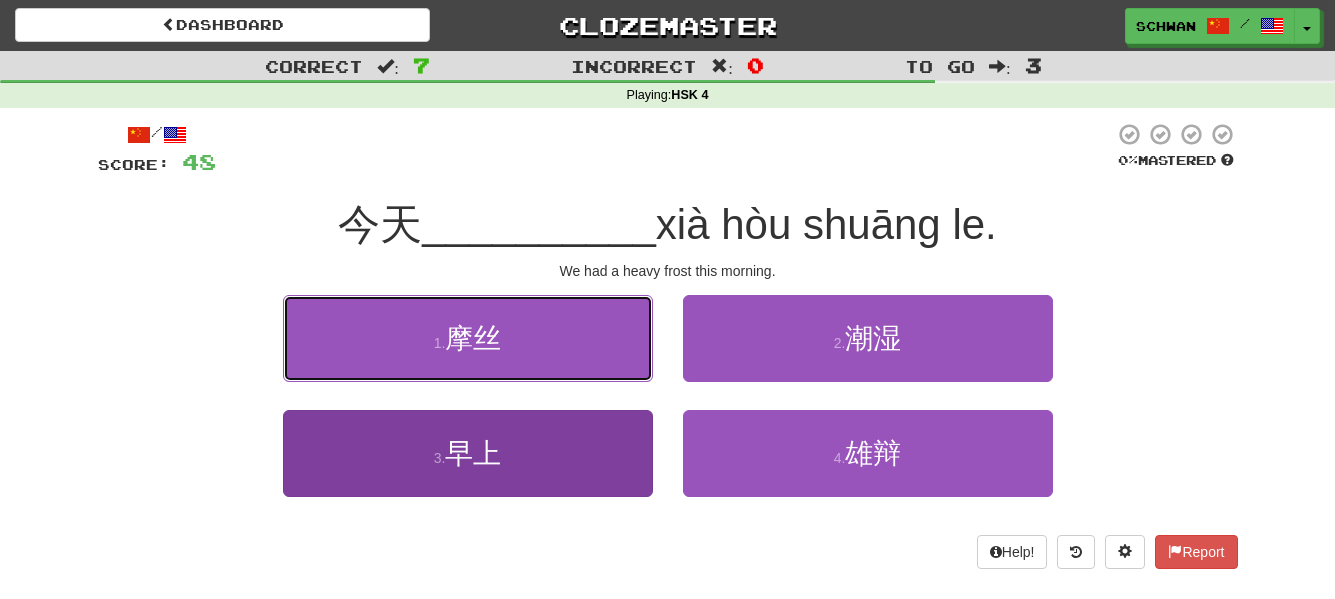click on "1 .  摩丝" at bounding box center (468, 338) 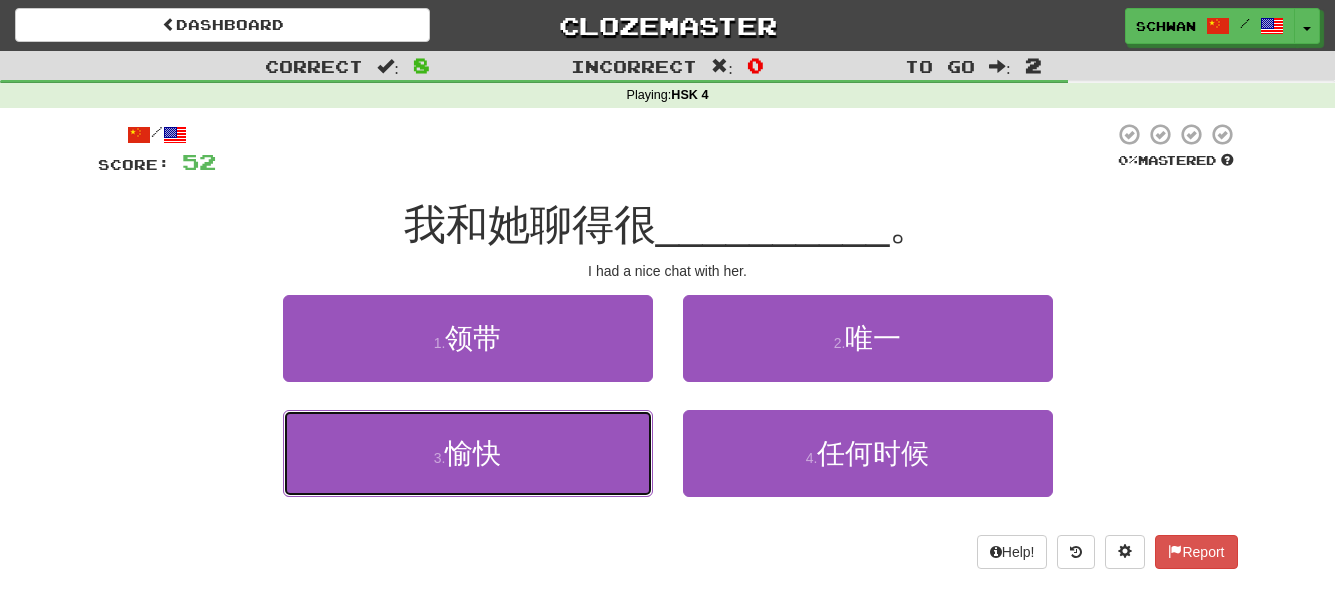 click on "3 .  愉快" at bounding box center (468, 453) 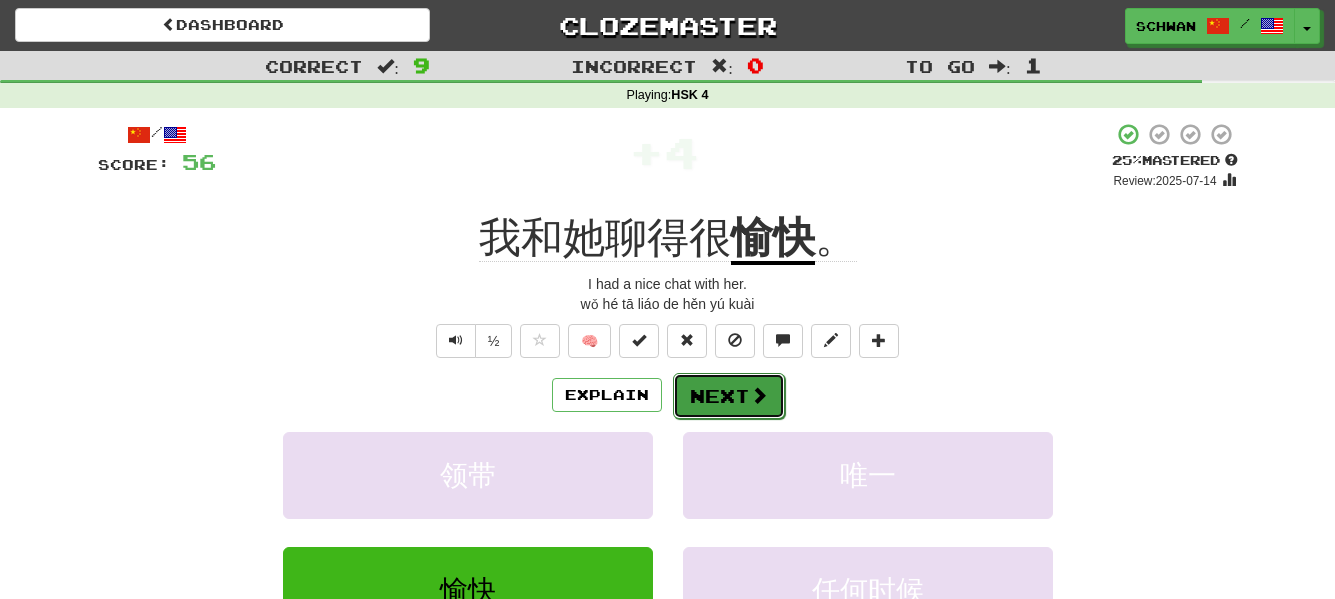 click on "Next" at bounding box center (729, 396) 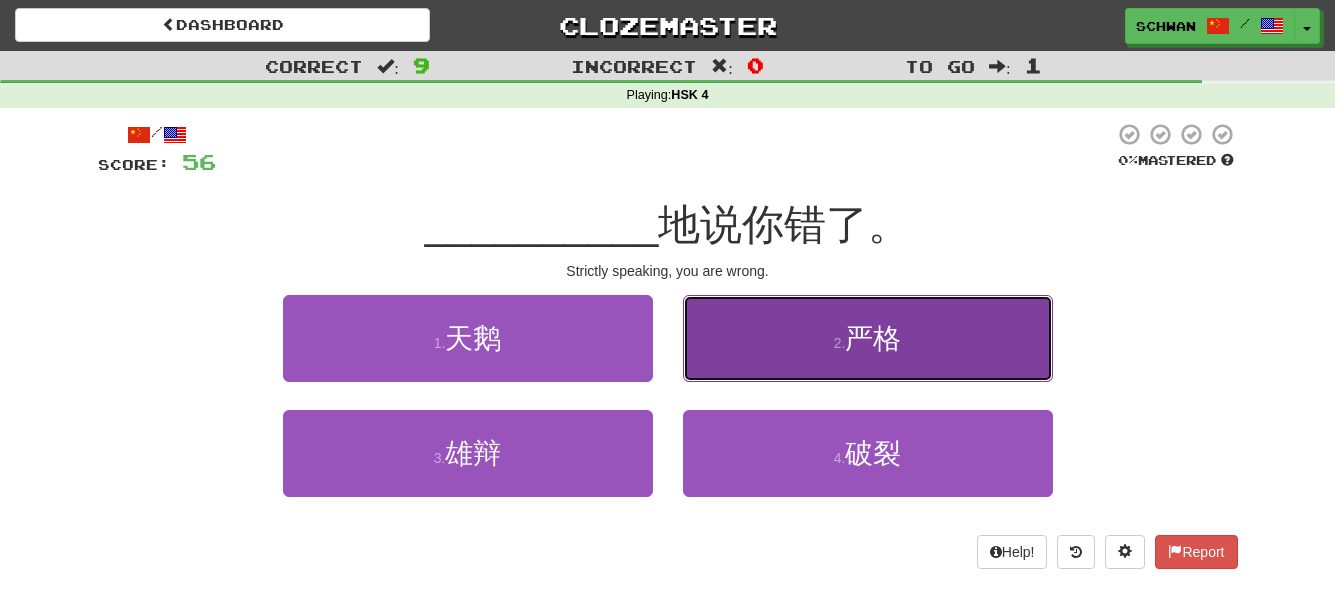 click on "2 .  严格" at bounding box center [868, 338] 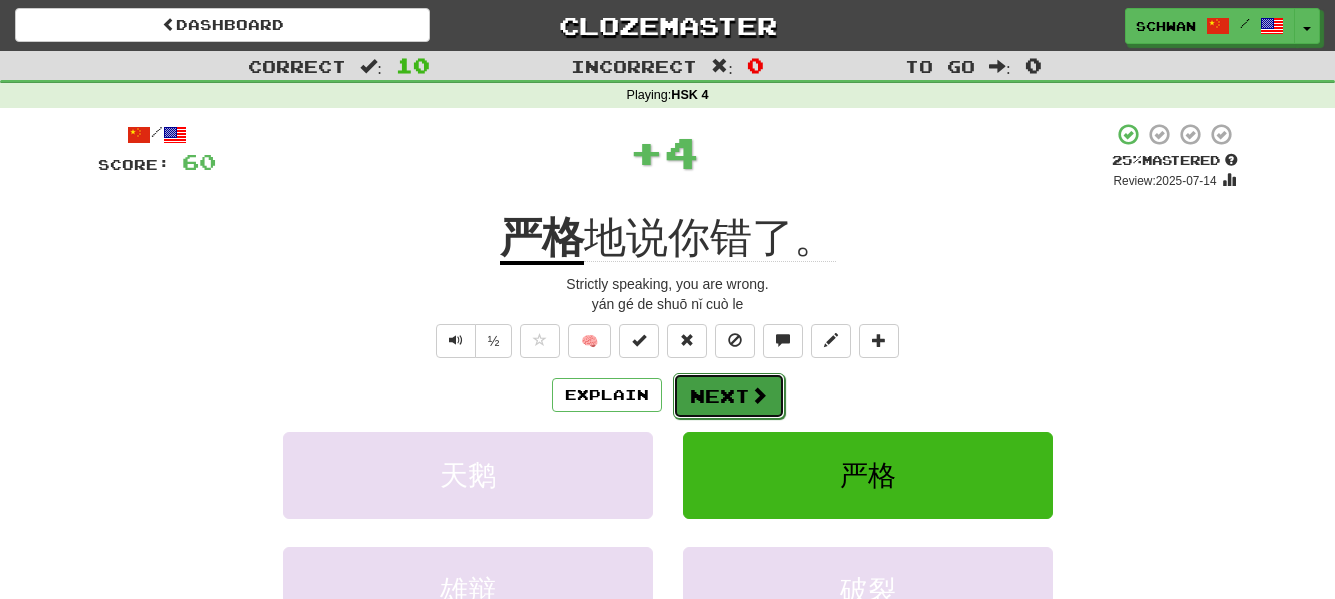 click on "Next" at bounding box center [729, 396] 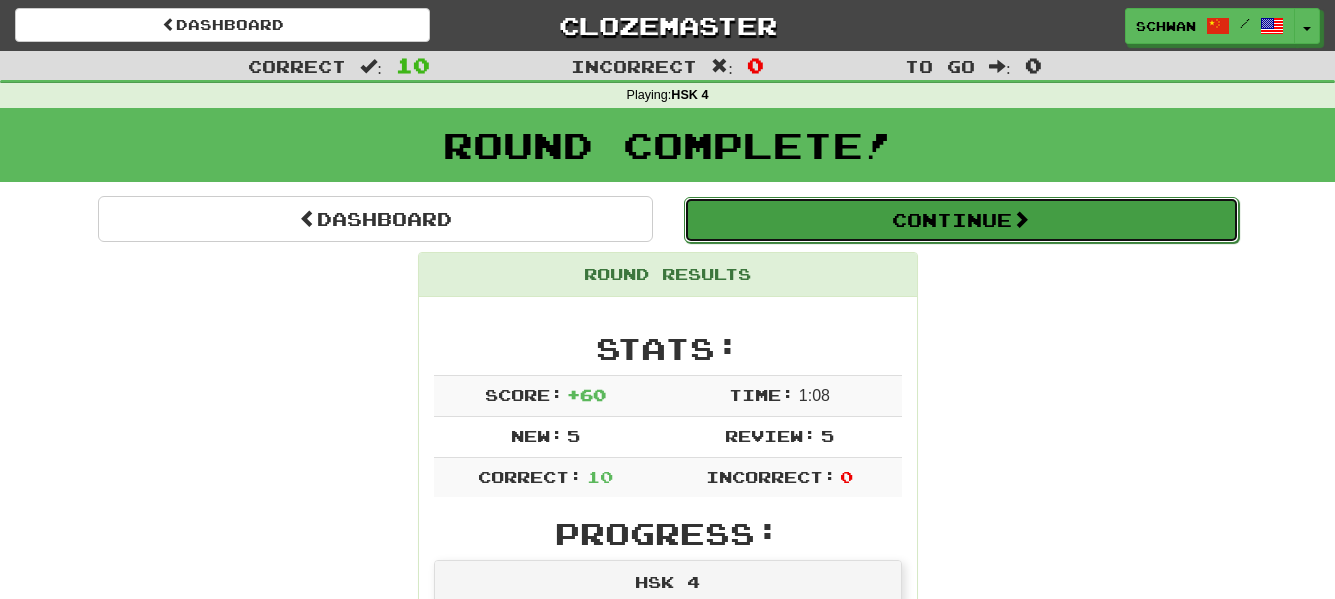 click on "Continue" at bounding box center (961, 220) 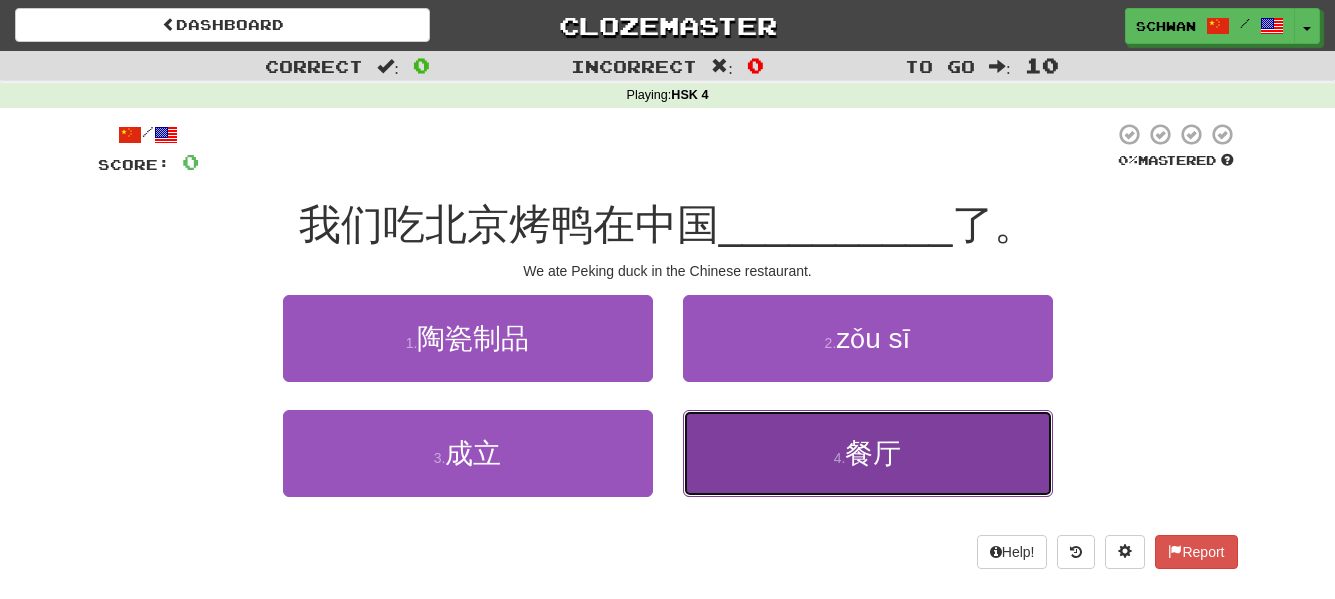 click on "4 .  餐厅" at bounding box center (868, 453) 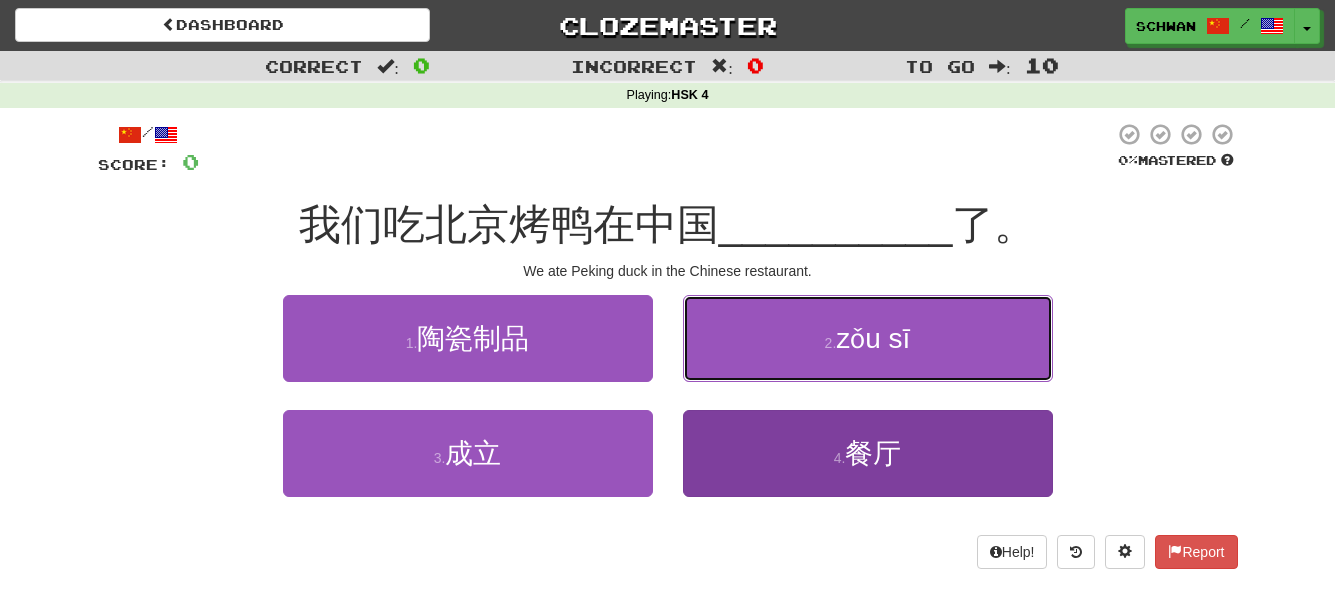 click on "2 .  走私" at bounding box center (868, 338) 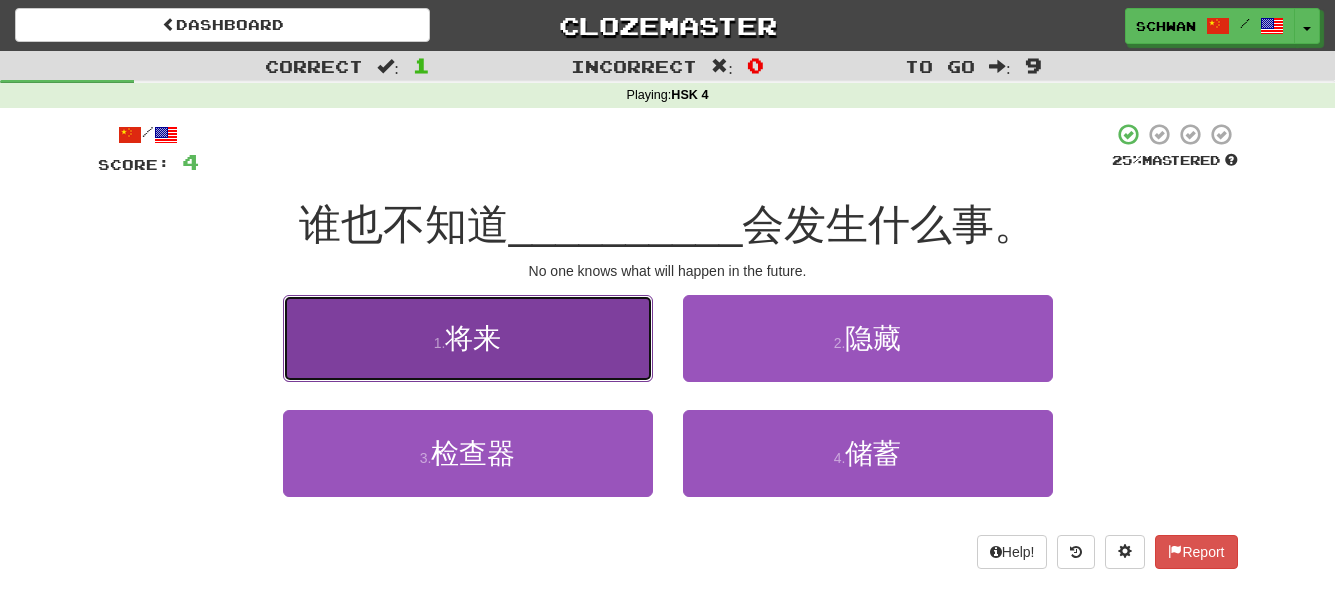 click on "将来" at bounding box center [473, 338] 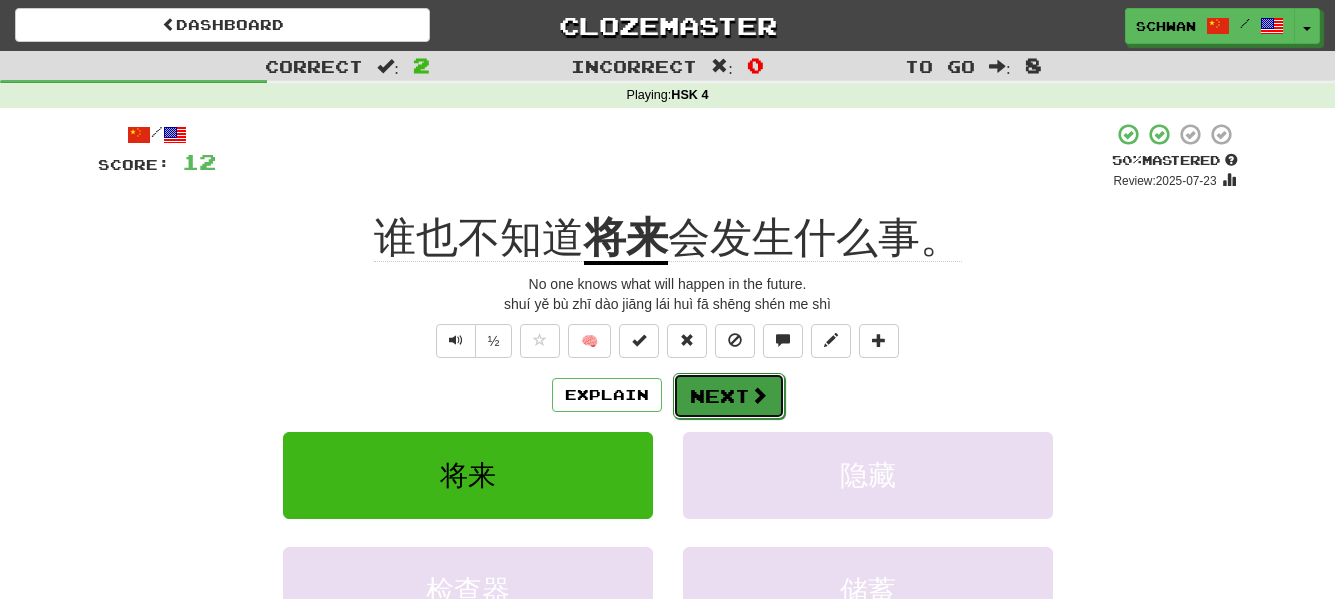 click on "Next" at bounding box center (729, 396) 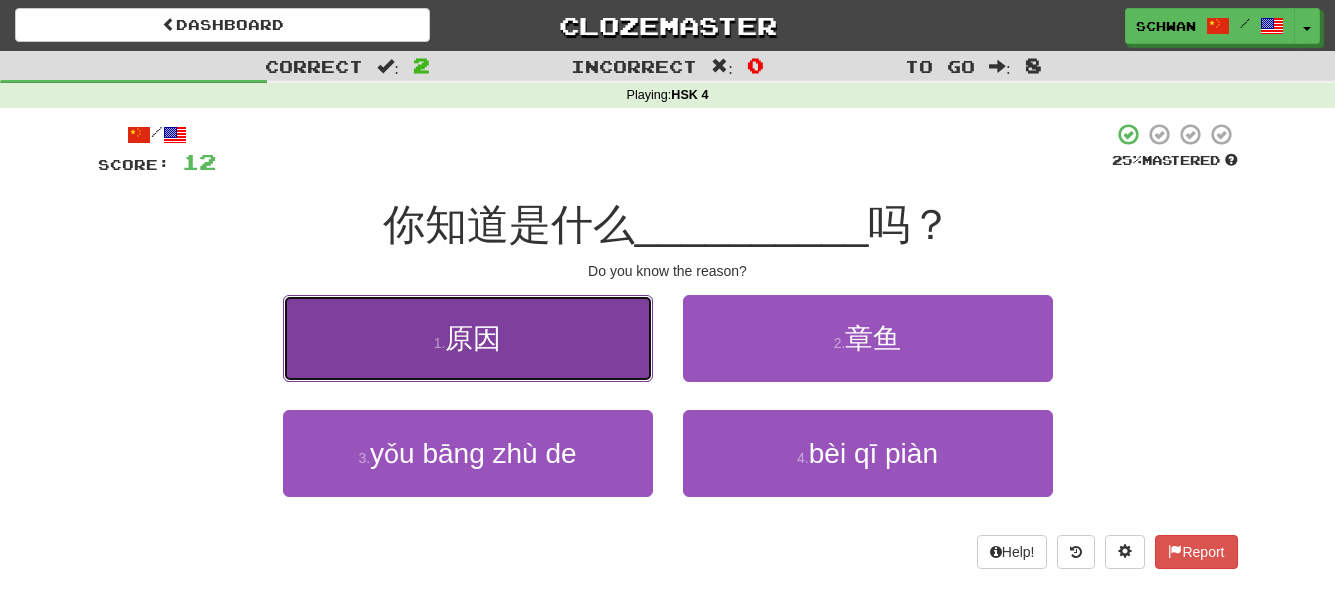 click on "1 .  原因" at bounding box center [468, 338] 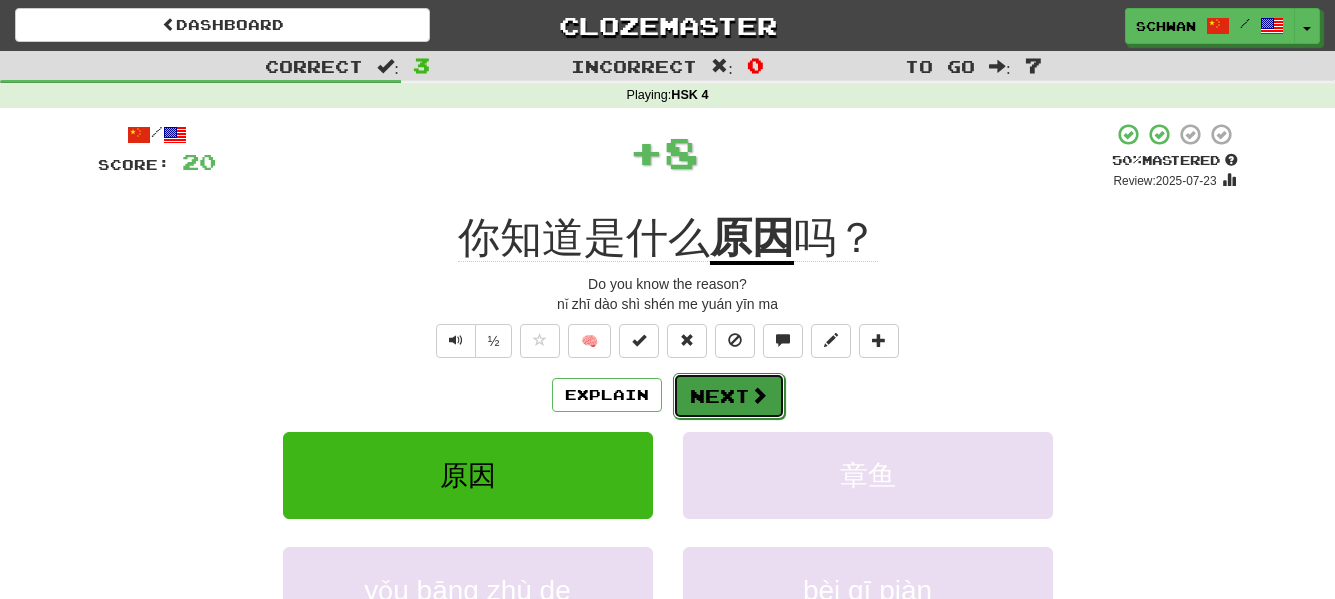 click on "Next" at bounding box center [729, 396] 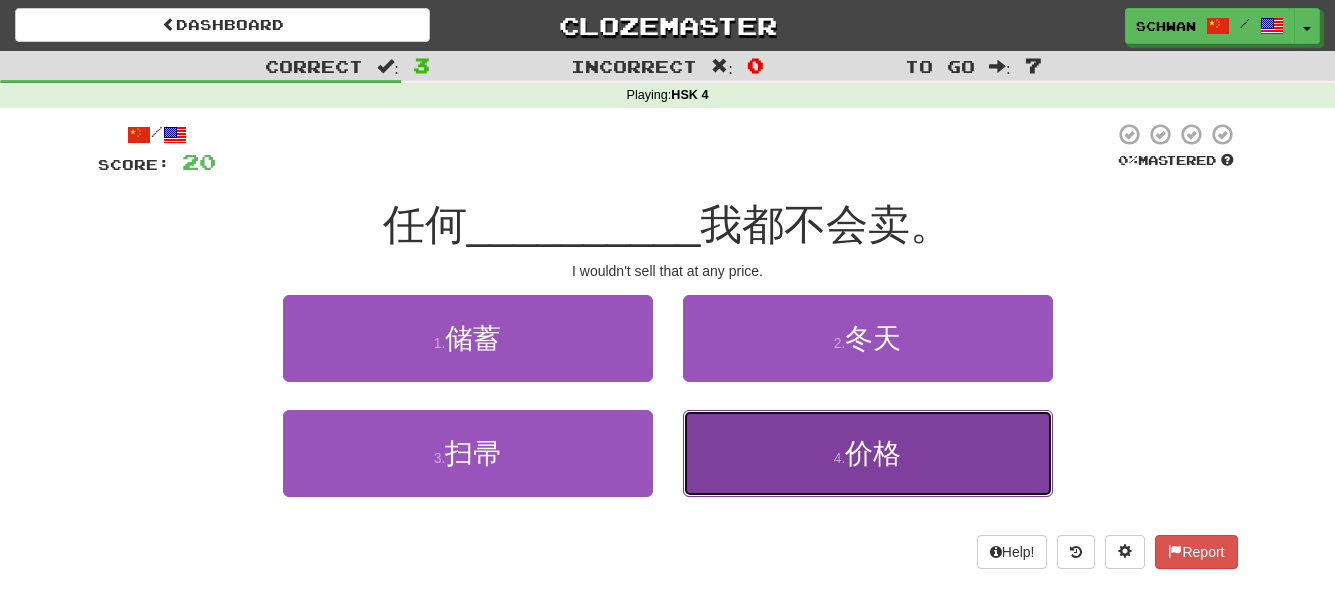 click on "4 .  价格" at bounding box center [868, 453] 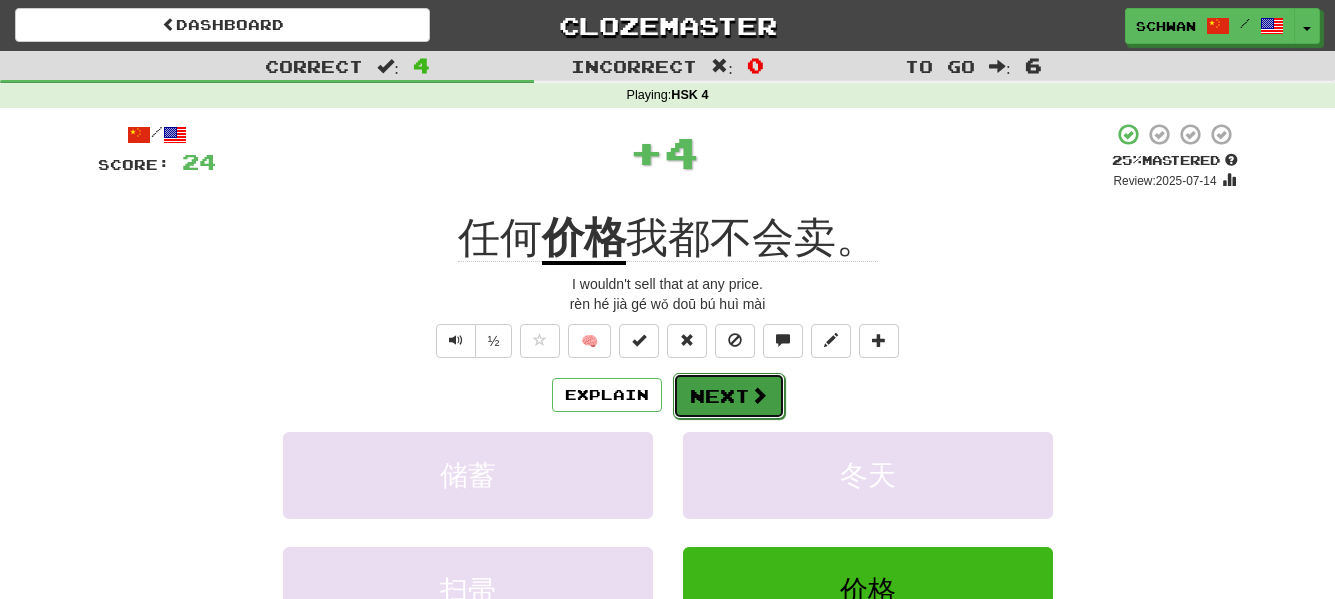 click on "Next" at bounding box center [729, 396] 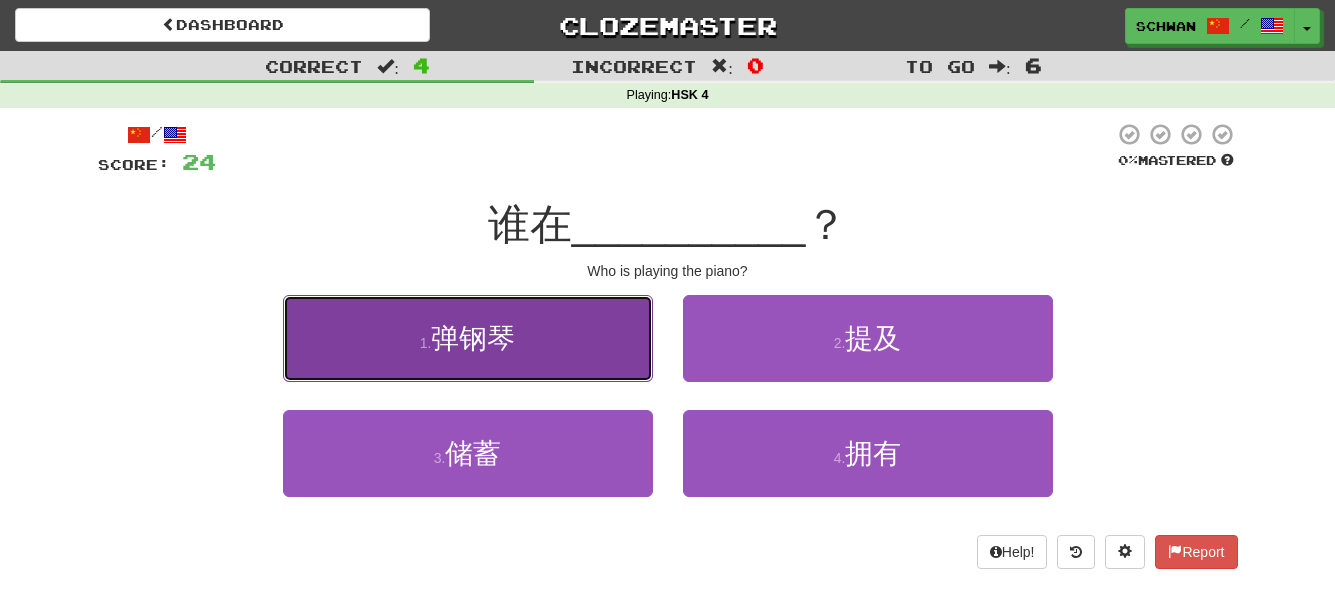 click on "弹钢琴" at bounding box center [473, 338] 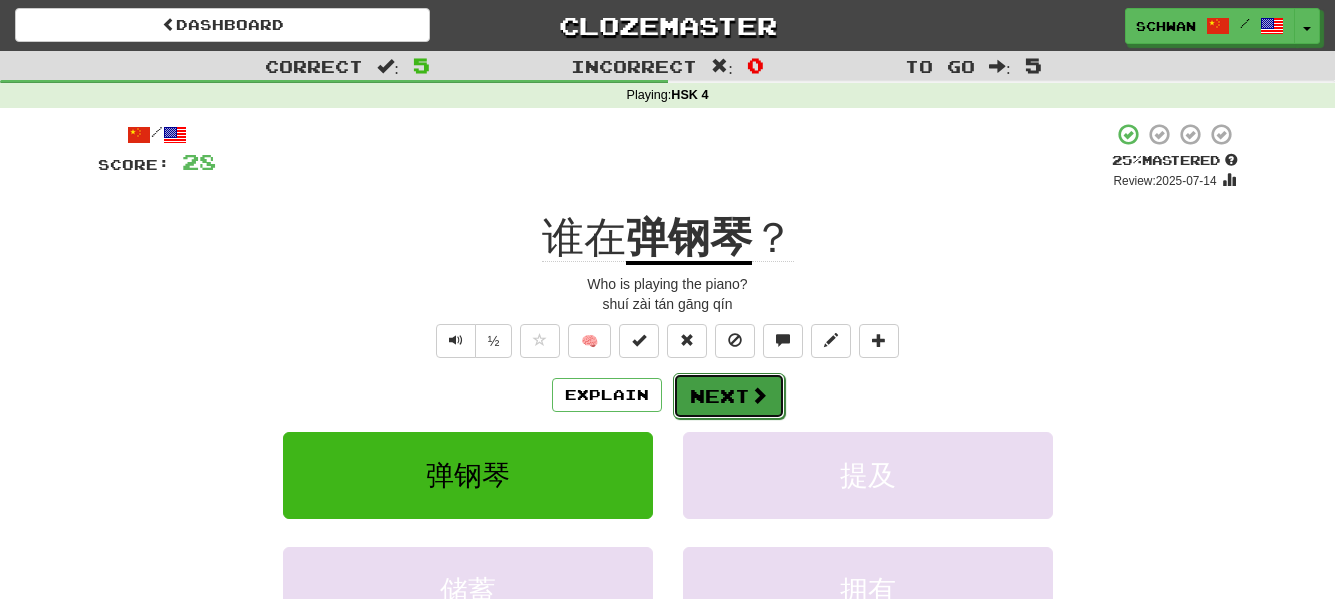 click on "Next" at bounding box center (729, 396) 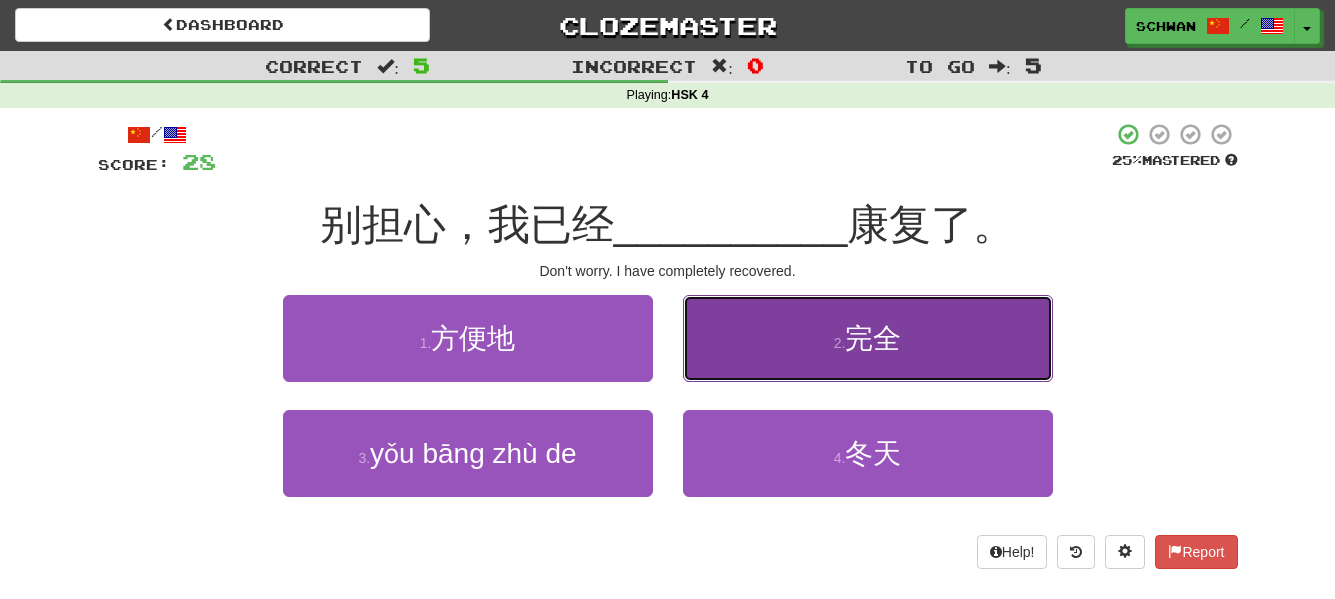 click on "2 .  完全" at bounding box center (868, 338) 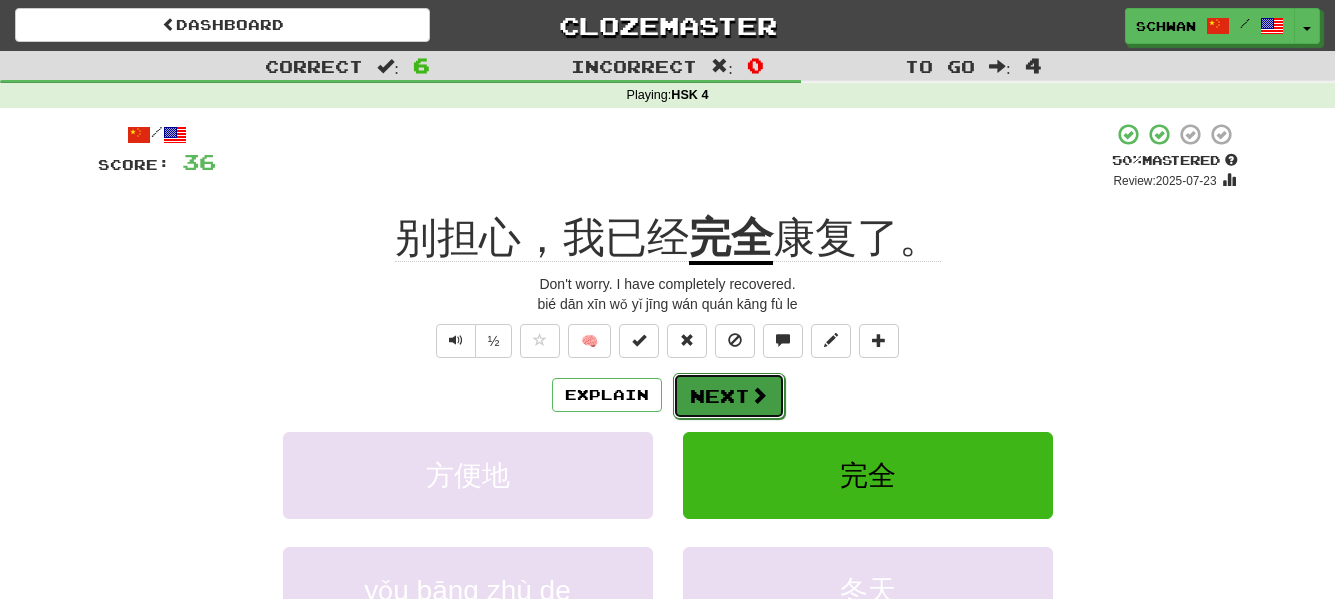 click on "Next" at bounding box center (729, 396) 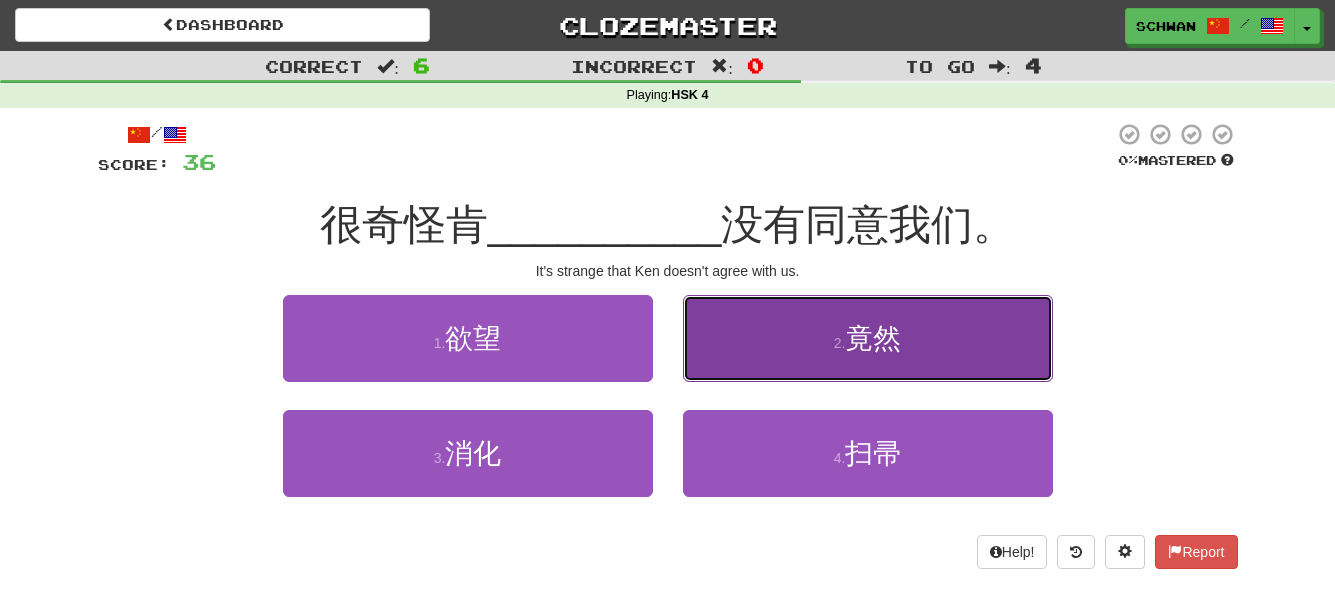 click on "2 .  竟然" at bounding box center (868, 338) 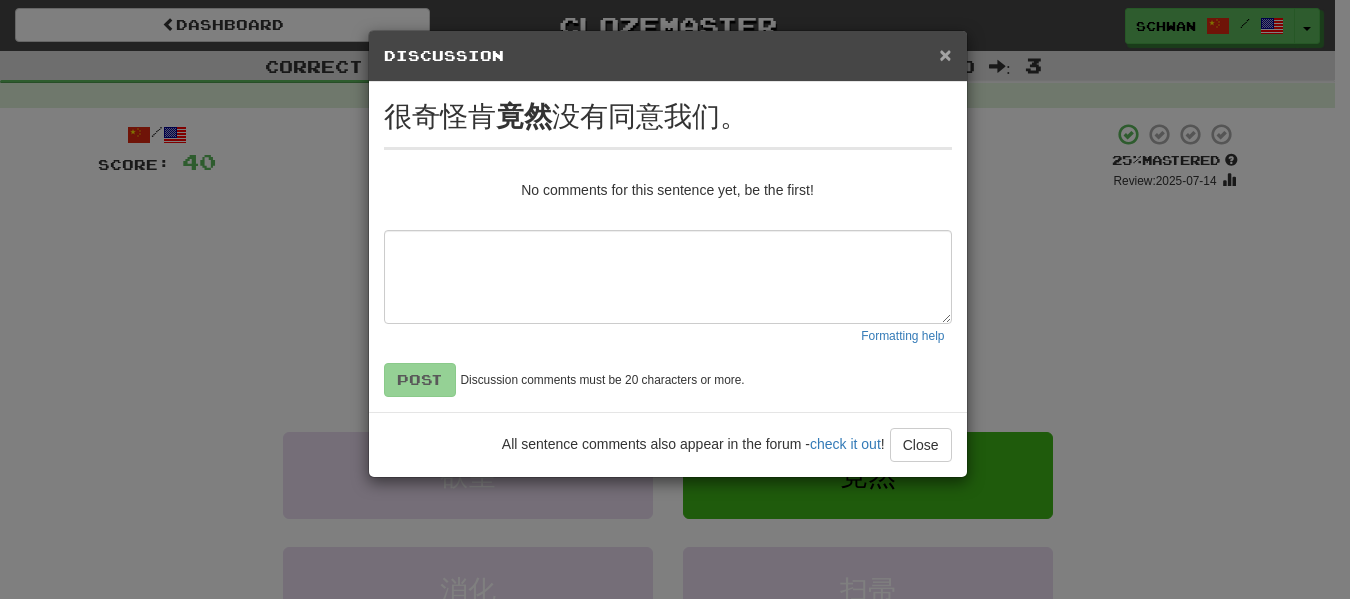 click on "×" at bounding box center [945, 54] 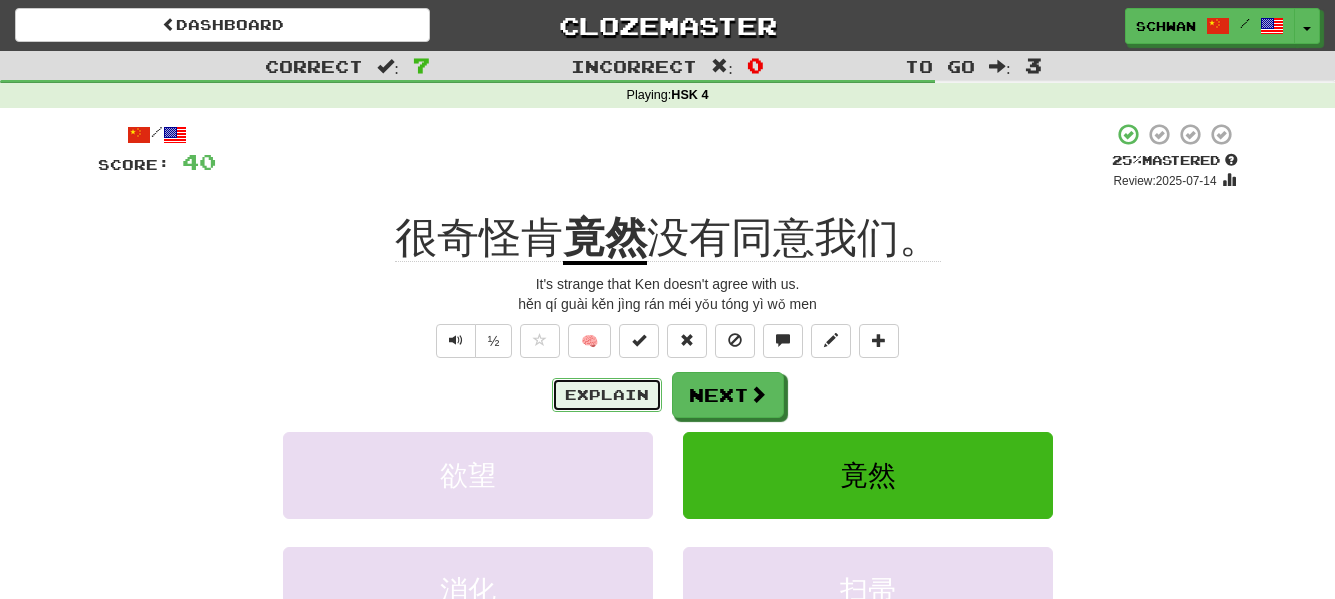 click on "Explain" at bounding box center (607, 395) 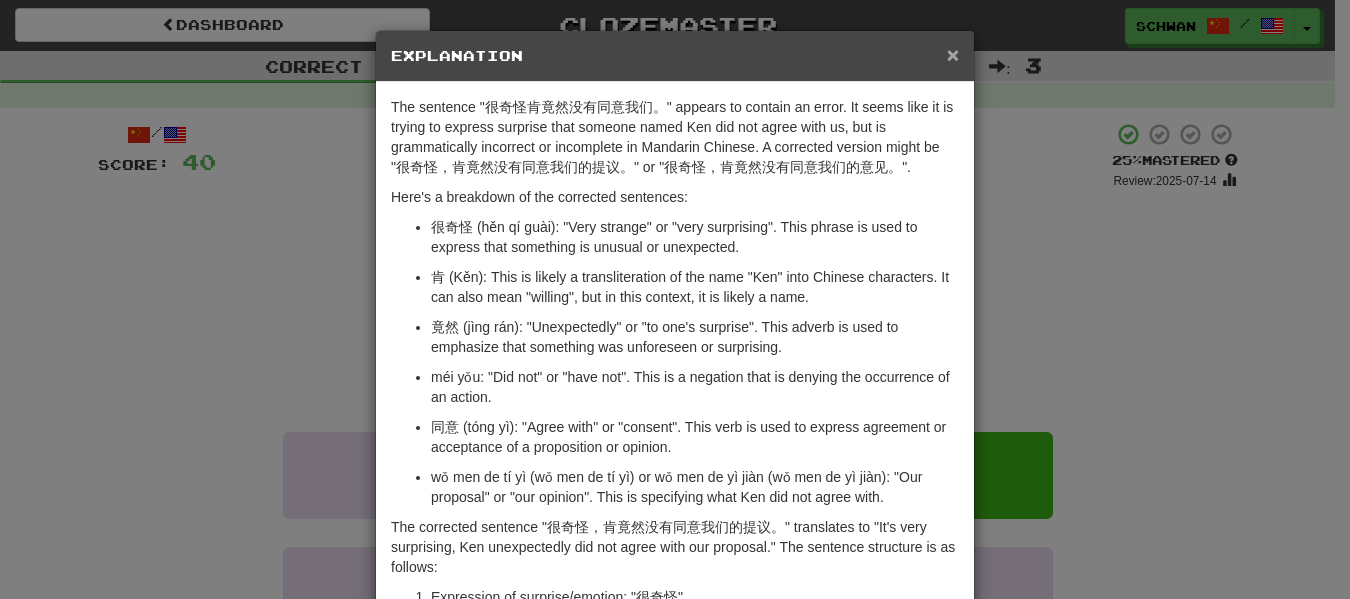 click on "×" at bounding box center (953, 54) 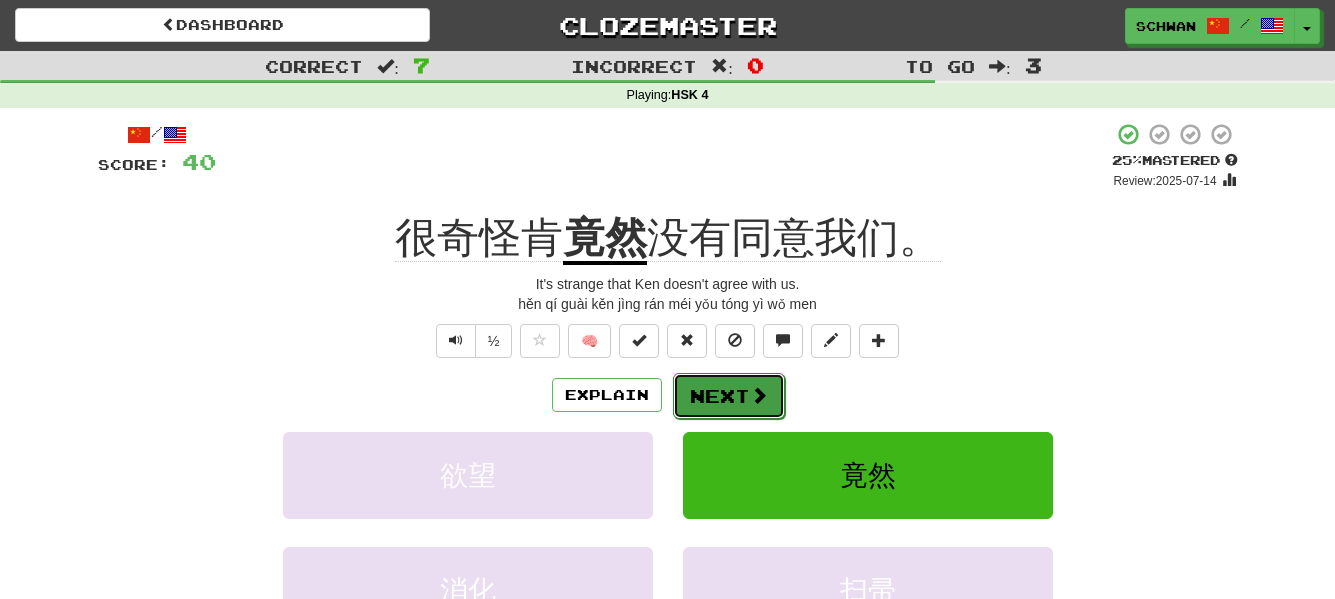 click on "Next" at bounding box center (729, 396) 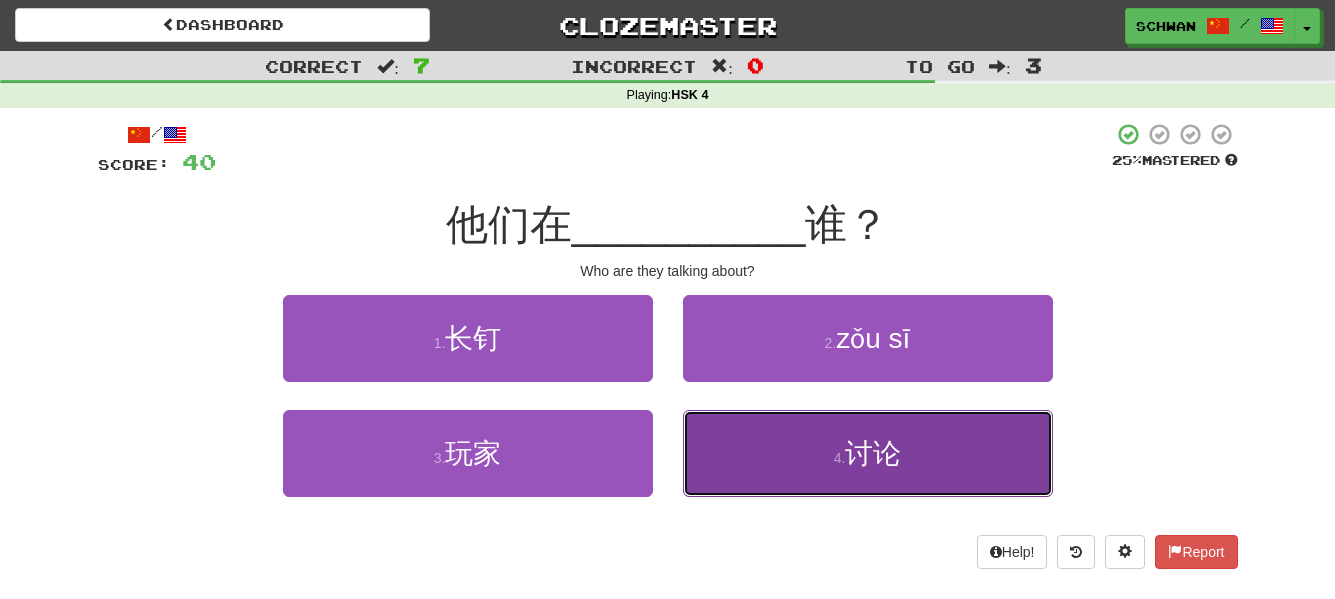 click on "4 .  讨论" at bounding box center [868, 453] 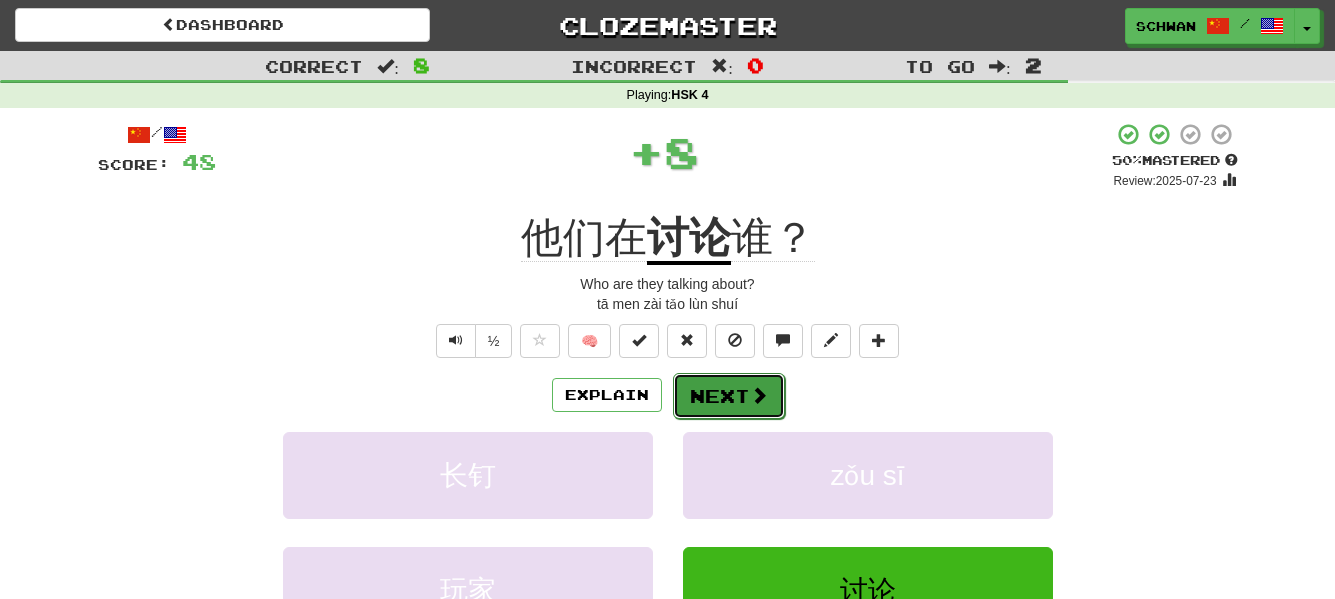 click on "Next" at bounding box center (729, 396) 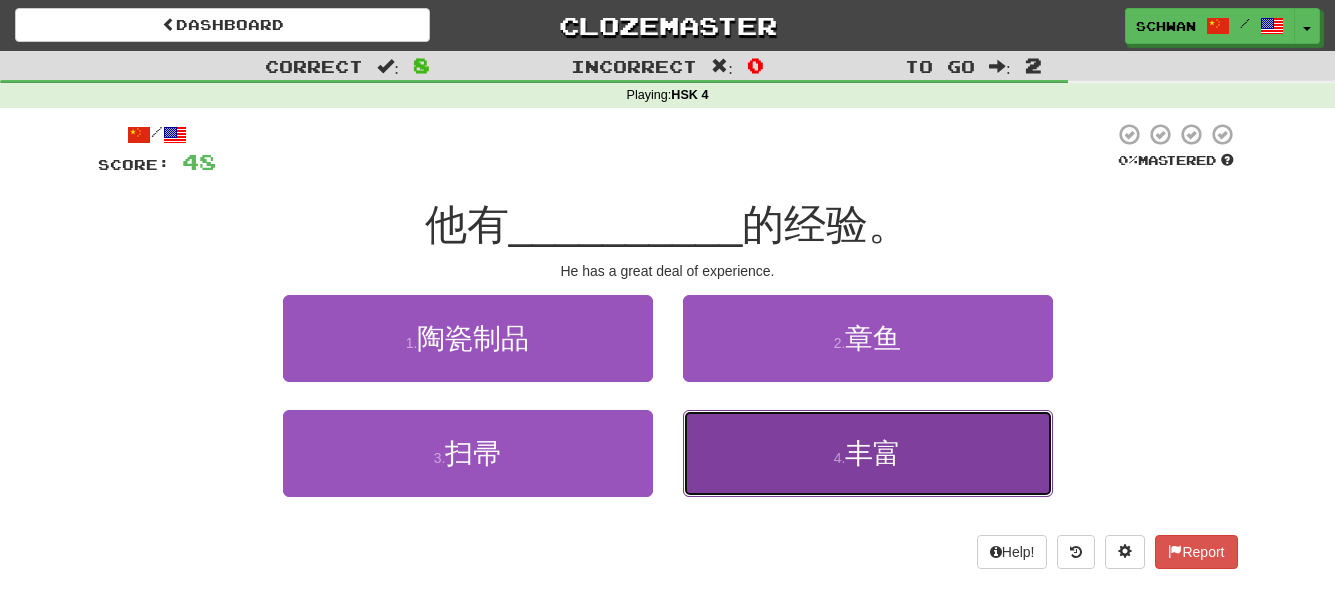 click on "4 .  丰富" at bounding box center (868, 453) 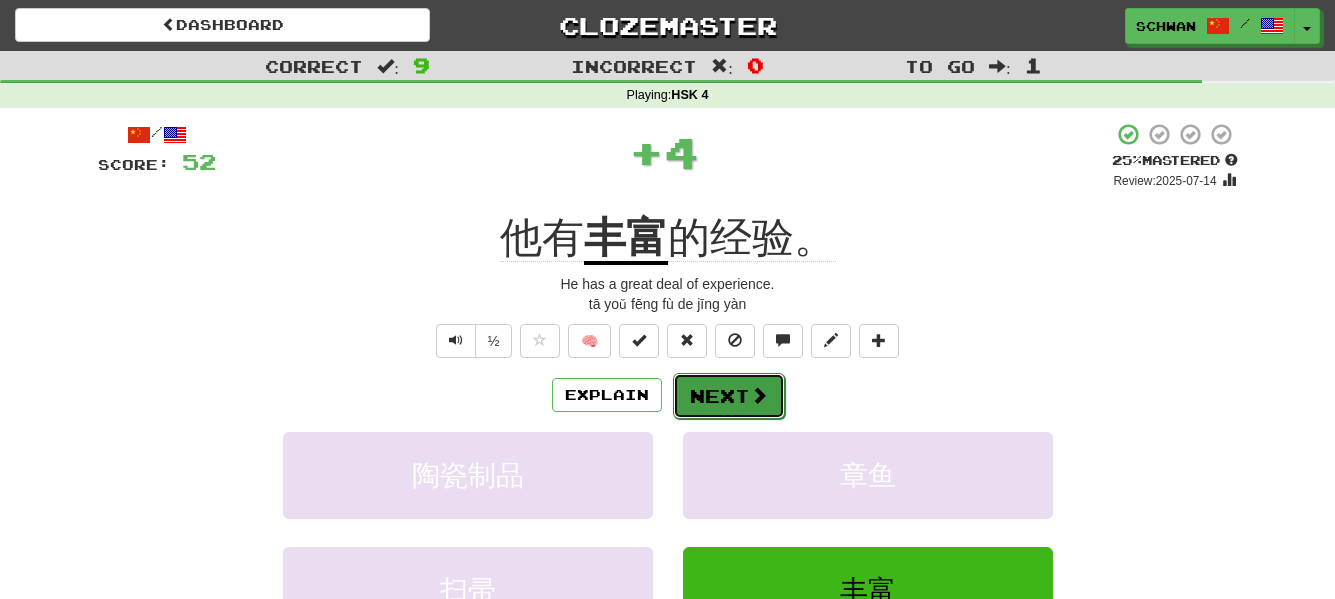 click at bounding box center (759, 395) 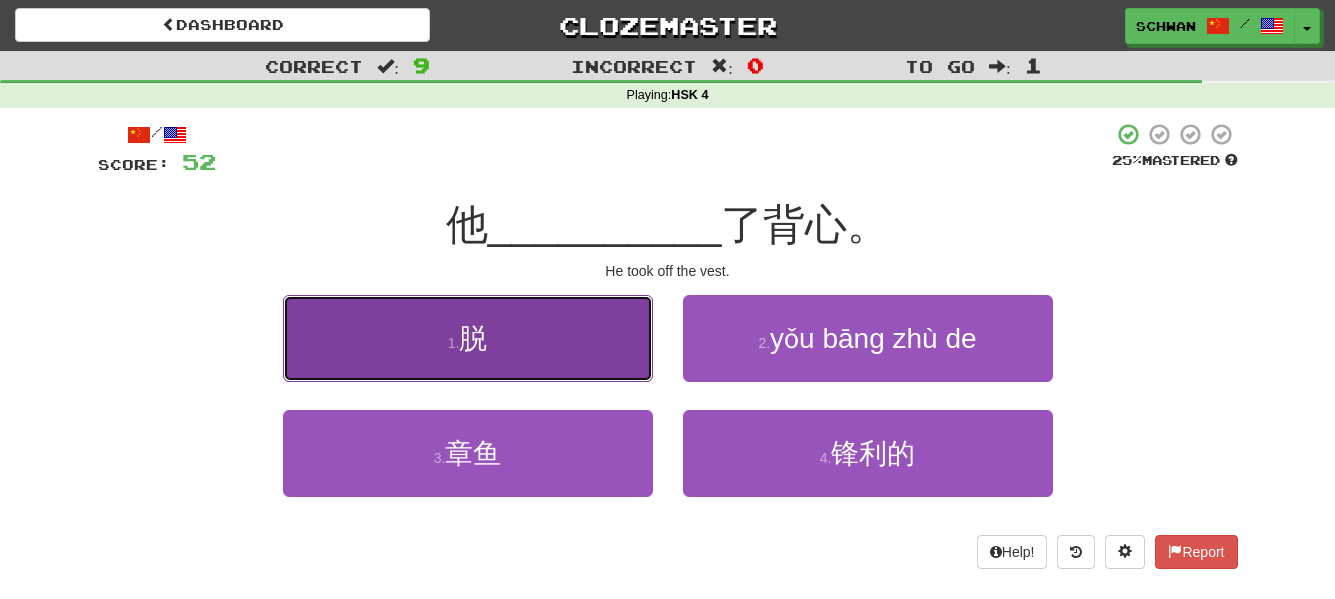 click on "1 ." at bounding box center [454, 343] 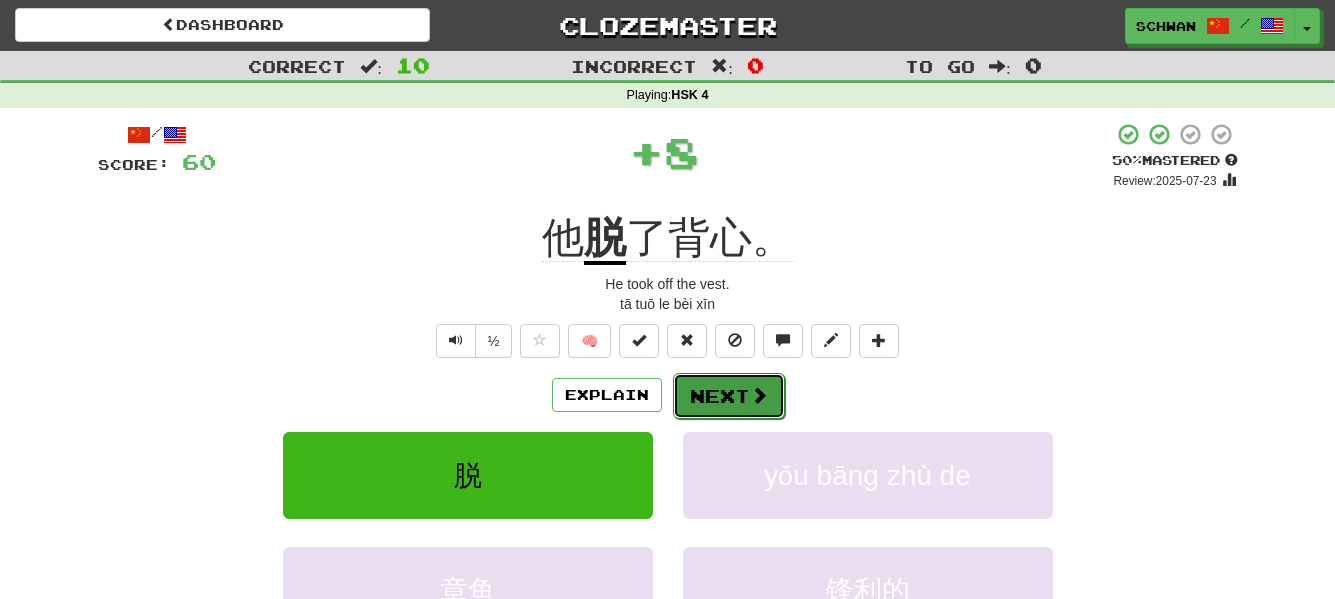 click on "Next" at bounding box center [729, 396] 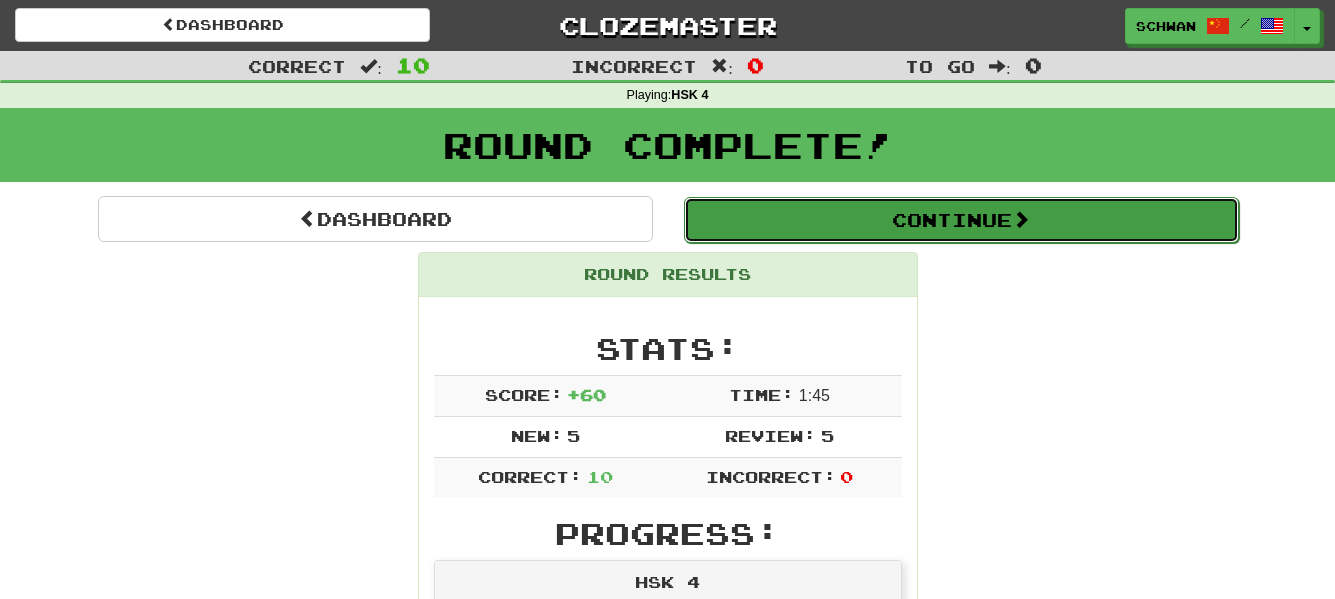 click on "Continue" at bounding box center [961, 220] 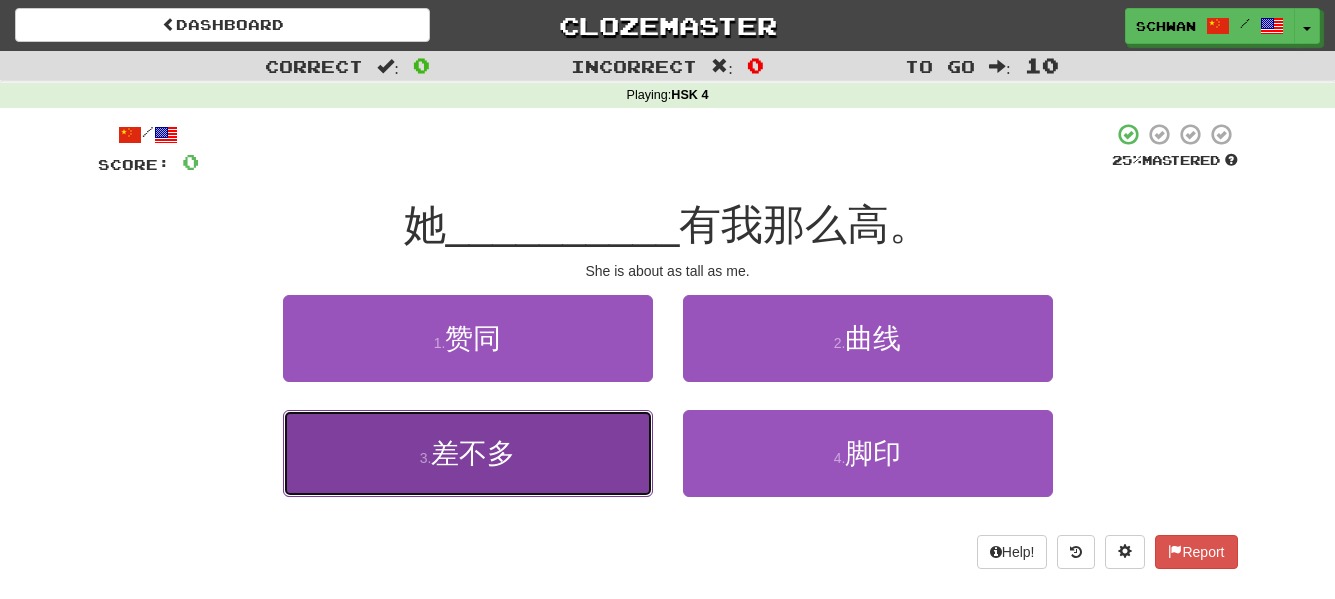 click on "3 .  差不多" at bounding box center (468, 453) 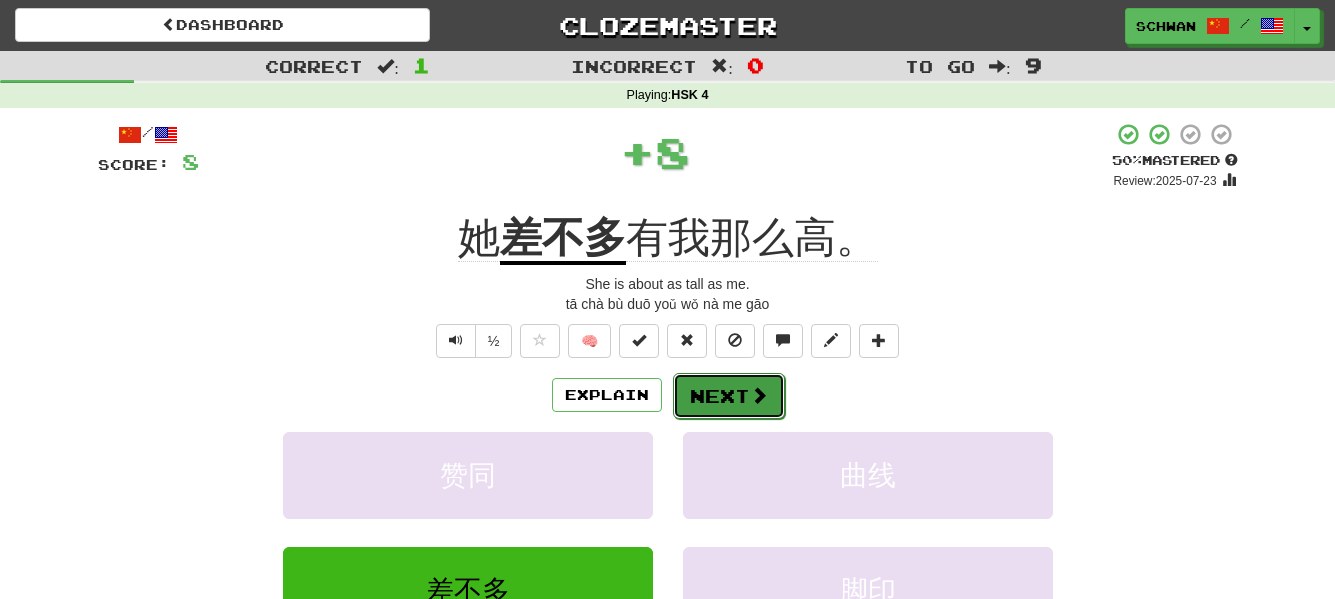 click on "Next" at bounding box center (729, 396) 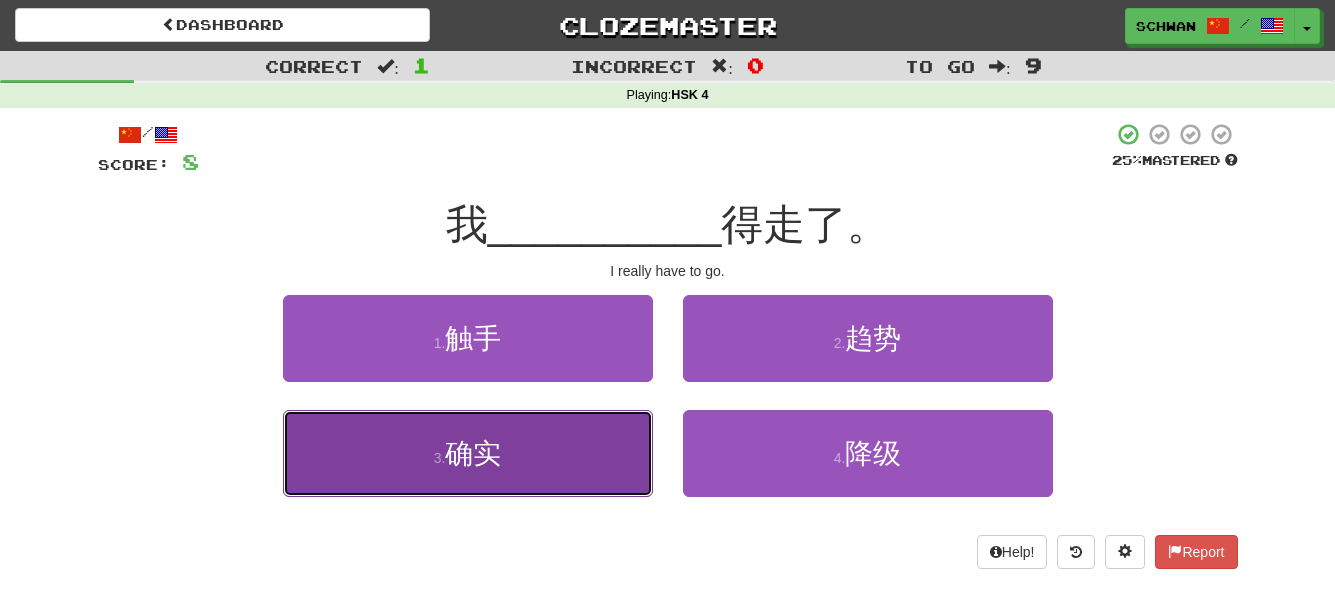 click on "确实" at bounding box center [473, 453] 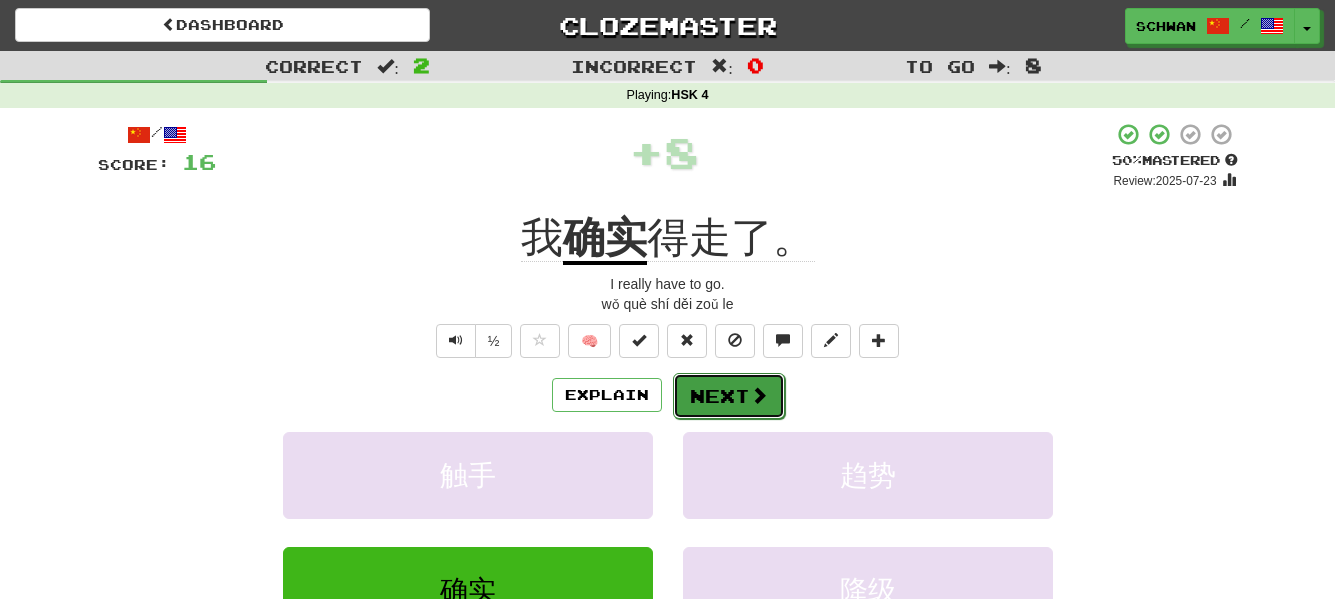 click at bounding box center [759, 395] 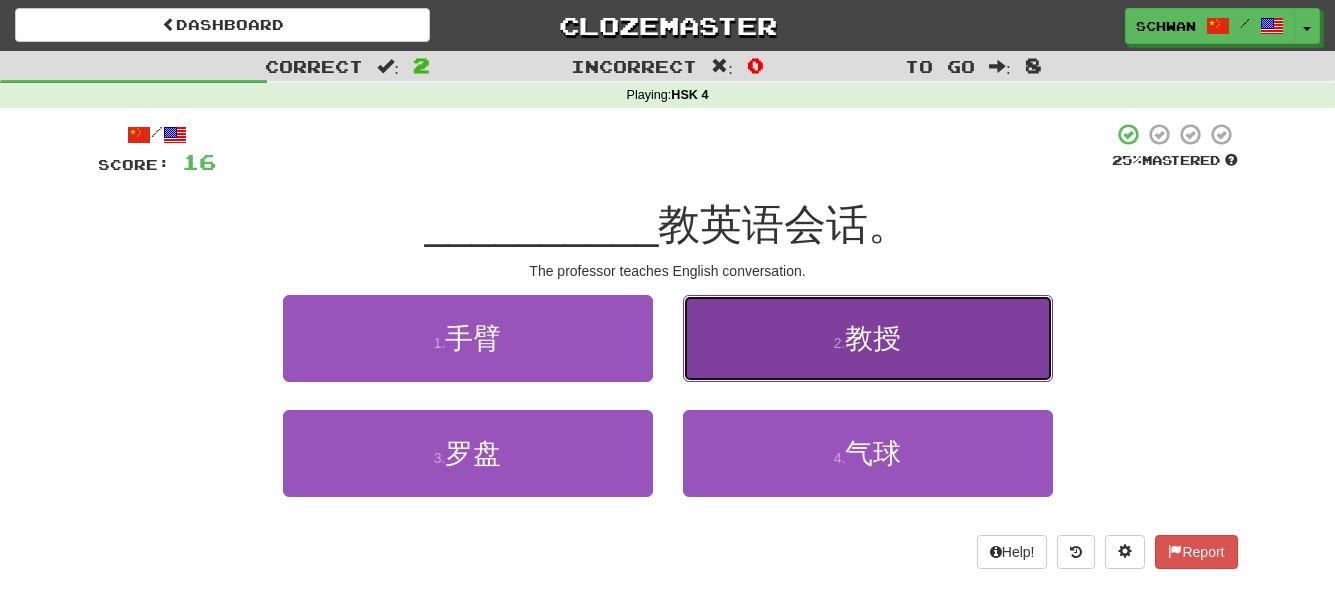 click on "2 .  教授" at bounding box center [868, 338] 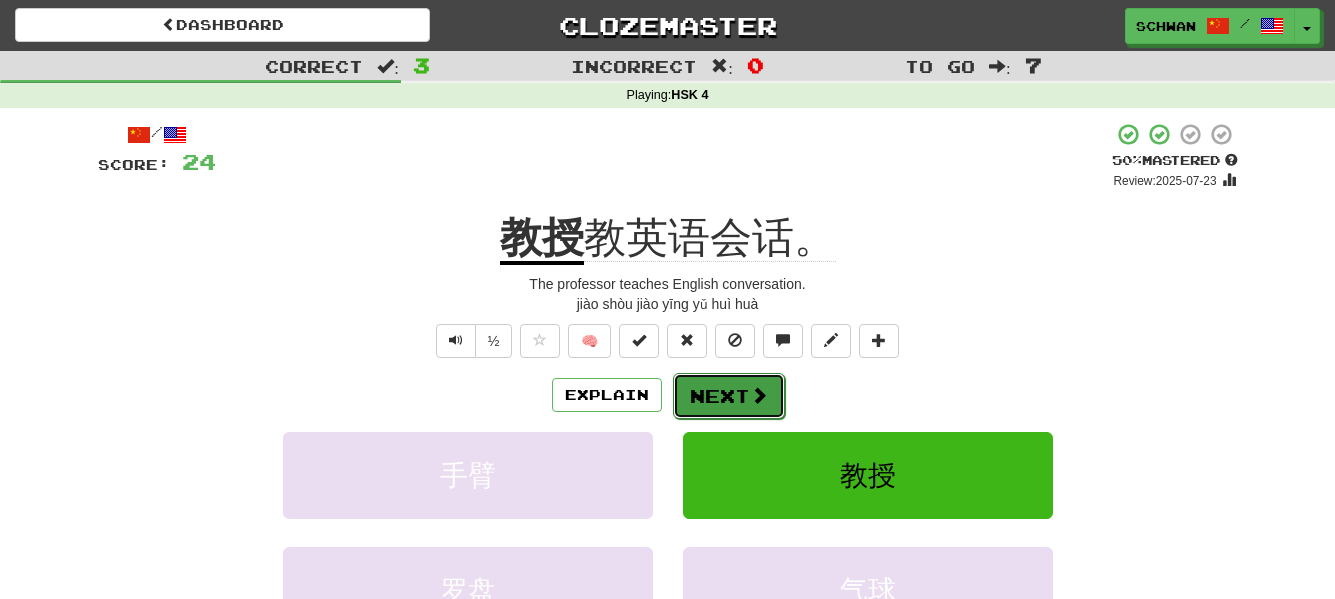 click on "Next" at bounding box center [729, 396] 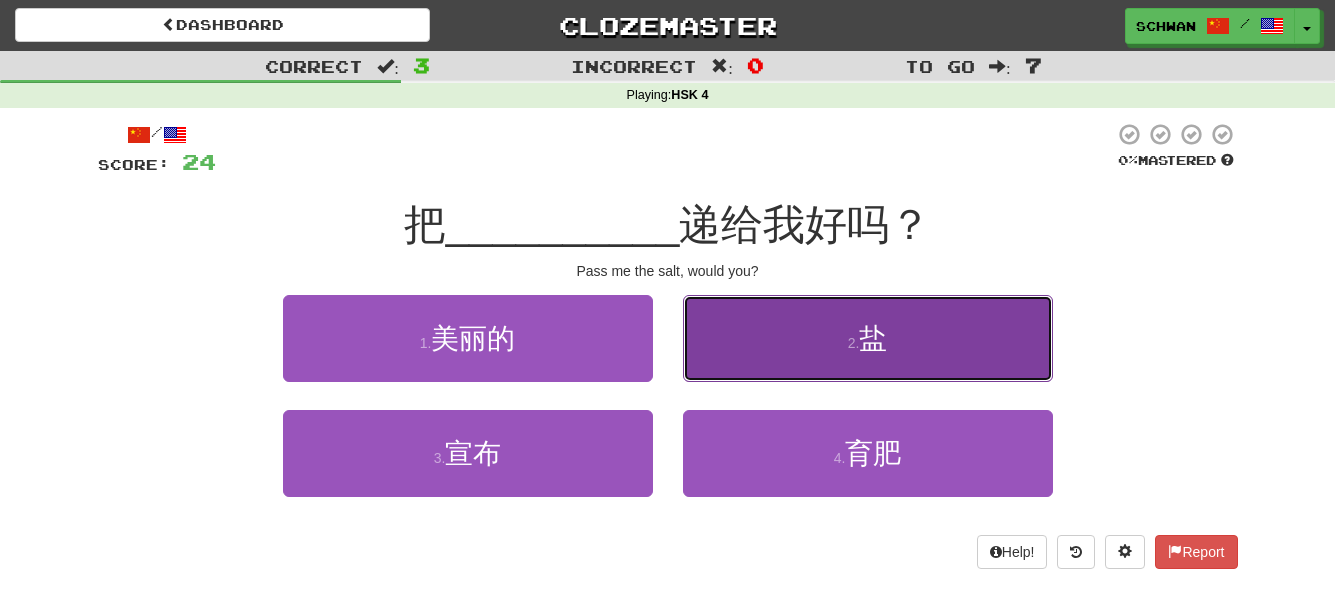 click on "2 .  盐" at bounding box center [868, 338] 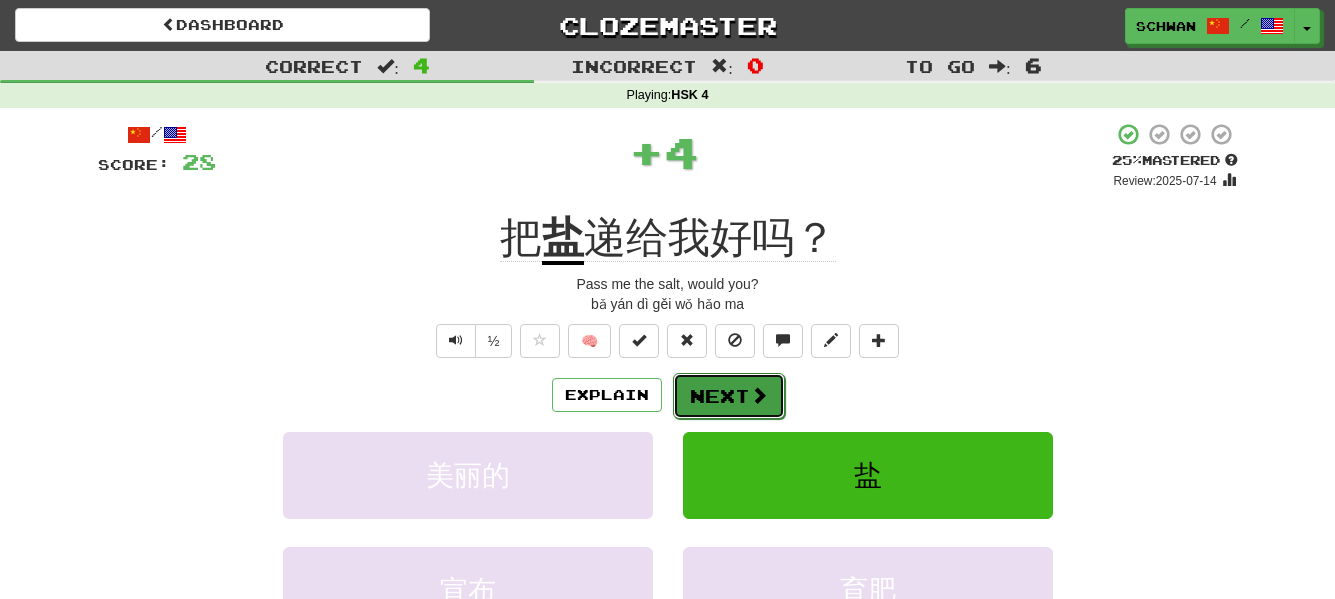 click on "Next" at bounding box center (729, 396) 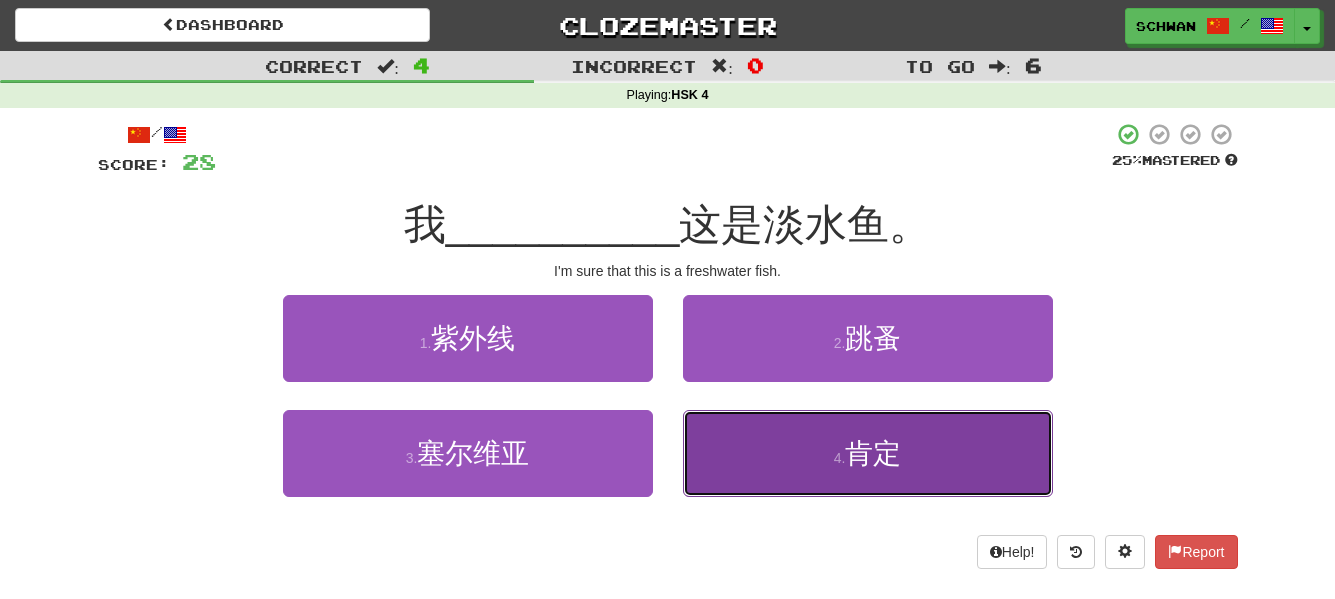 click on "4 .  肯定" at bounding box center (868, 453) 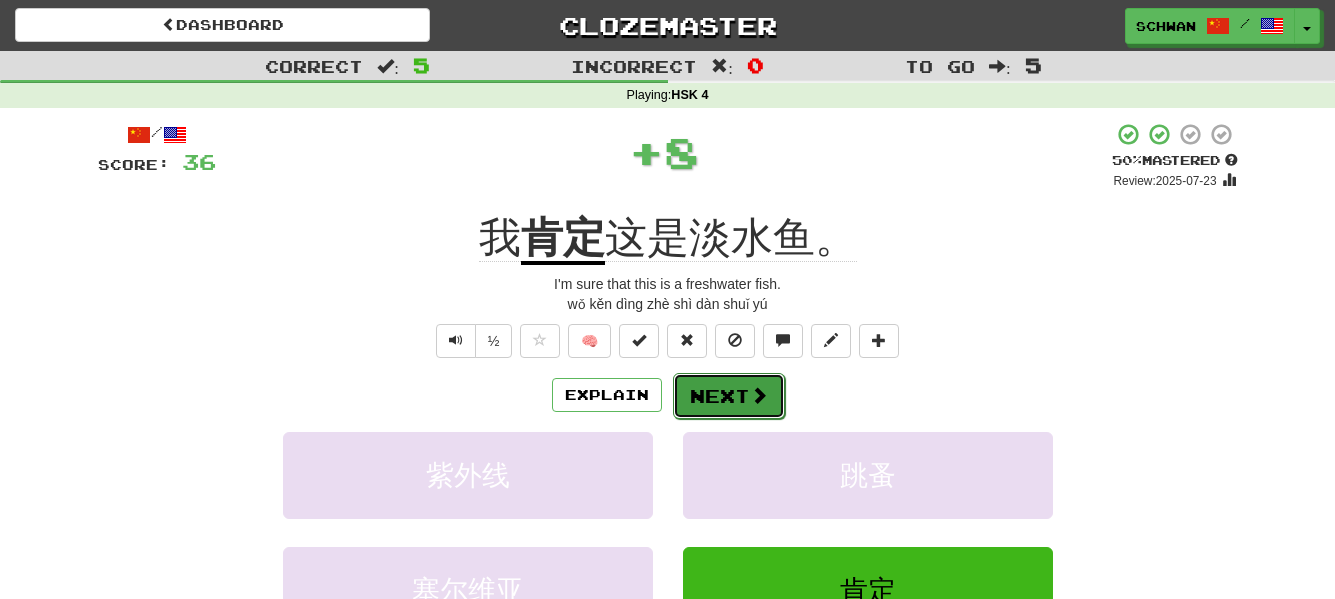 click on "Next" at bounding box center (729, 396) 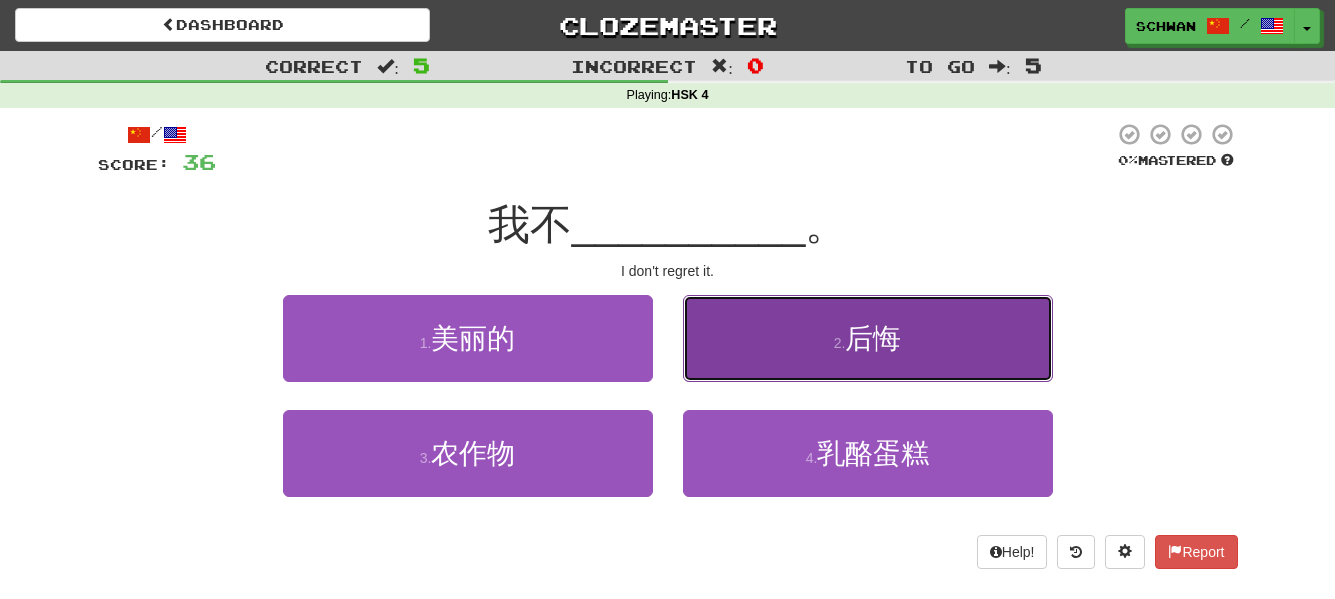 click on "2 .  后悔" at bounding box center (868, 338) 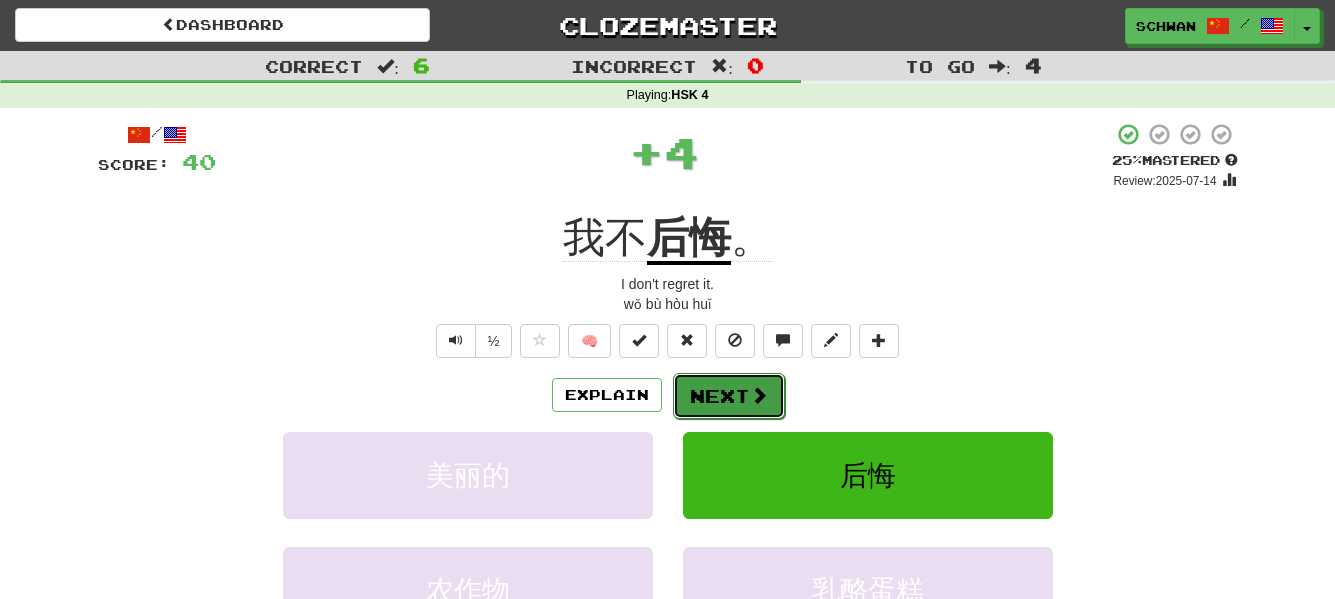 click at bounding box center (759, 395) 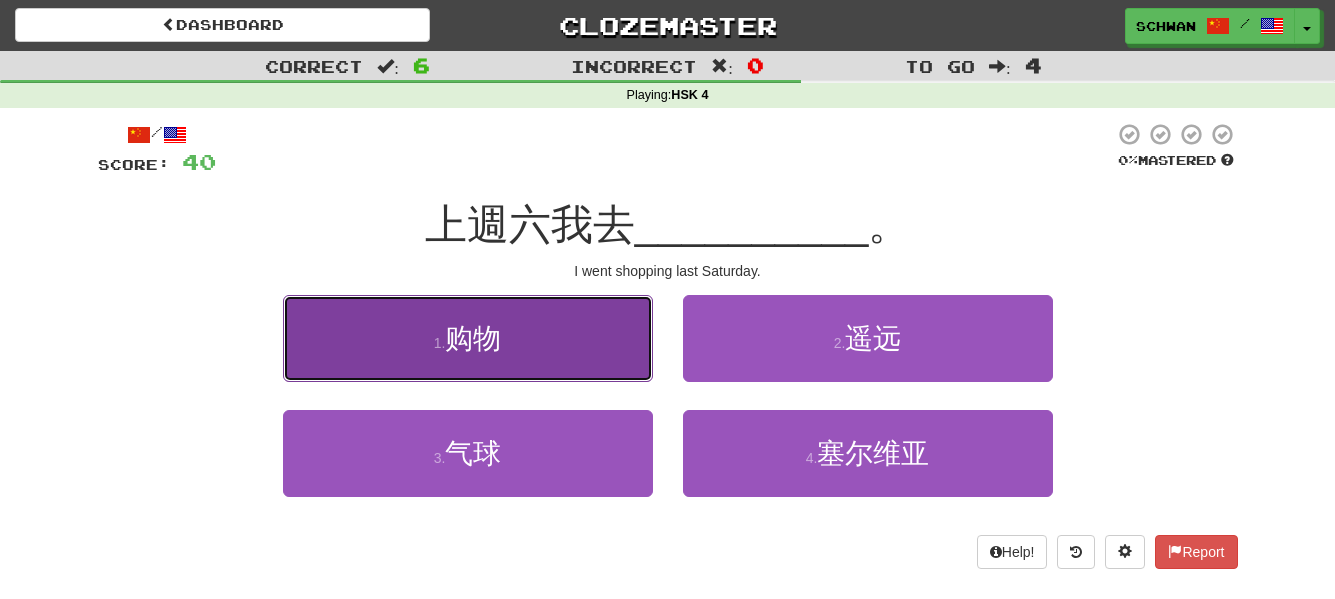 click on "1 .  购物" at bounding box center [468, 338] 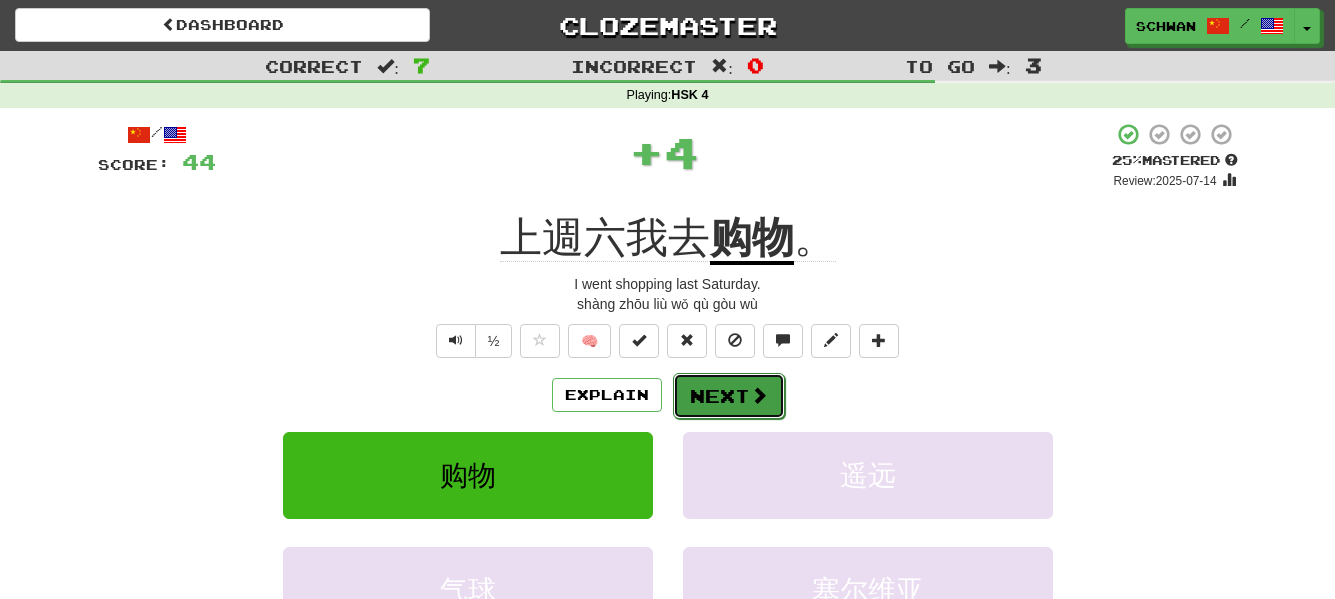 click at bounding box center (759, 395) 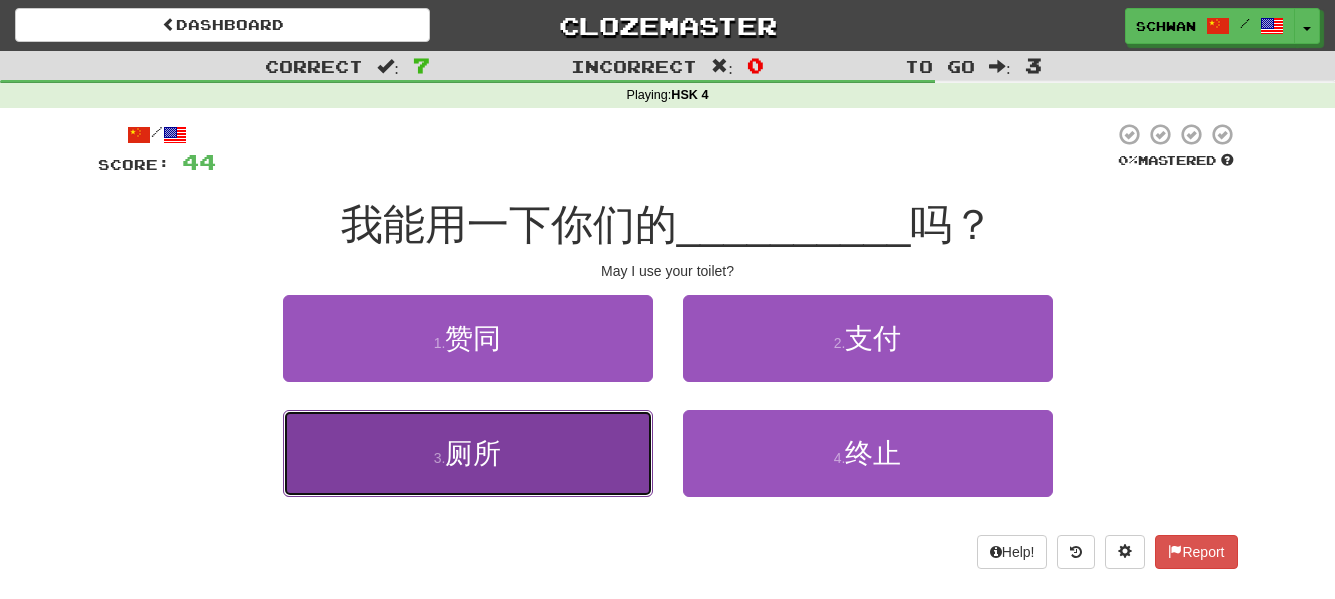 click on "厕所" at bounding box center (473, 453) 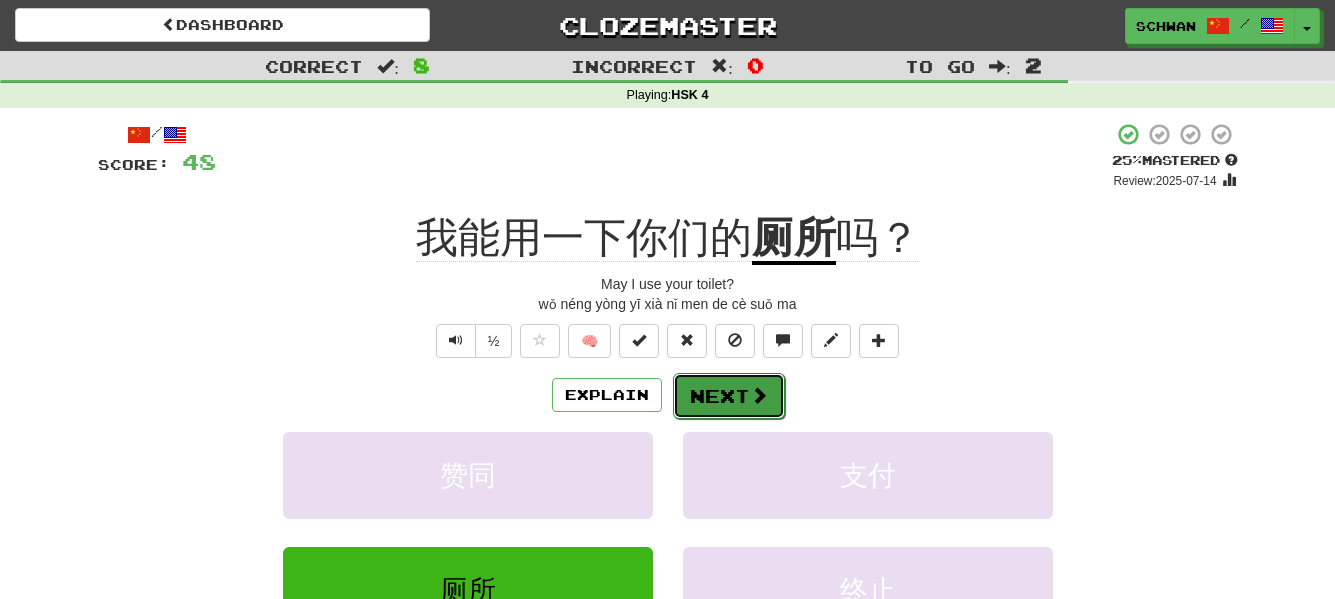 click on "Next" at bounding box center (729, 396) 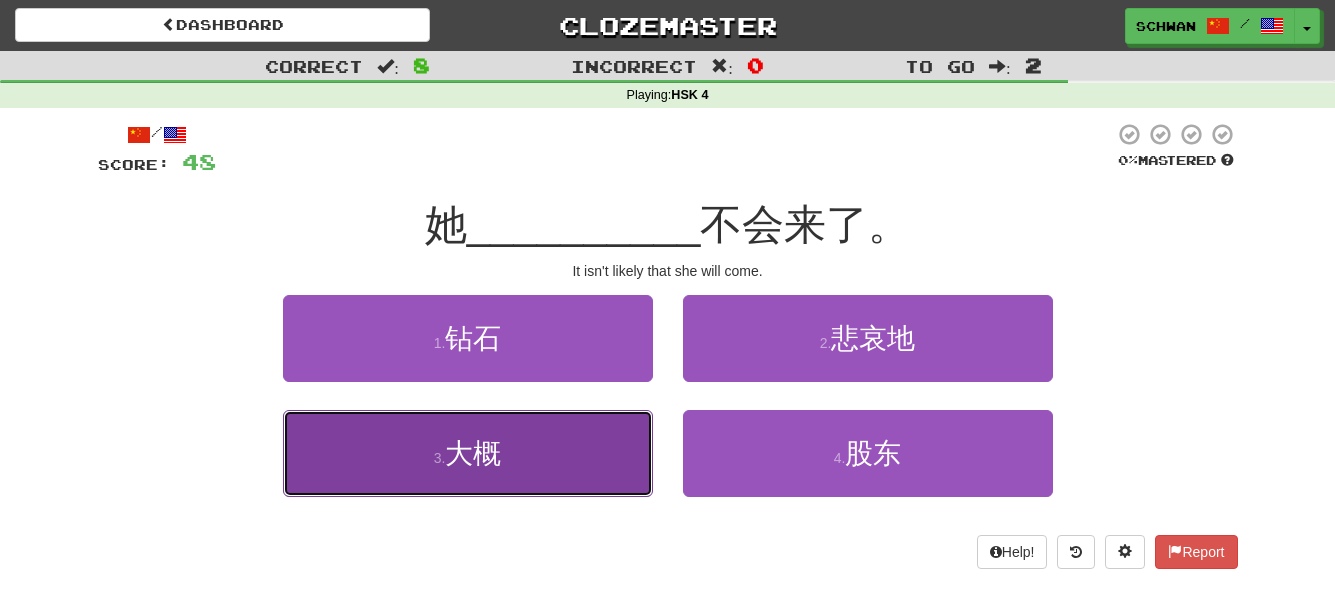 click on "3 .  大概" at bounding box center [468, 453] 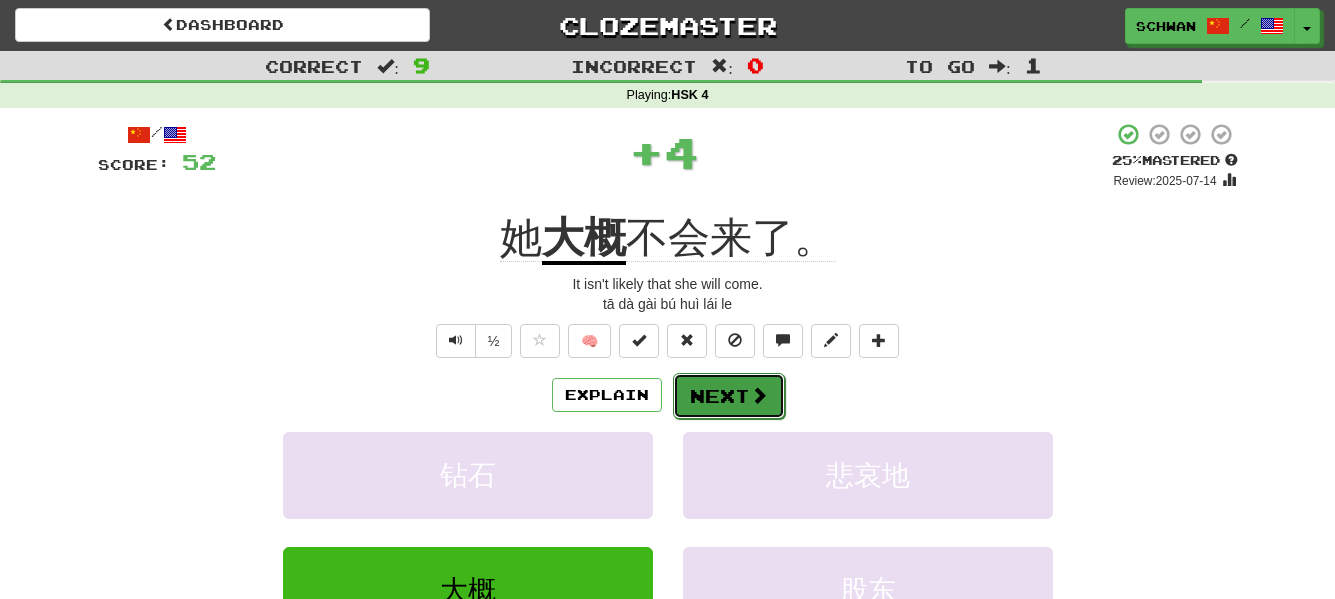 click on "Next" at bounding box center (729, 396) 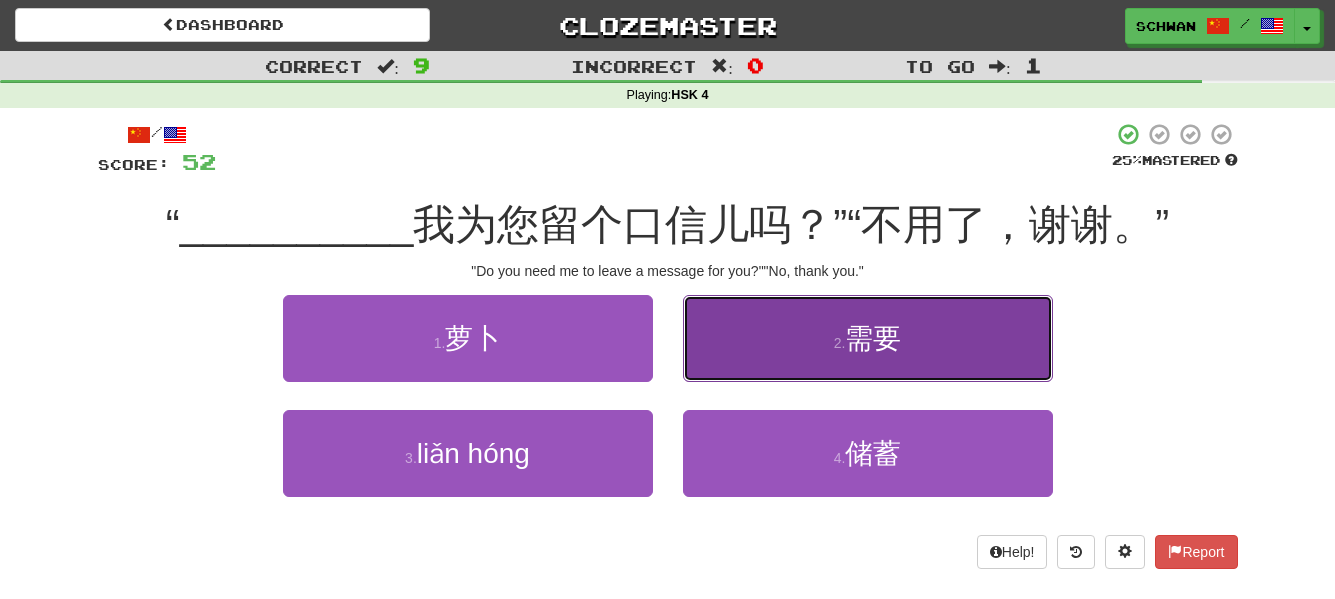click on "2 .  需要" at bounding box center [868, 338] 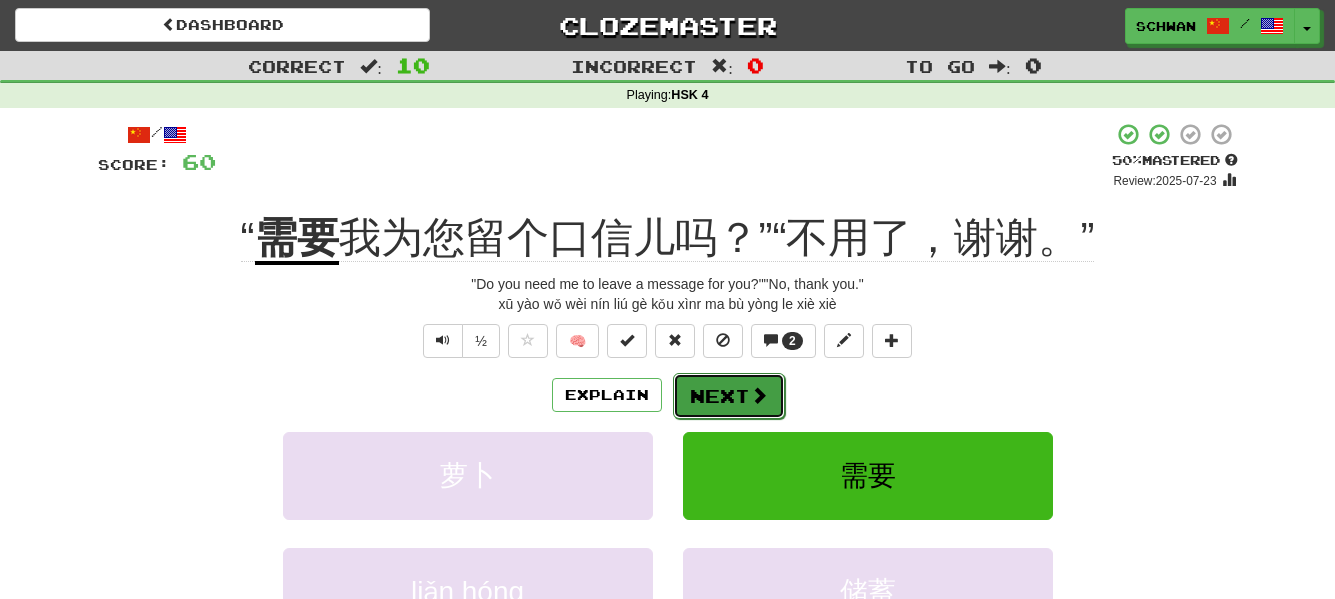 click on "Next" at bounding box center (729, 396) 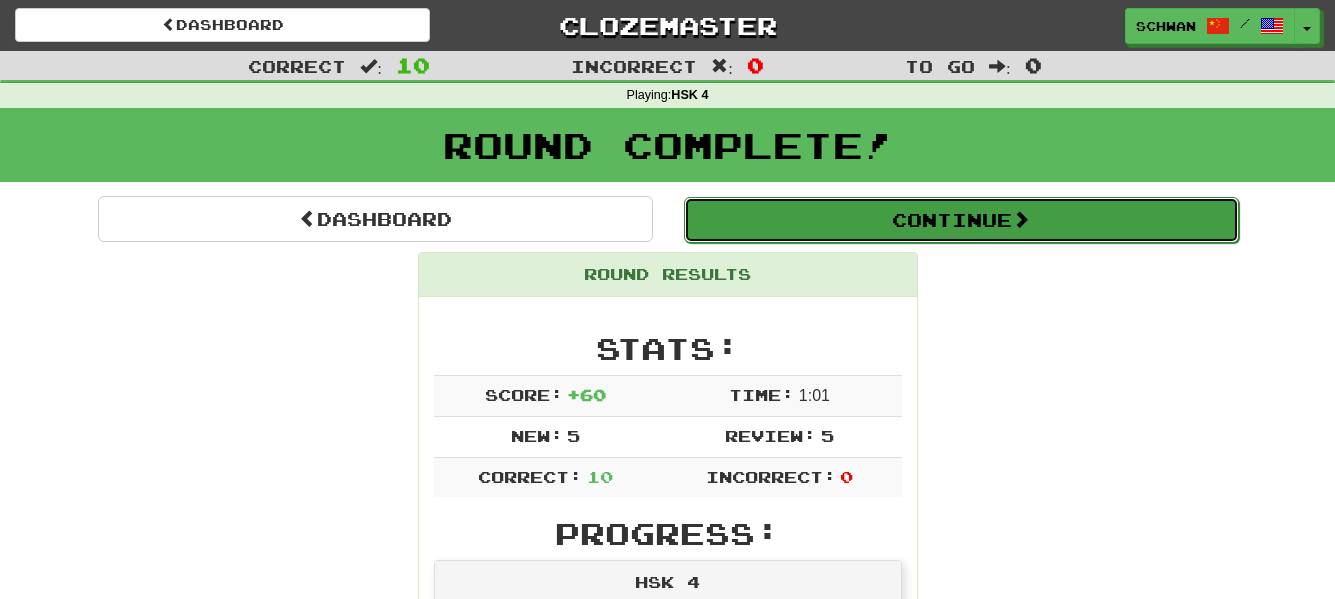 click on "Continue" at bounding box center [961, 220] 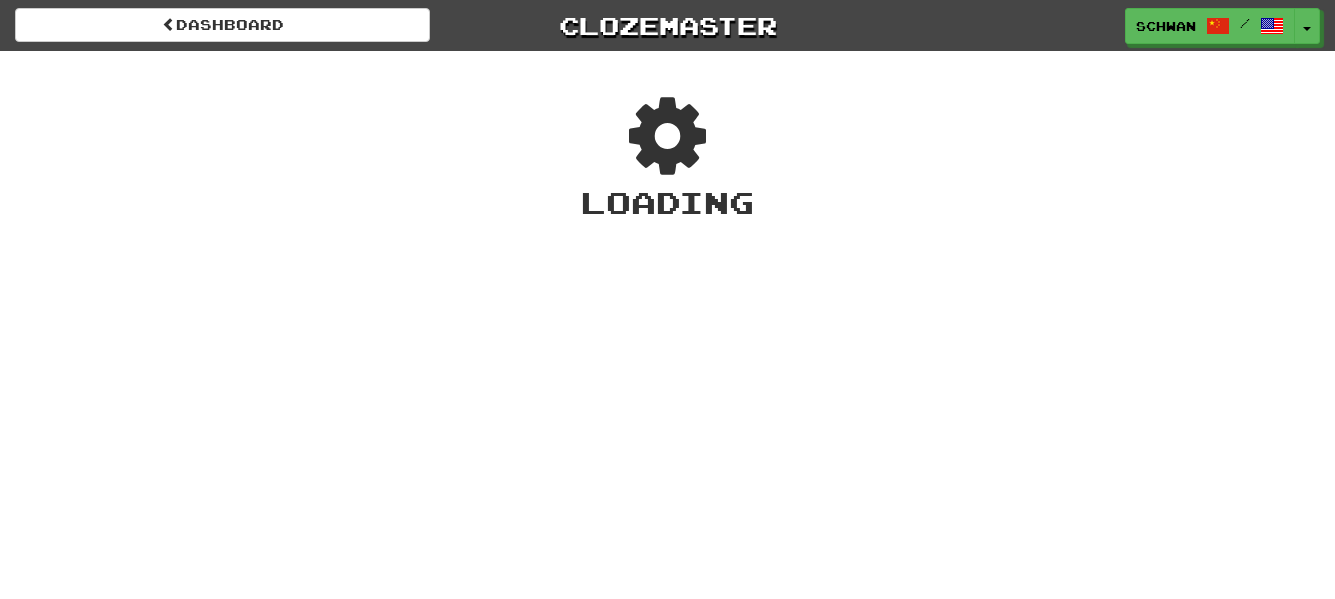 click on "Dashboard
Clozemaster
[NAME]
/
Toggle Dropdown
Dashboard
Leaderboard
Activity Feed
Notifications
Profile
Discussions
Français
/
English
Streak:
3
Review:
187
Points Today: 704
Български
/
English
Streak:
0
Review:
0
Points Today: 0
Русский
/
English
Streak:
0
Review:
22
Points Today: 0
中文
/
English
Streak:
8
Review:
436
Points Today: 24
廣東話
/
English
Streak:
0
Review:
20
Points Today: 0
Languages
Account
Logout
[NAME]
/
Toggle Dropdown
Dashboard
Leaderboard
Activity Feed
Notifications
Profile
Discussions" at bounding box center (667, 299) 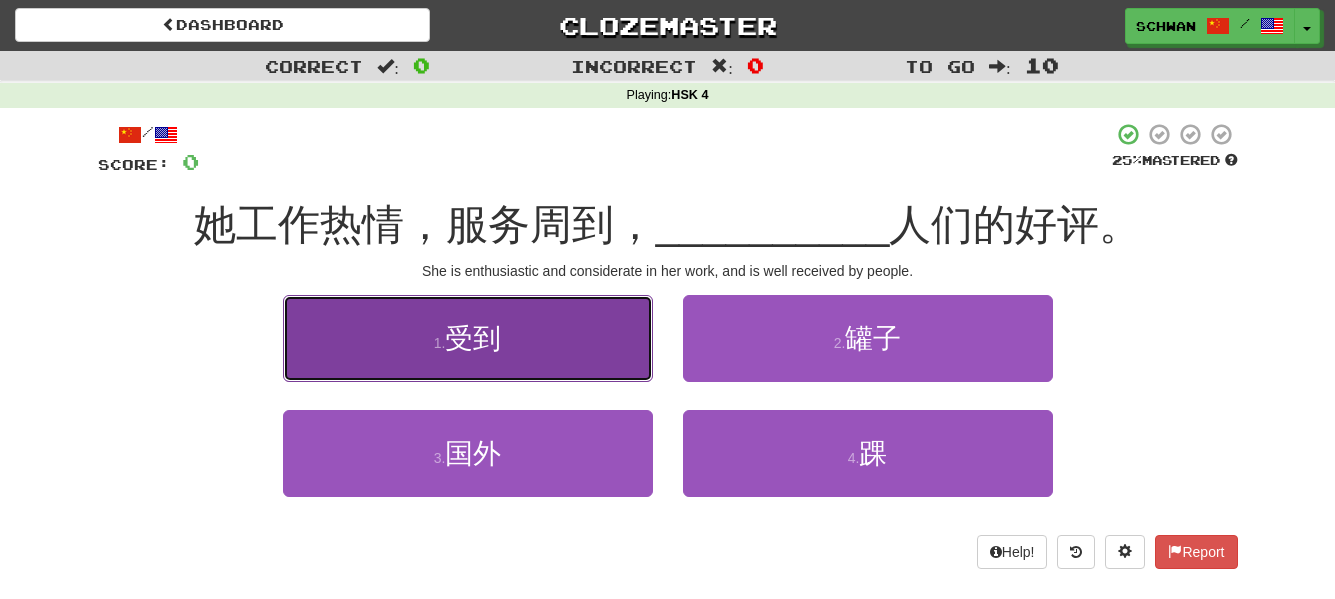 click on "受到" at bounding box center [473, 338] 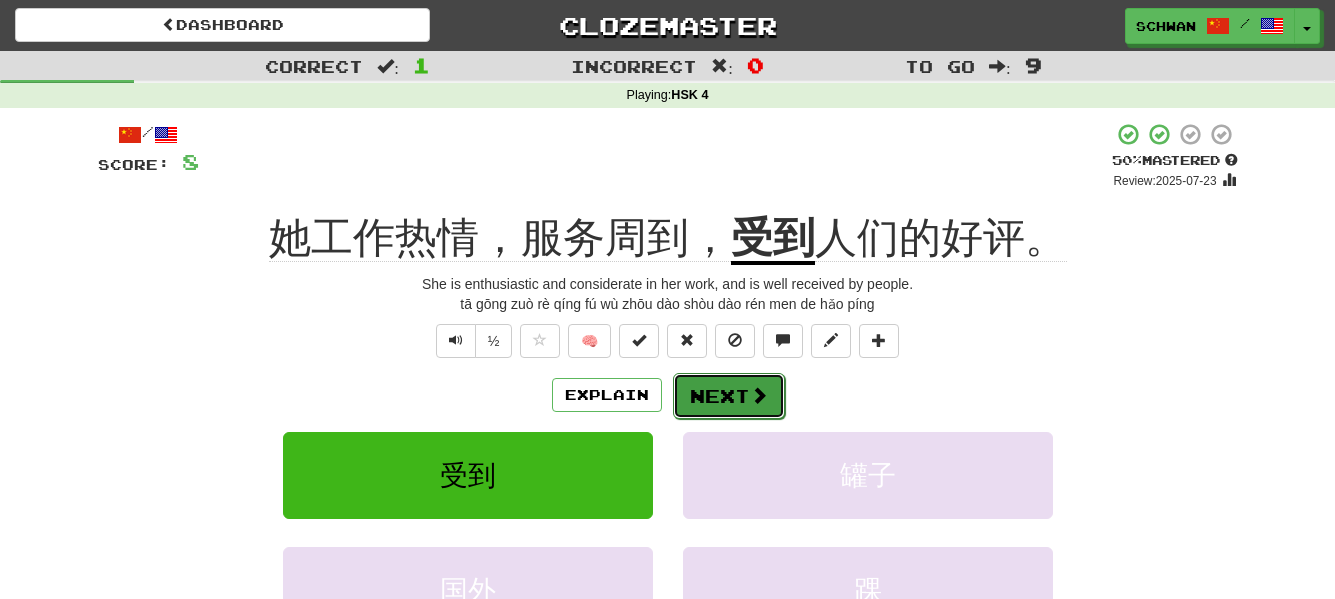 click on "Next" at bounding box center (729, 396) 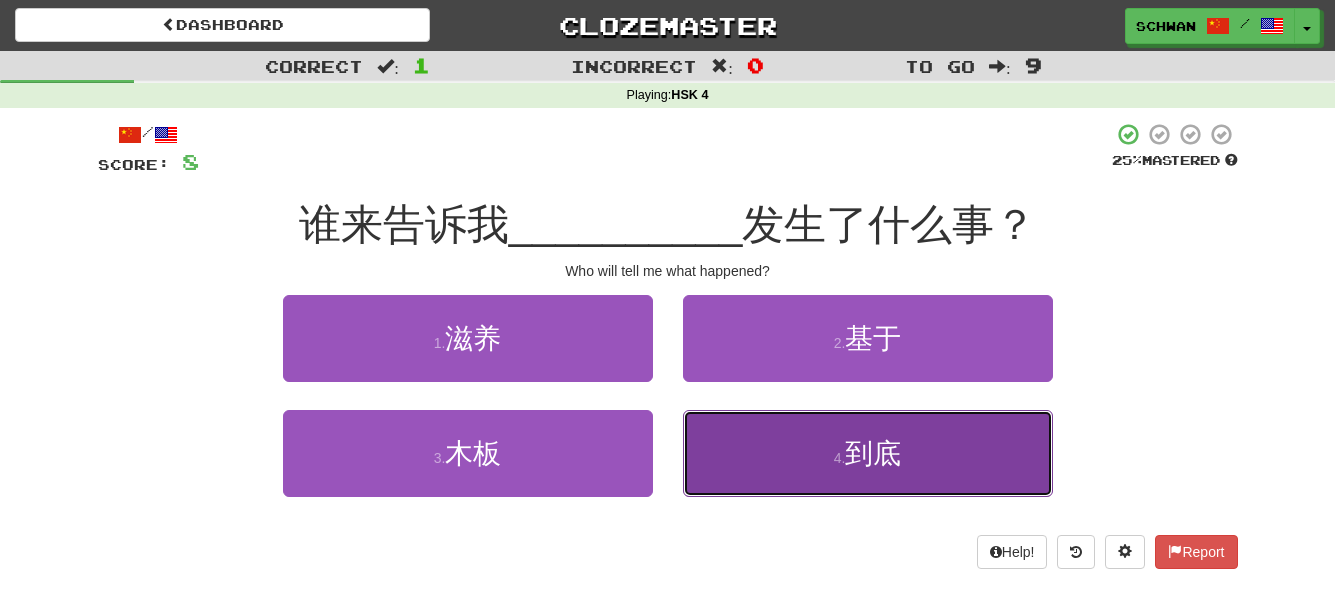 click on "4 .  到底" at bounding box center [868, 453] 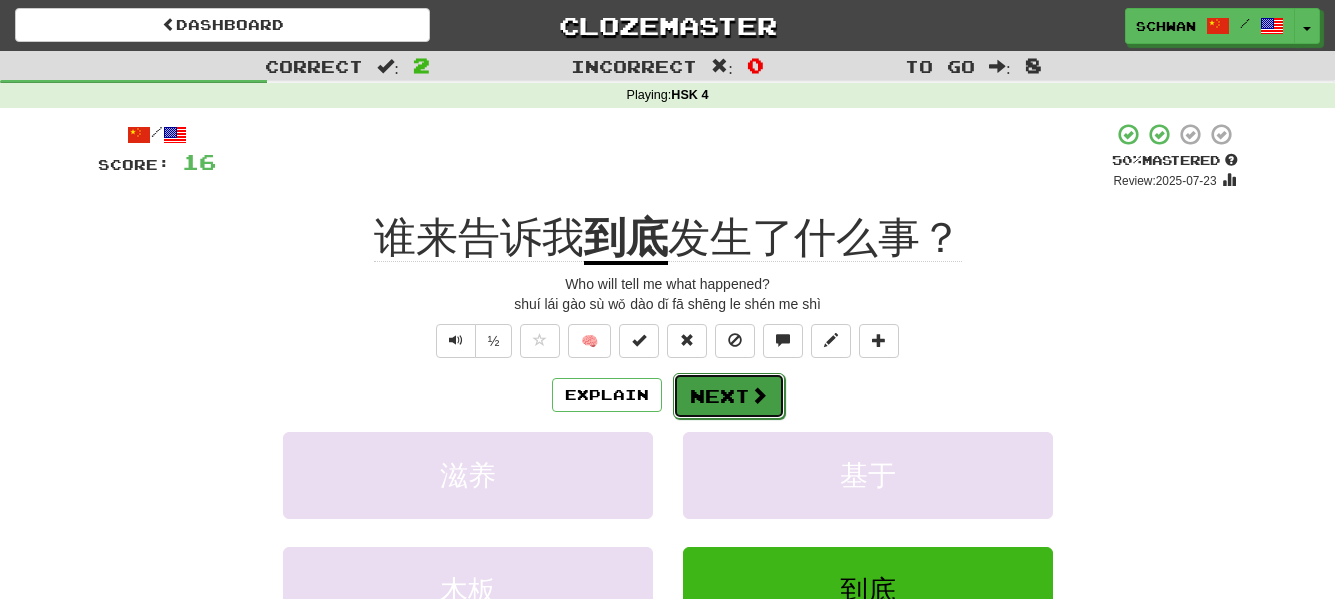 click at bounding box center [759, 395] 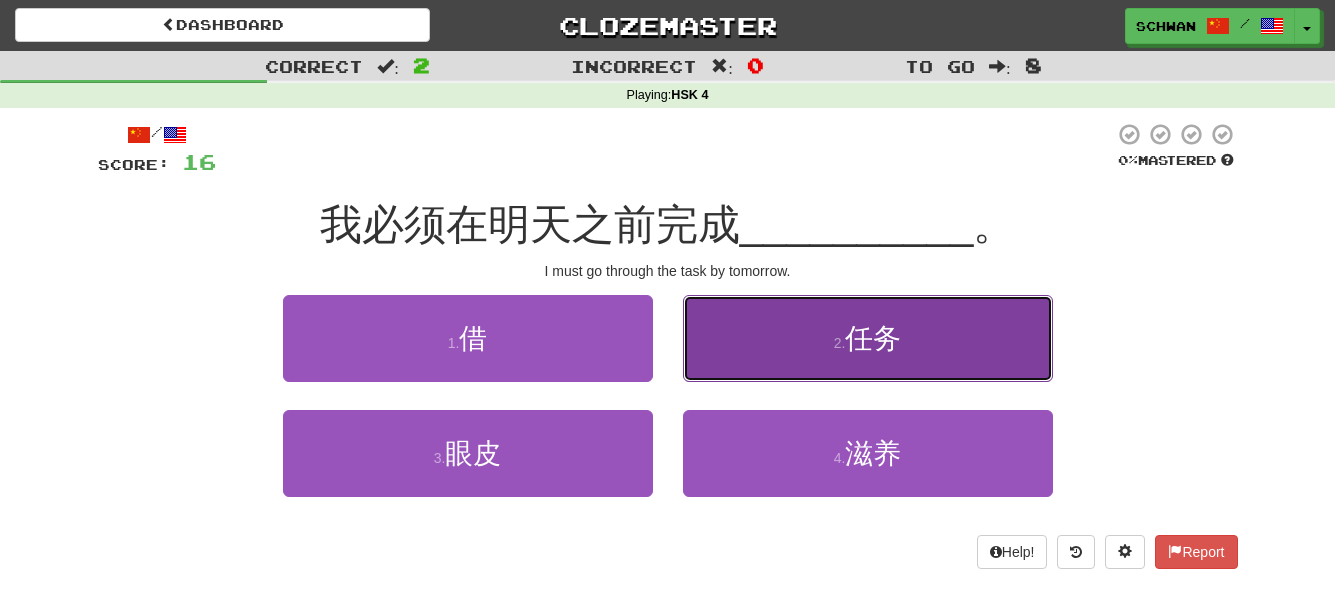 click on "2 .  任务" at bounding box center (868, 338) 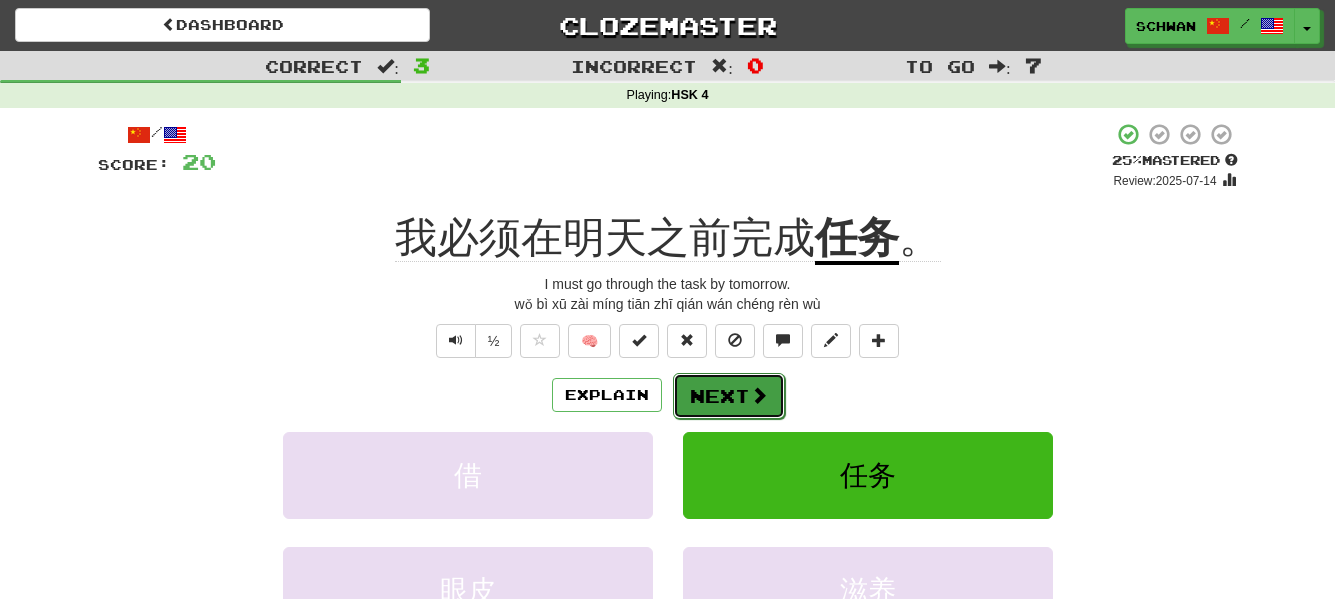 click on "Next" at bounding box center [729, 396] 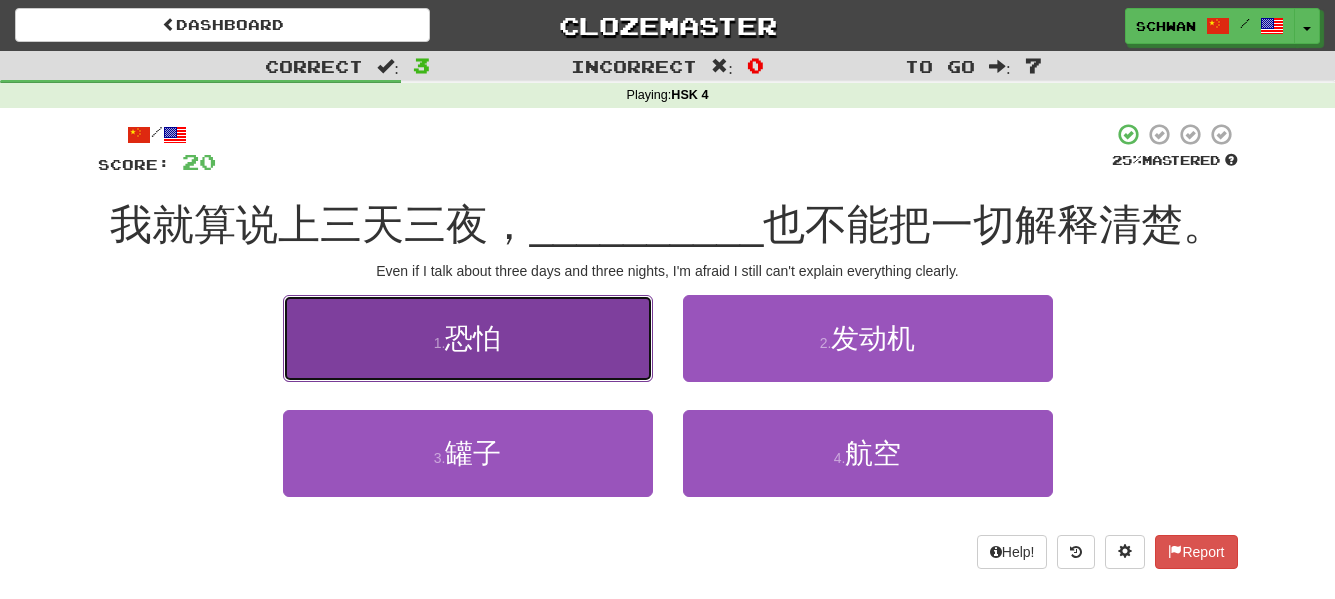 click on "1 .  恐怕" at bounding box center (468, 338) 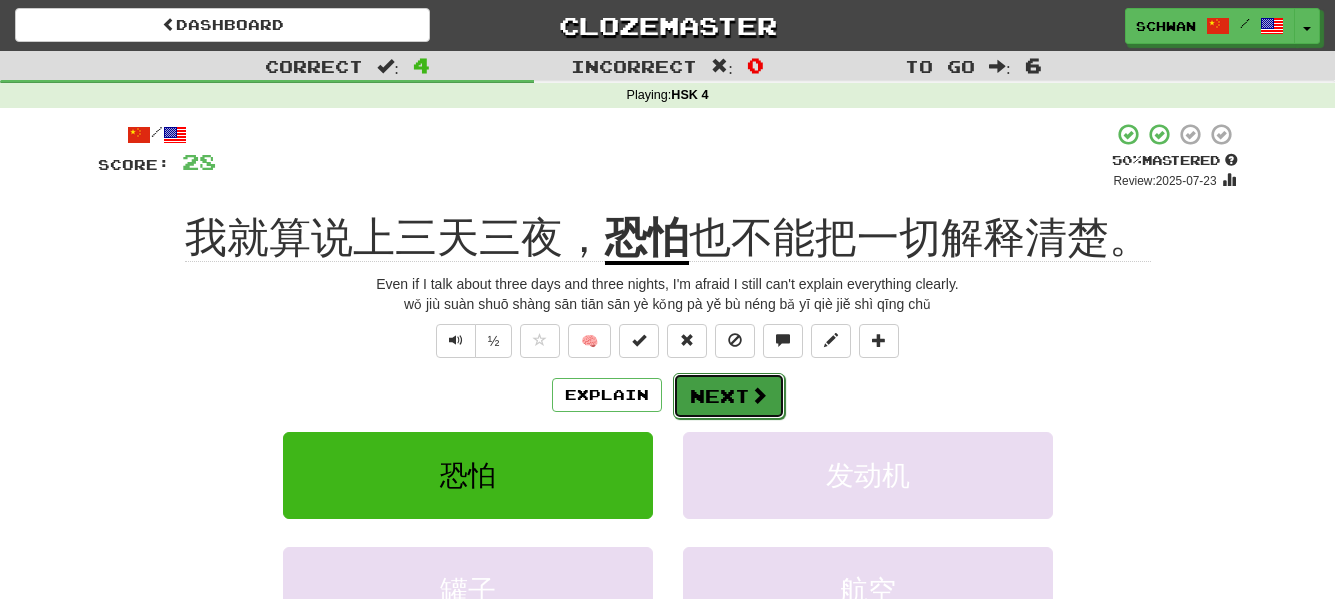 click on "Next" at bounding box center (729, 396) 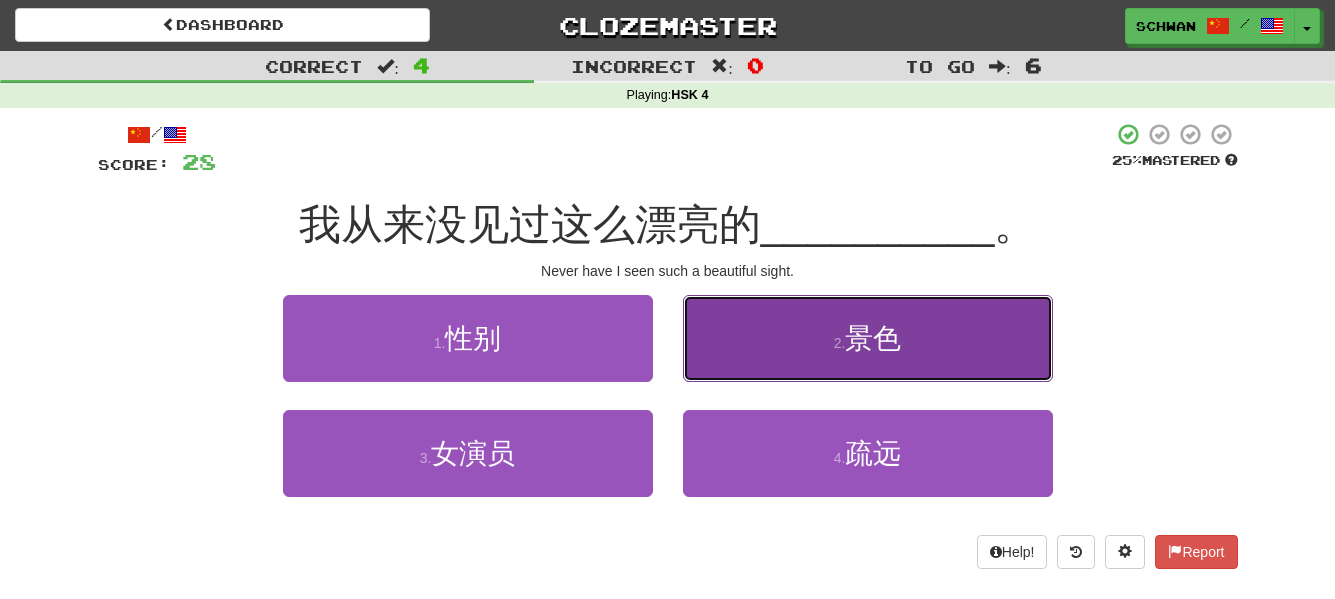 click on "2 .  景色" at bounding box center (868, 338) 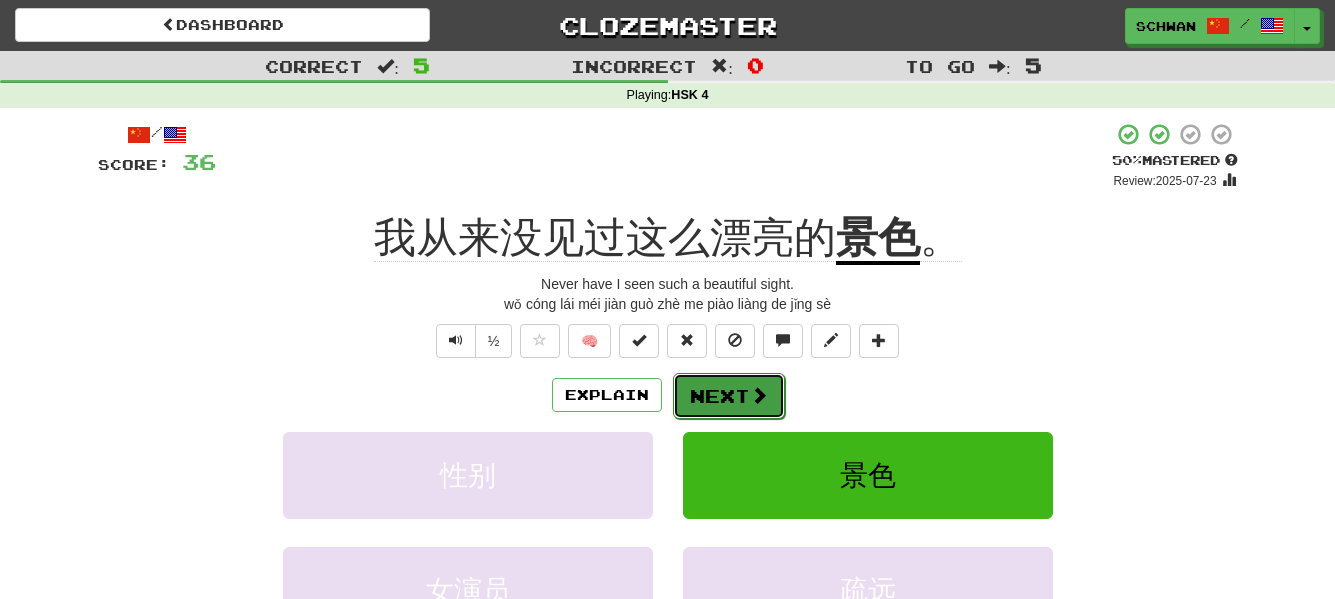 click at bounding box center (759, 395) 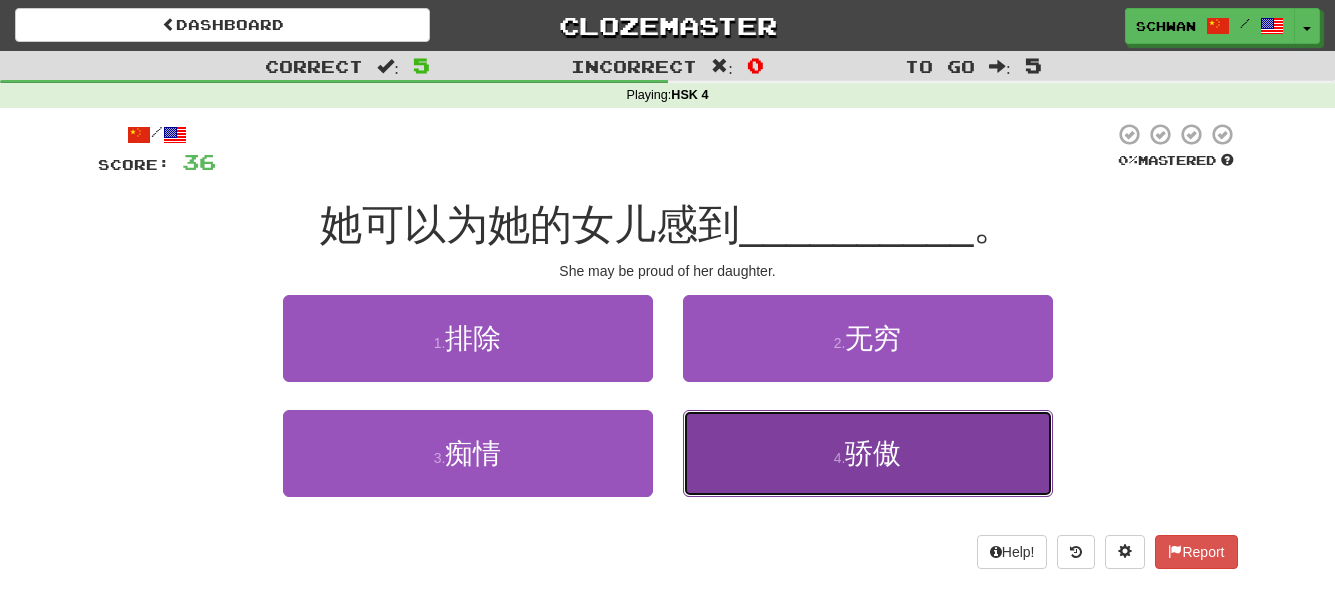 click on "4 .  骄傲" at bounding box center [868, 453] 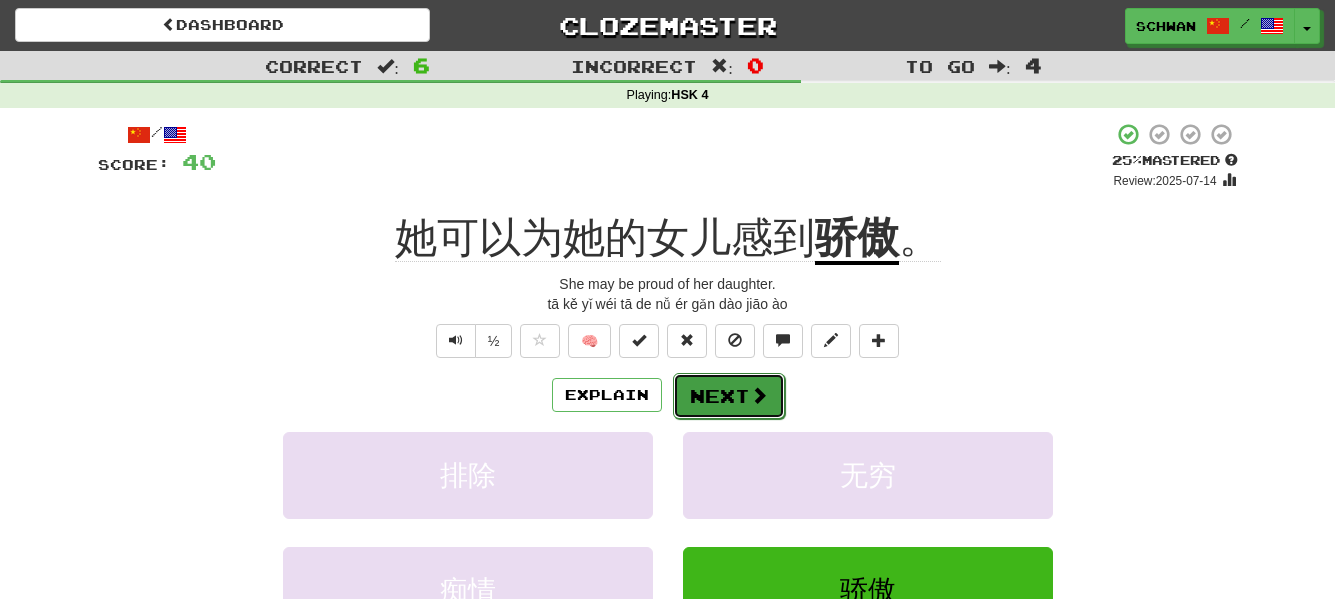 click on "Next" at bounding box center (729, 396) 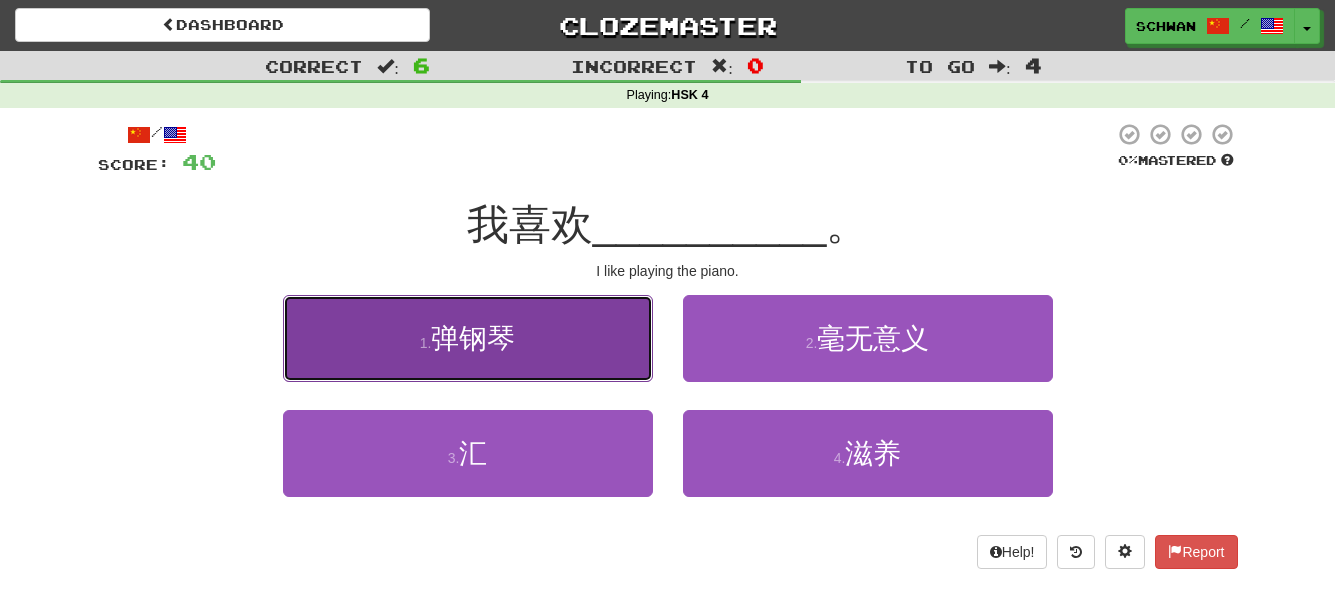 click on "弹钢琴" at bounding box center [473, 338] 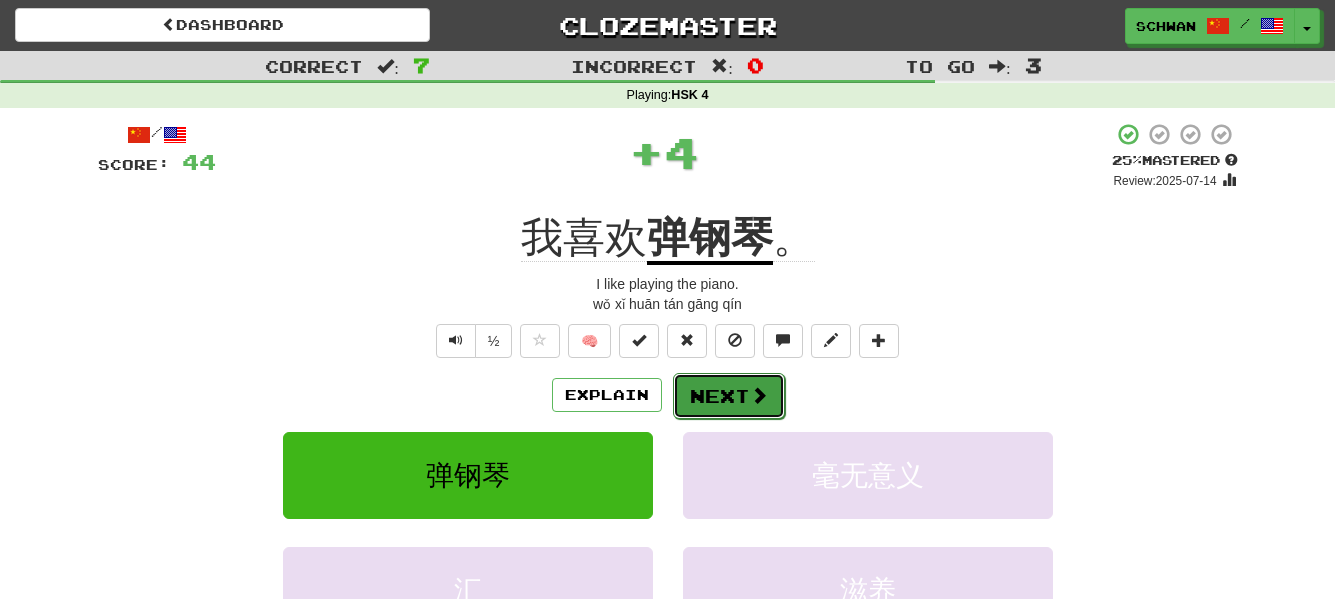 click at bounding box center (759, 395) 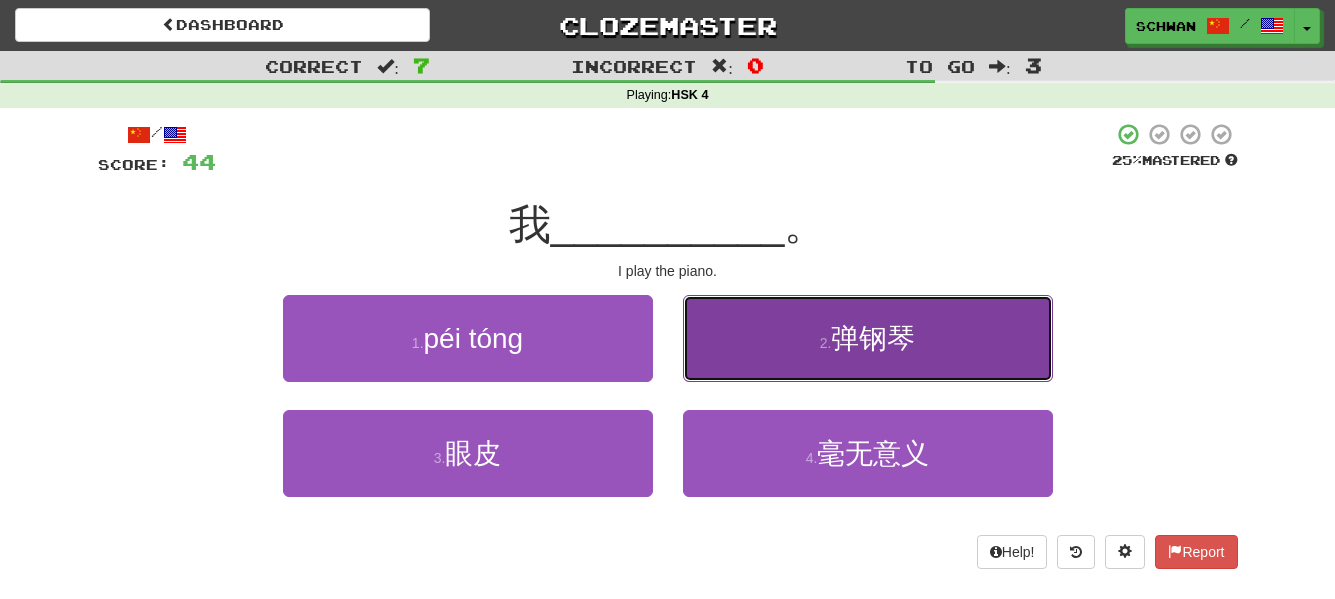 click on "2 .  弹钢琴" at bounding box center (868, 338) 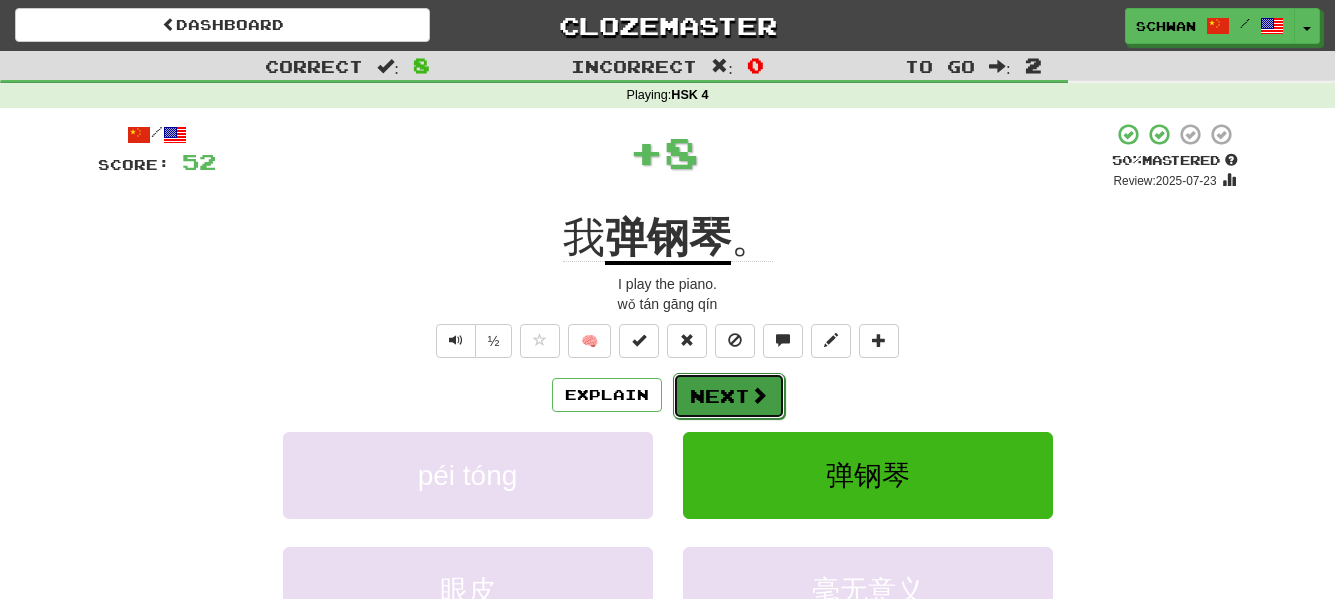 click on "Next" at bounding box center (729, 396) 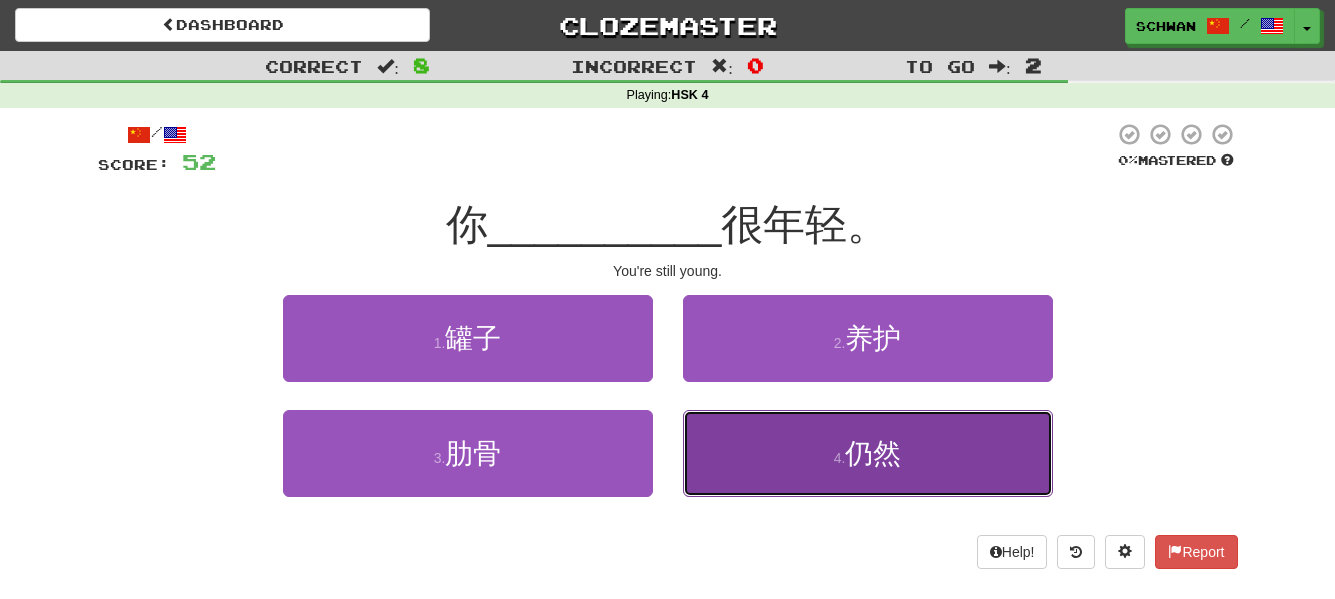 click on "4 .  仍然" at bounding box center [868, 453] 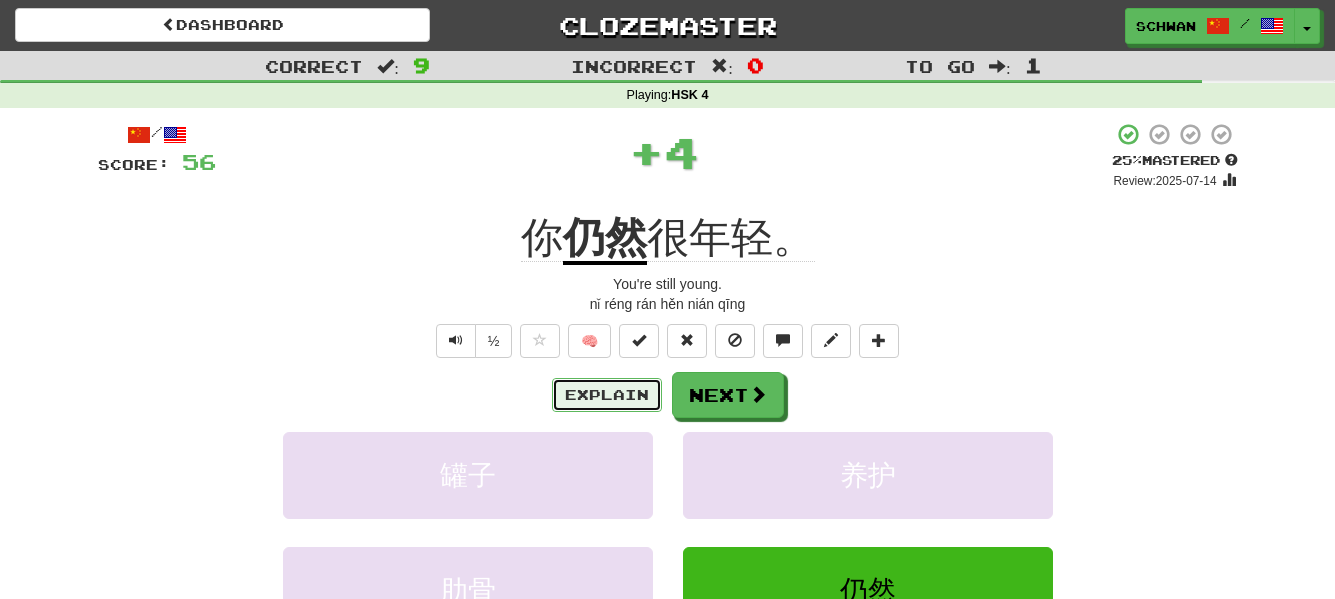 click on "Explain" at bounding box center (607, 395) 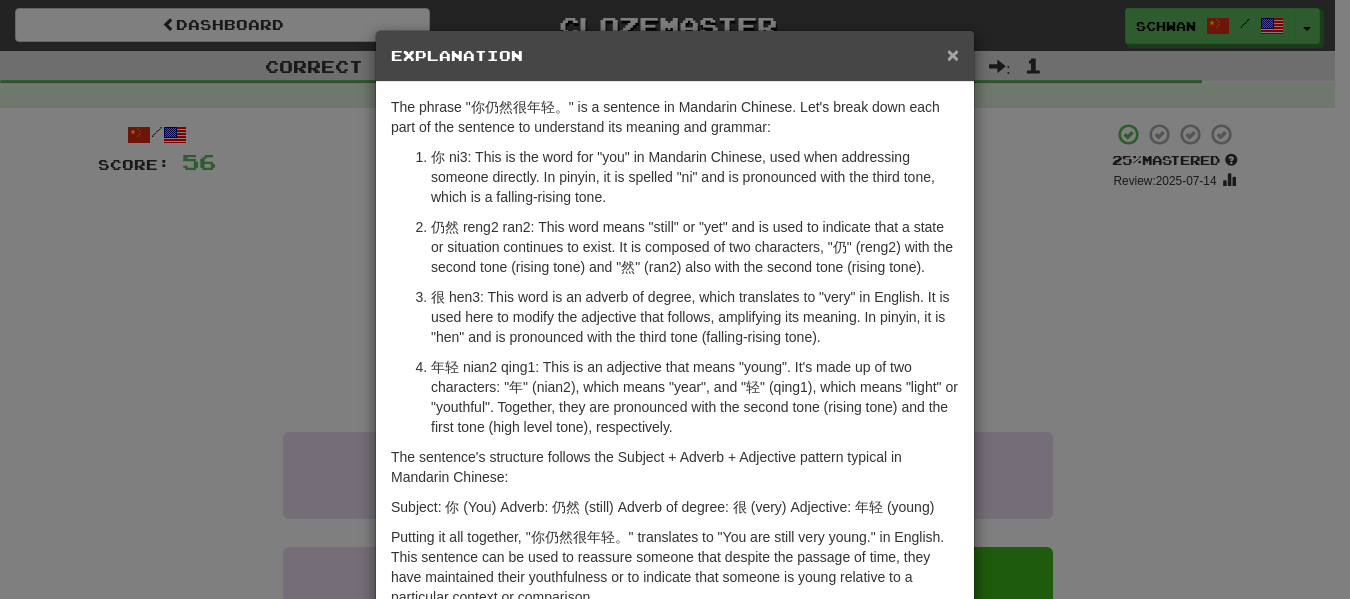 click on "×" at bounding box center [953, 54] 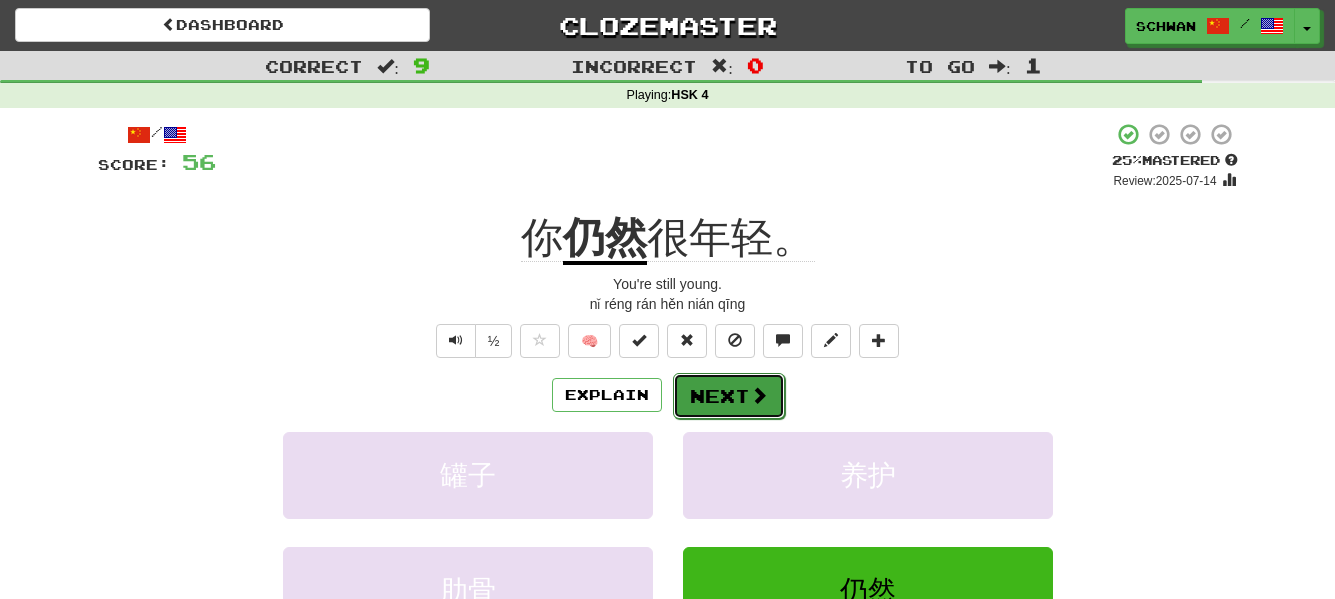 click on "Next" at bounding box center (729, 396) 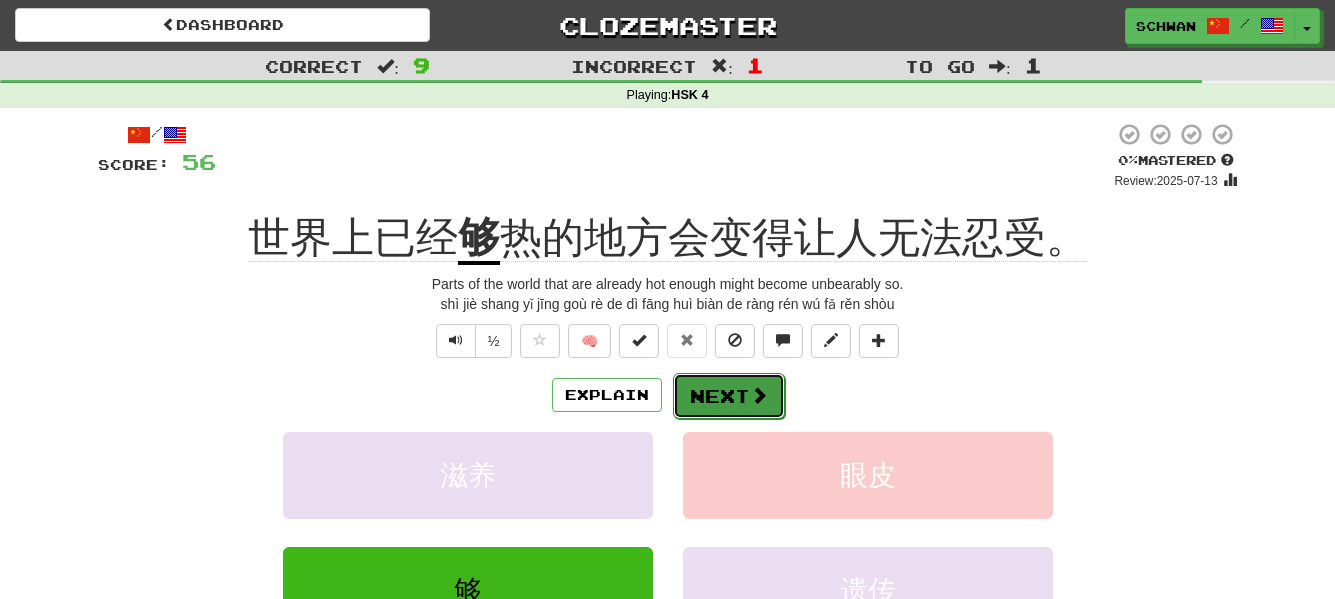 click on "Next" at bounding box center (729, 396) 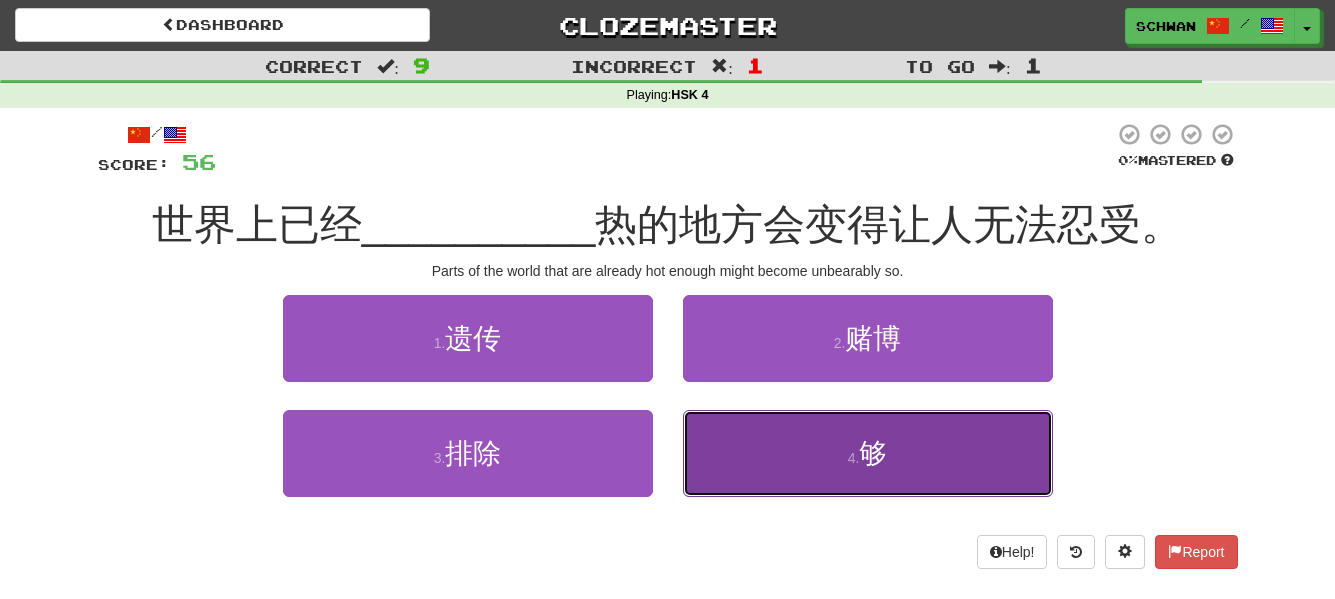 click on "4 .  够" at bounding box center [868, 453] 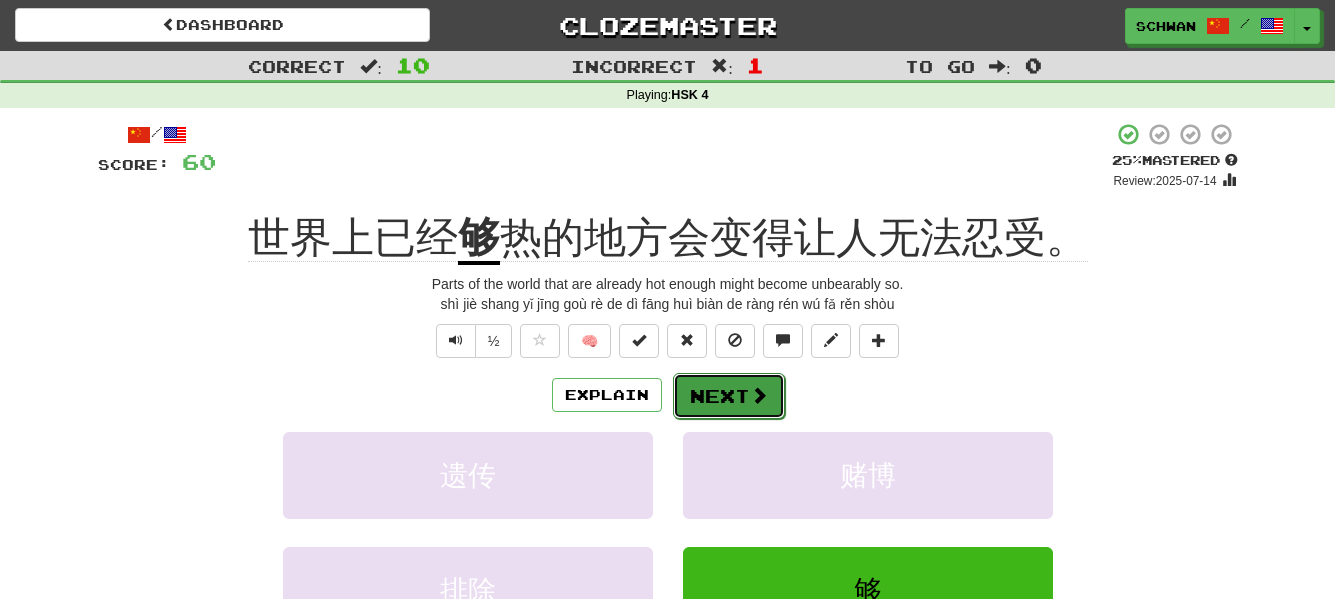 click on "Next" at bounding box center (729, 396) 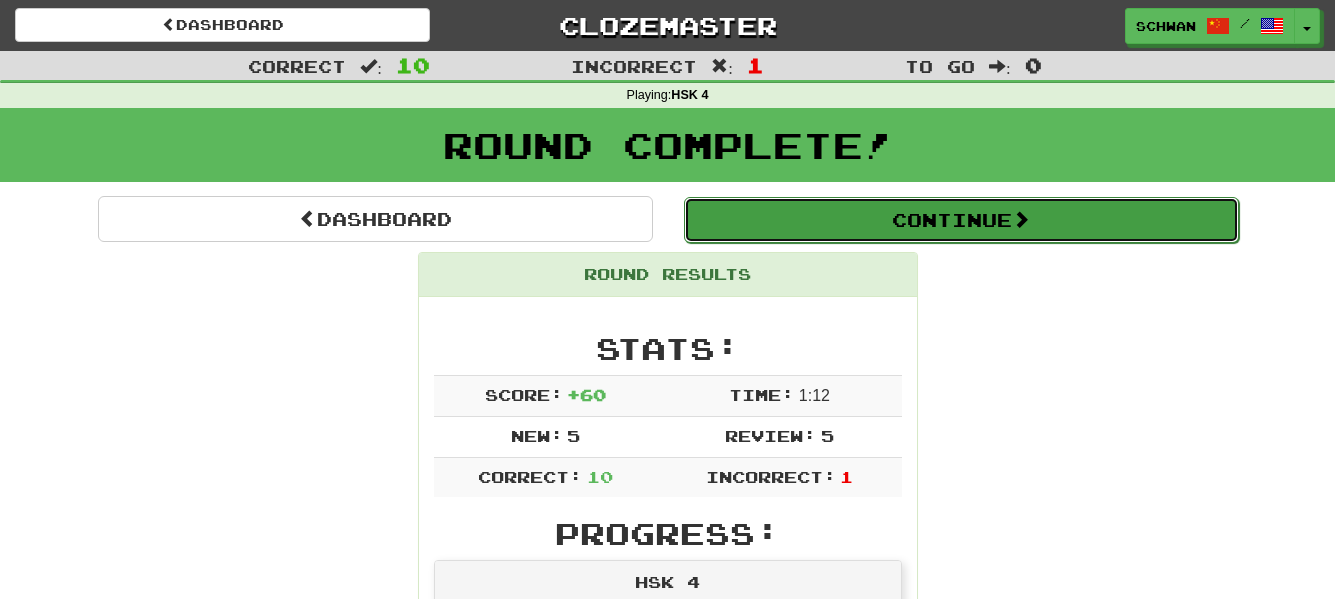 click on "Continue" at bounding box center (961, 220) 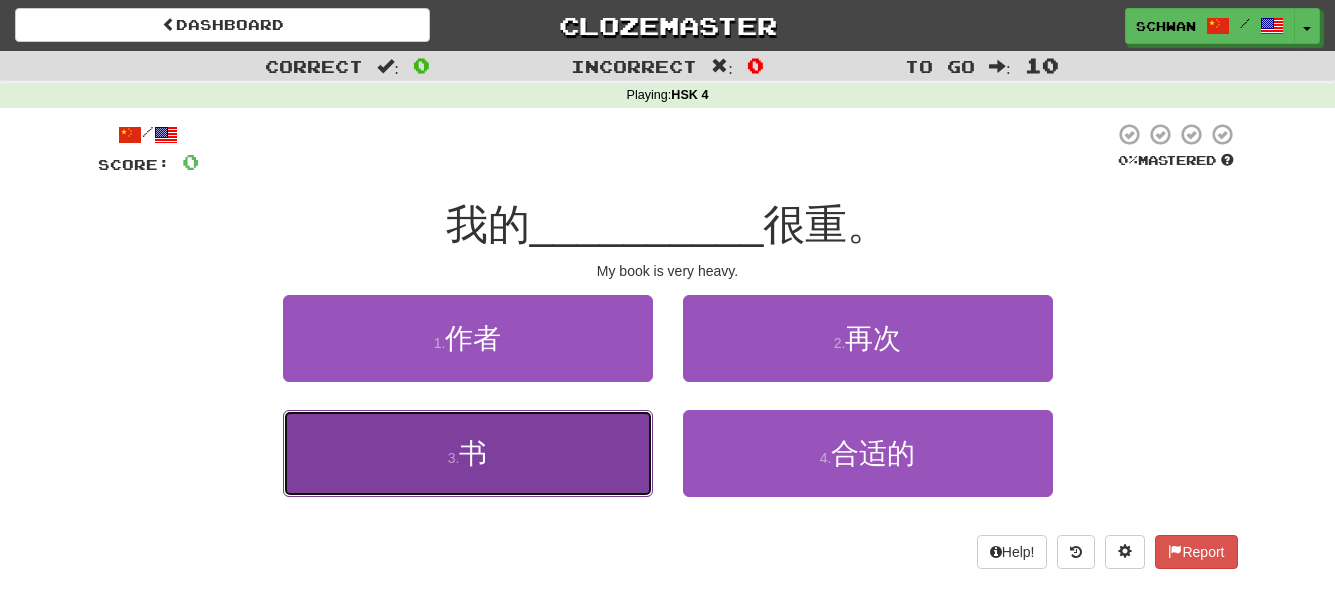 click on "3 .  书" at bounding box center (468, 453) 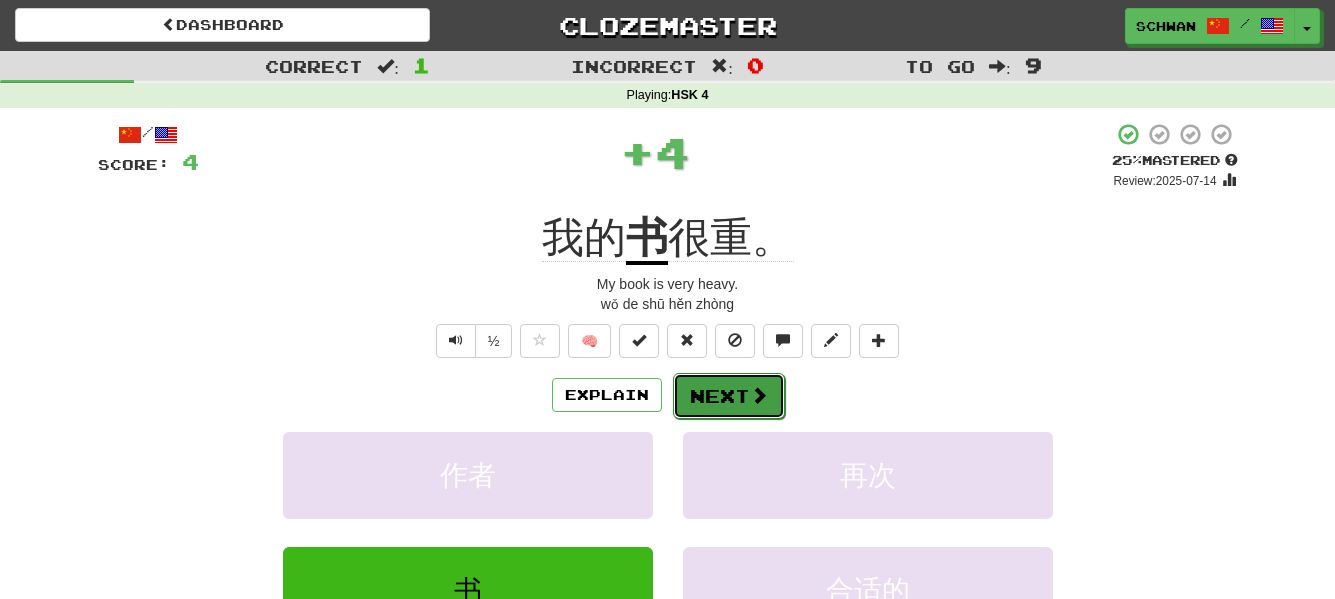 click on "Next" at bounding box center (729, 396) 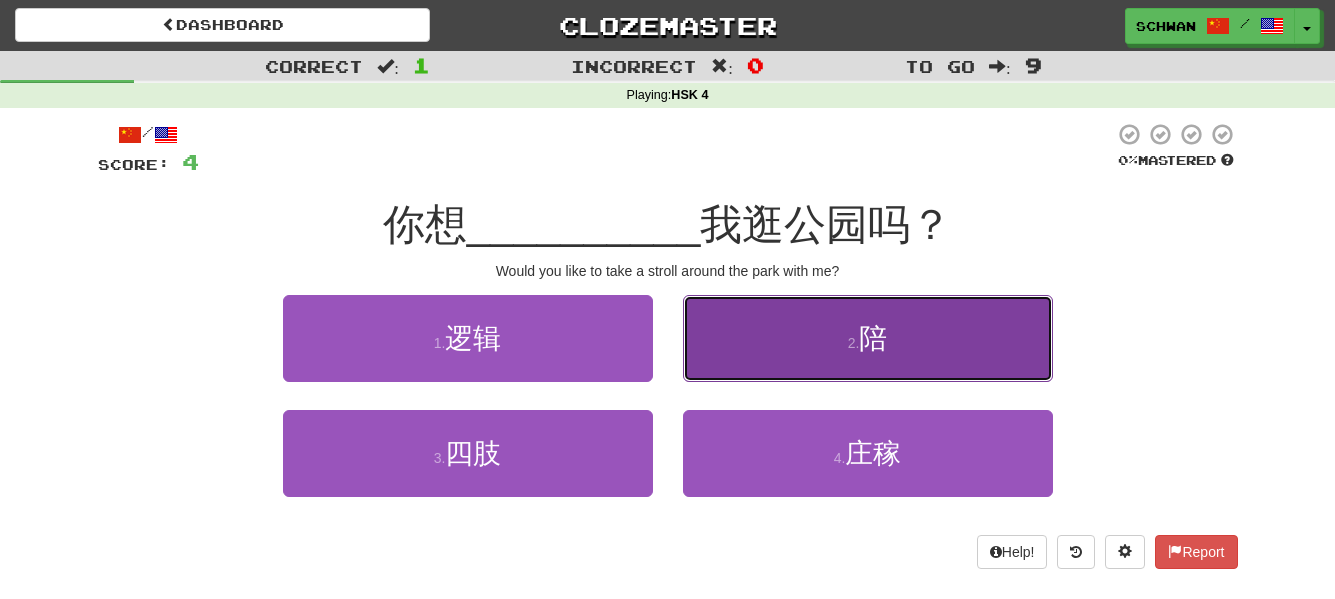click on "2 .  陪" at bounding box center [868, 338] 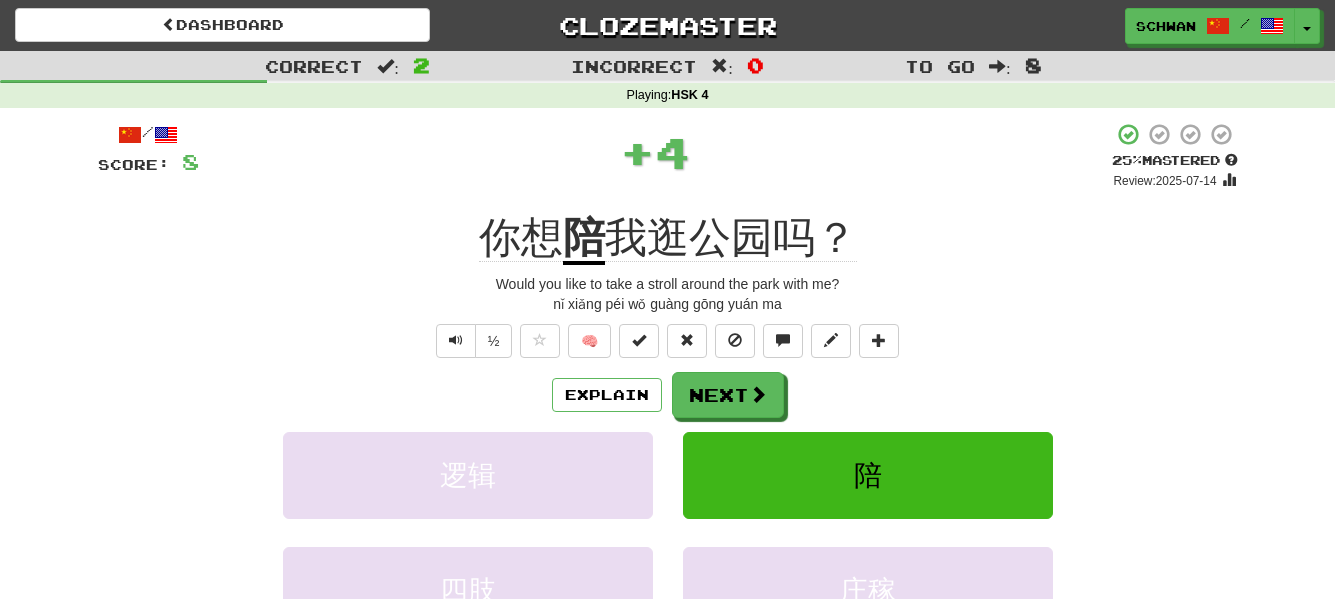 click on "/  Score:   8 + 4 25 %  Mastered Review:  2025-07-14 你想 陪 我逛公园吗？ Would you like to take a stroll around the park with me? nǐ xiǎng péi wǒ guàng gōng yuán ma ½ 🧠 Explain Next 逻辑 陪 四肢 庄稼 Learn more: 逻辑 陪 四肢 庄稼  Help!  Report Sentence Source" at bounding box center (668, 445) 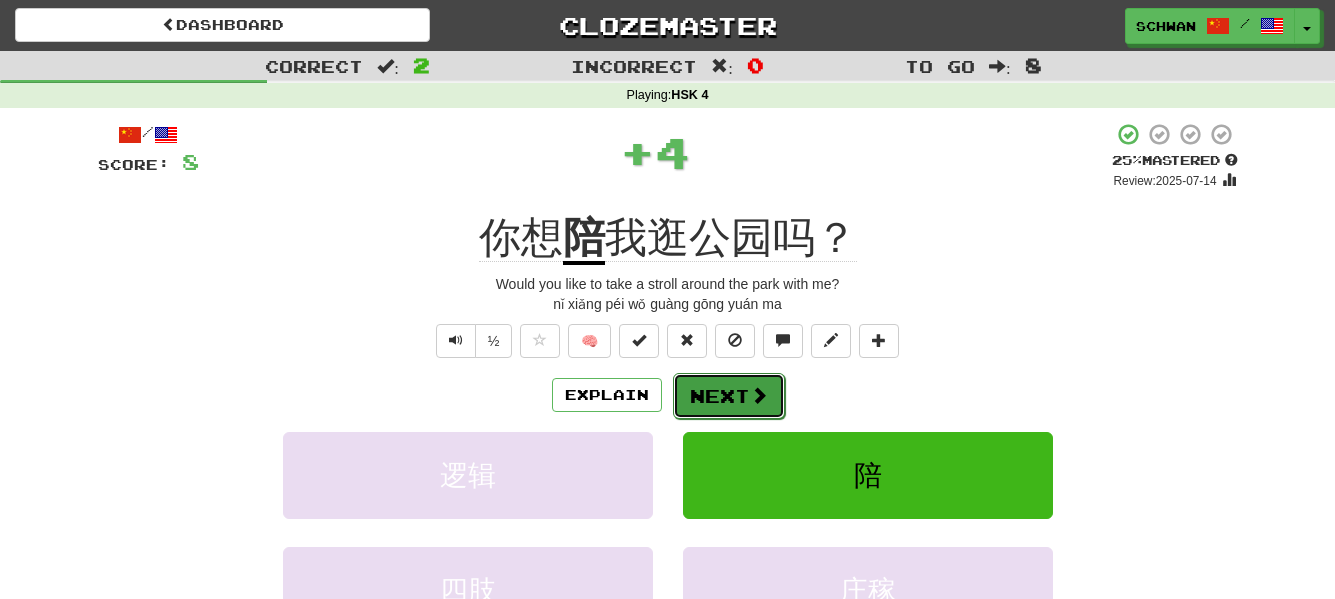 click on "Next" at bounding box center [729, 396] 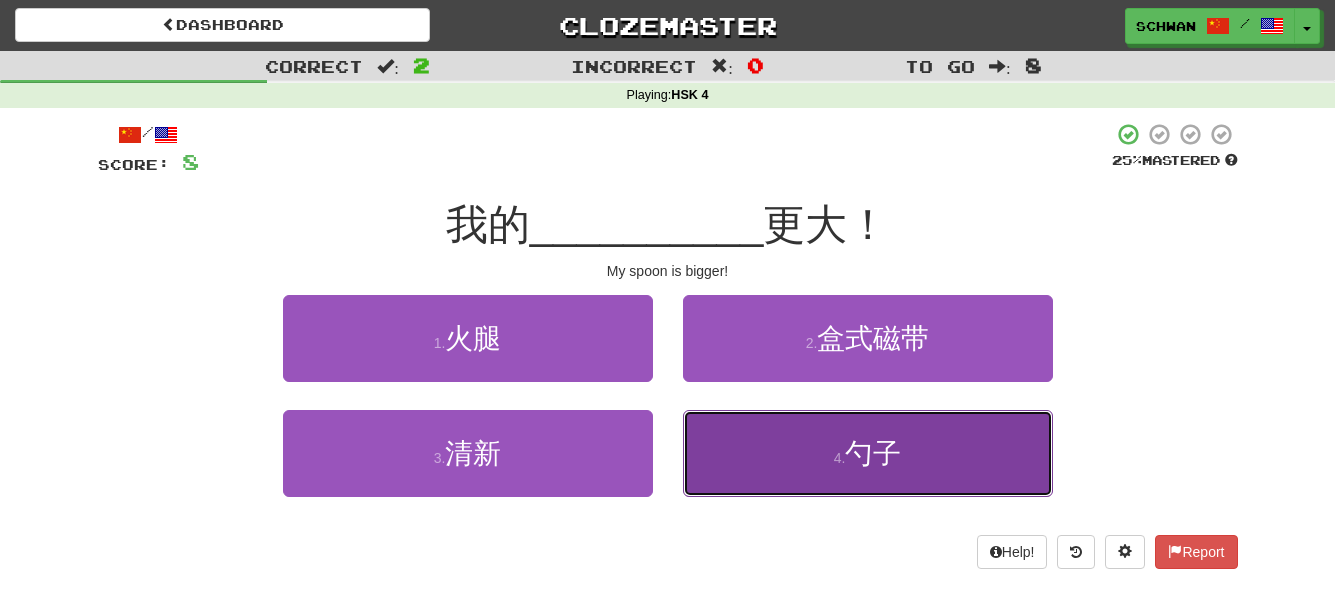 click on "4 .  勺子" at bounding box center [868, 453] 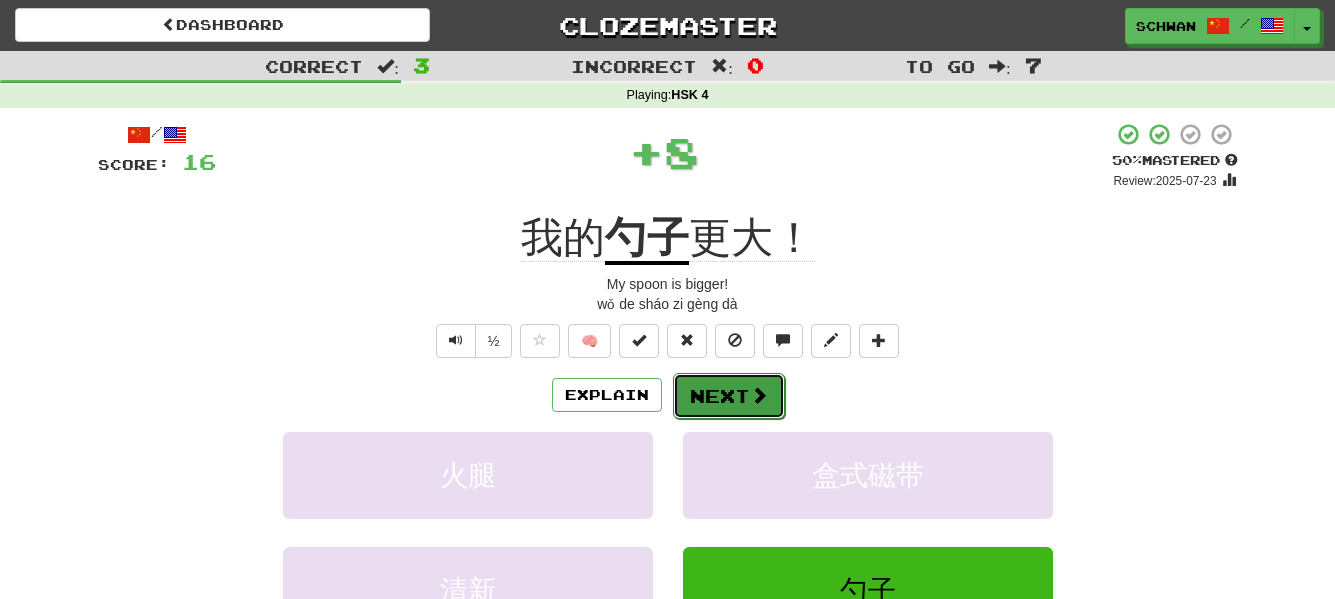 click on "Next" at bounding box center [729, 396] 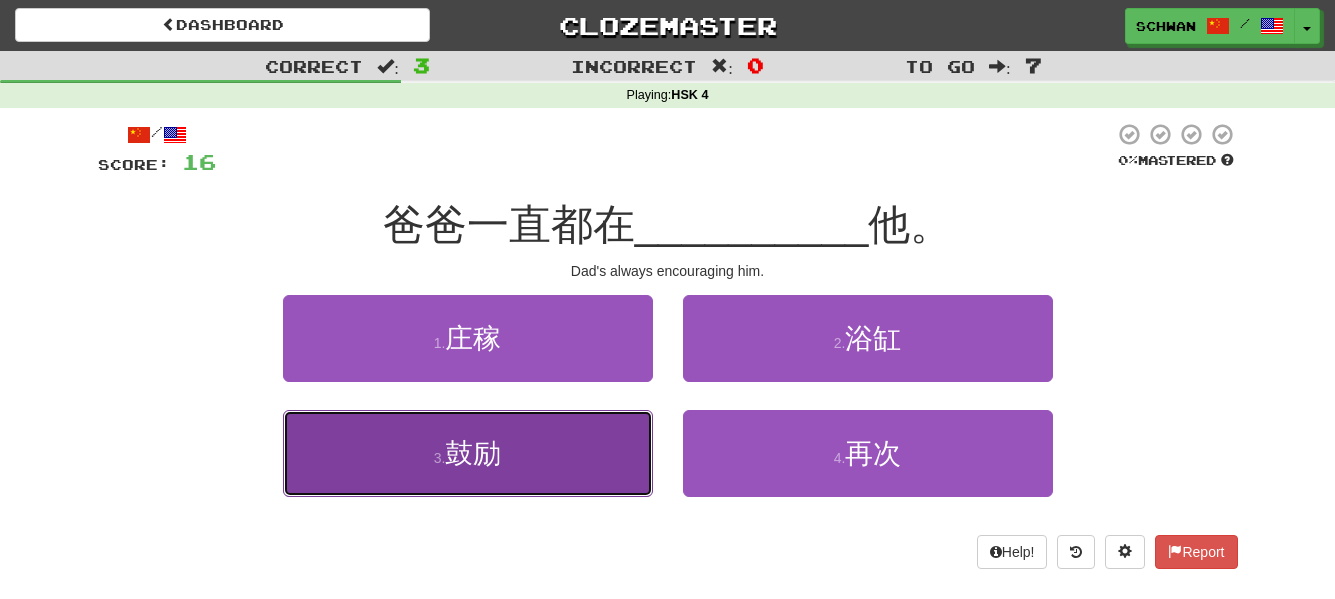 click on "鼓励" at bounding box center [473, 453] 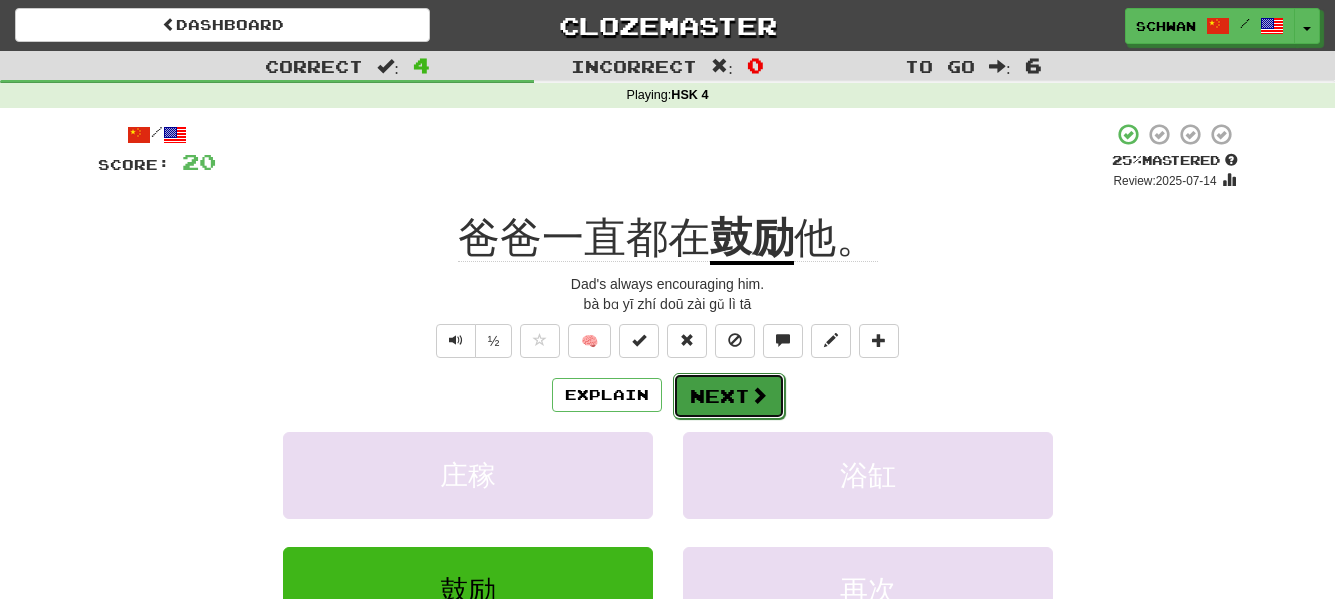click on "Next" at bounding box center [729, 396] 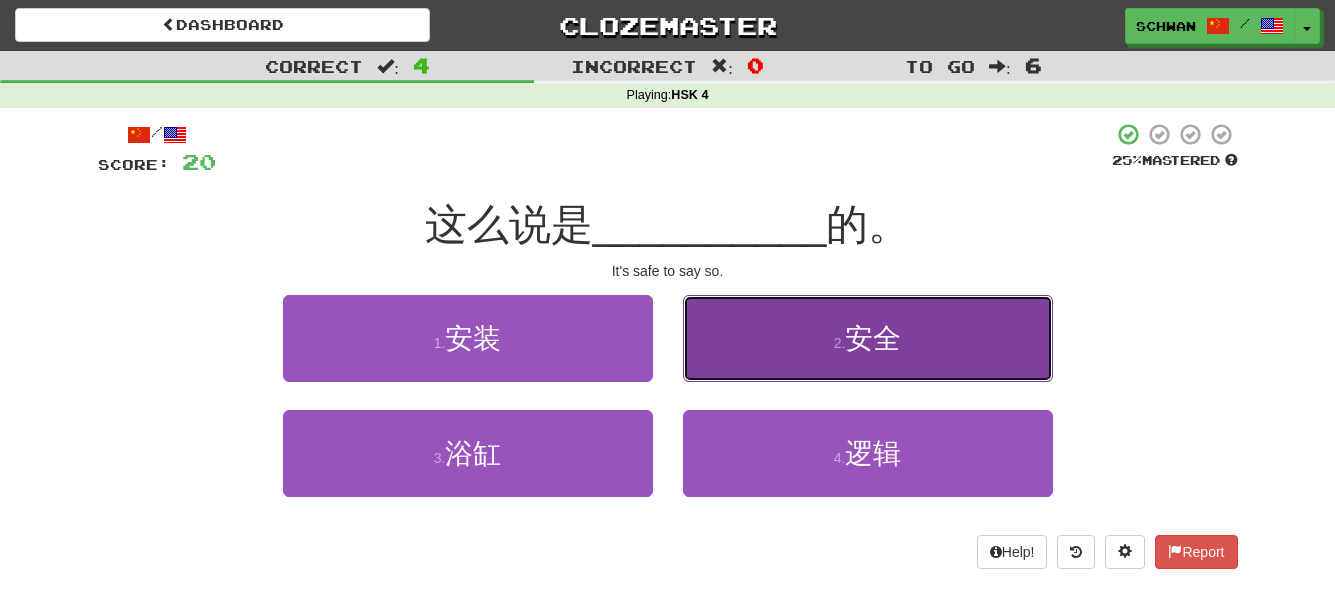 click on "2 .  安全" at bounding box center (868, 338) 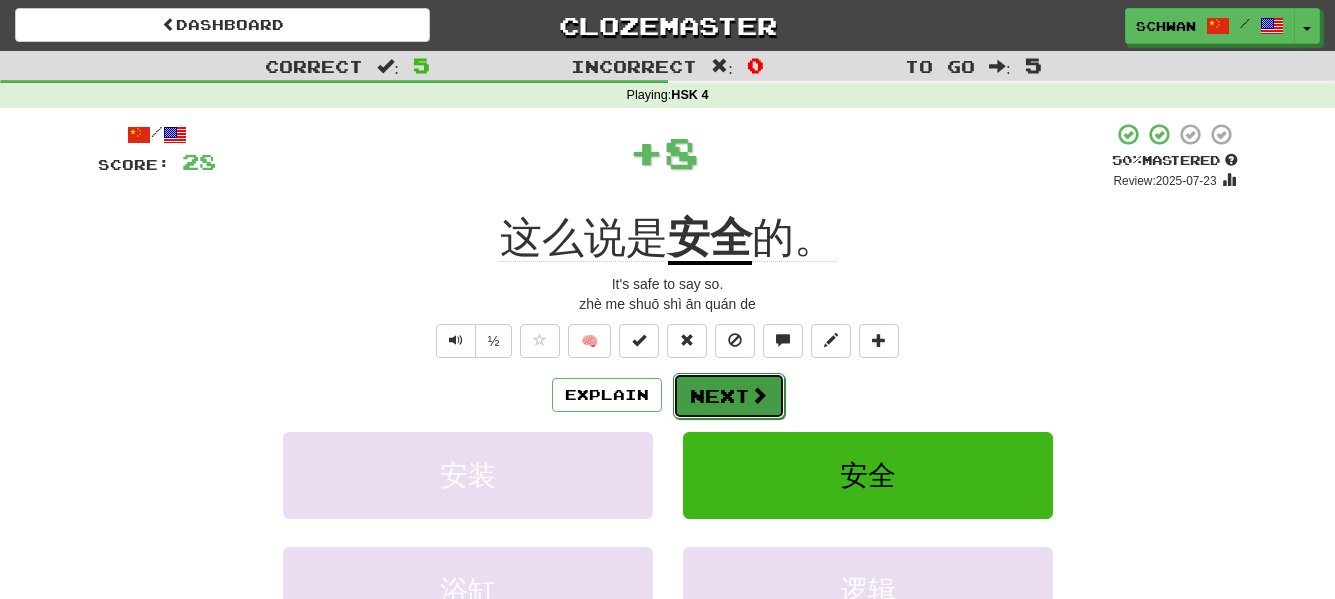 click on "Next" at bounding box center [729, 396] 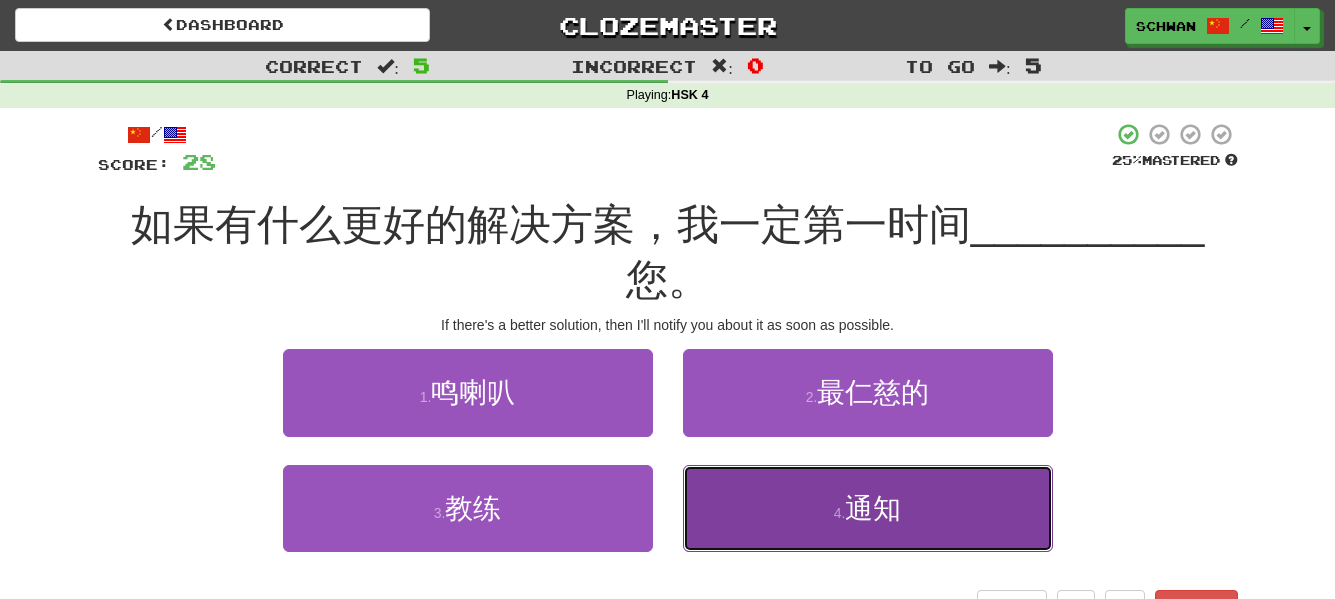 click on "通知" at bounding box center [873, 508] 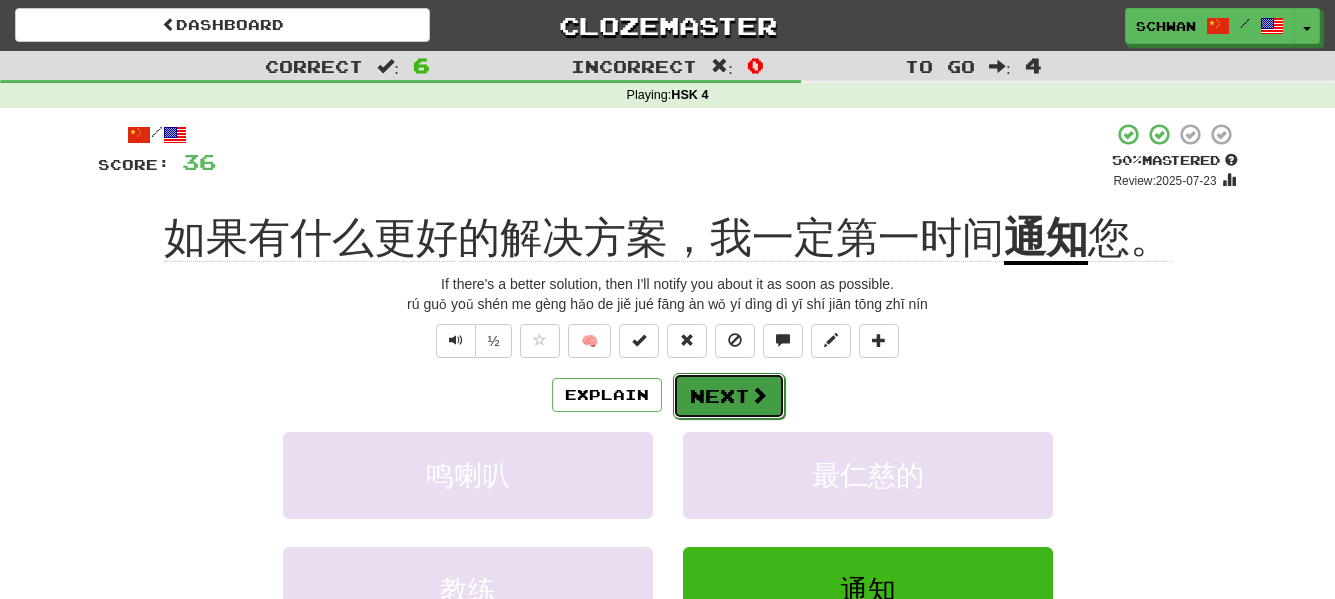 click on "Next" at bounding box center (729, 396) 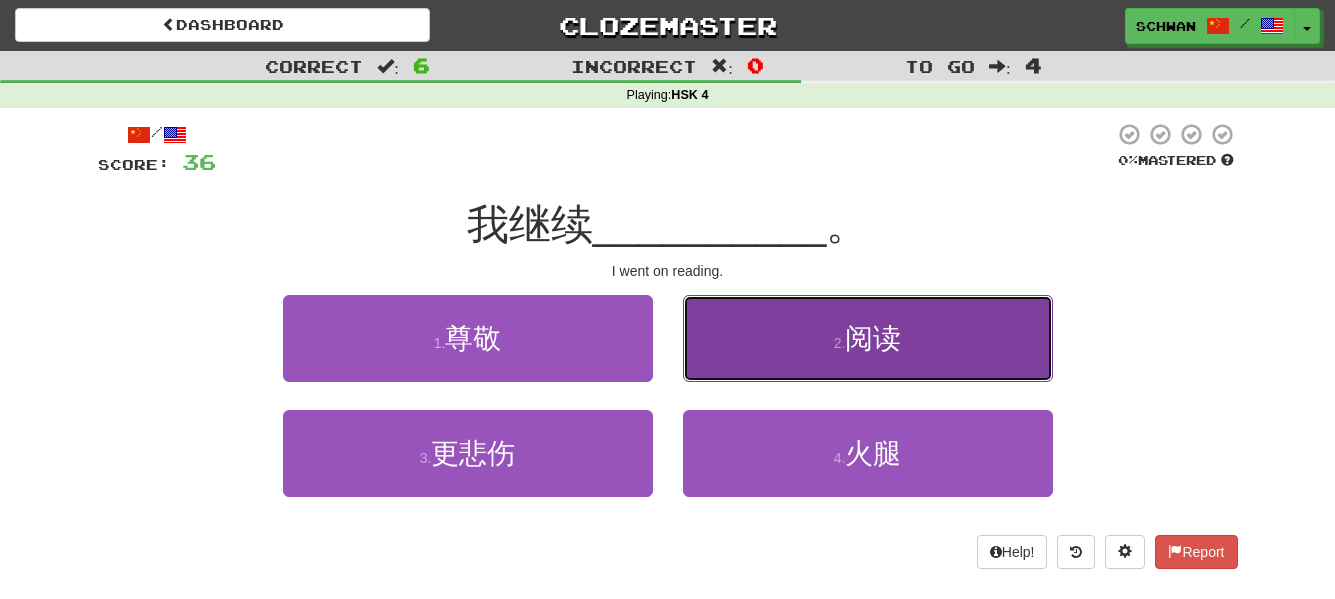 click on "2 .  阅读" at bounding box center [868, 338] 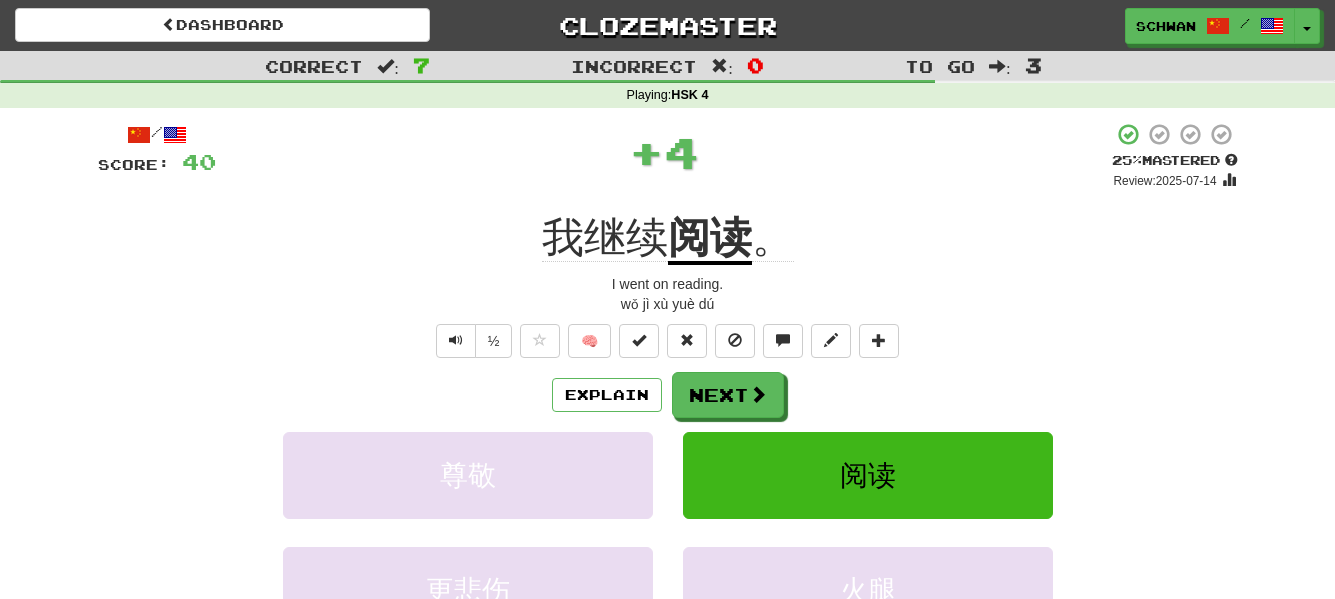 click on "/  Score:   40 + 4 25 %  Mastered Review:  2025-07-14 我继续 阅读 。 I went on reading. wǒ jì xù yuè dú ½ 🧠 Explain Next 尊敬 阅读 更悲伤 火腿 Learn more: 尊敬 阅读 更悲伤 火腿  Help!  Report Sentence Source" at bounding box center [668, 445] 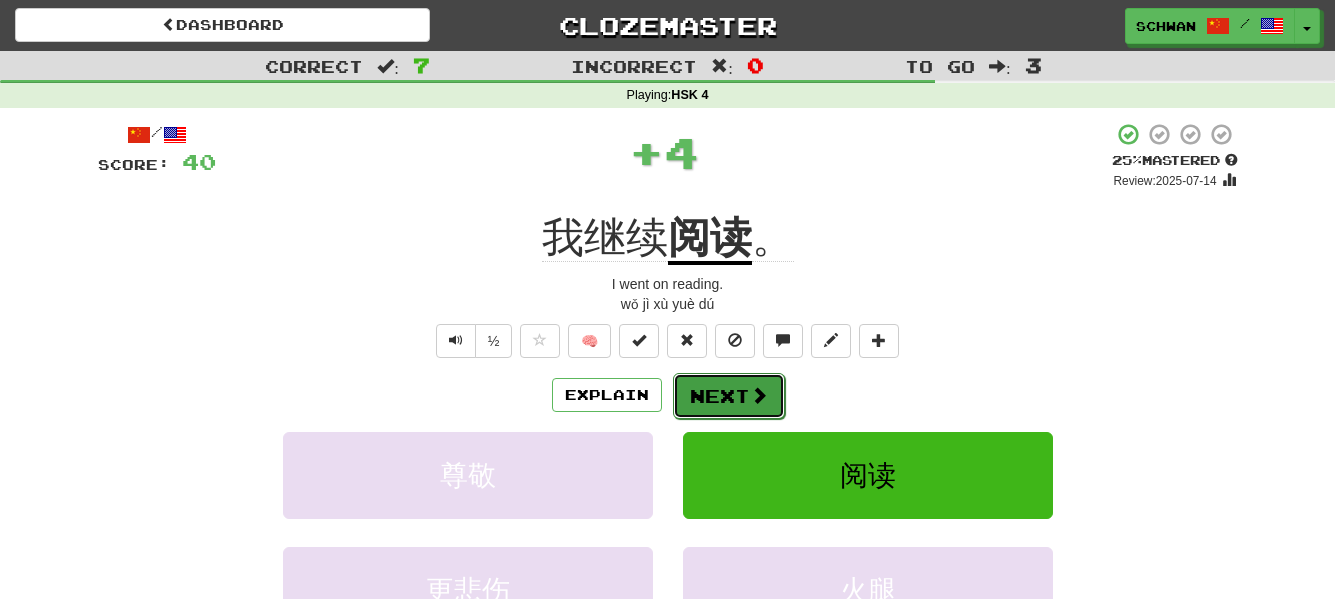 click on "Next" at bounding box center (729, 396) 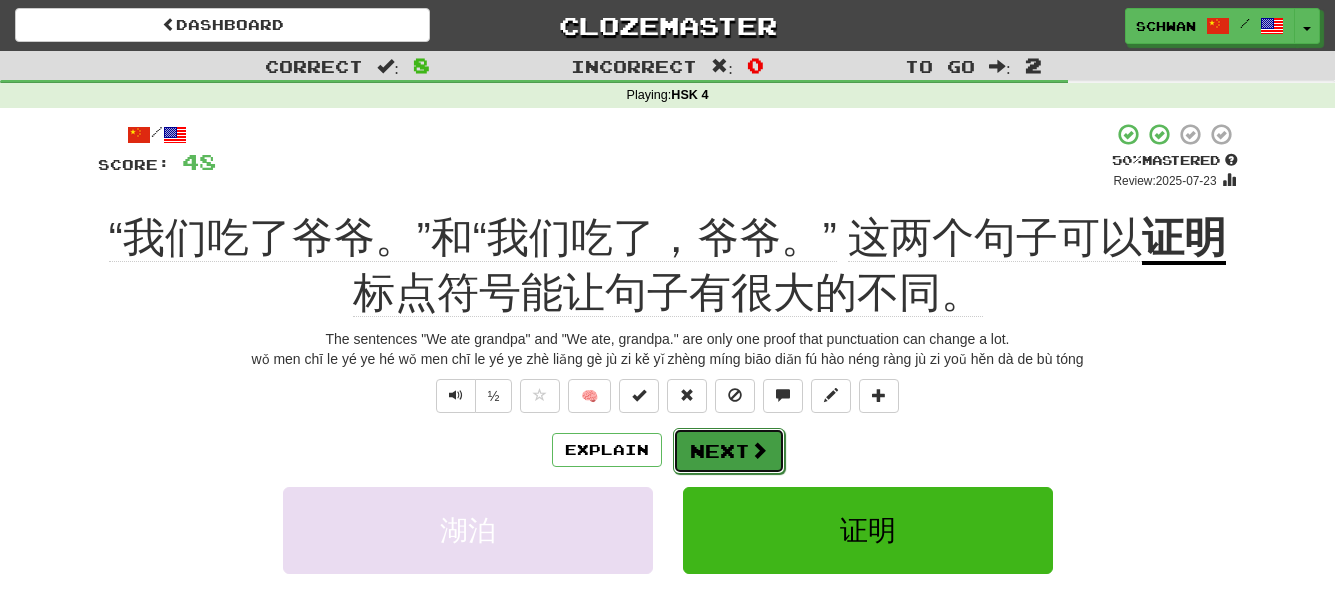 click on "Next" at bounding box center [729, 451] 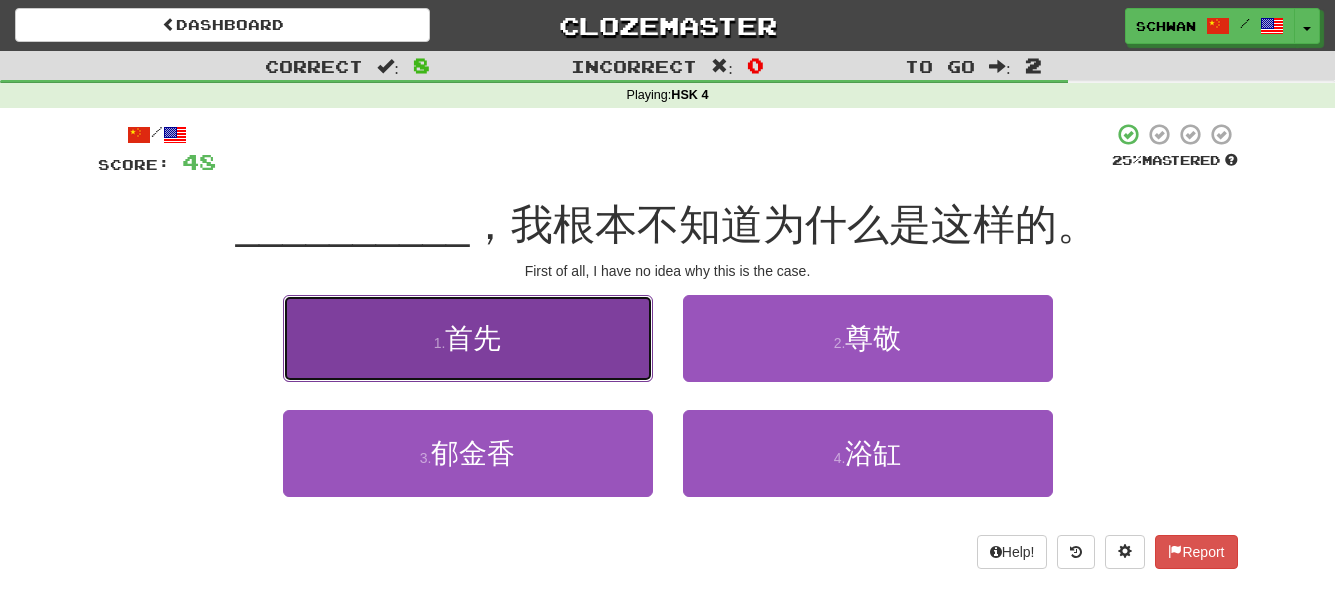 click on "1 ." at bounding box center [440, 343] 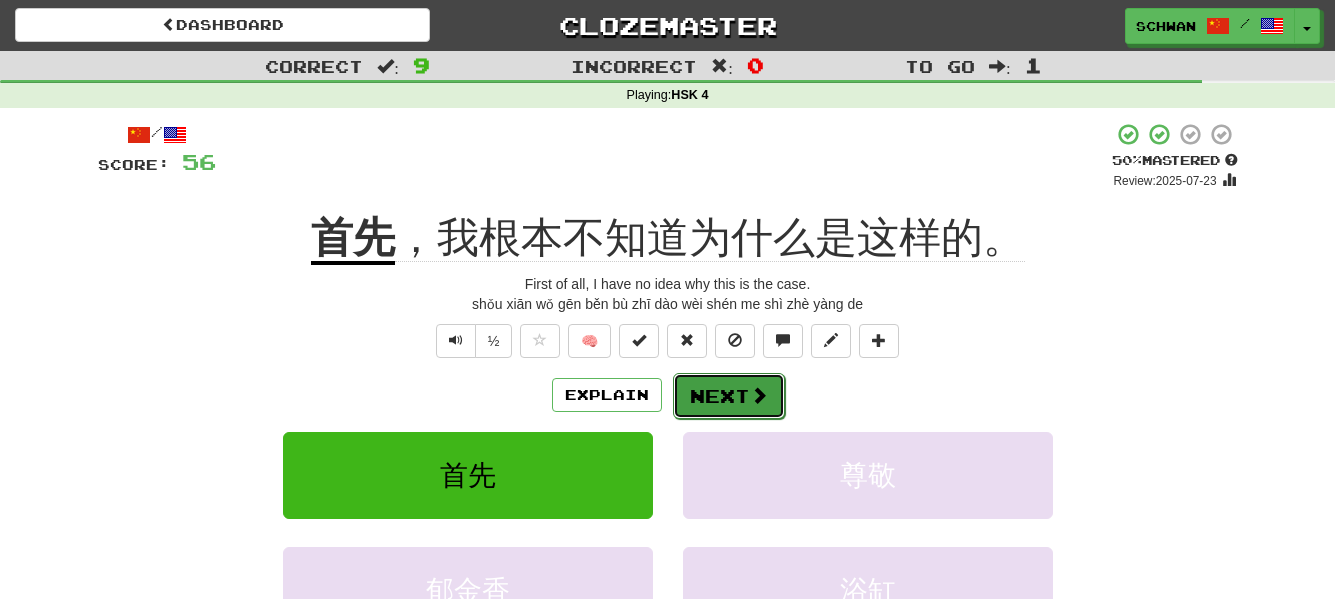 click at bounding box center (759, 395) 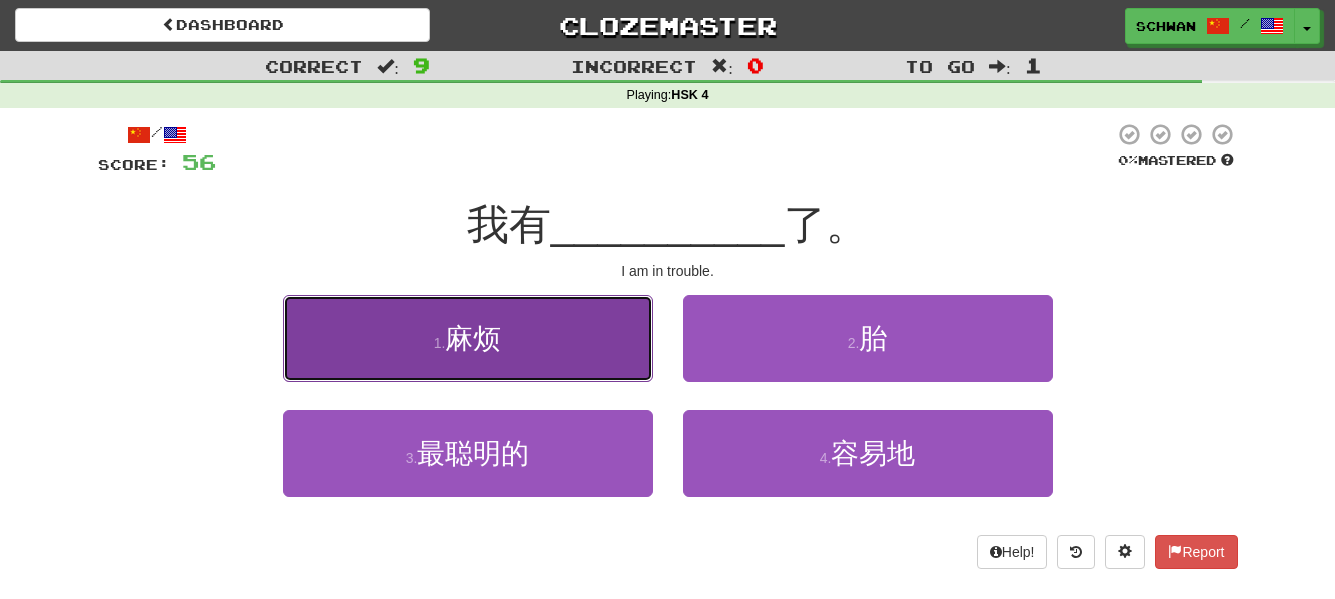 click on "1 .  麻烦" at bounding box center (468, 338) 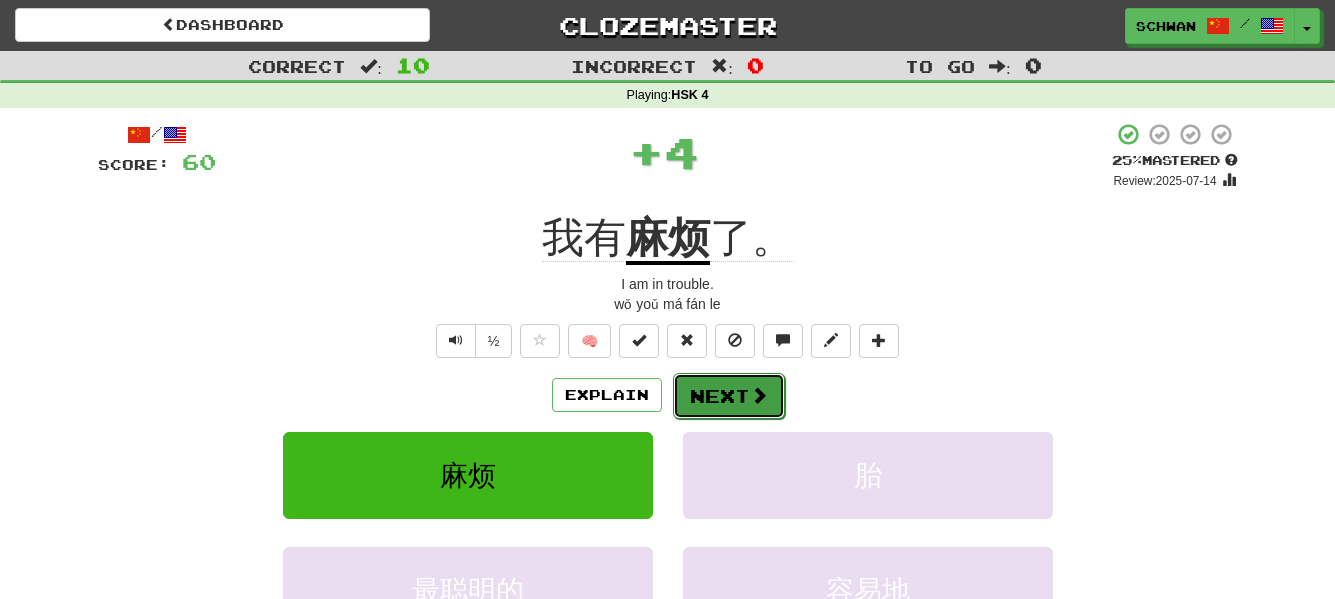 click on "Next" at bounding box center (729, 396) 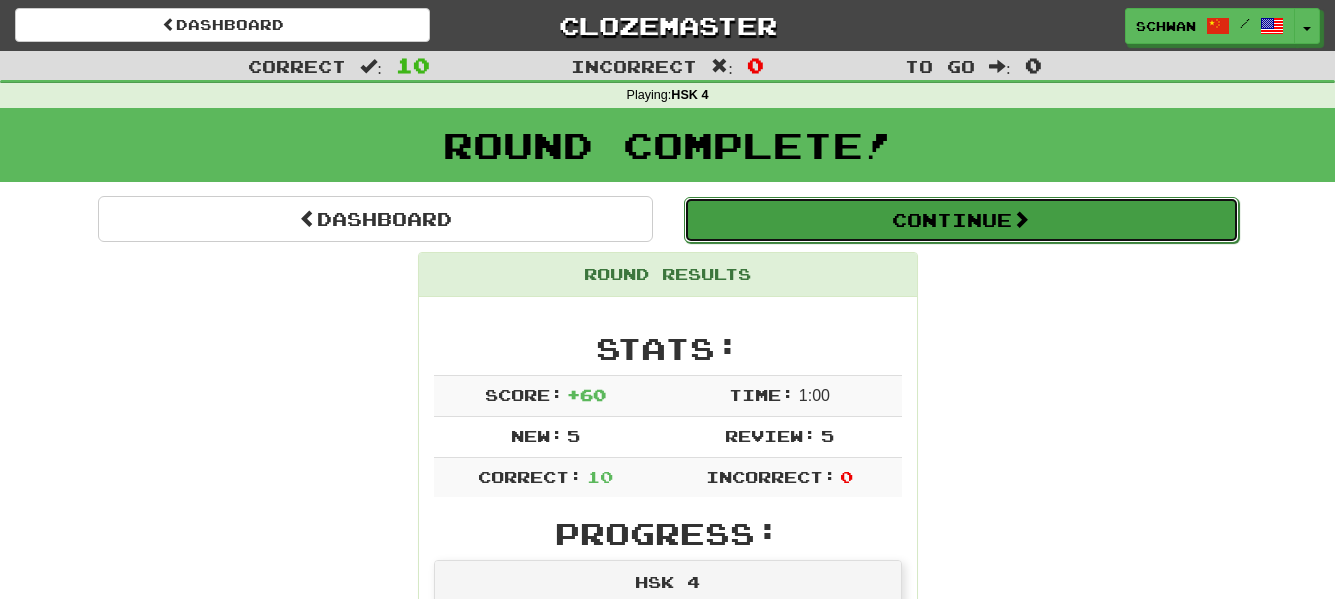 click on "Continue" at bounding box center (961, 220) 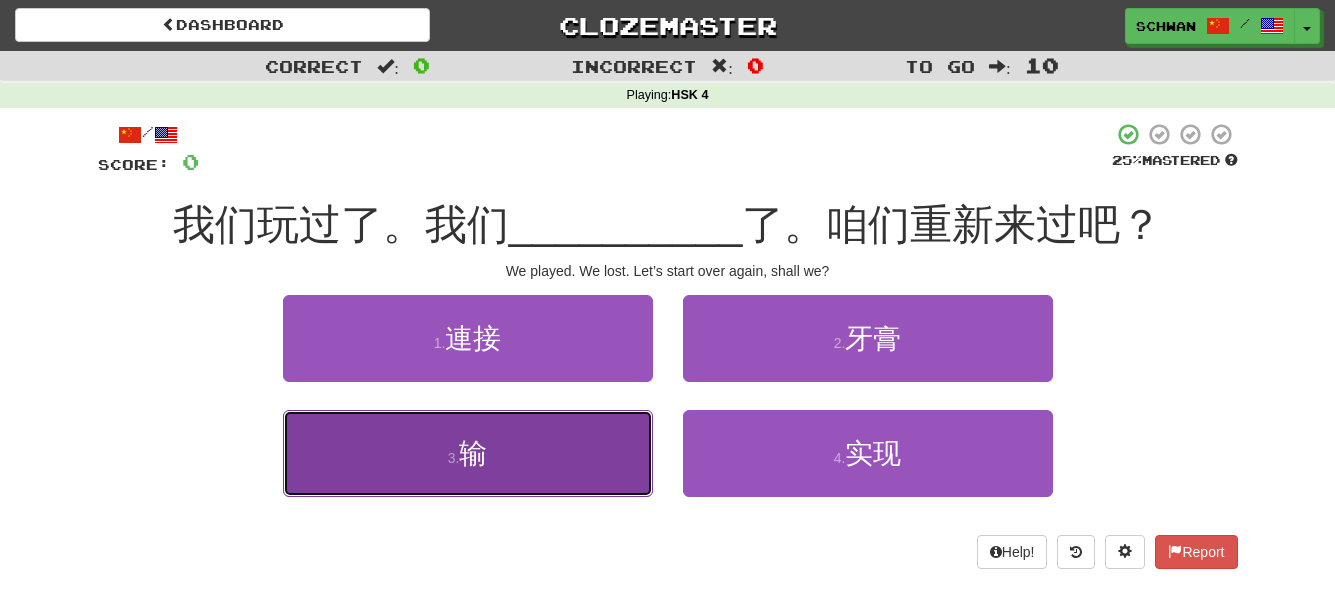 click on "3 .  输" at bounding box center (468, 453) 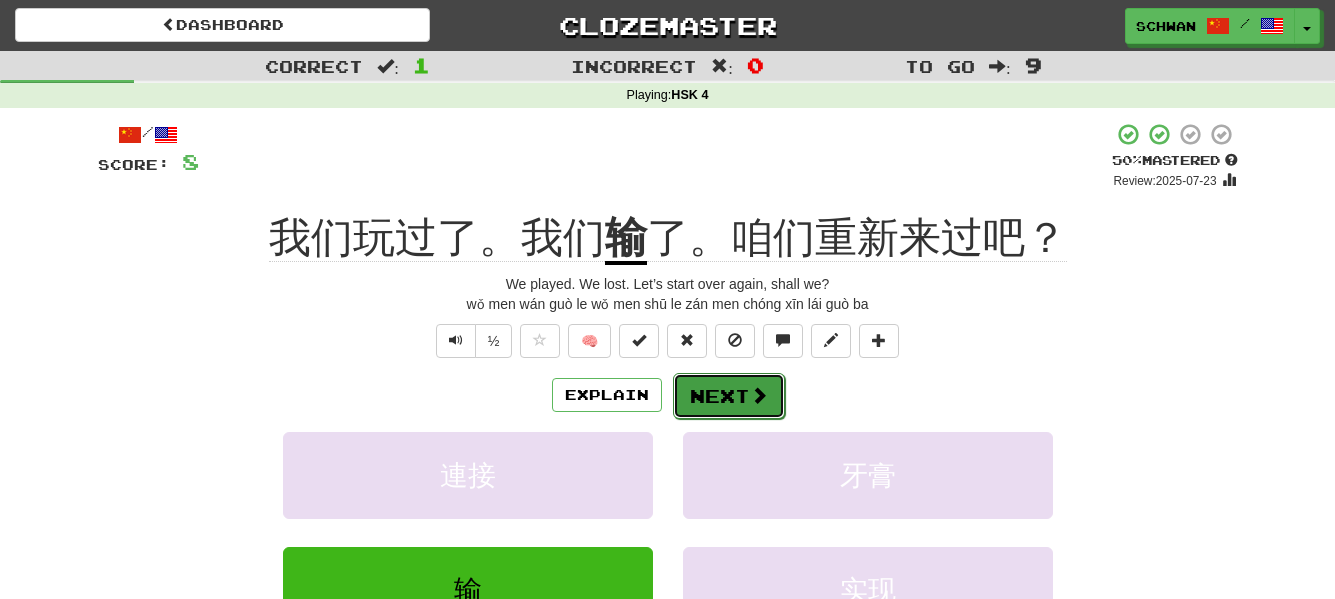 click on "Next" at bounding box center (729, 396) 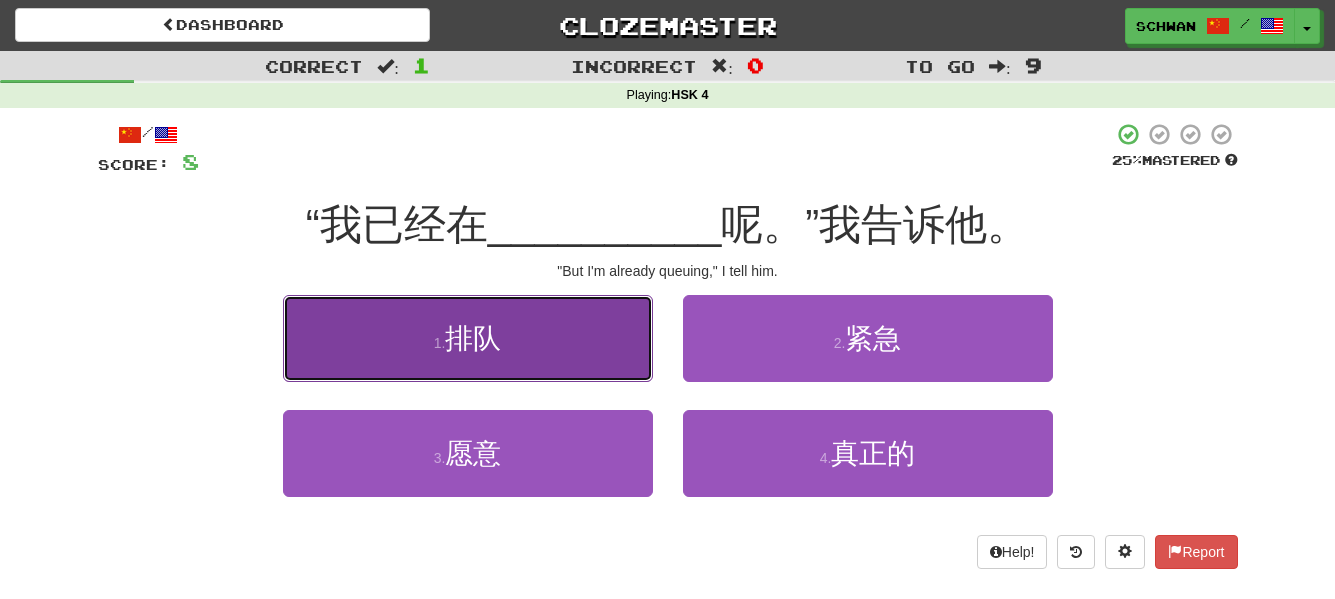 click on "1 .  排队" at bounding box center (468, 338) 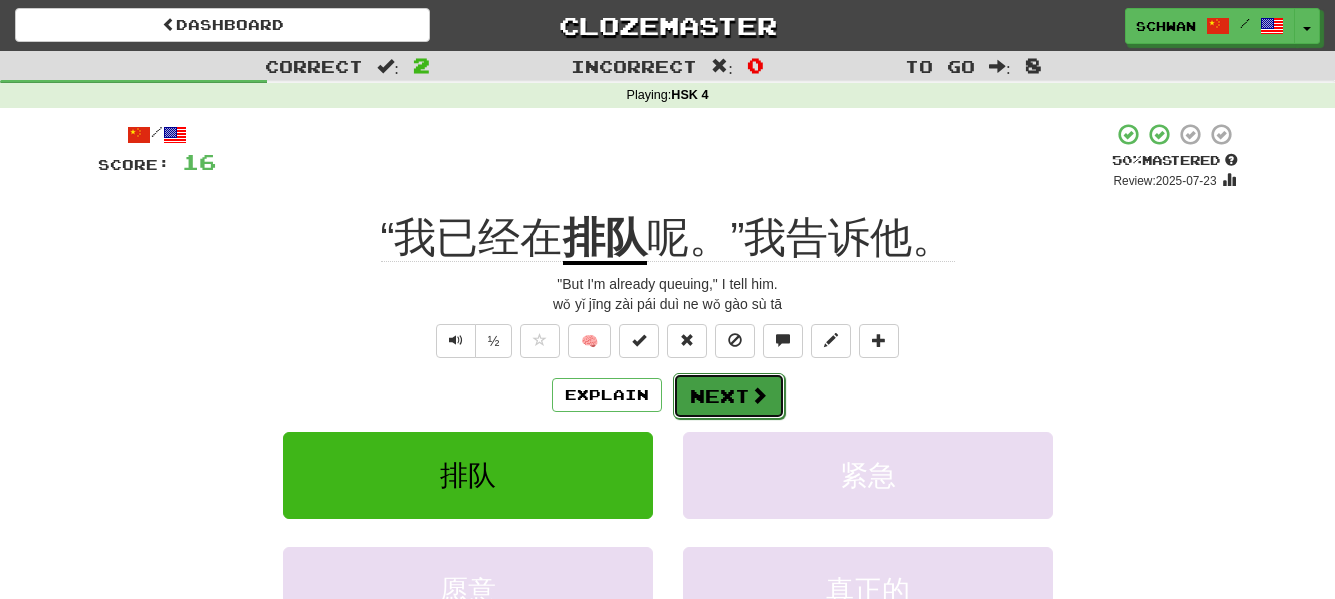 click on "Next" at bounding box center [729, 396] 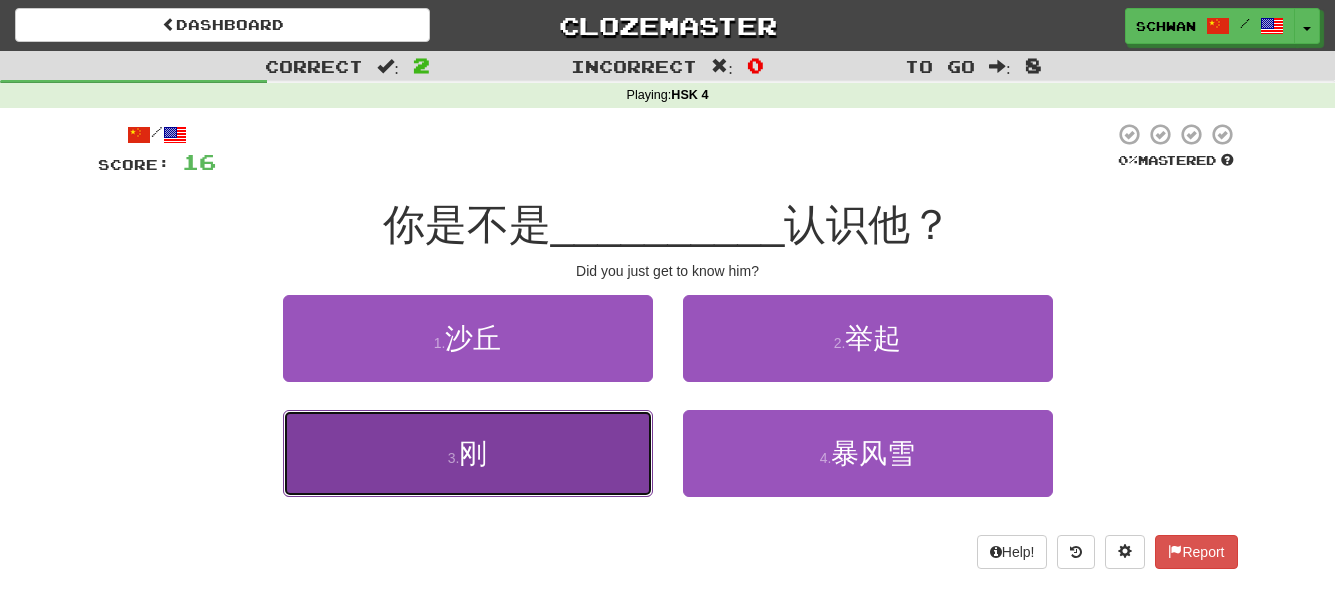 click on "3 .  刚" at bounding box center (468, 453) 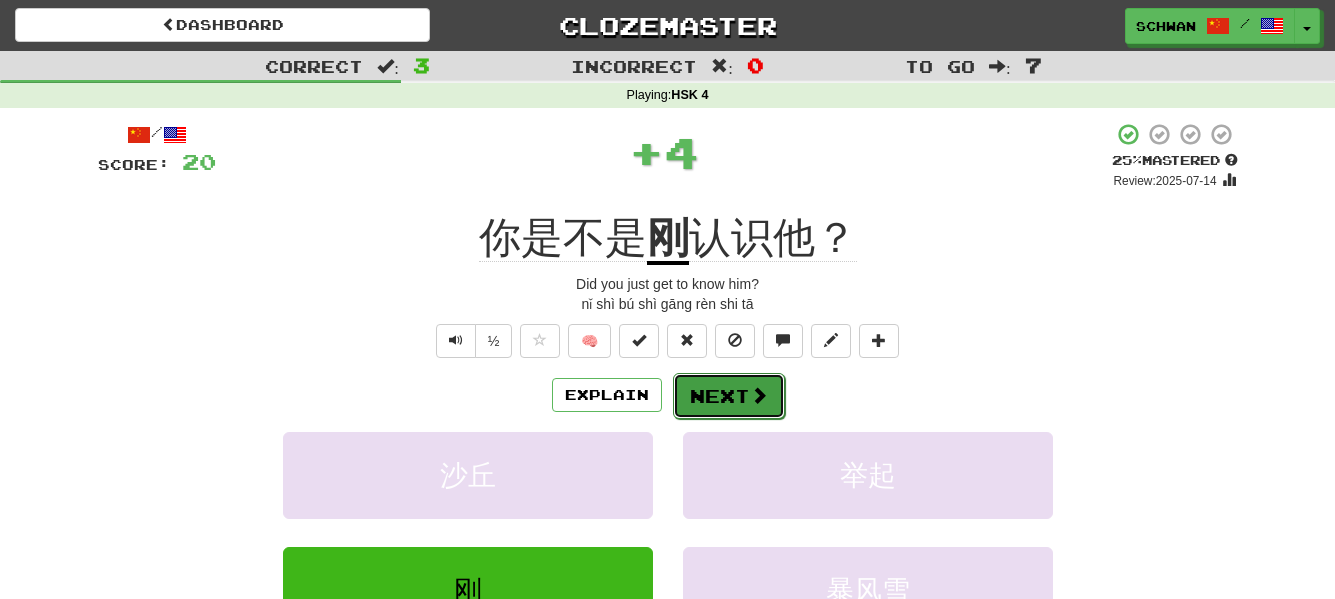 click on "Next" at bounding box center [729, 396] 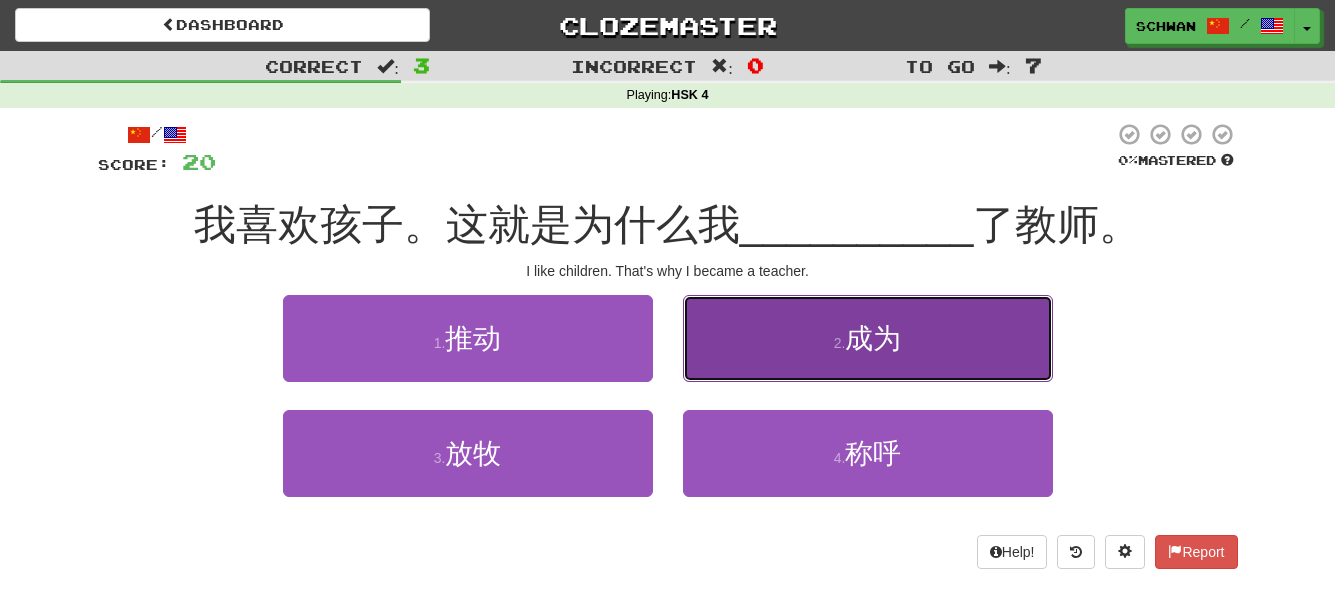 click on "2 .  成为" at bounding box center (868, 338) 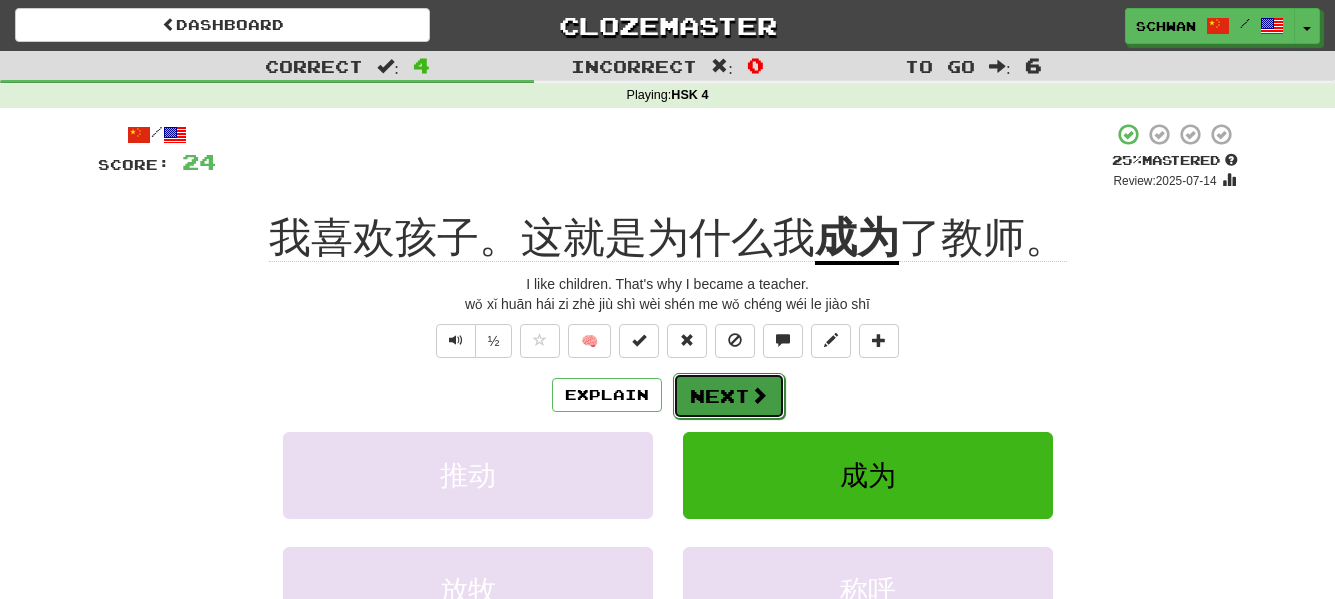 click on "Next" at bounding box center (729, 396) 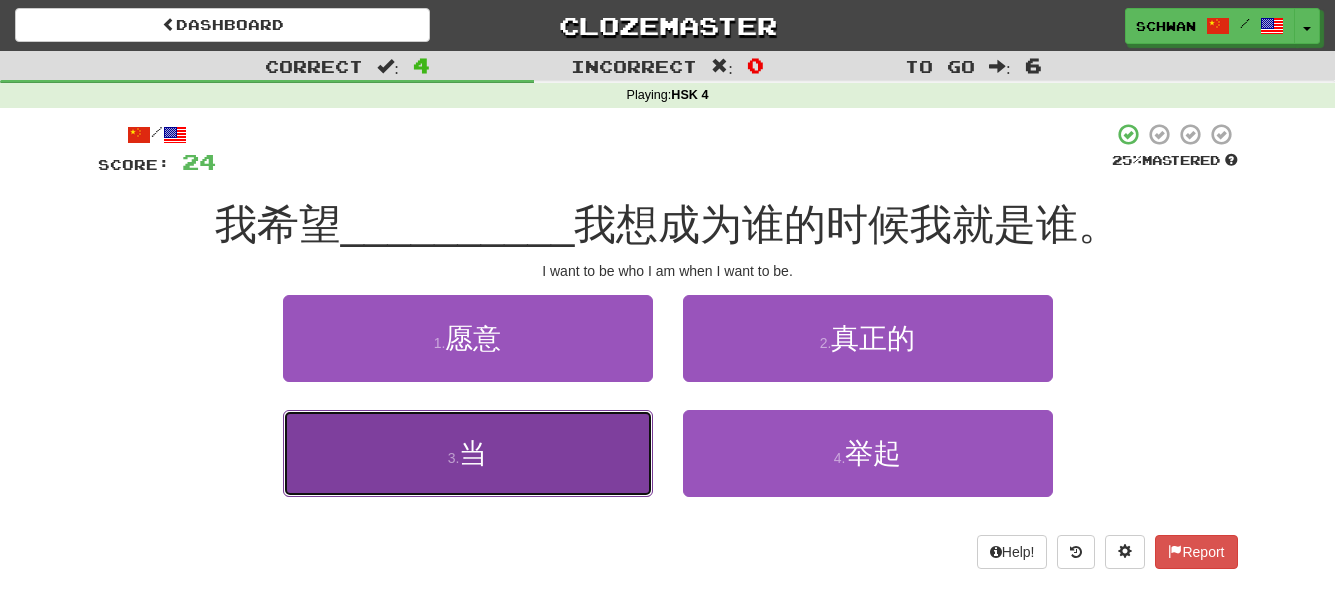 click on "3 .  当" at bounding box center (468, 453) 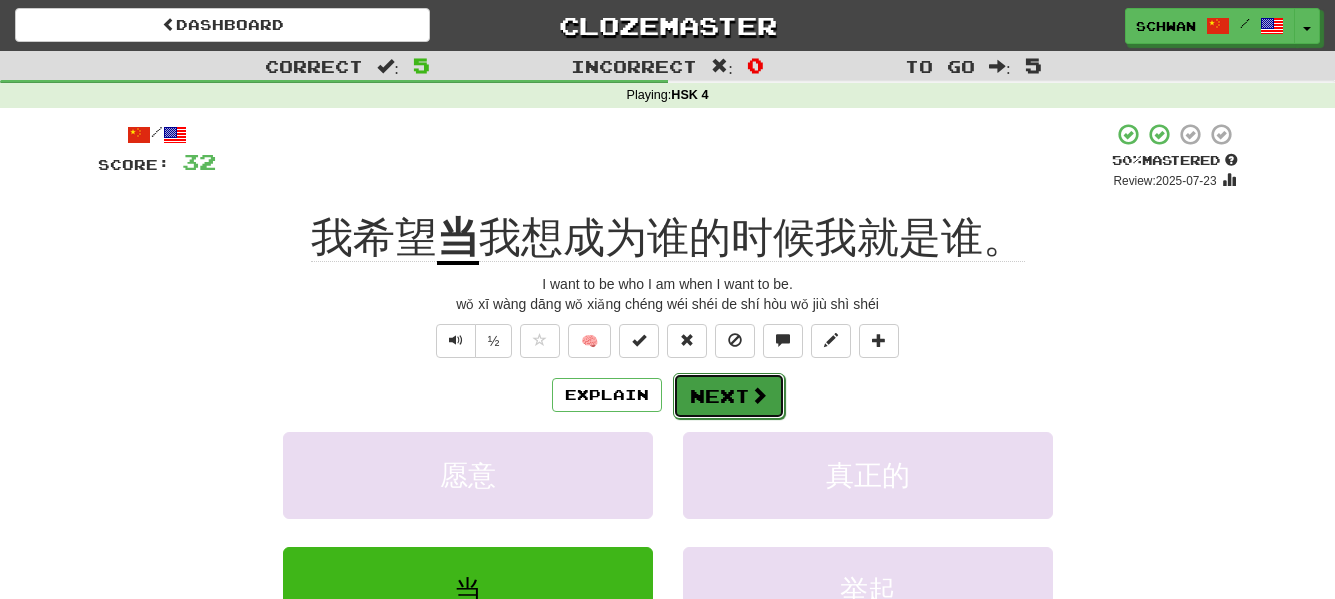 click on "Next" at bounding box center [729, 396] 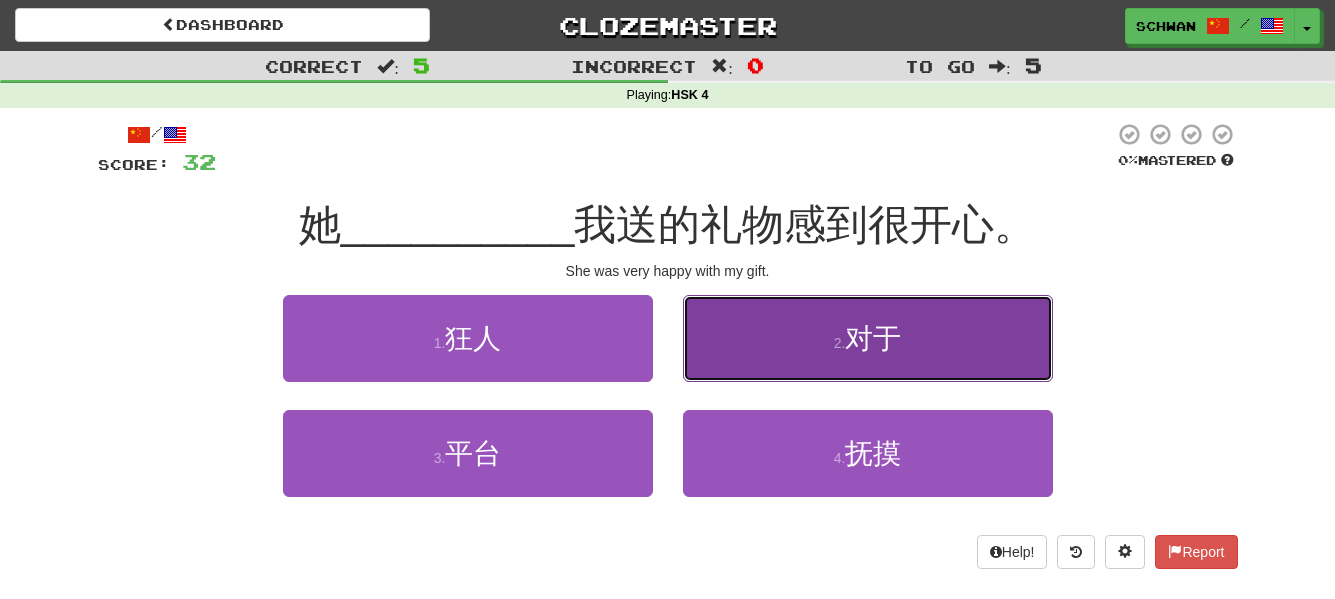 click on "2 .  对于" at bounding box center [868, 338] 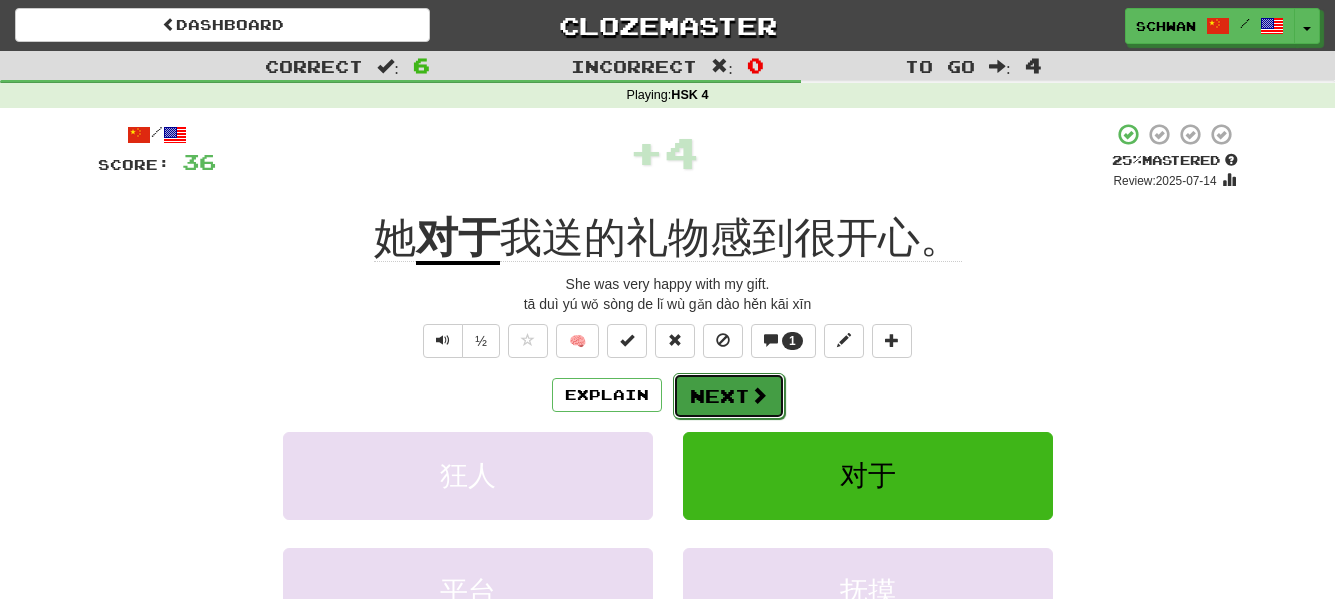 click on "Next" at bounding box center [729, 396] 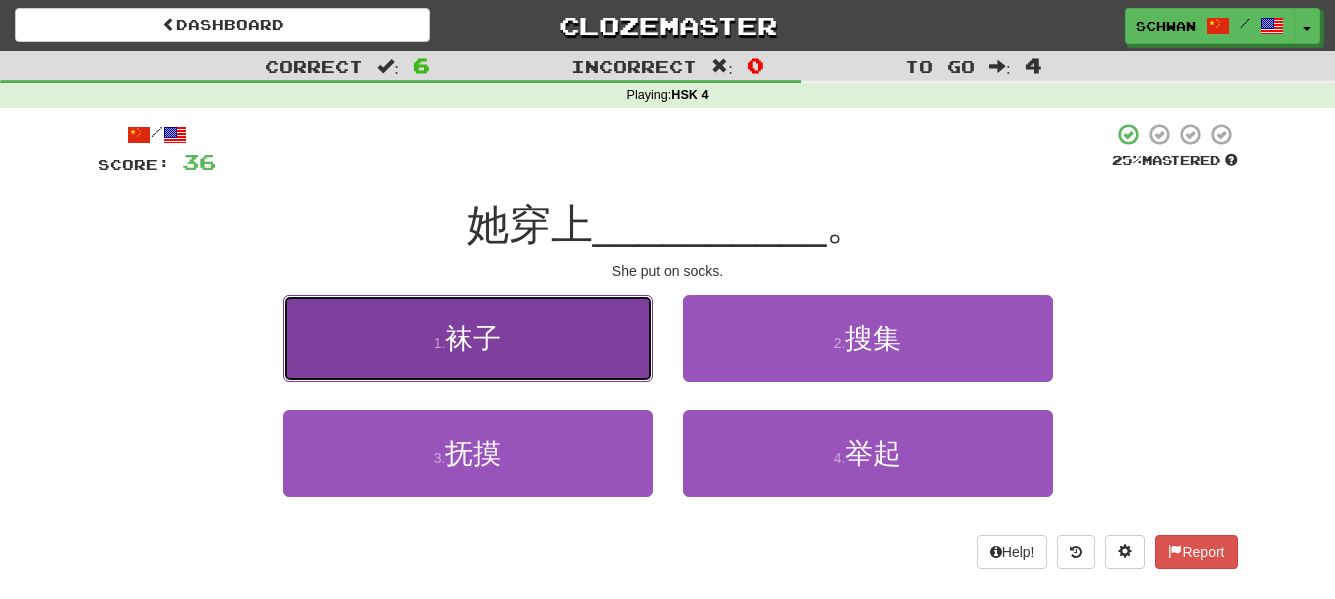 click on "袜子" at bounding box center [473, 338] 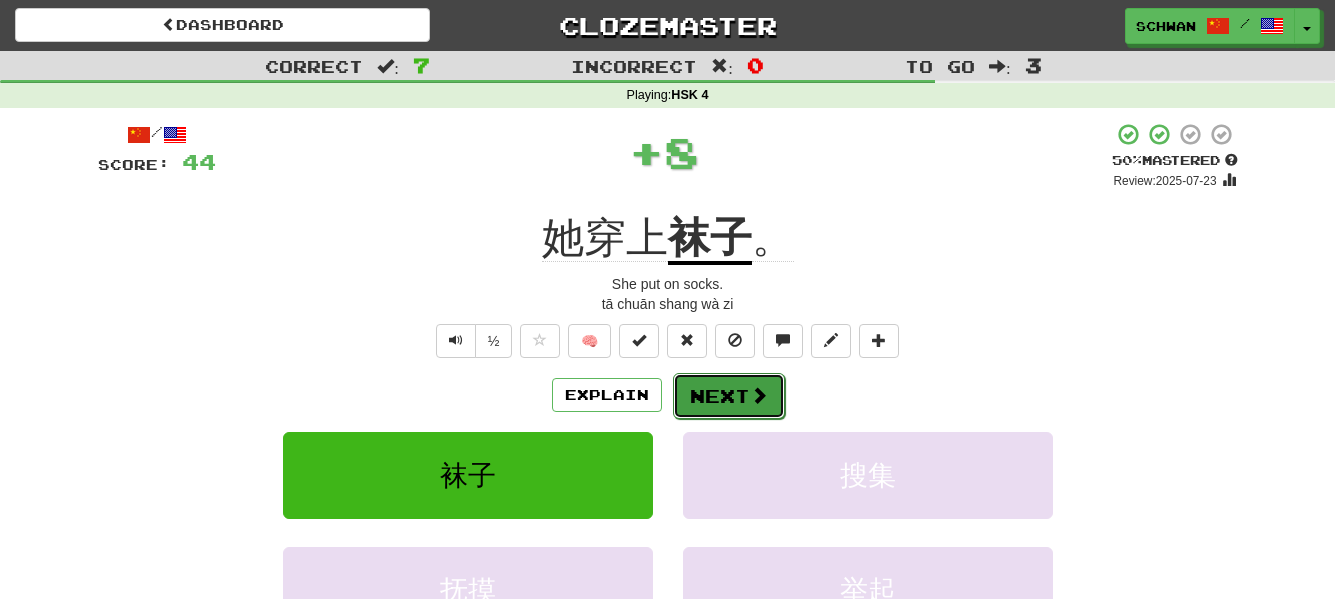 click on "Next" at bounding box center (729, 396) 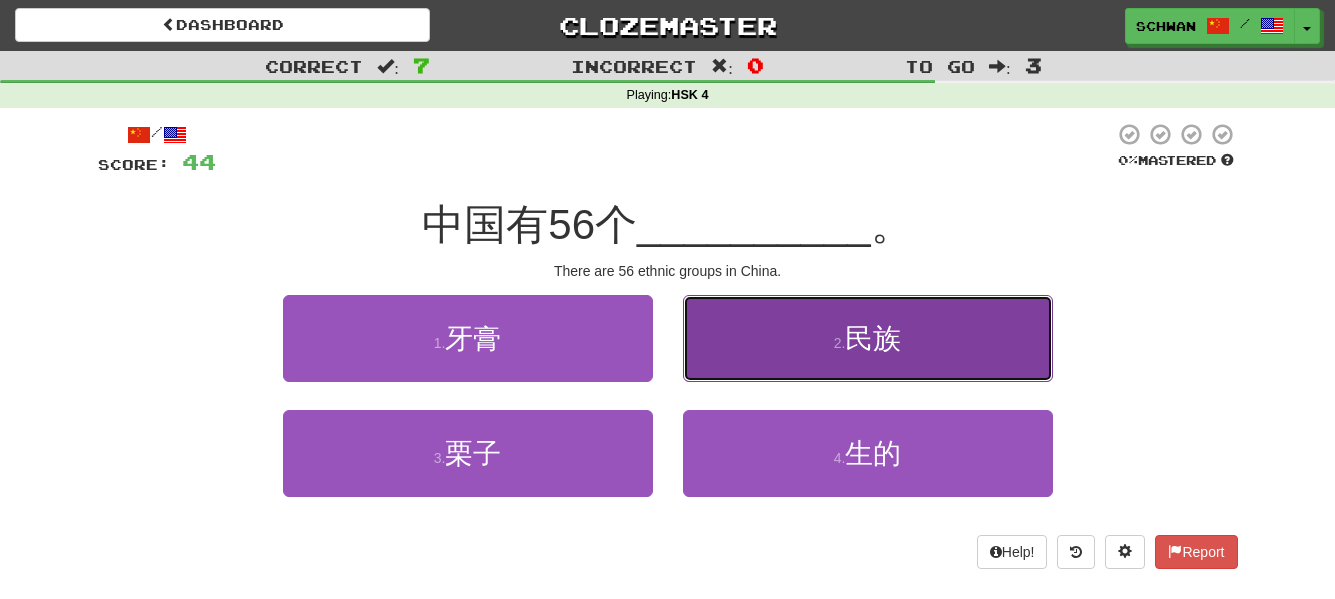 click on "2 .  民族" at bounding box center [868, 338] 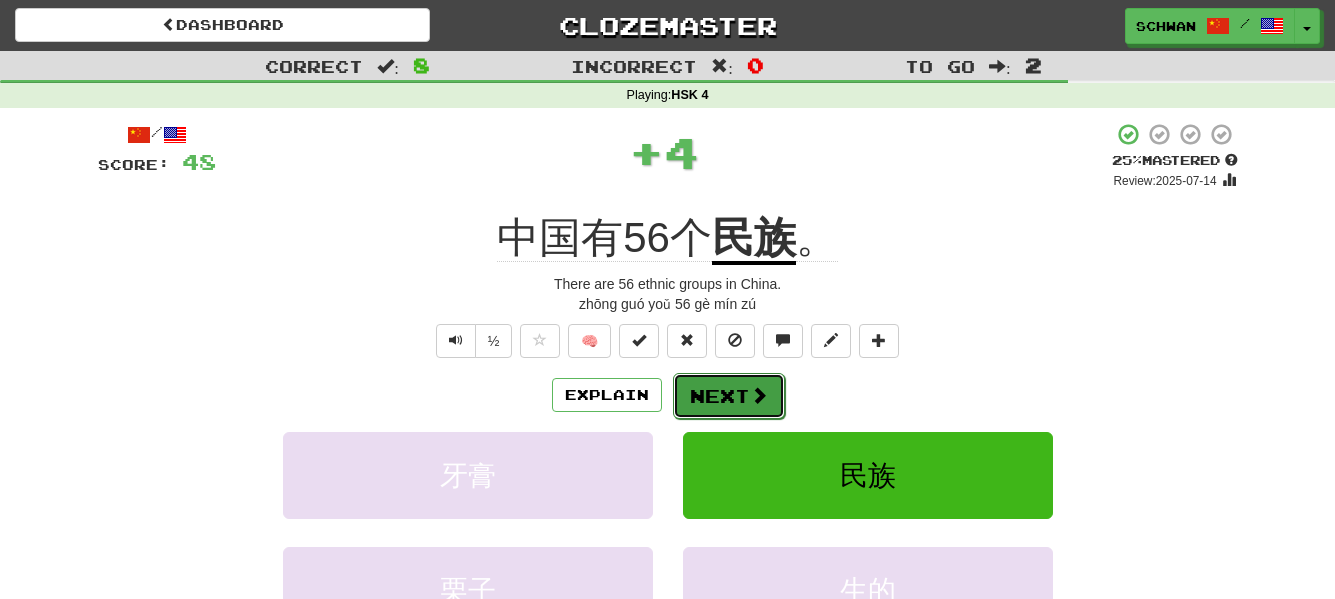 click on "Next" at bounding box center (729, 396) 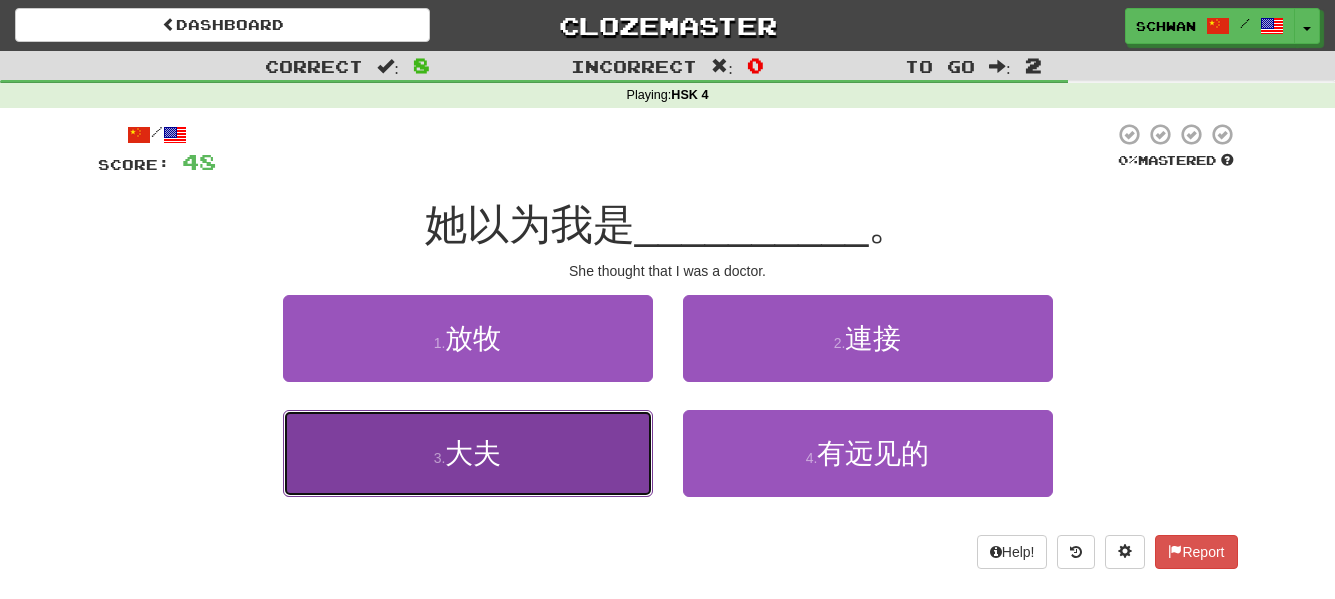 click on "3 .  大夫" at bounding box center (468, 453) 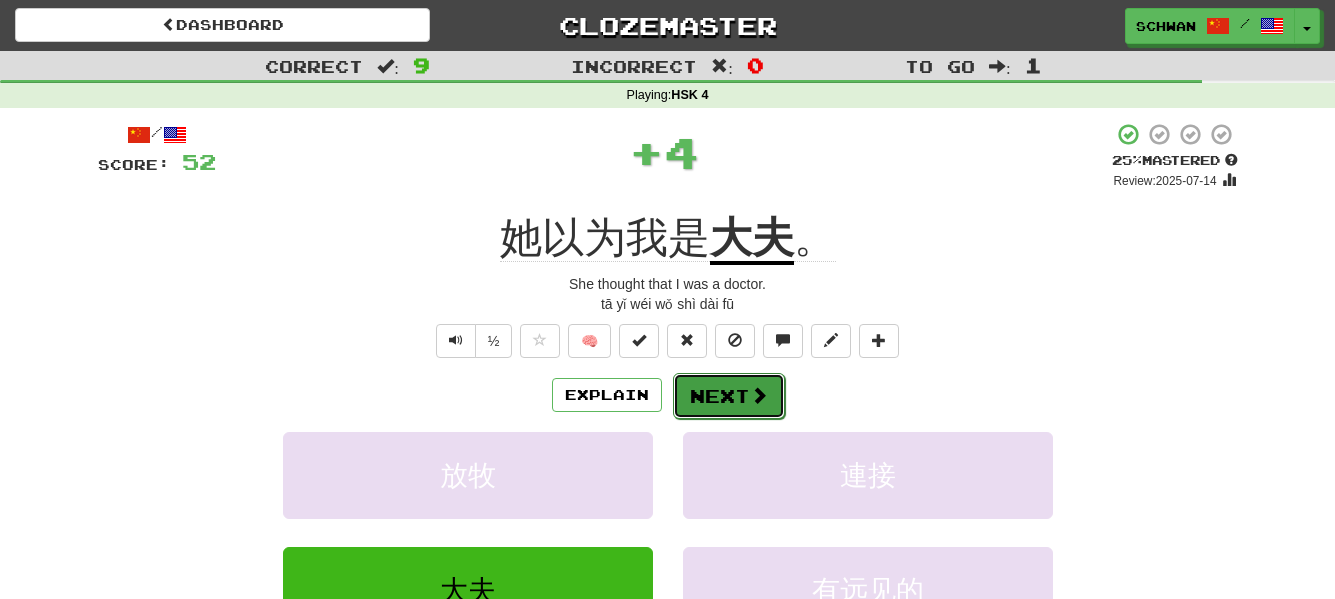 click at bounding box center [759, 395] 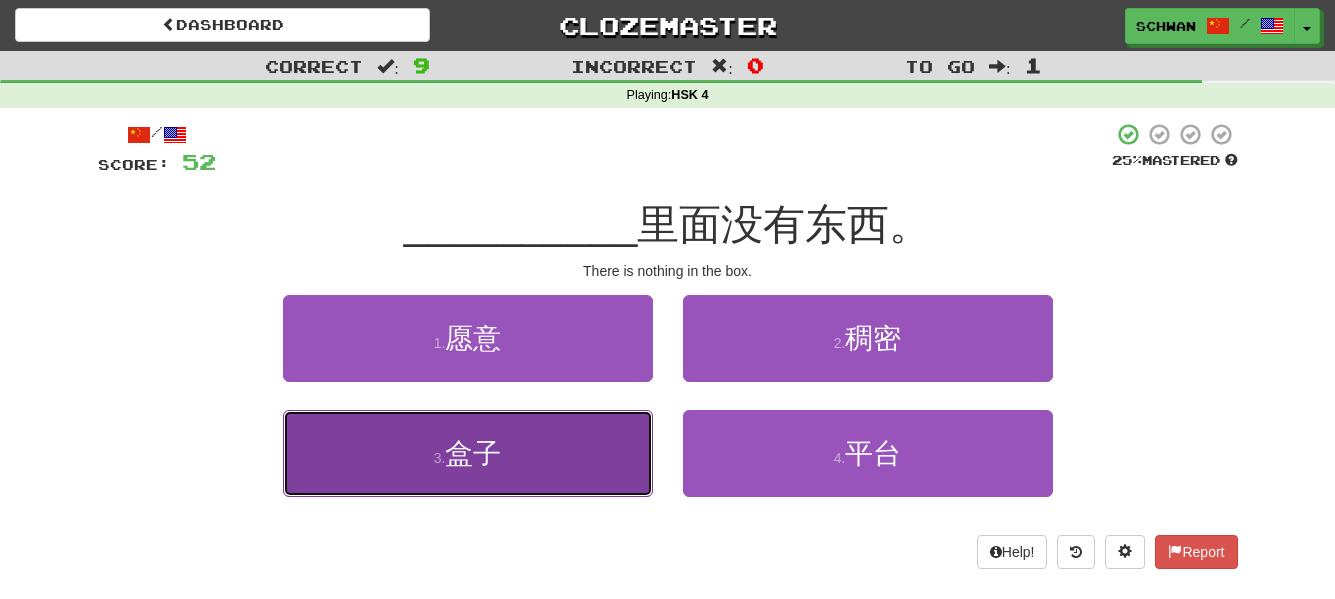click on "盒子" at bounding box center (473, 453) 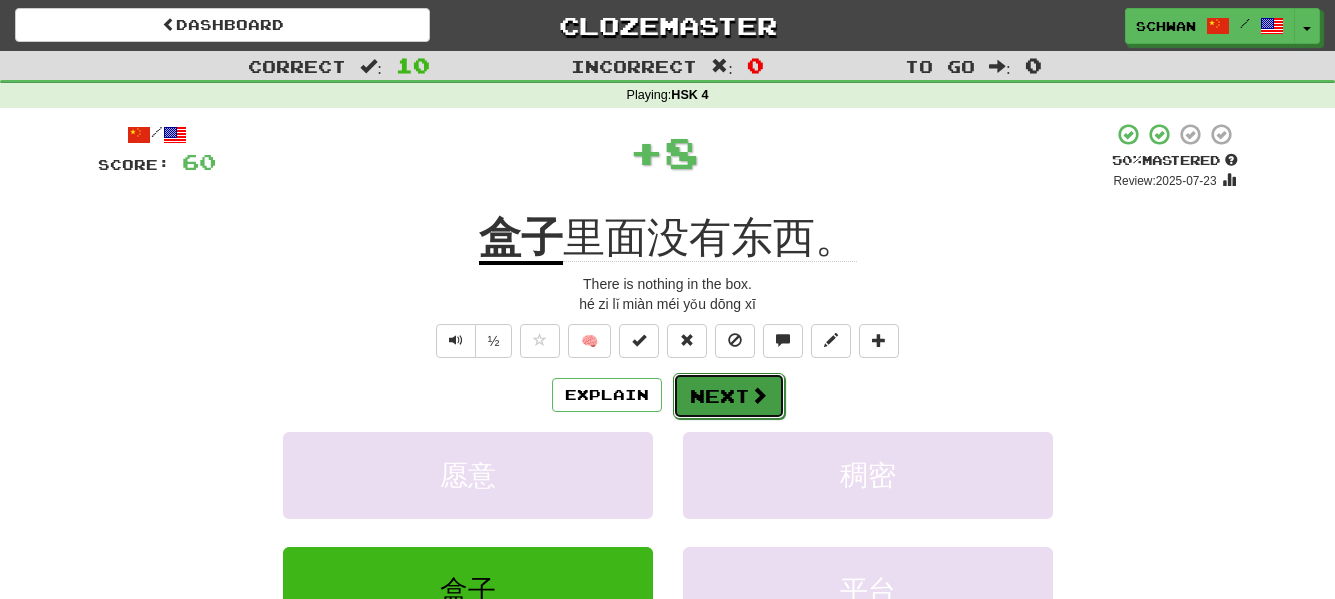 click at bounding box center [759, 395] 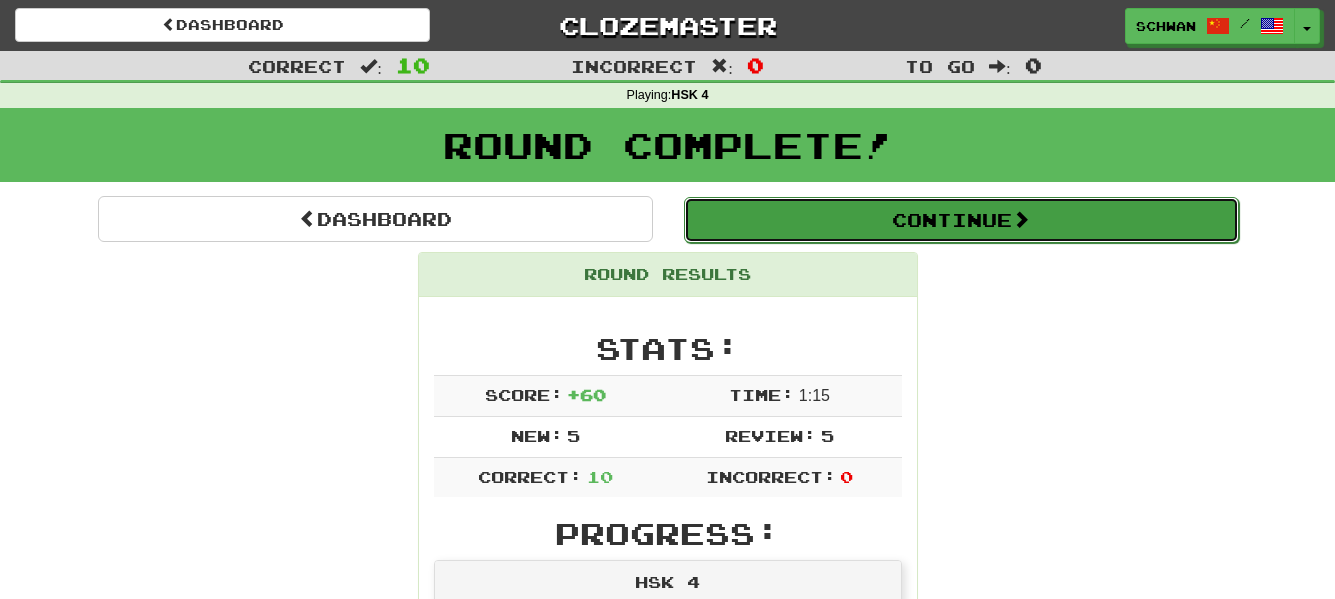 click on "Continue" at bounding box center [961, 220] 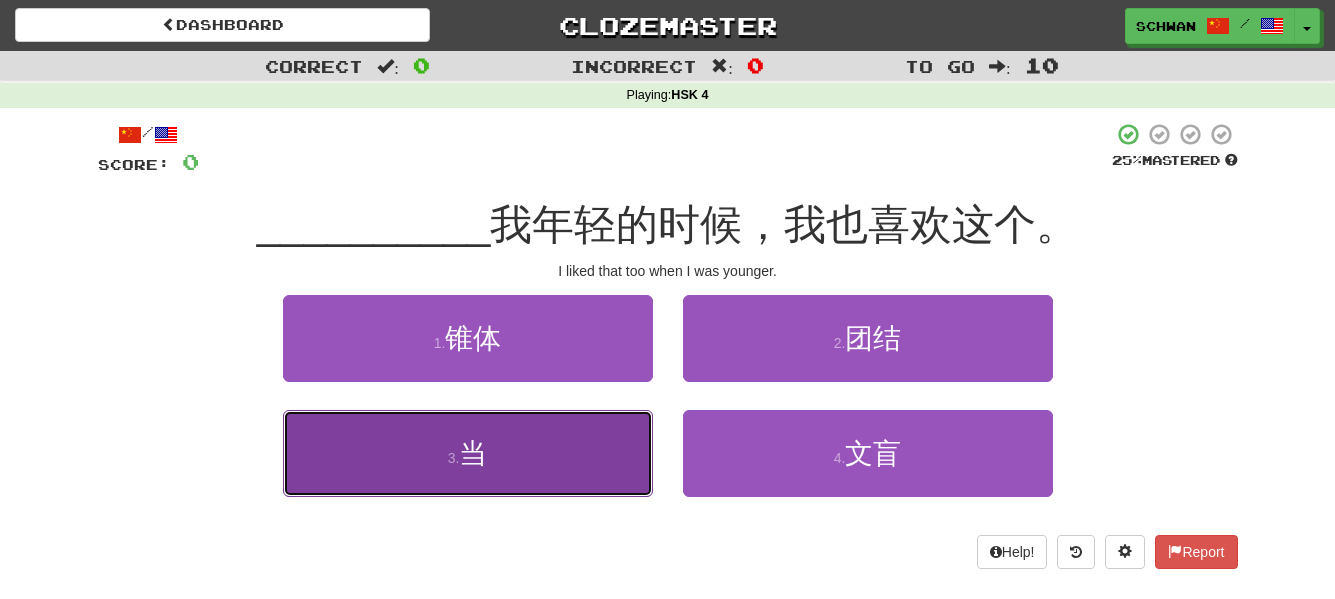 click on "当" at bounding box center [473, 453] 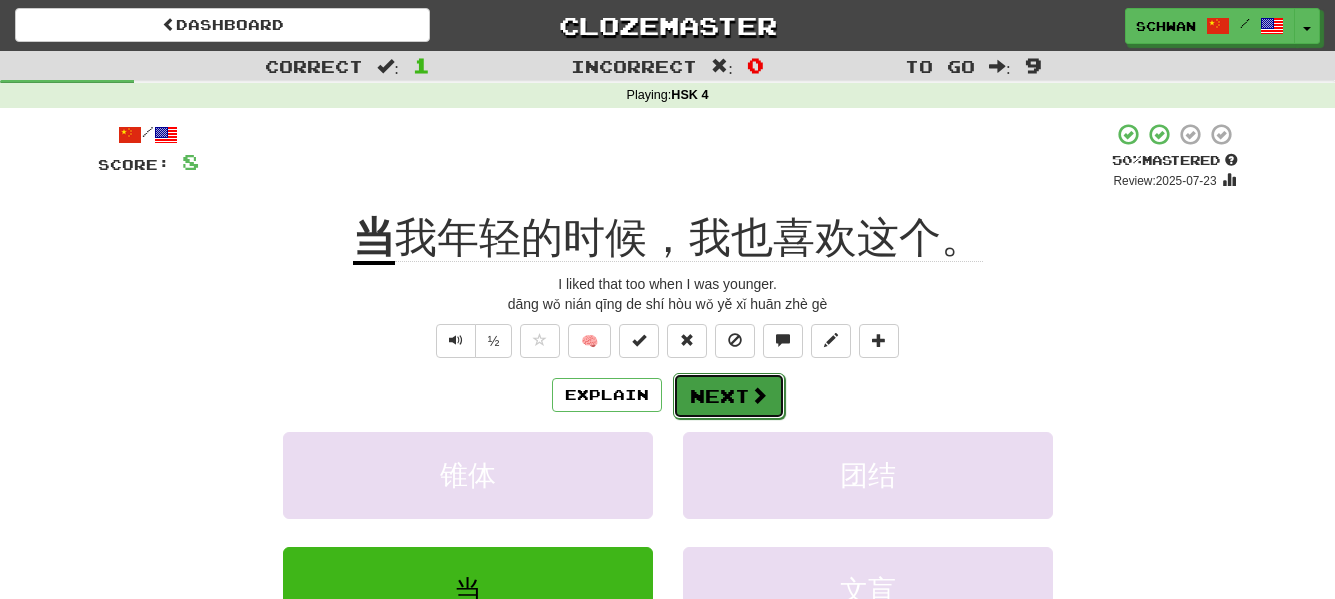 click on "Next" at bounding box center [729, 396] 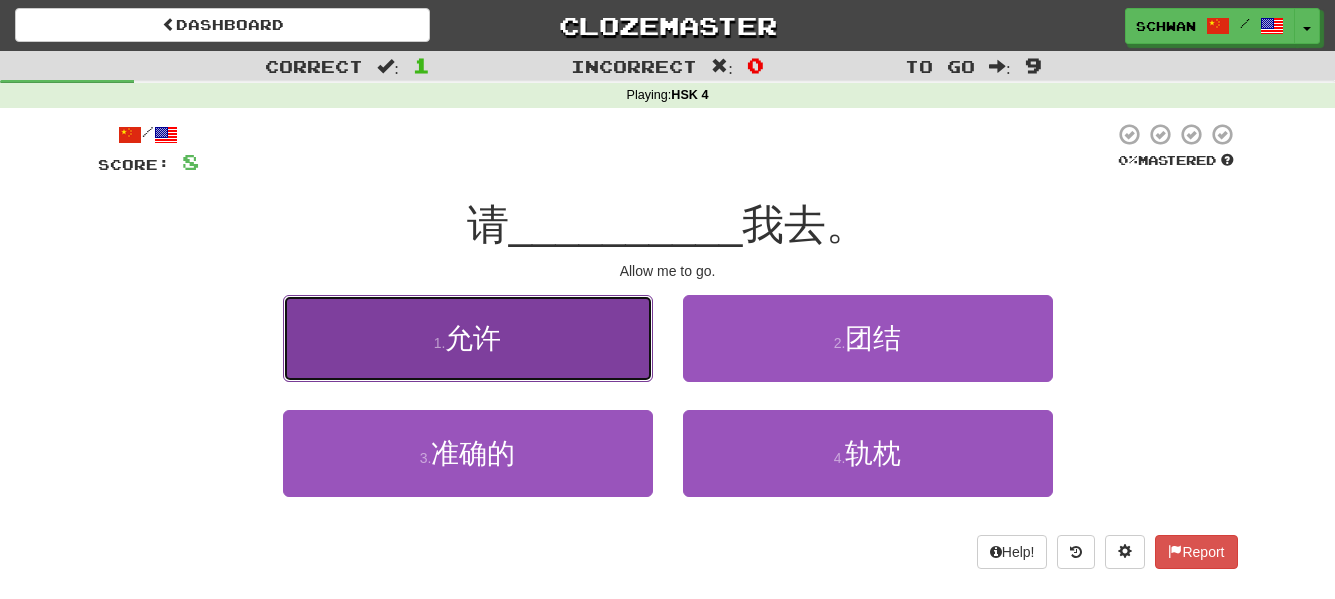 click on "允许" at bounding box center [473, 338] 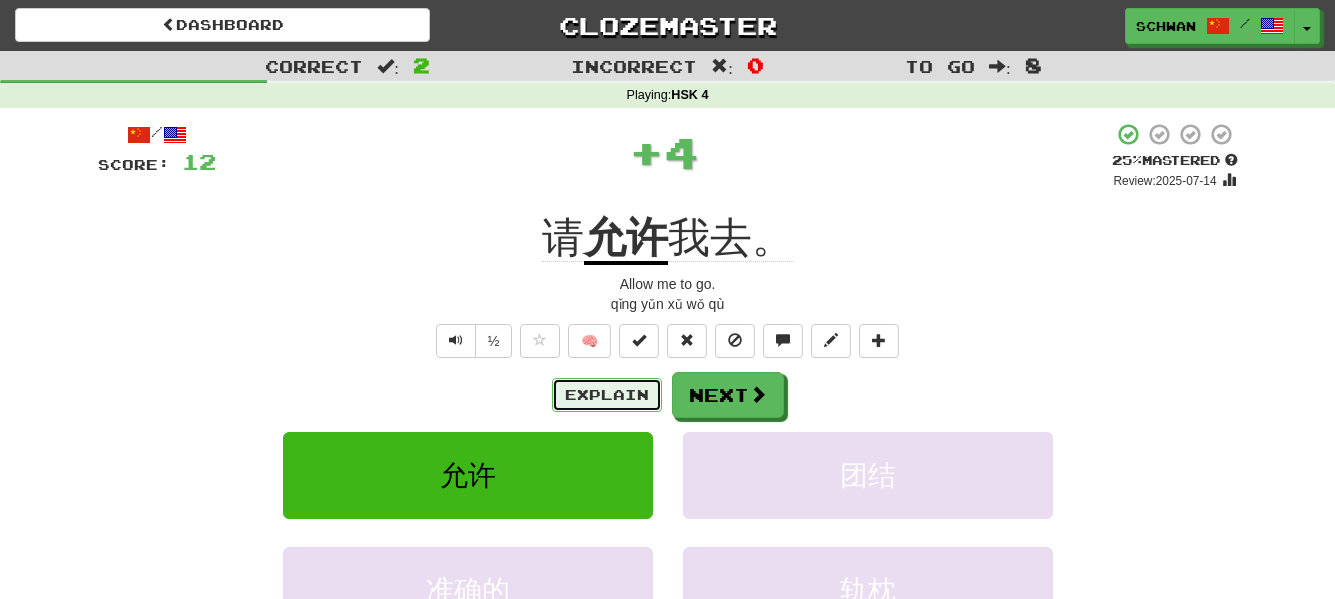 click on "Explain" at bounding box center [607, 395] 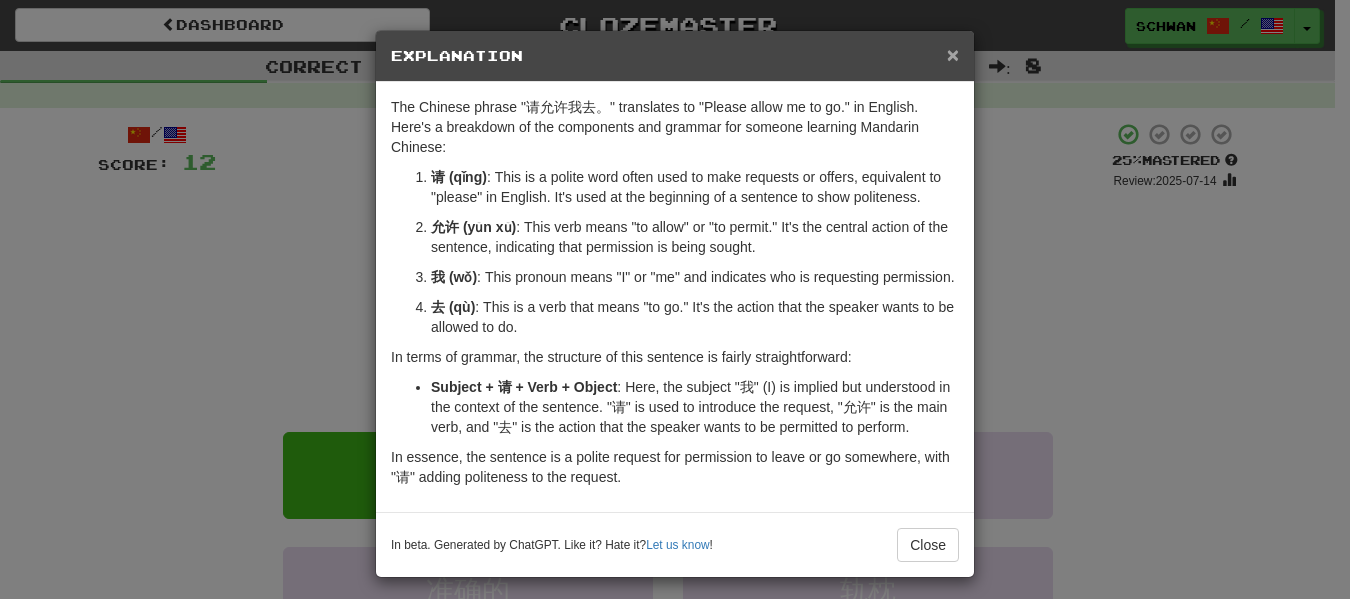 click on "×" at bounding box center [953, 54] 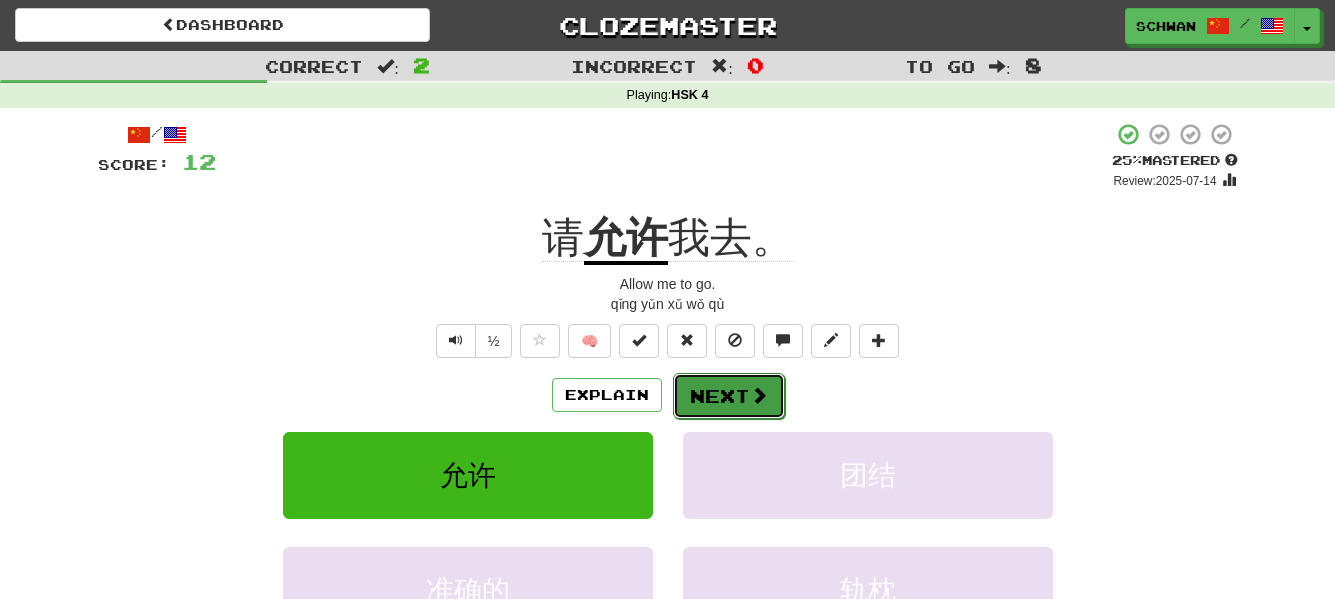 click on "Next" at bounding box center (729, 396) 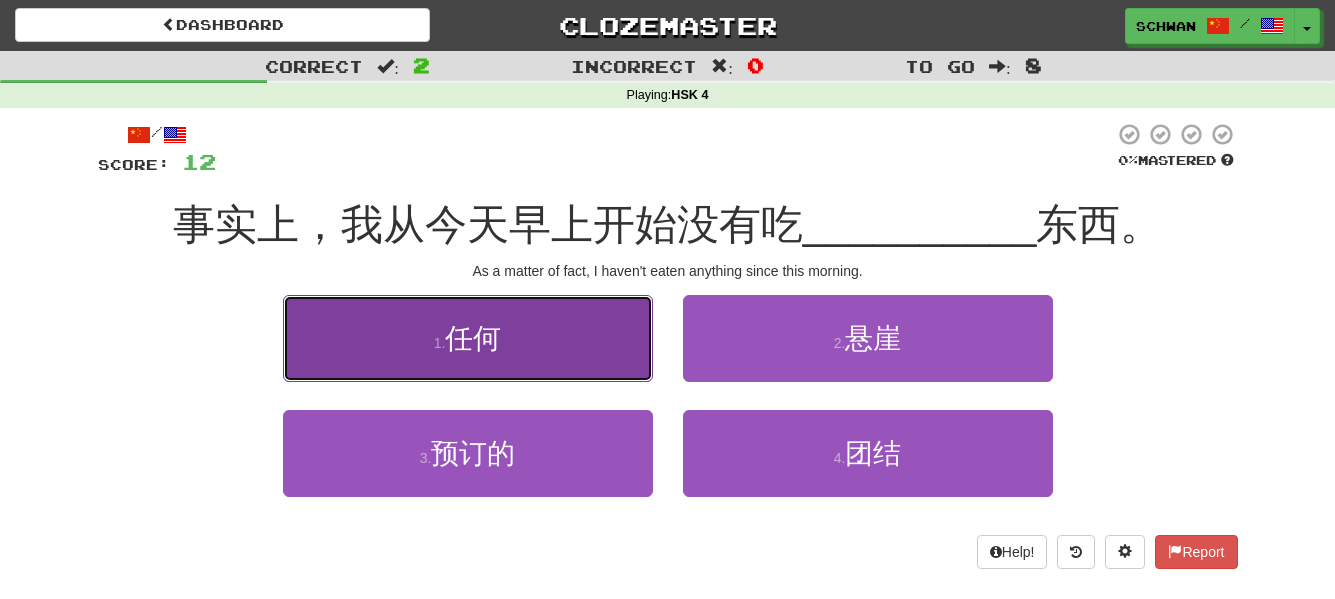 click on "1 .  任何" at bounding box center [468, 338] 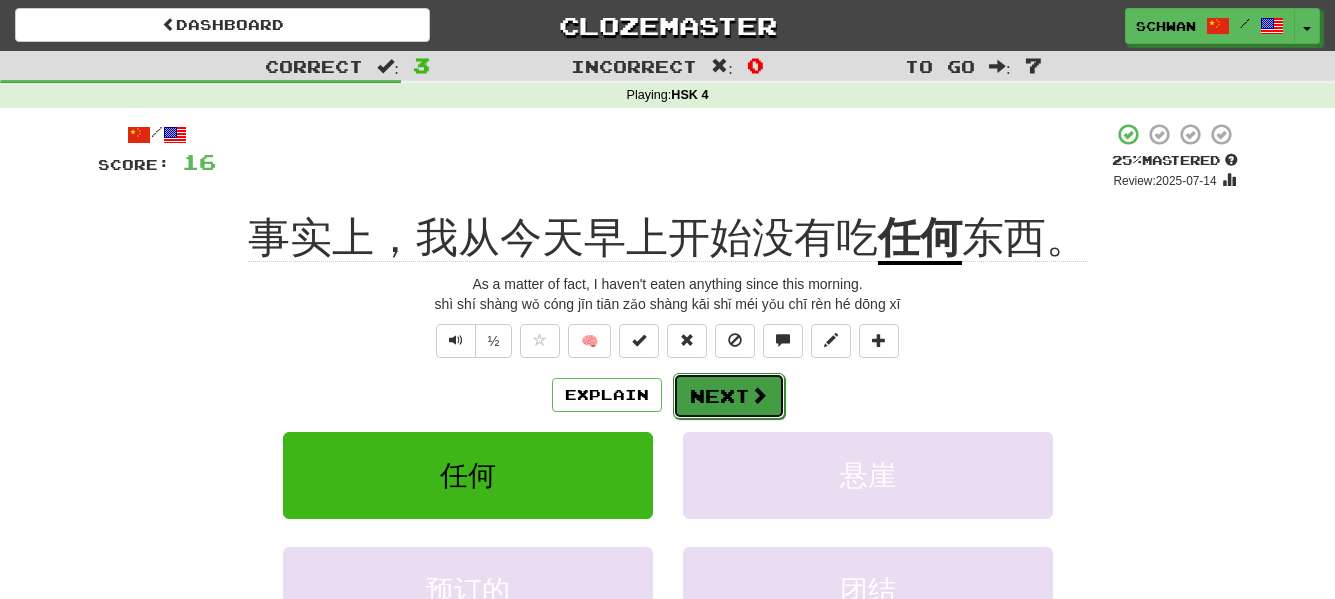 click on "Next" at bounding box center (729, 396) 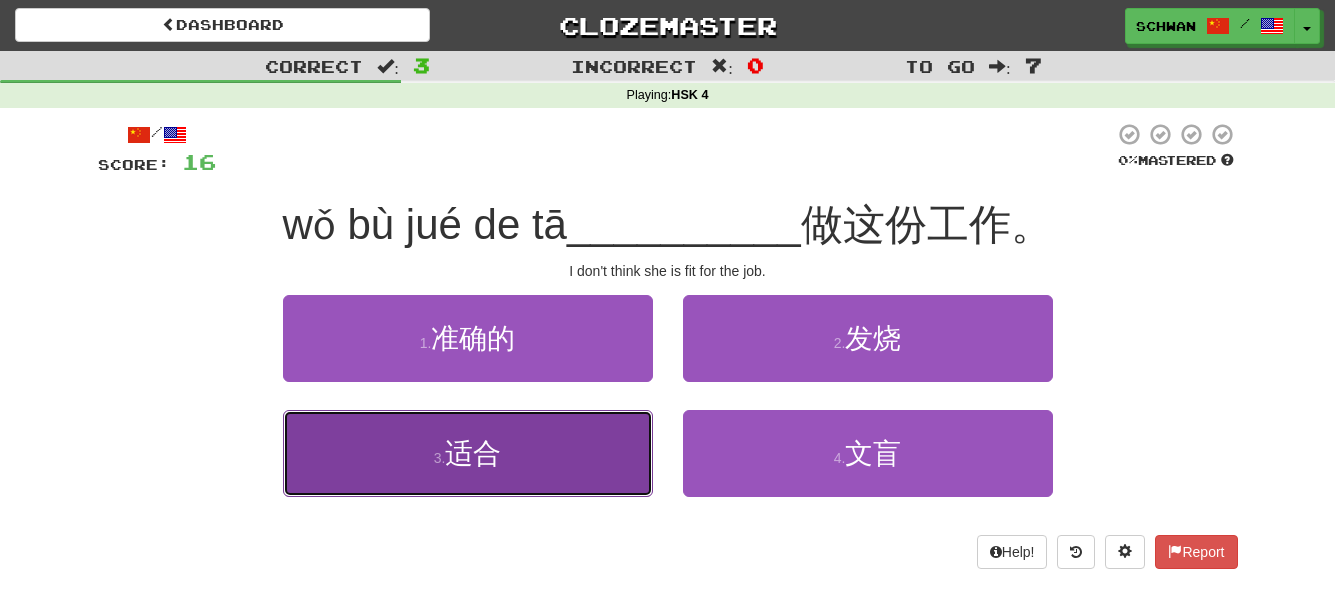 click on "3 .  适合" at bounding box center (468, 453) 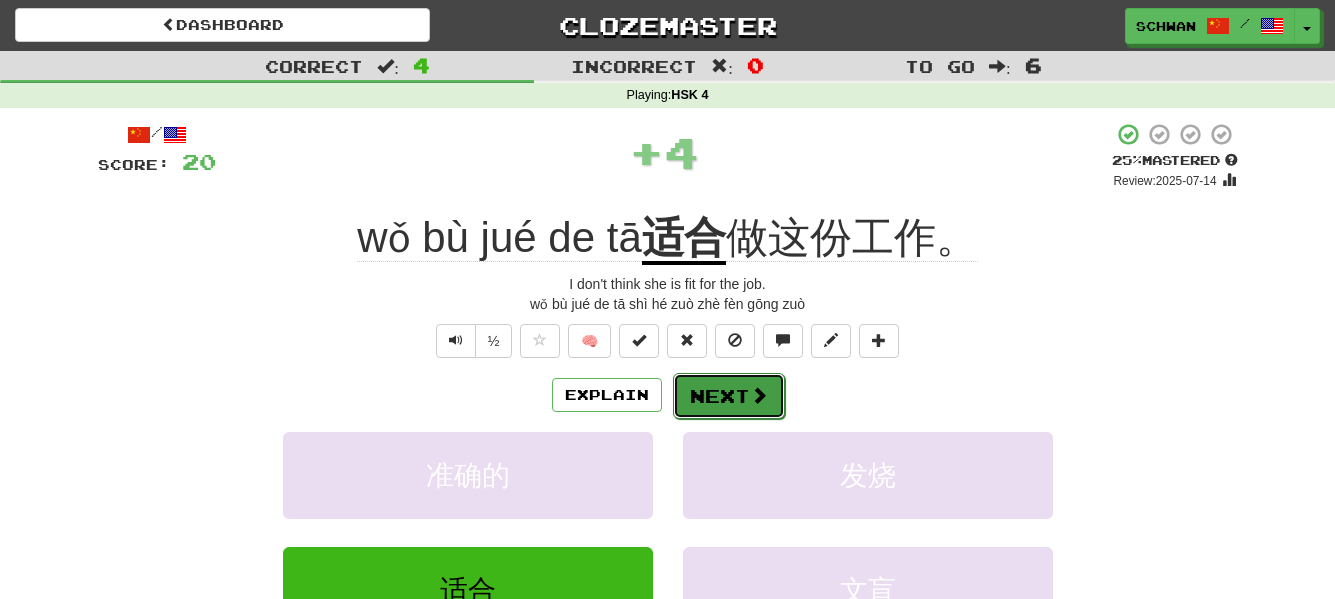click on "Next" at bounding box center [729, 396] 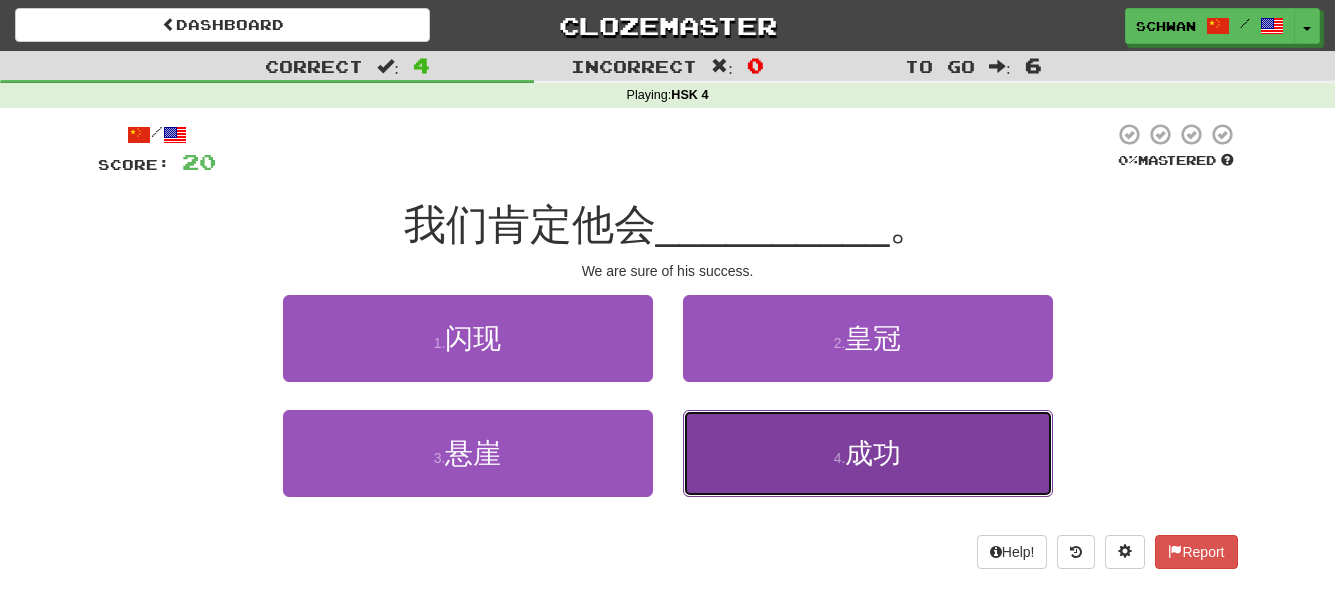 click on "4 .  成功" at bounding box center [868, 453] 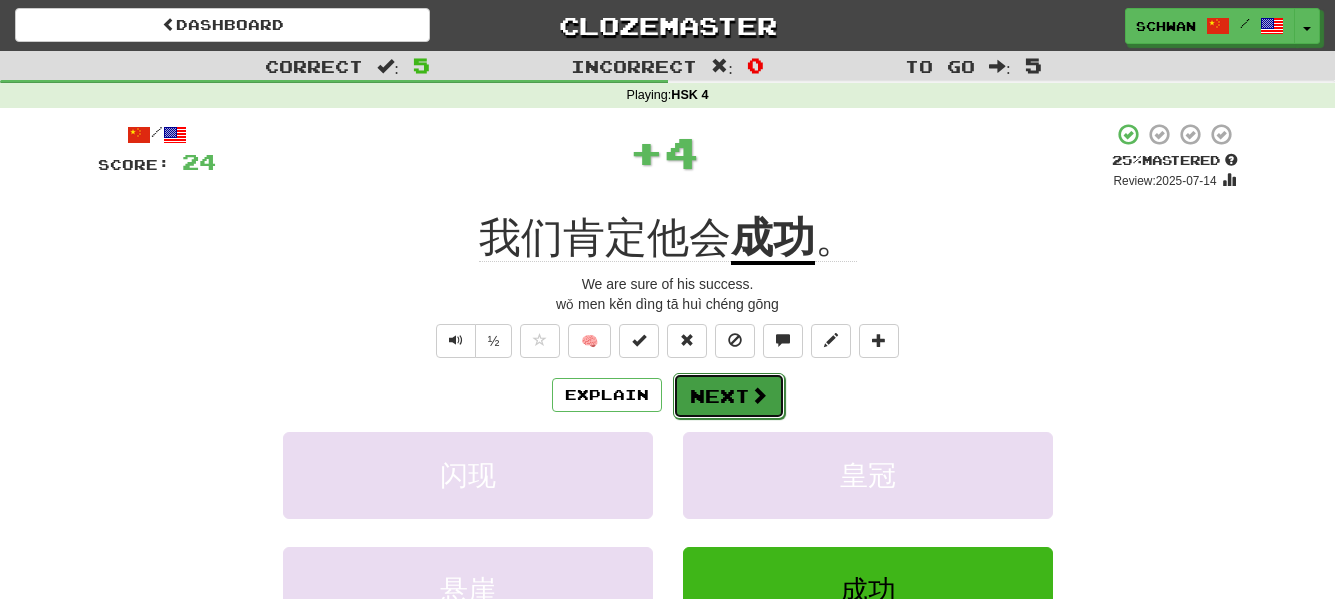 click on "Next" at bounding box center [729, 396] 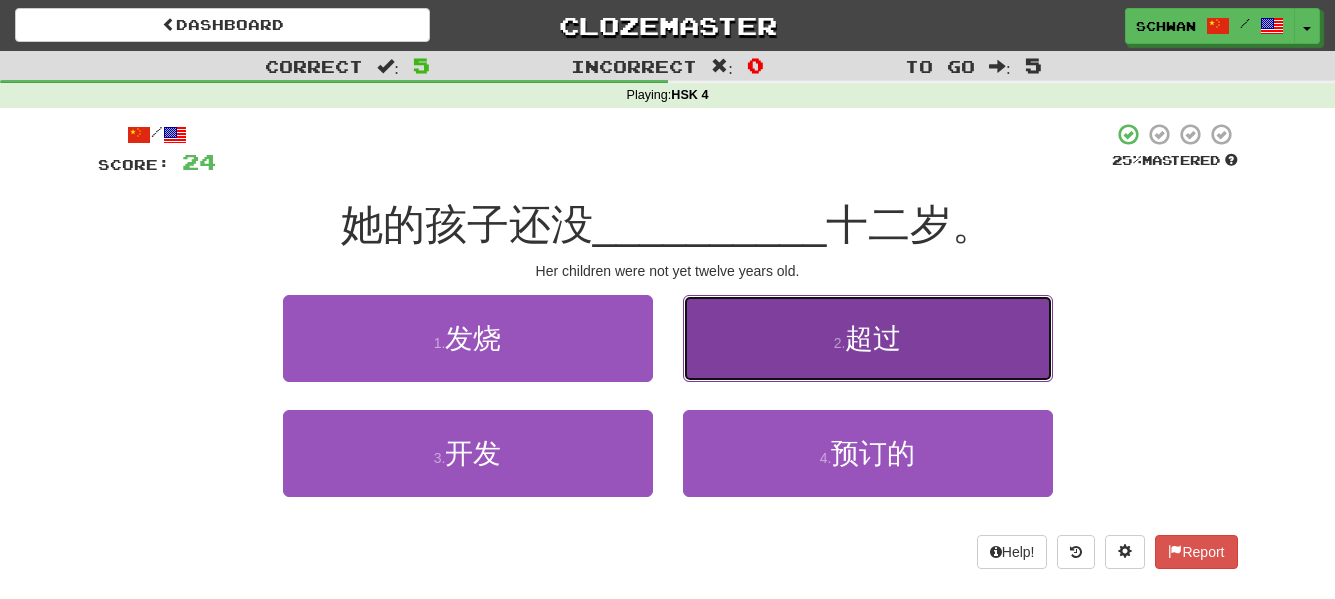 click on "2 .  超过" at bounding box center [868, 338] 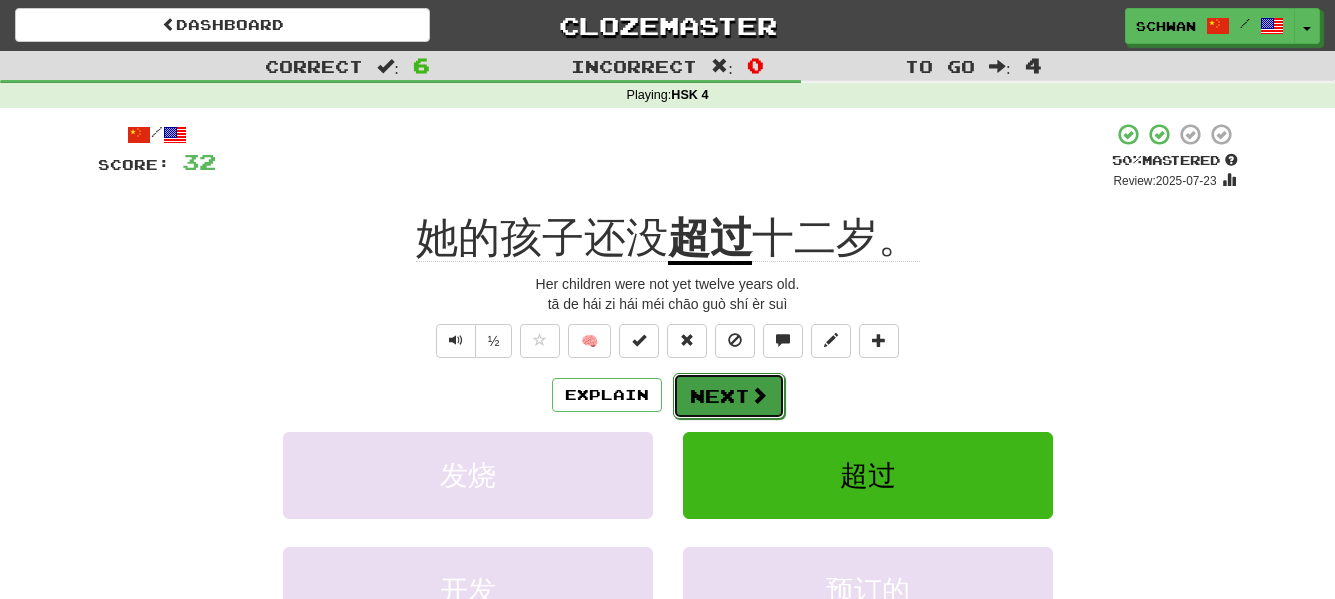 click on "Next" at bounding box center (729, 396) 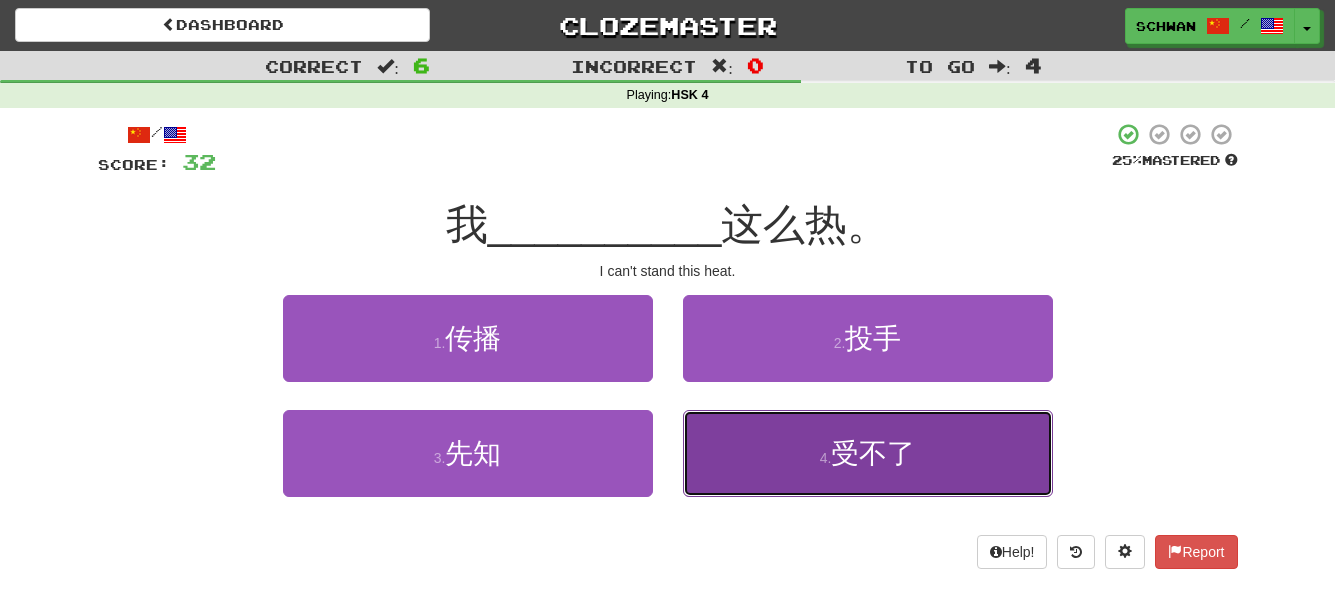 click on "4 .  受不了" at bounding box center (868, 453) 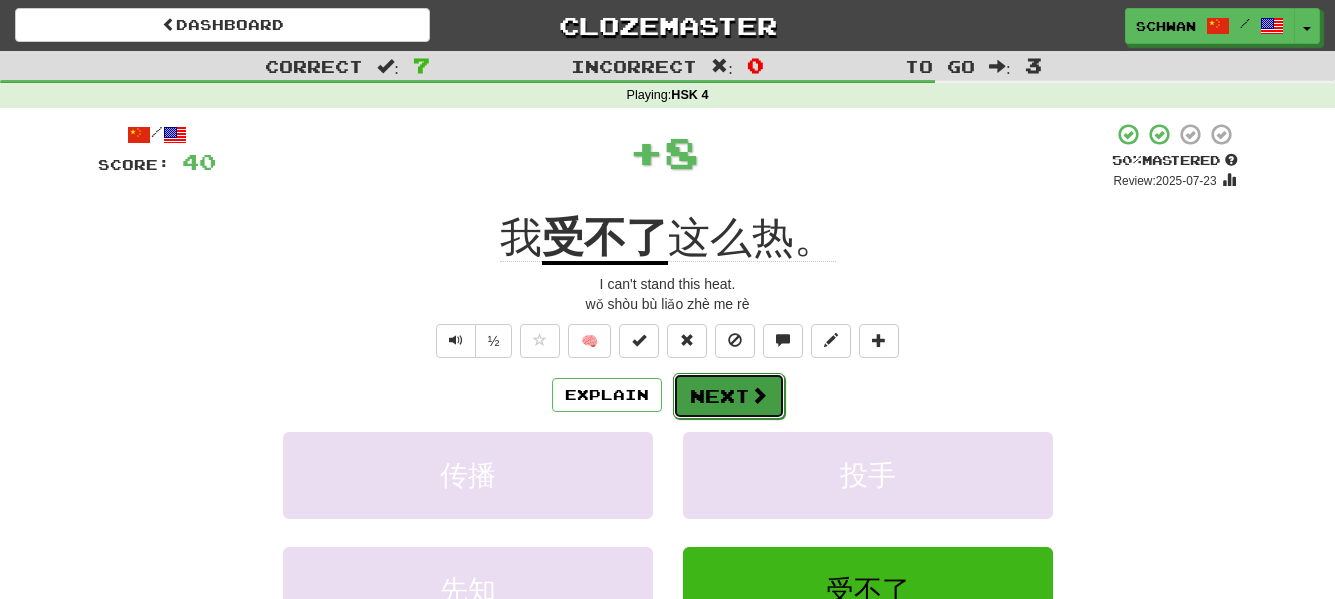click on "Next" at bounding box center [729, 396] 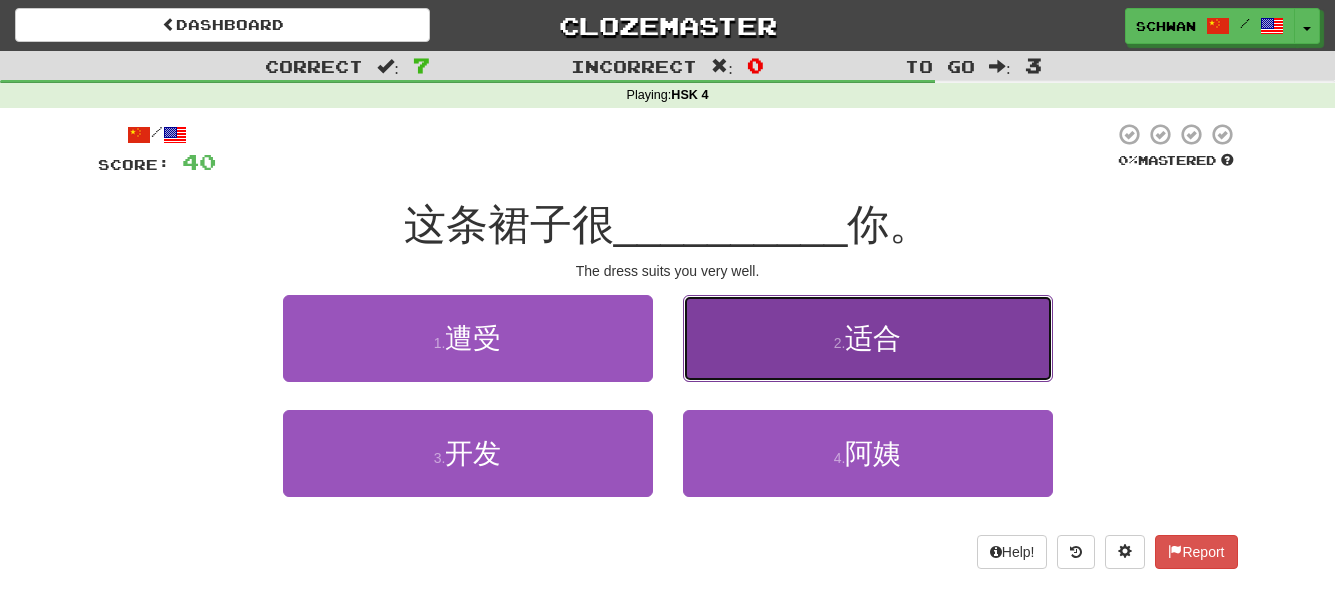 click on "2 .  适合" at bounding box center [868, 338] 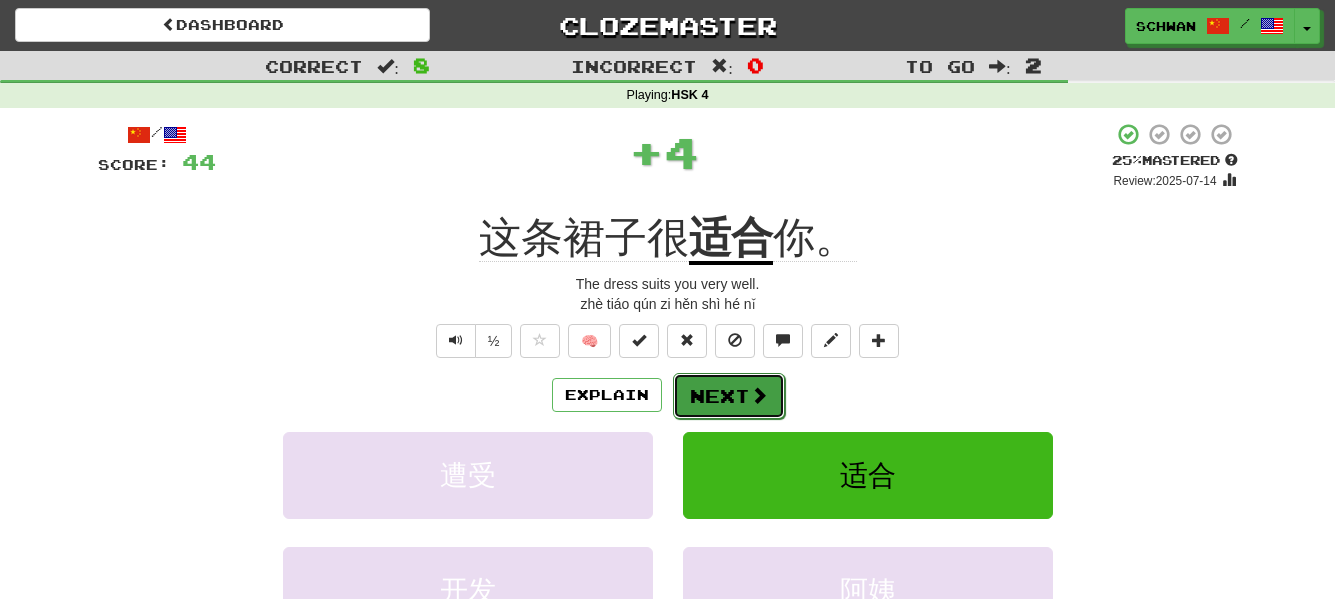click on "Next" at bounding box center (729, 396) 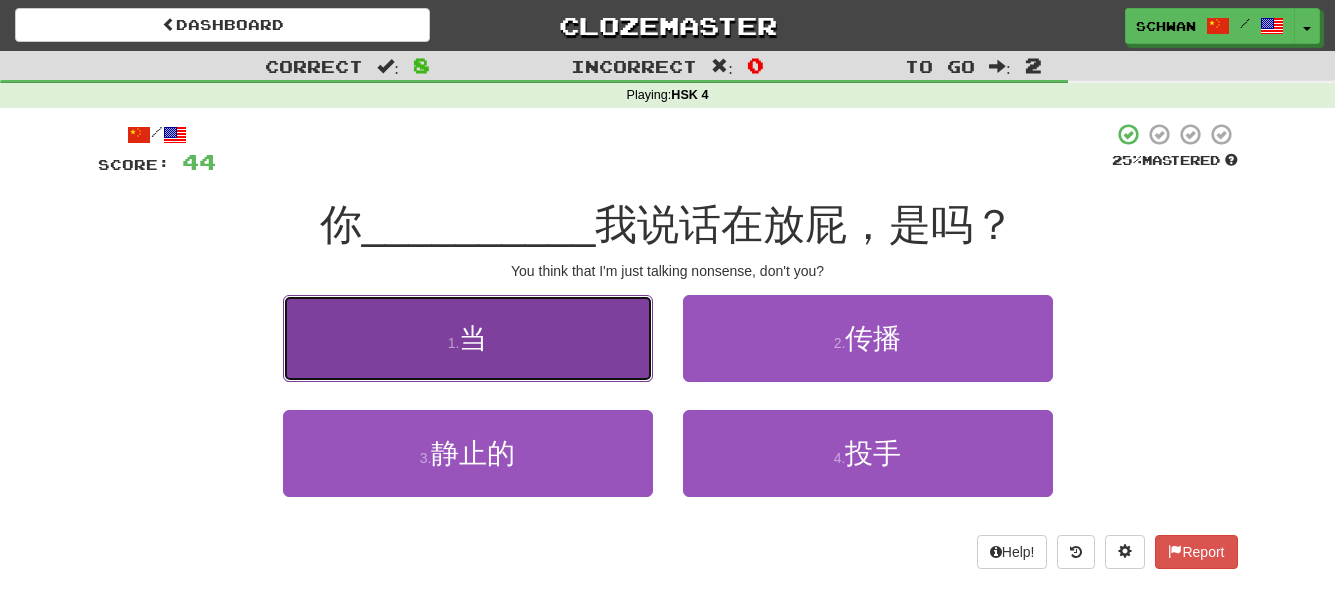 click on "1 .  当" at bounding box center (468, 338) 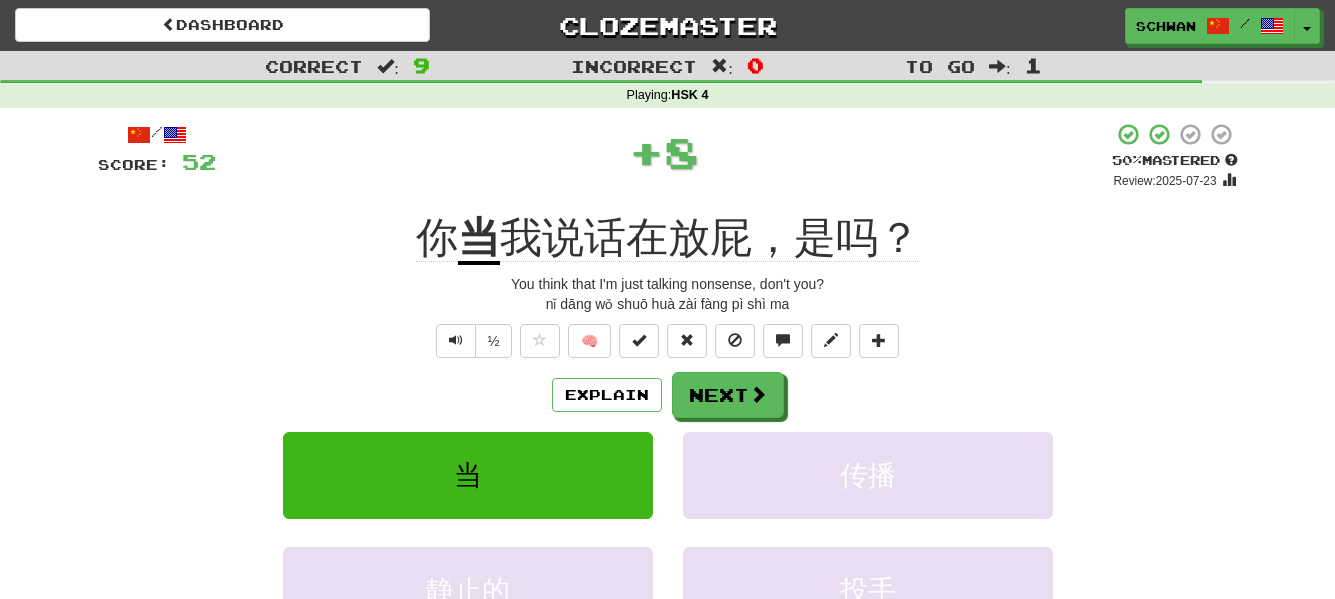 click on "½ 🧠" at bounding box center [668, 341] 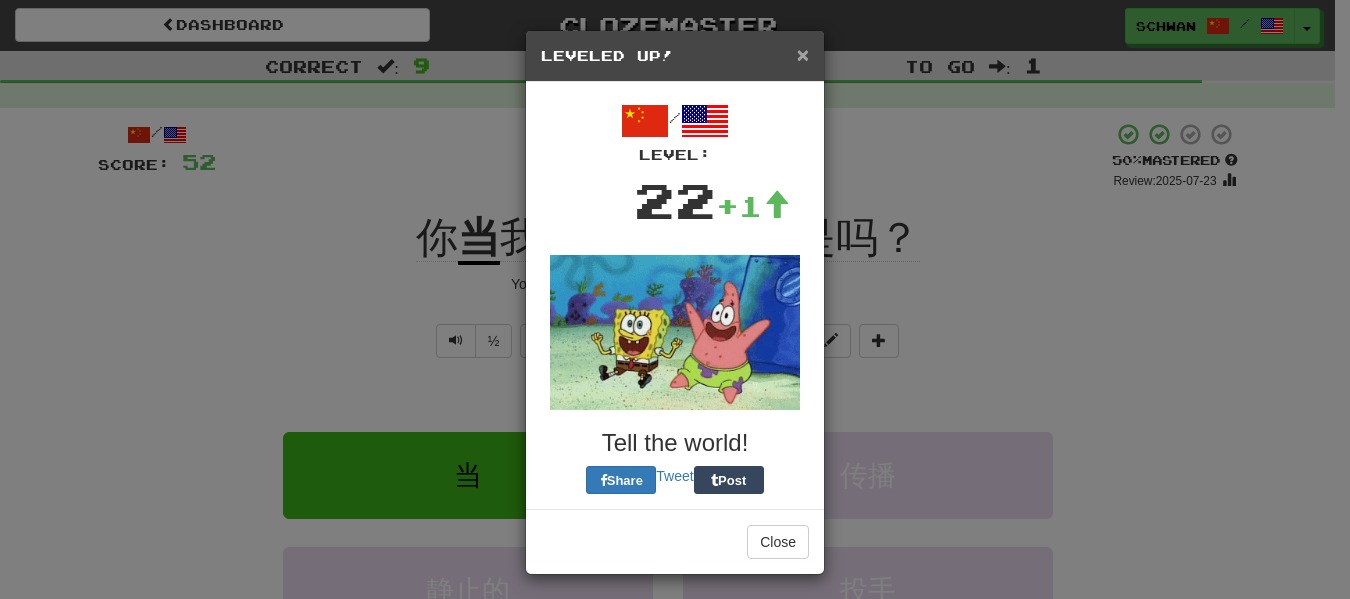click on "×" at bounding box center [803, 54] 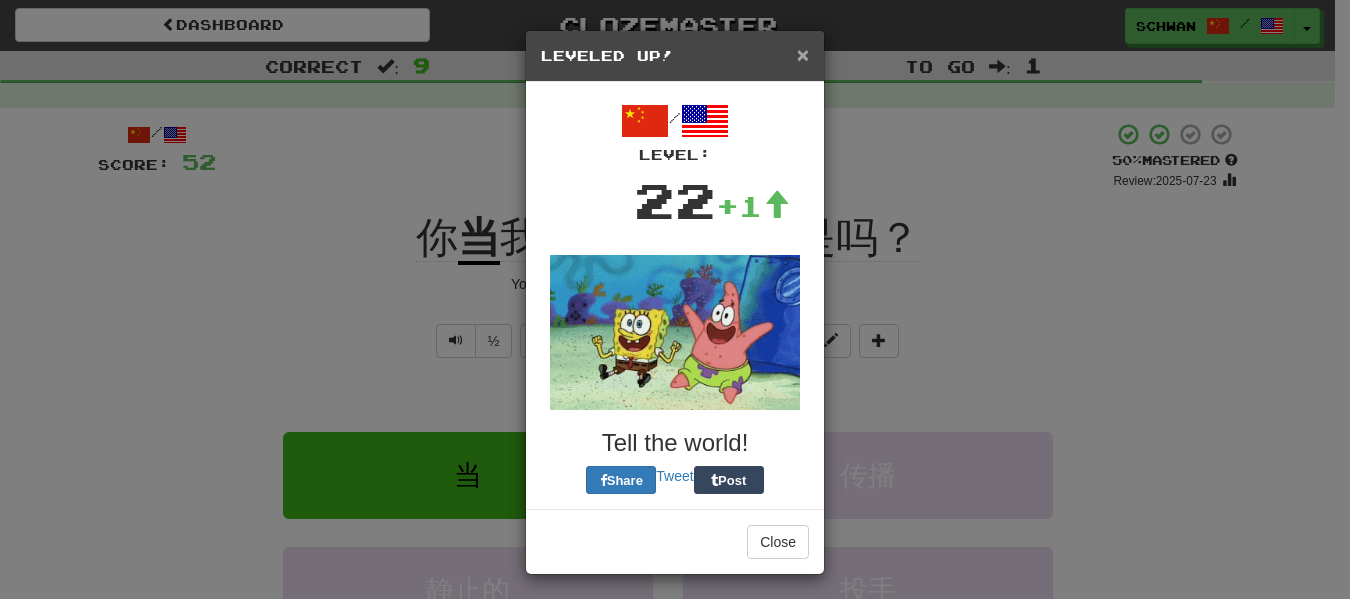 click on "× Leveled Up!  /  Level: 22 +1 Tell the world!  Share Tweet  Post Close" at bounding box center [675, 302] 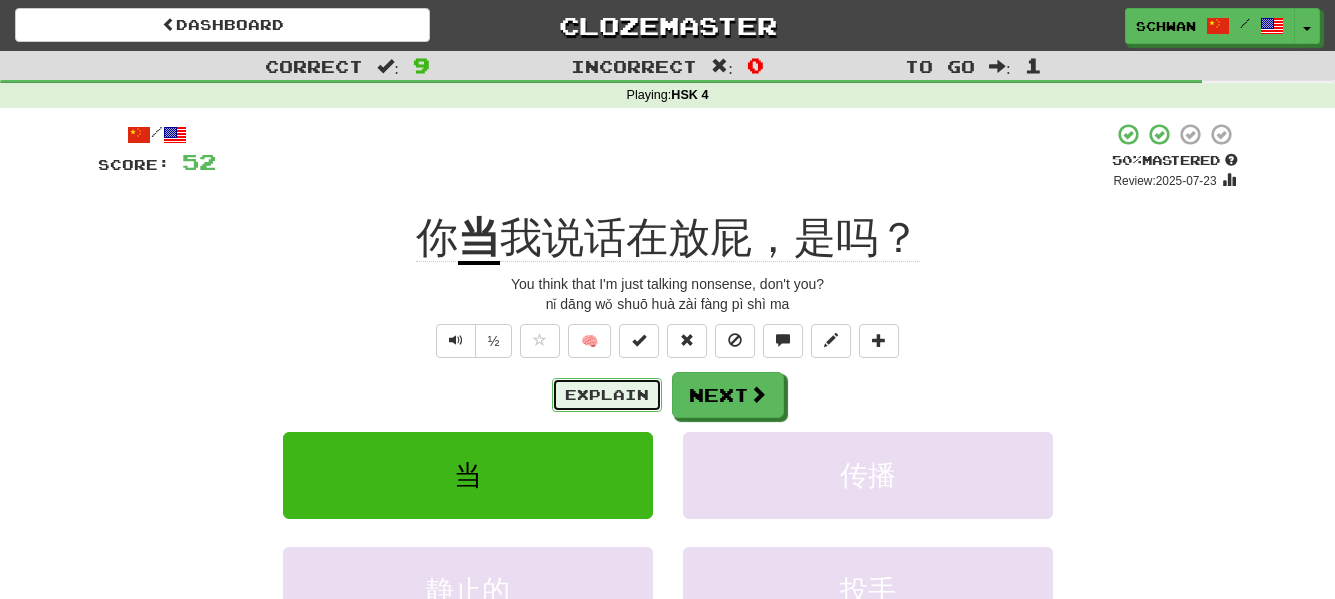 click on "Explain" at bounding box center [607, 395] 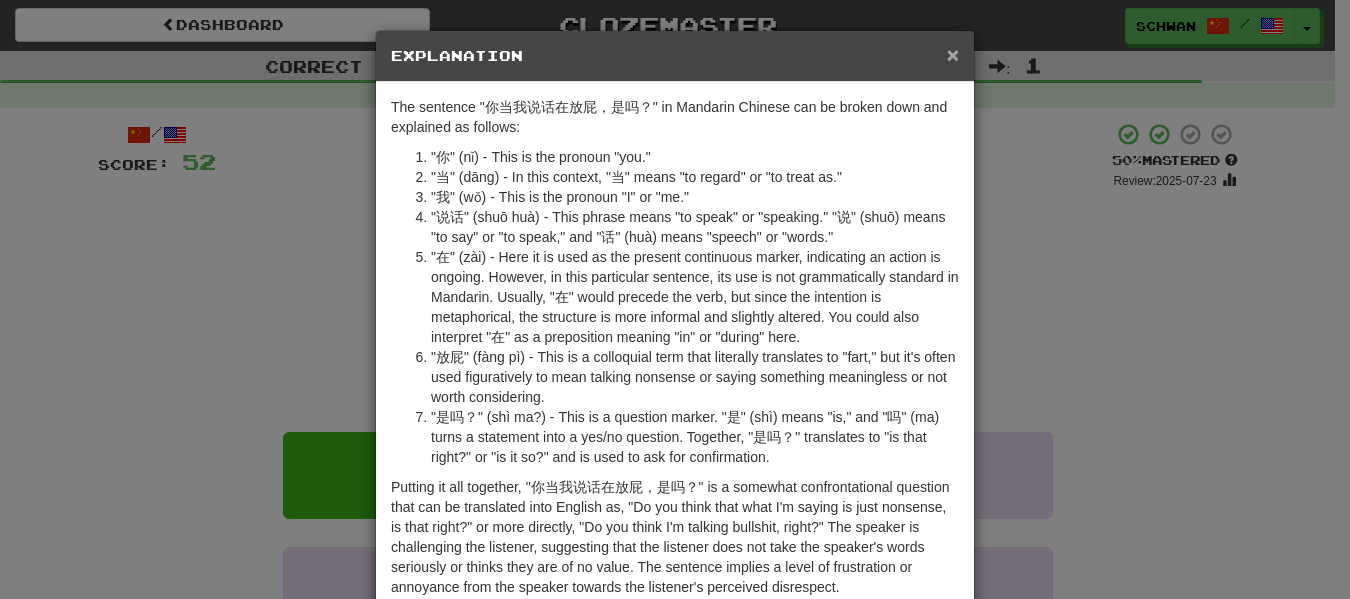 click on "×" at bounding box center (953, 54) 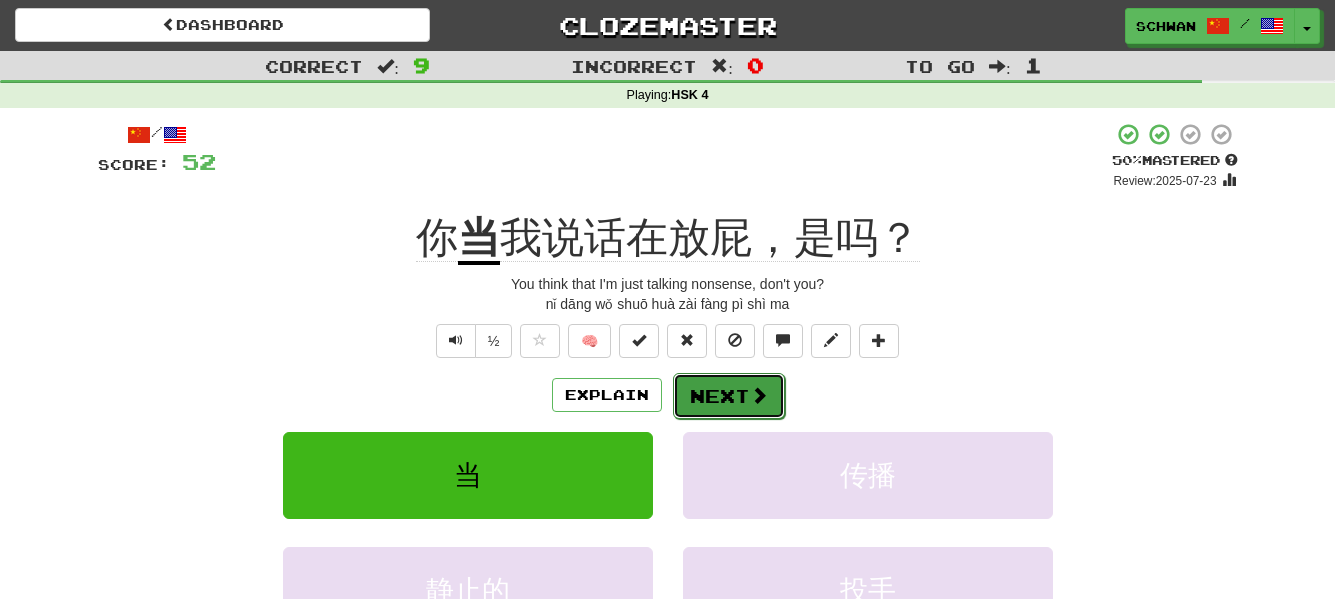click on "Next" at bounding box center [729, 396] 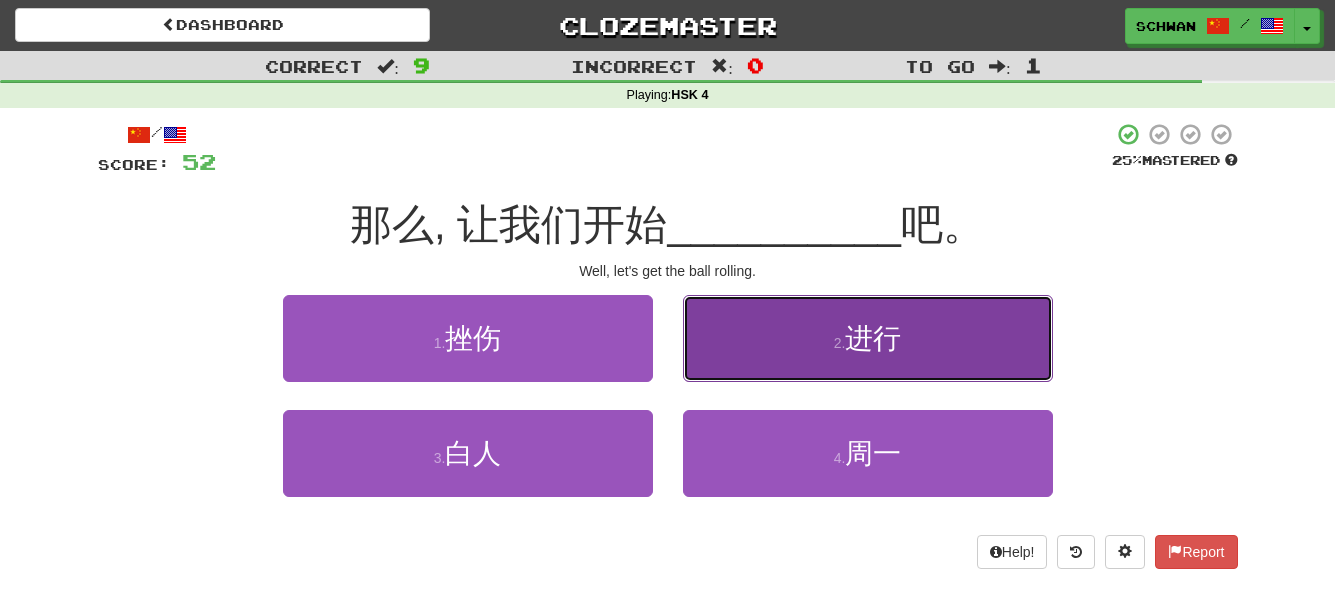 click on "2 .  进行" at bounding box center [868, 338] 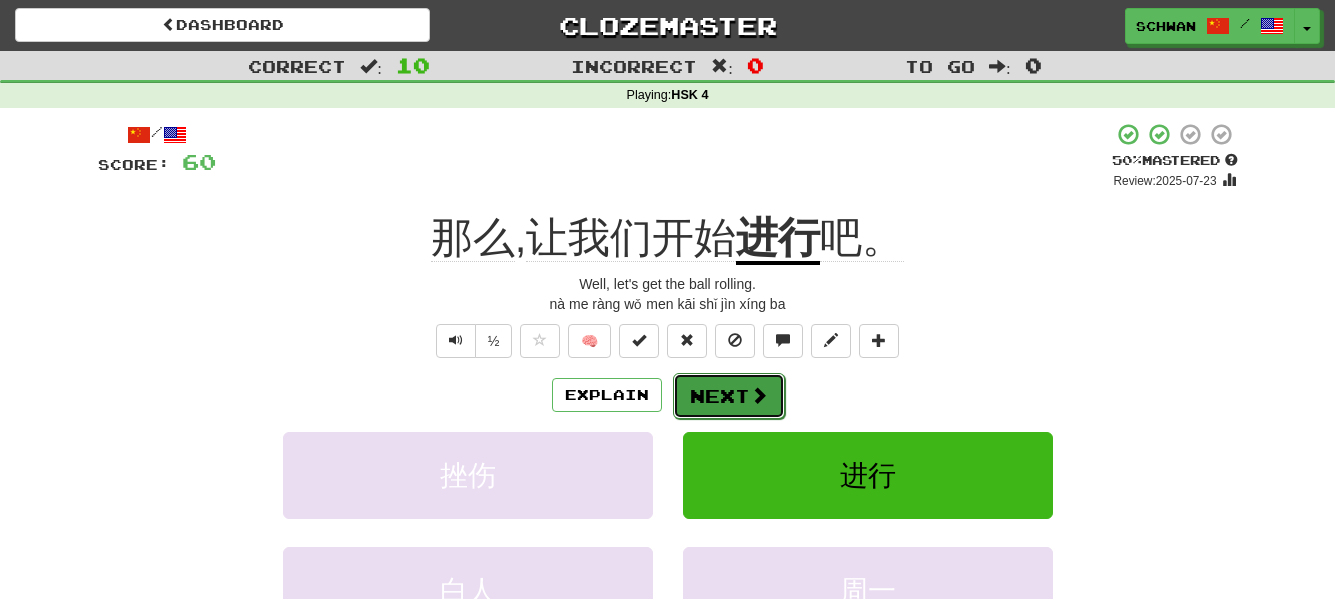 click on "Next" at bounding box center [729, 396] 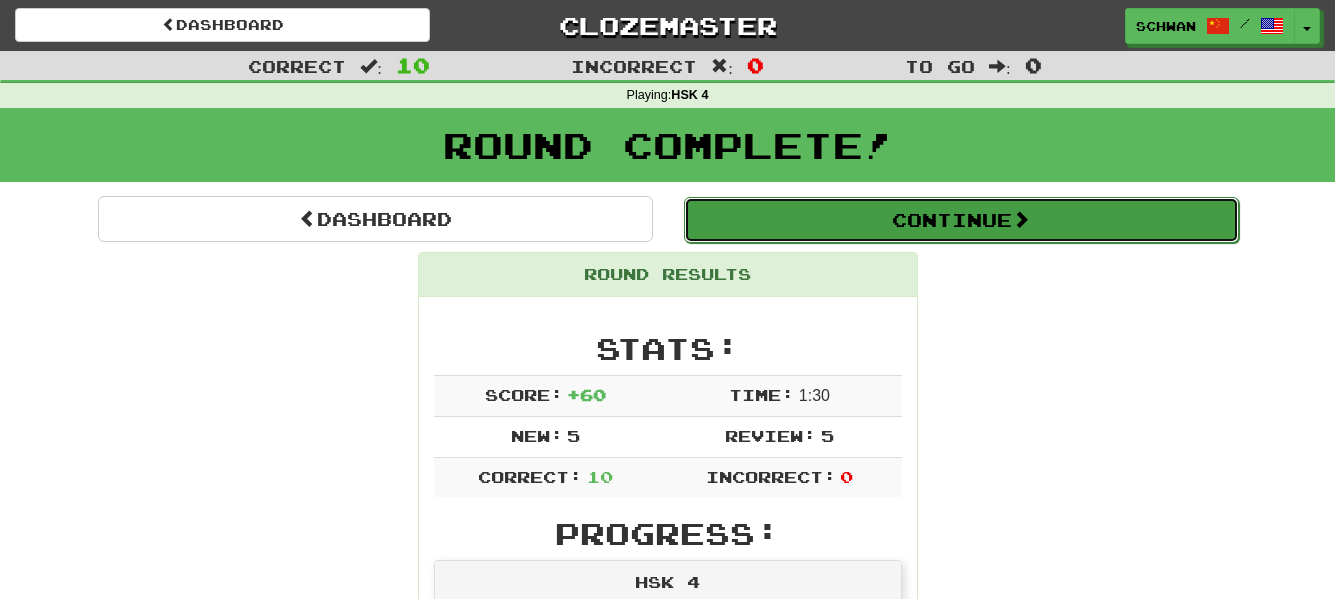 click on "Continue" at bounding box center (961, 220) 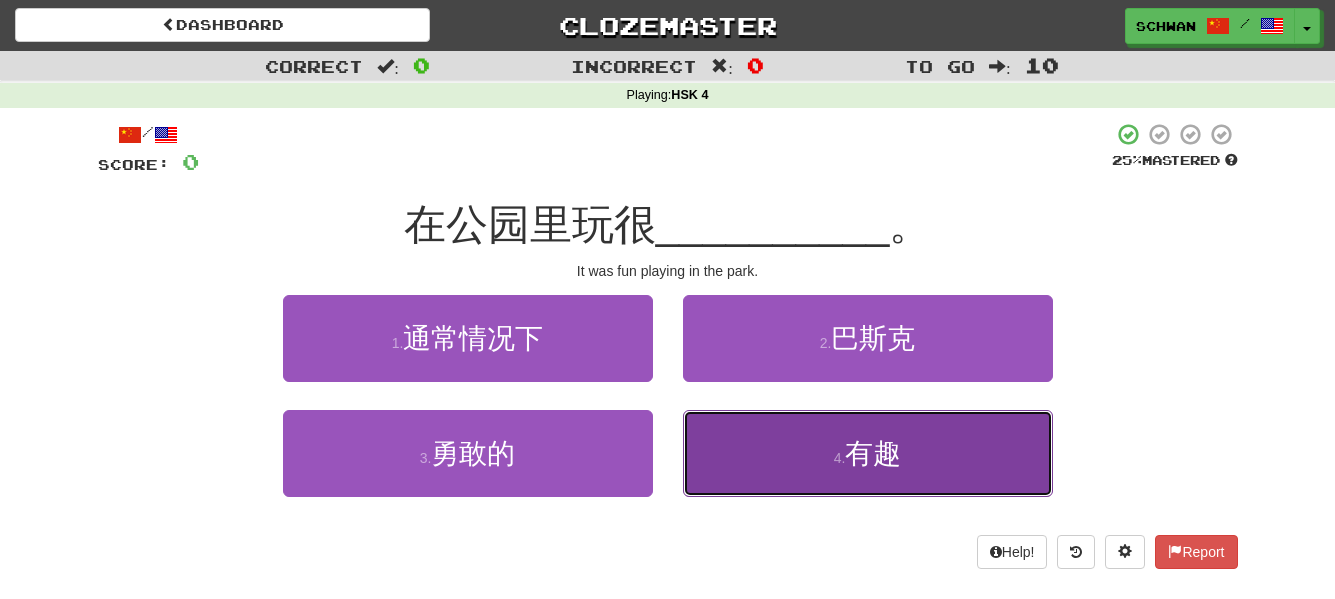 click on "4 .  有趣" at bounding box center (868, 453) 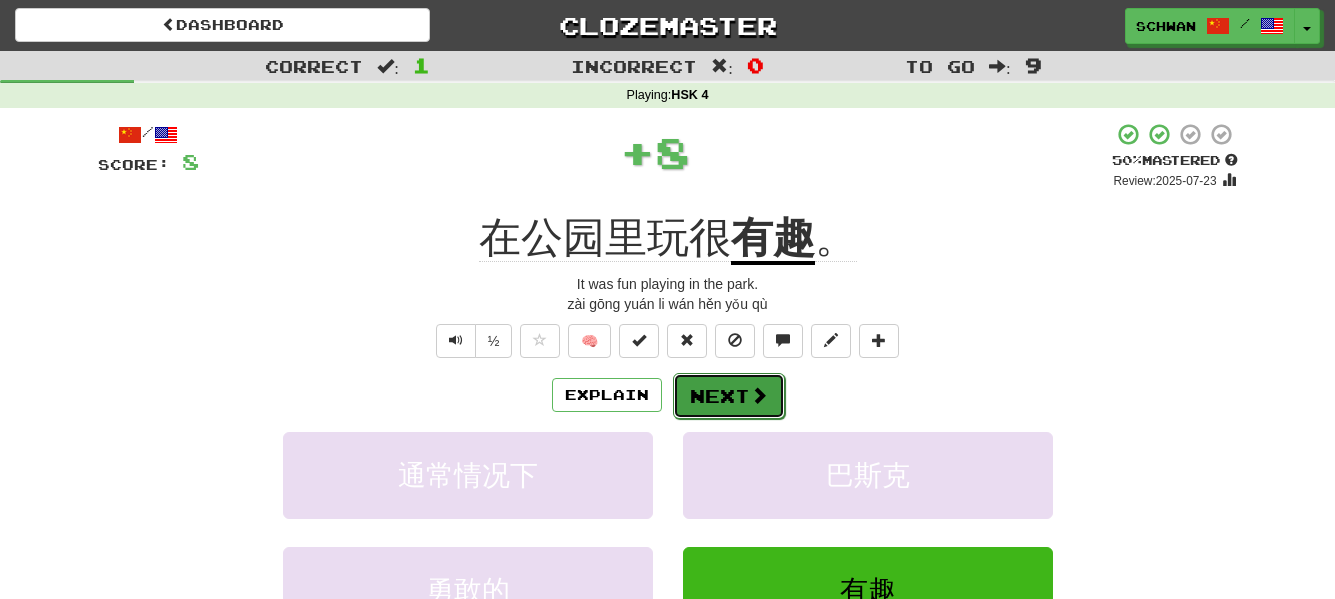 click at bounding box center [759, 395] 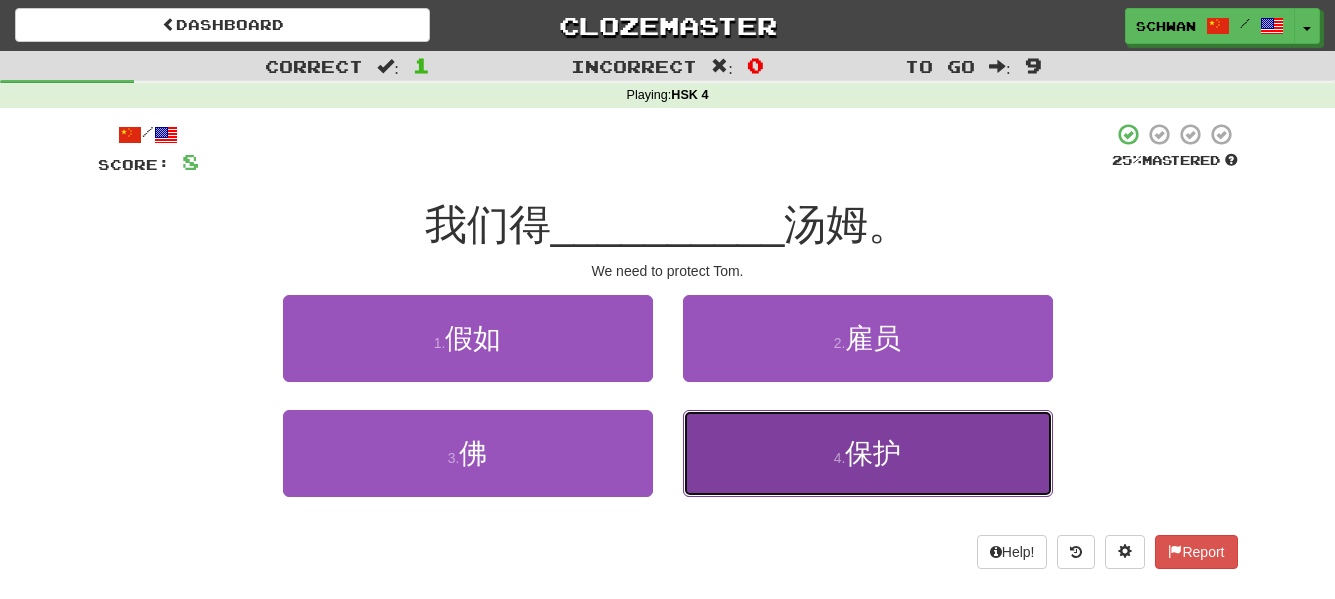 click on "4 .  保护" at bounding box center [868, 453] 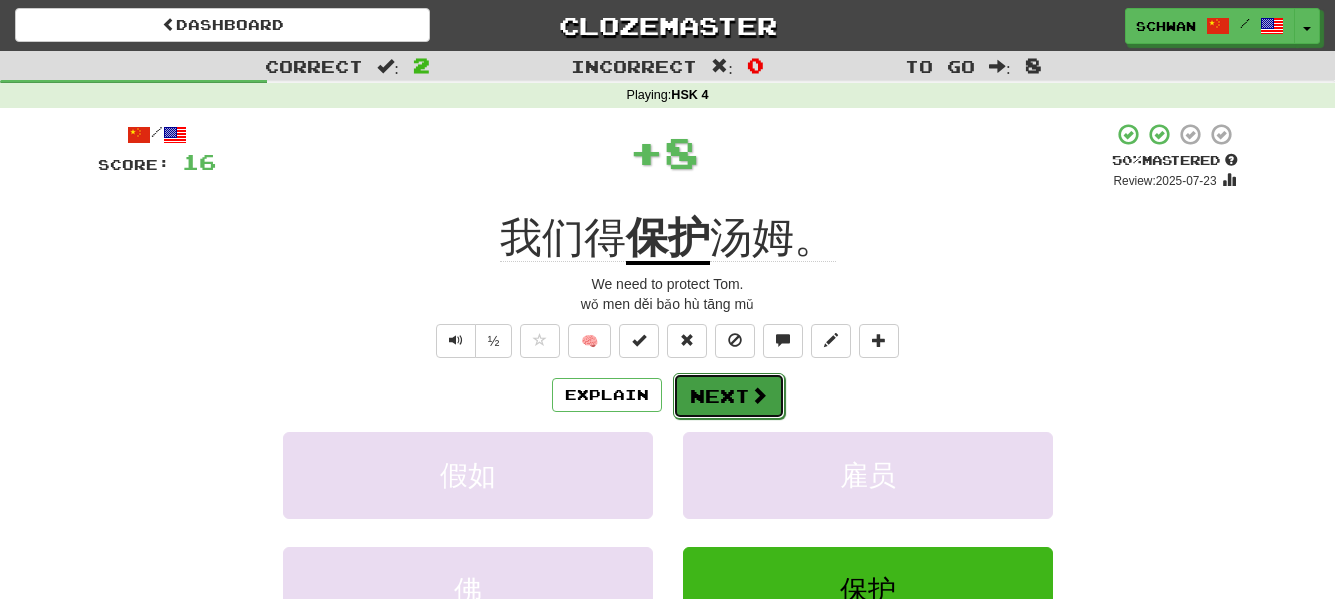 click on "Next" at bounding box center (729, 396) 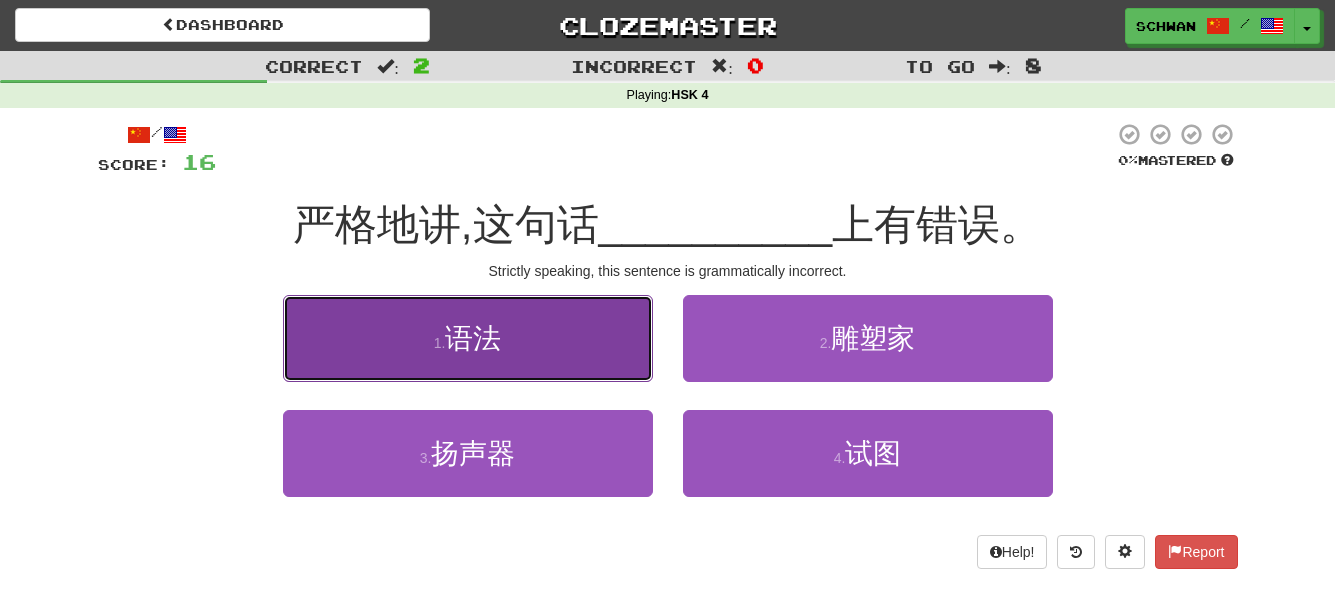 click on "语法" at bounding box center (473, 338) 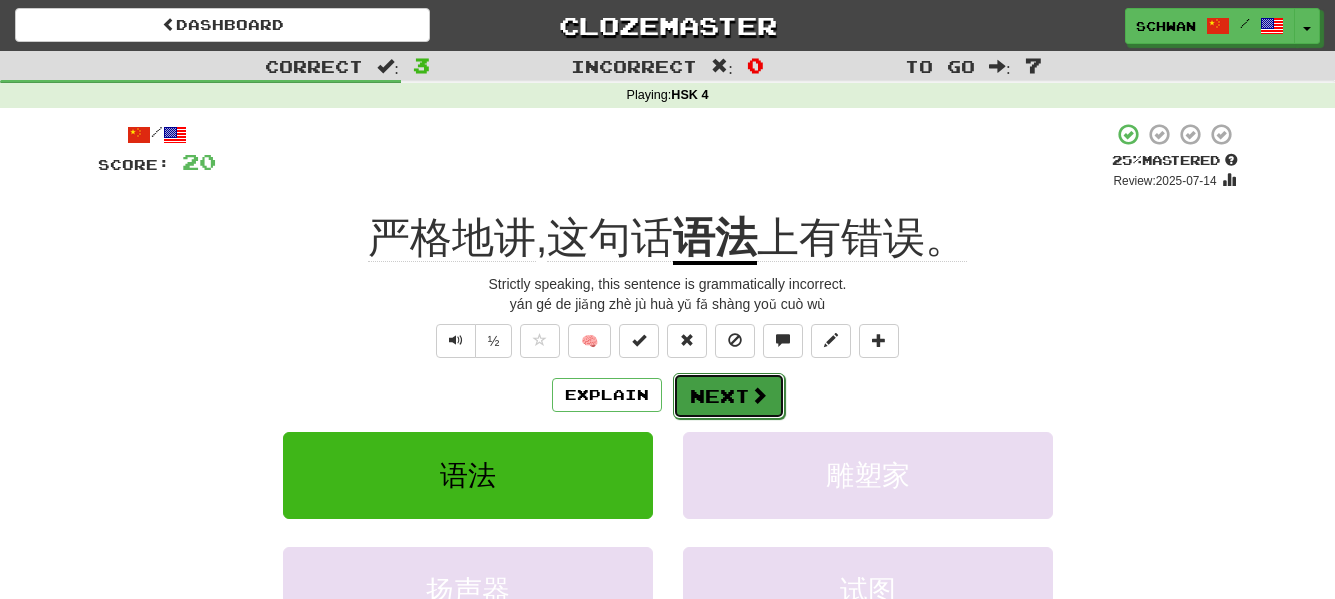 click on "Next" at bounding box center [729, 396] 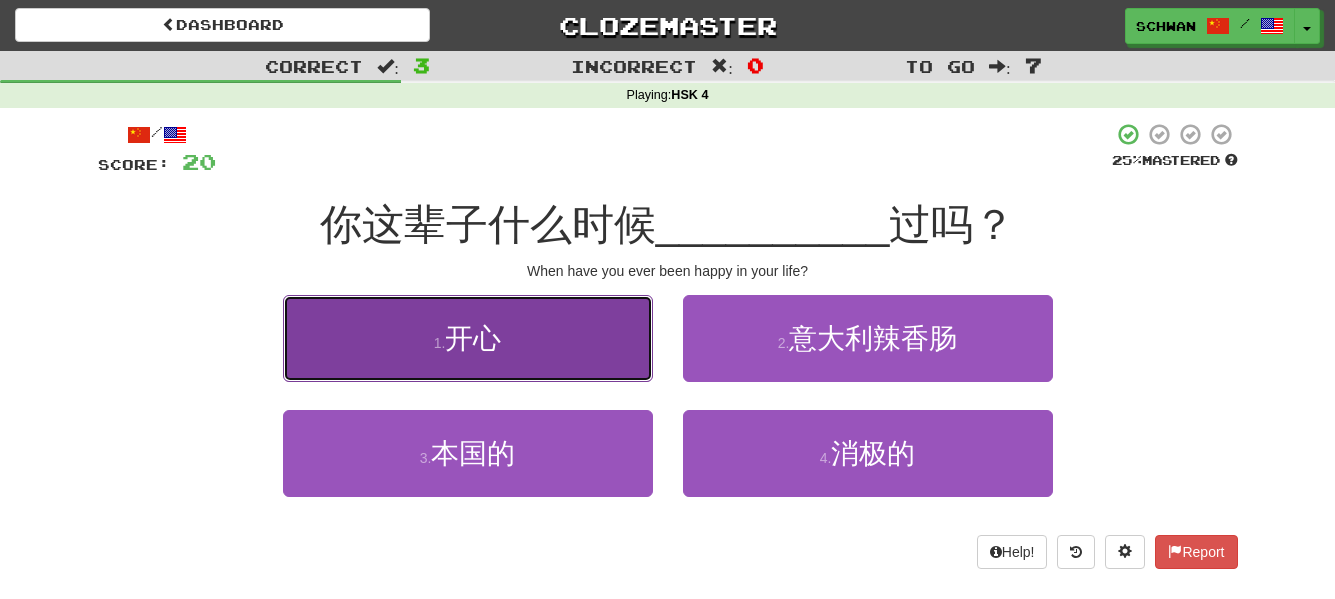 click on "开心" at bounding box center [473, 338] 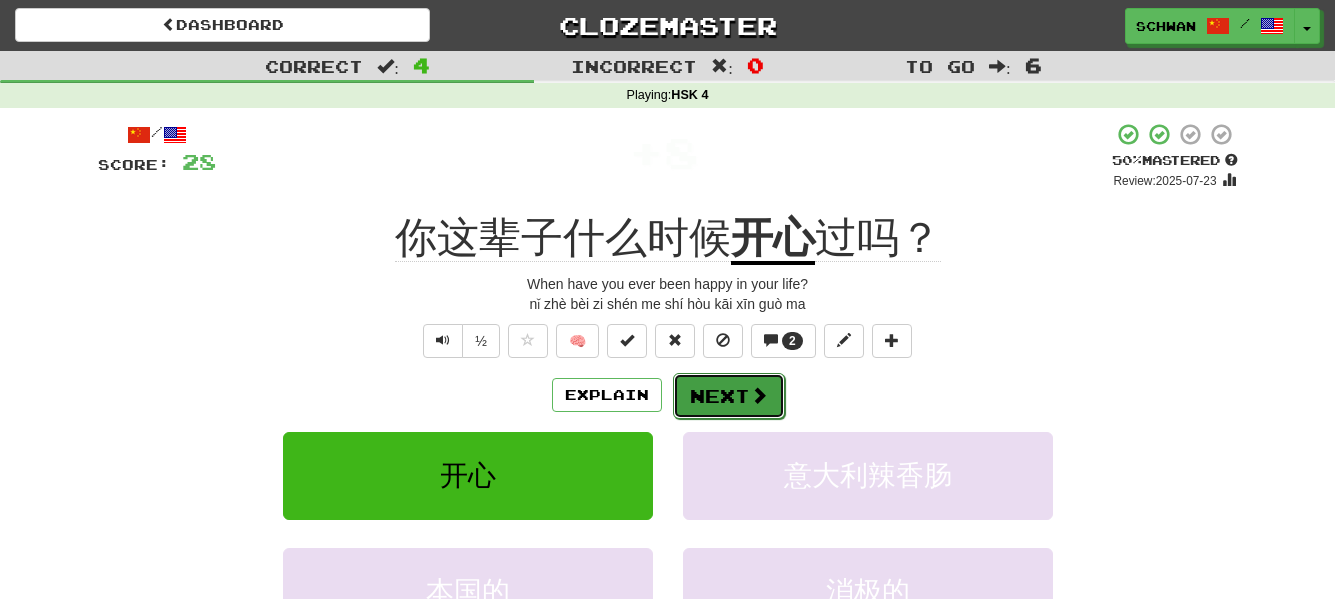 click on "Next" at bounding box center (729, 396) 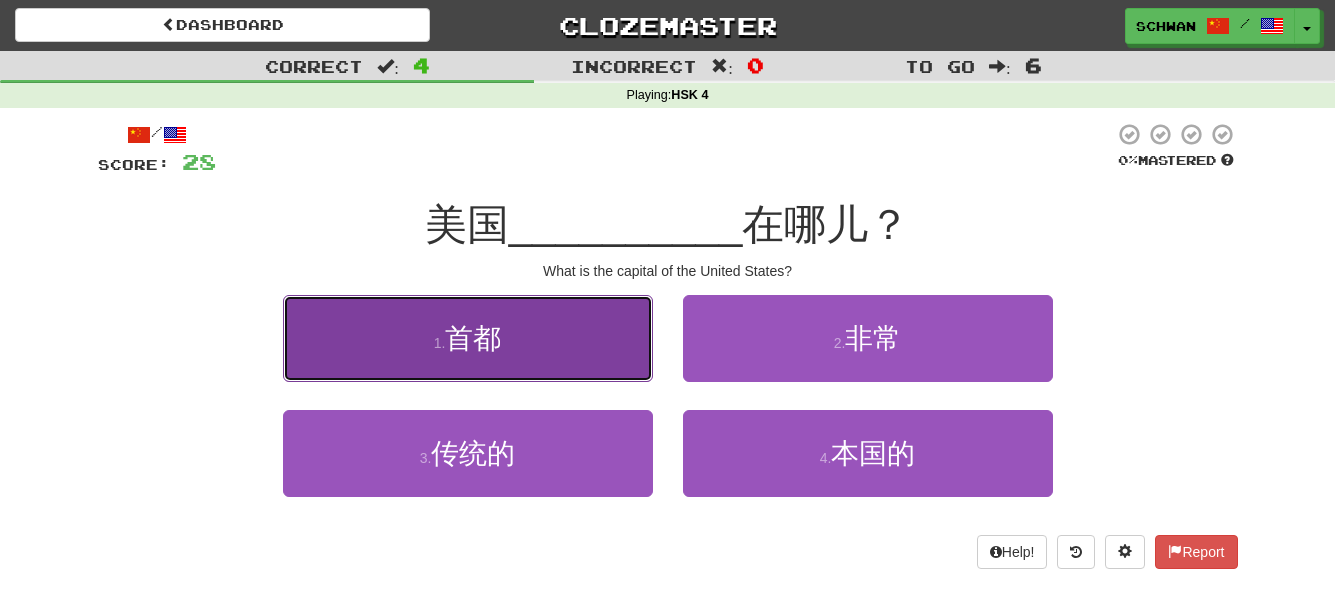 click on "1 .  首都" at bounding box center [468, 338] 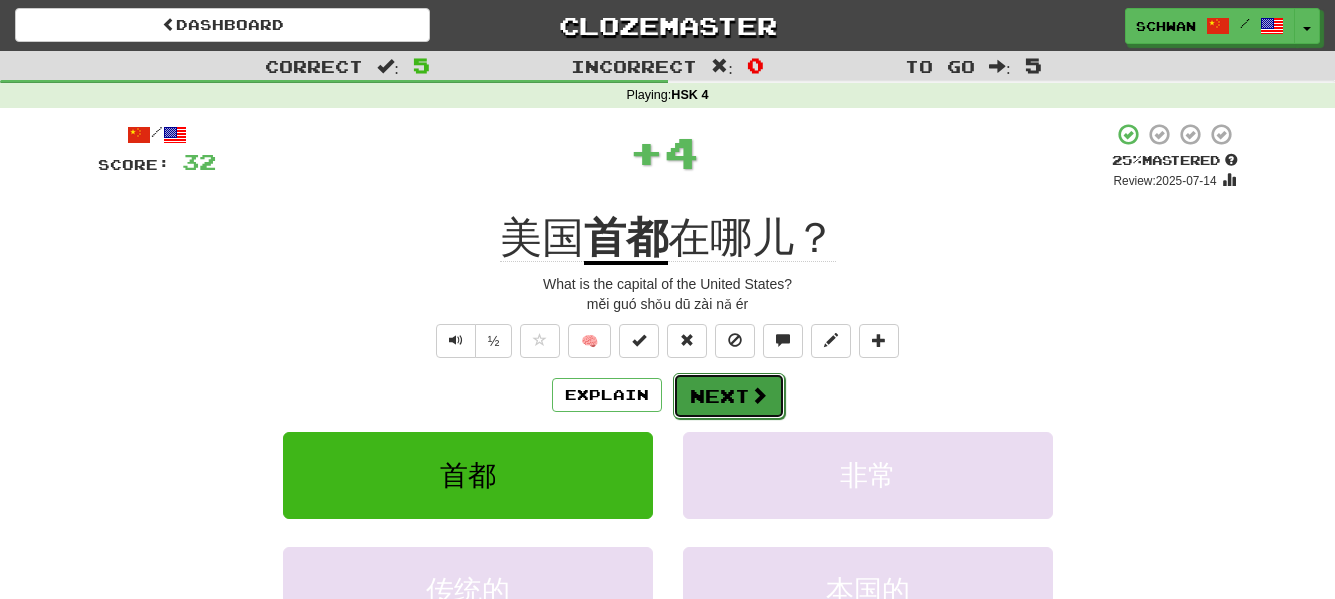 click at bounding box center [759, 395] 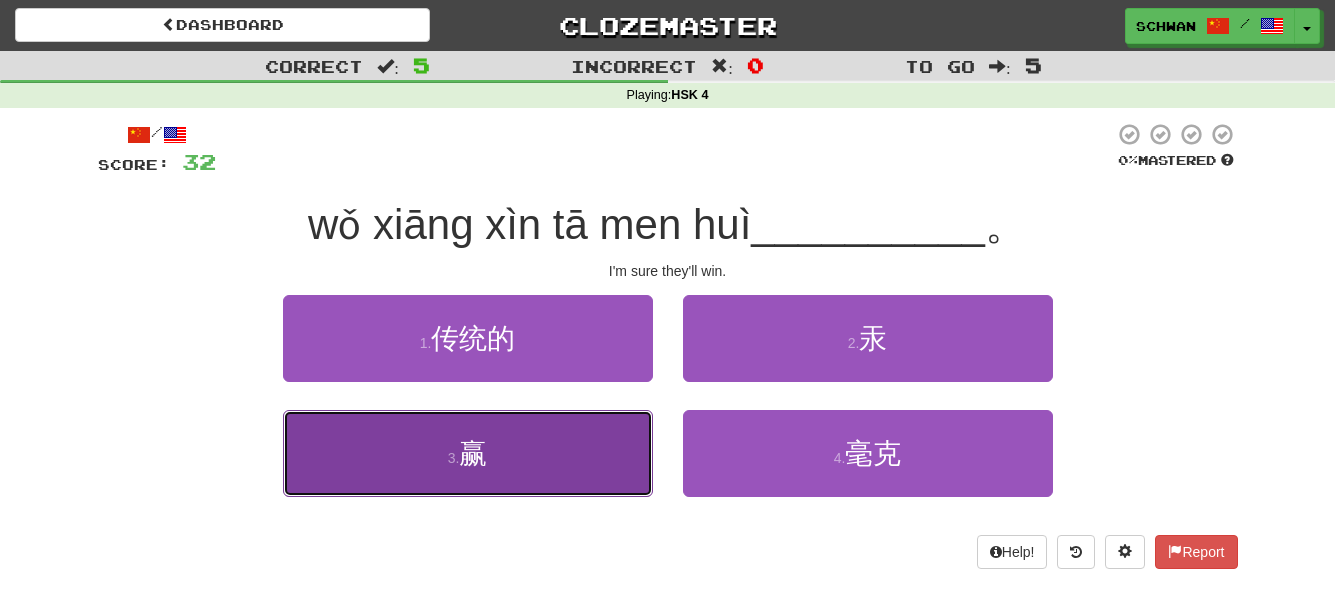 click on "3 .  赢" at bounding box center (468, 453) 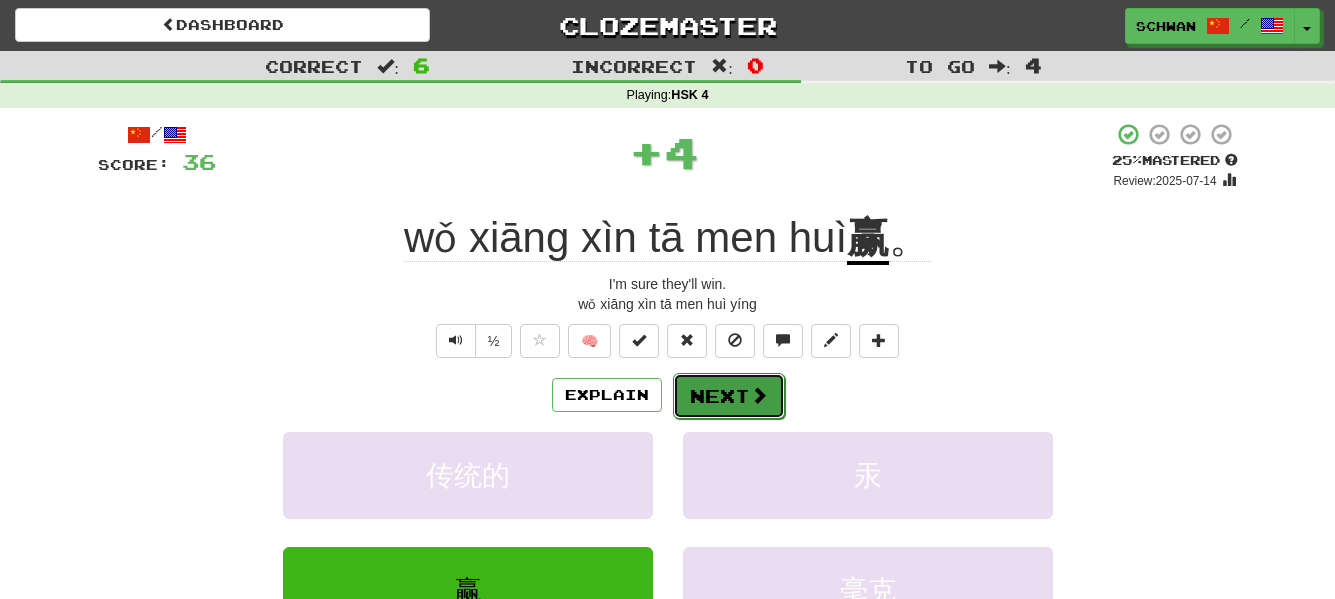 click on "Next" at bounding box center [729, 396] 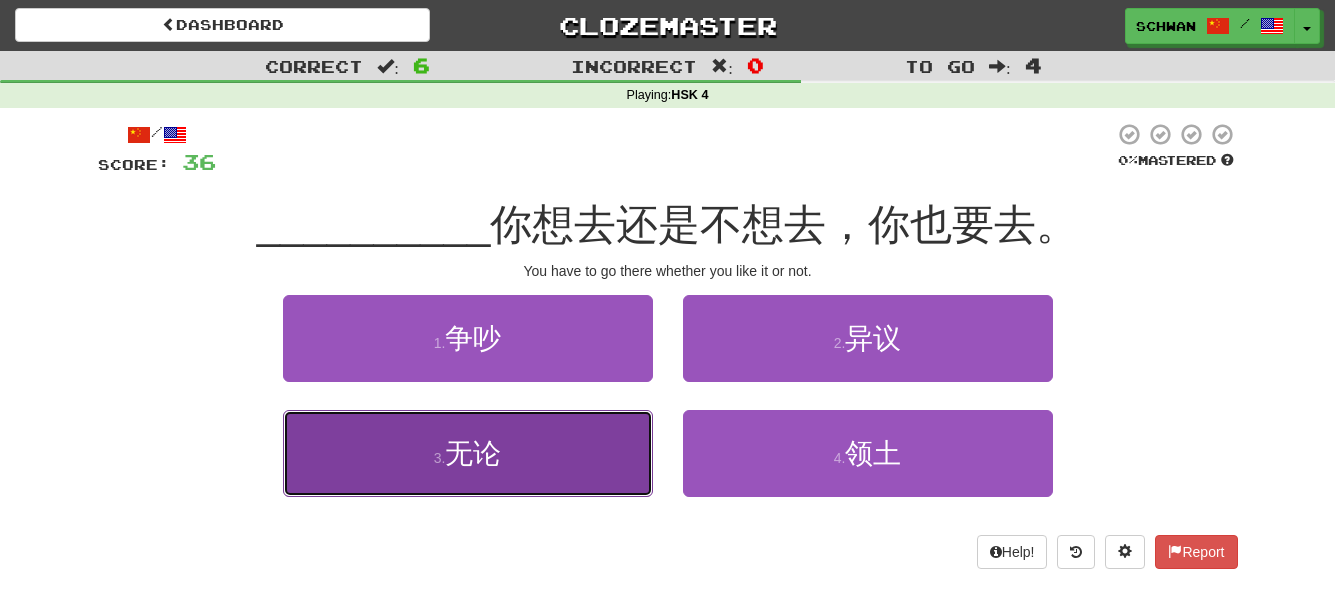 click on "3 .  无论" at bounding box center (468, 453) 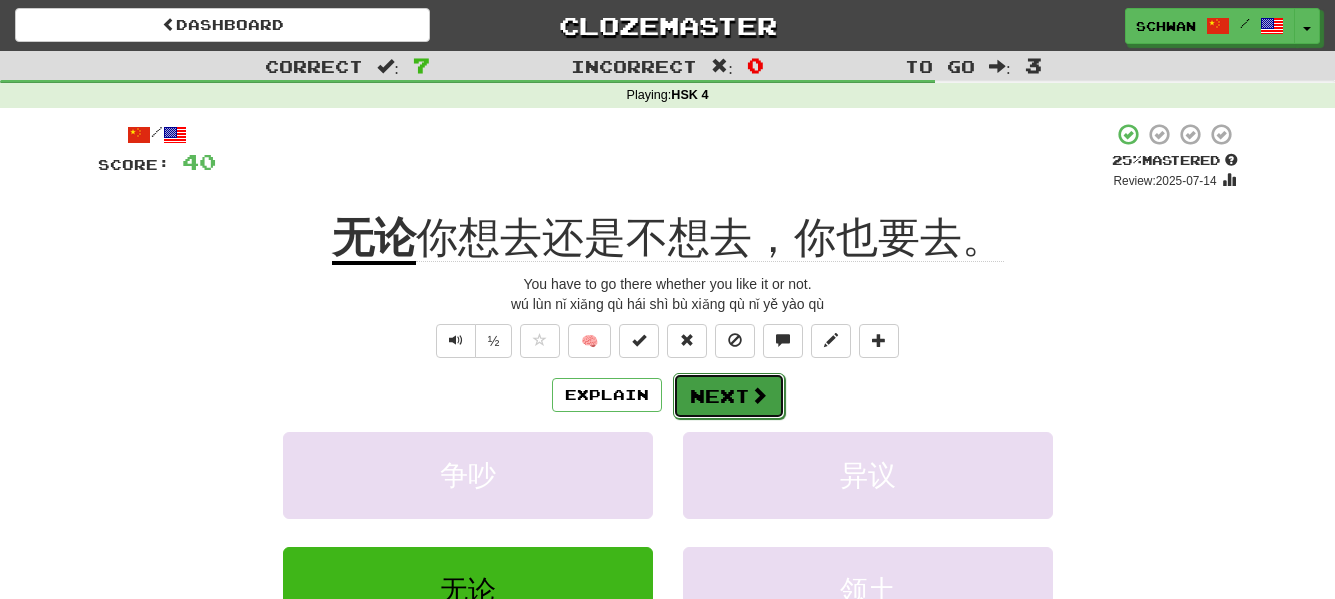 click on "Next" at bounding box center [729, 396] 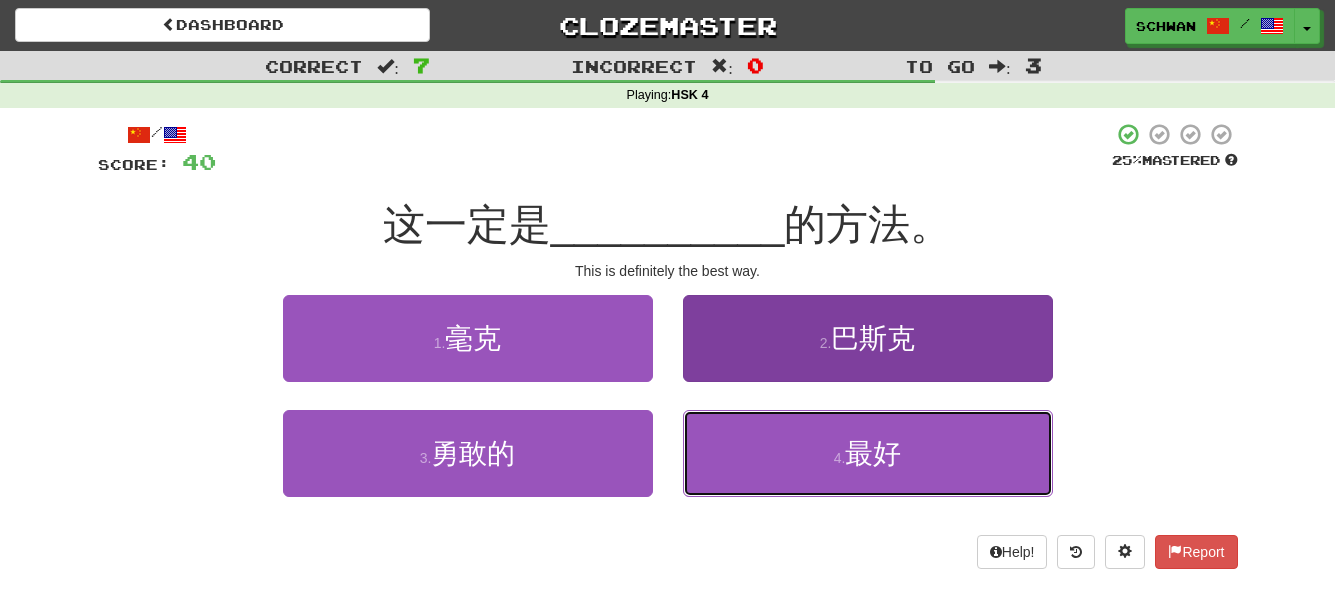 click on "4 .  最好" at bounding box center (868, 453) 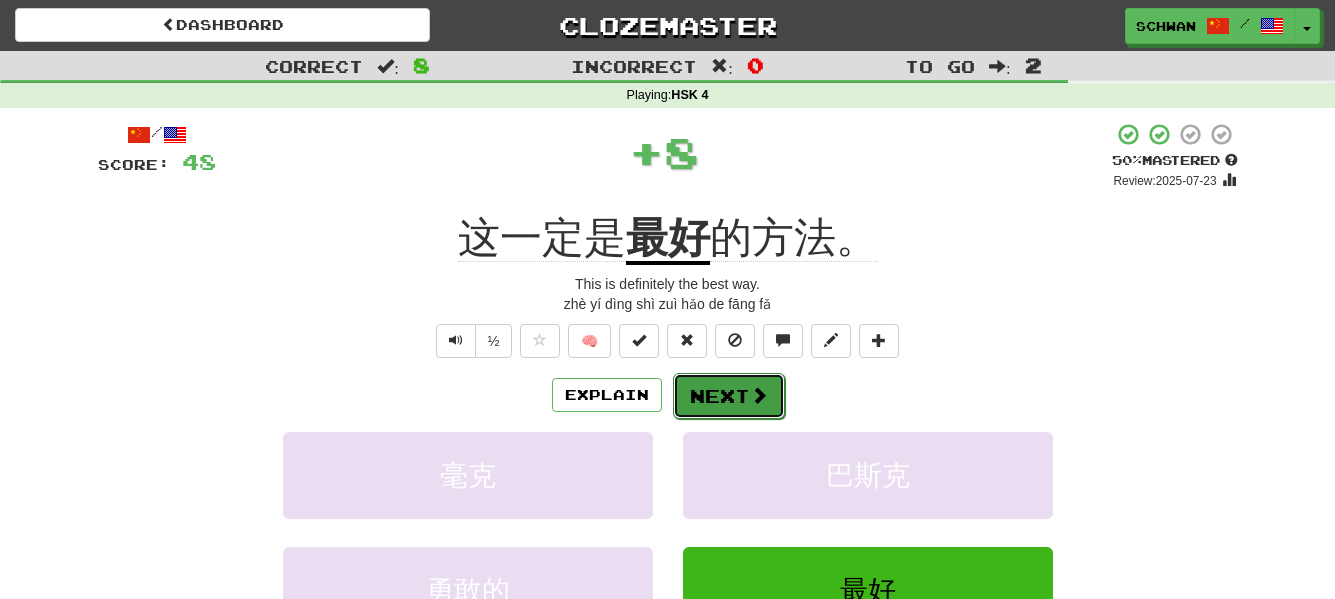 click on "Next" at bounding box center [729, 396] 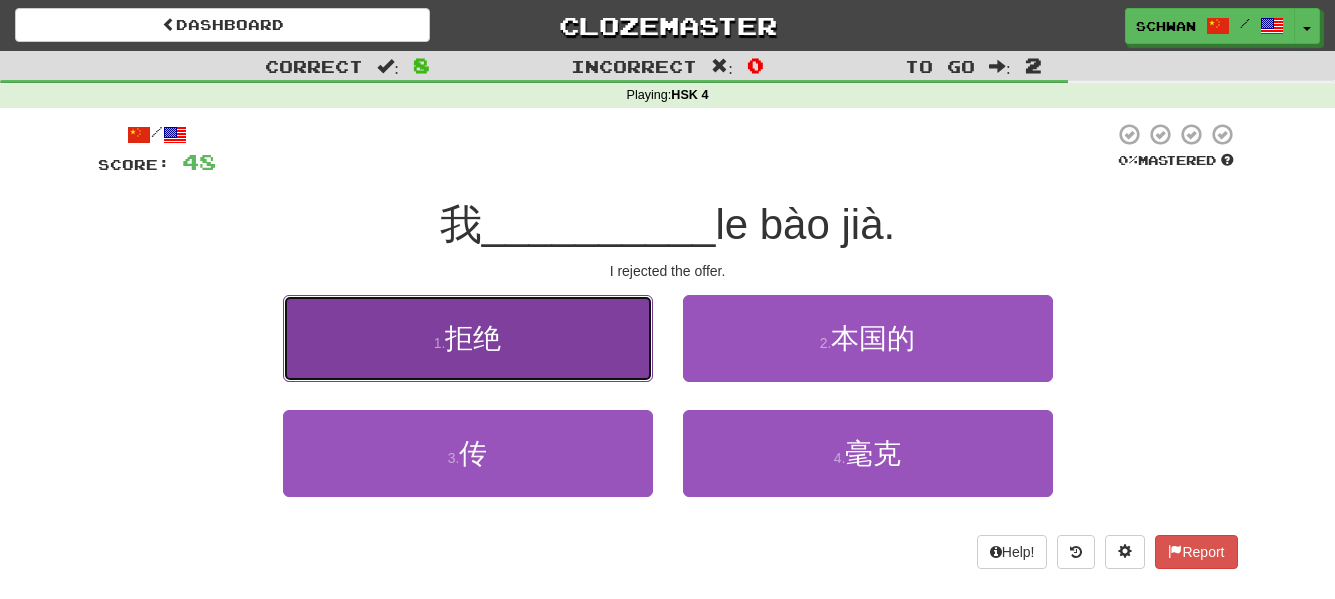 click on "1 .  拒绝" at bounding box center [468, 338] 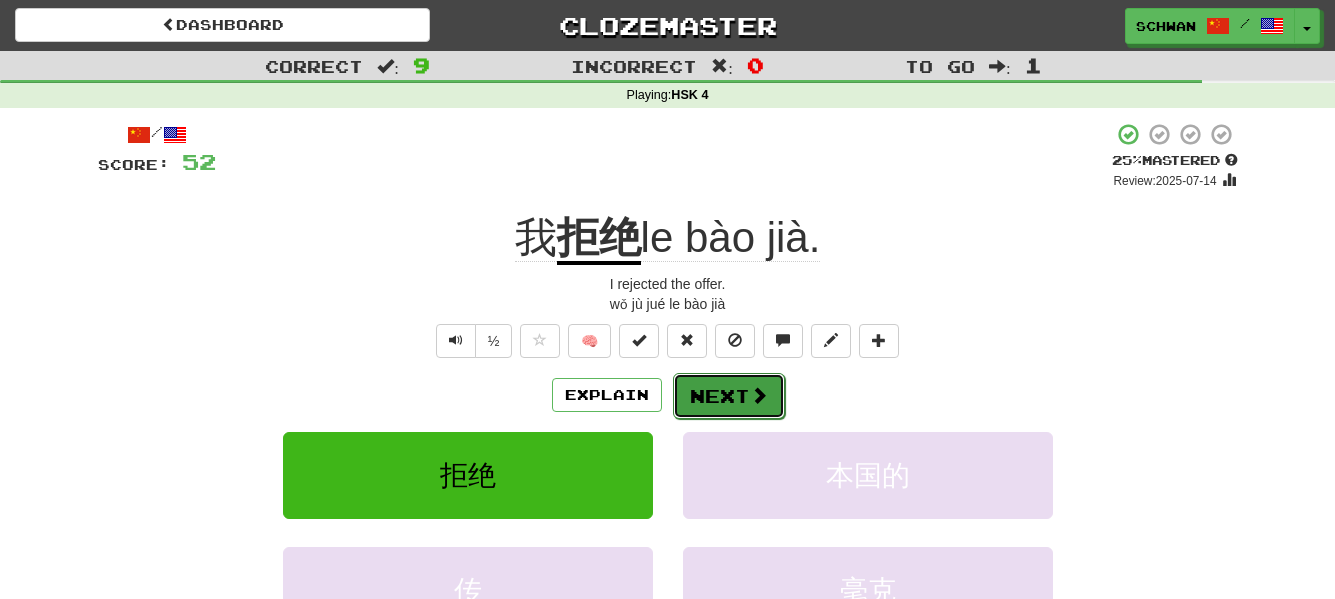 click at bounding box center (759, 395) 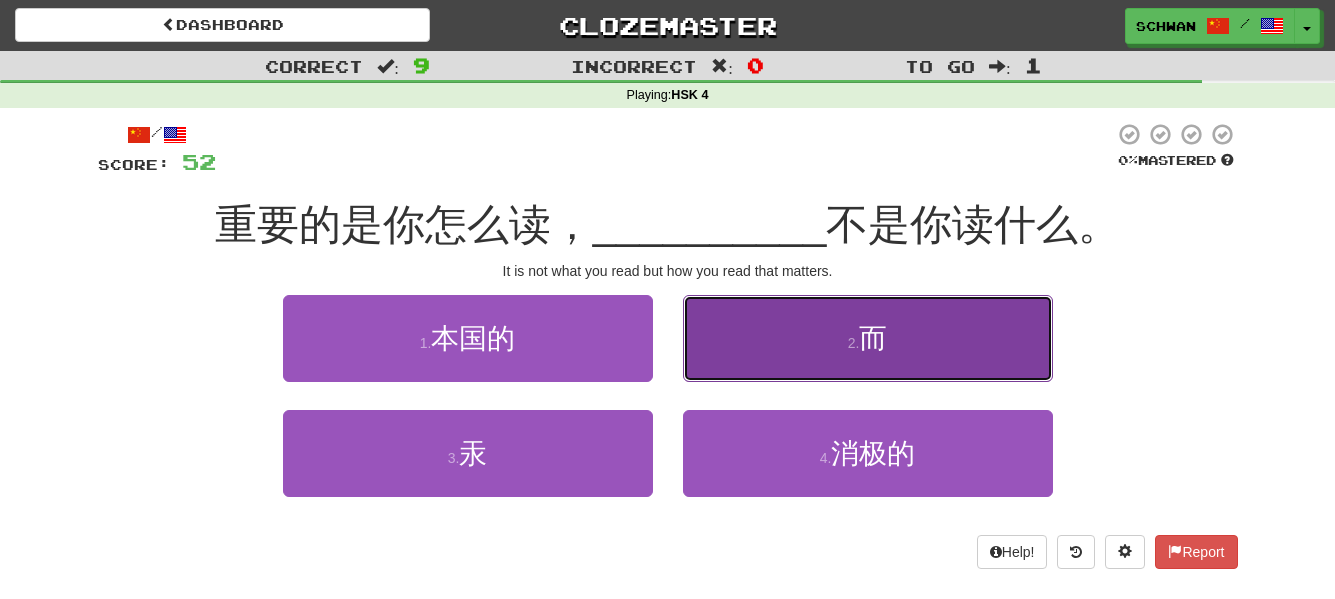 click on "而" at bounding box center [873, 338] 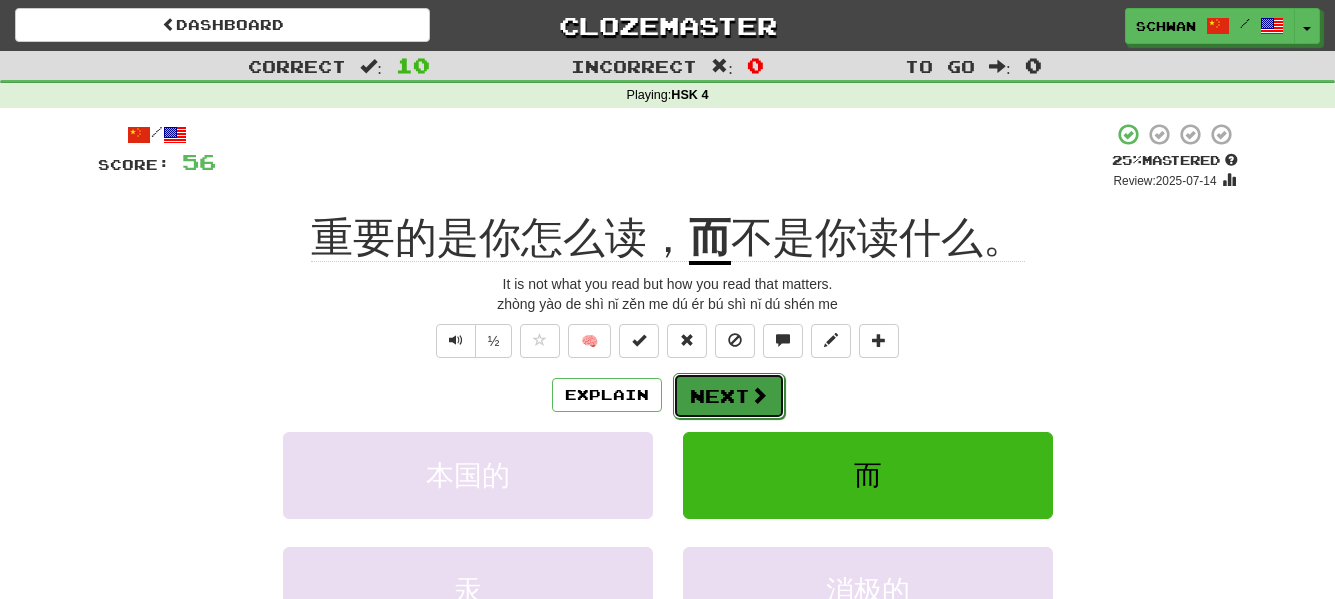 click on "Next" at bounding box center [729, 396] 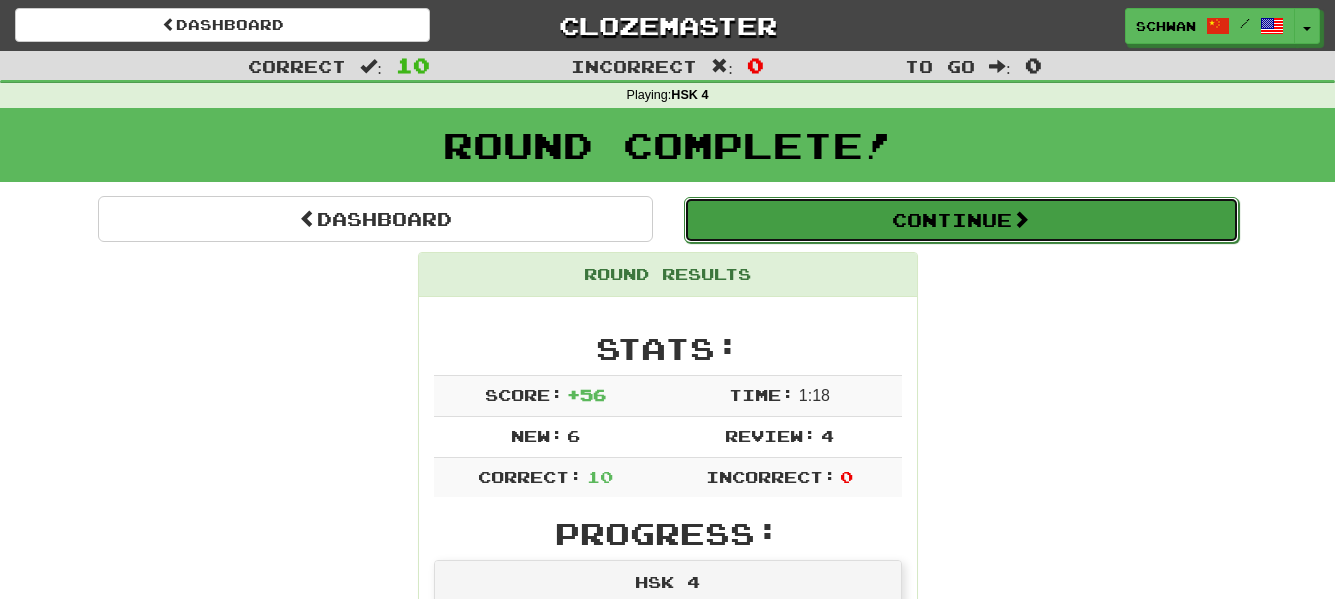 click on "Continue" at bounding box center (961, 220) 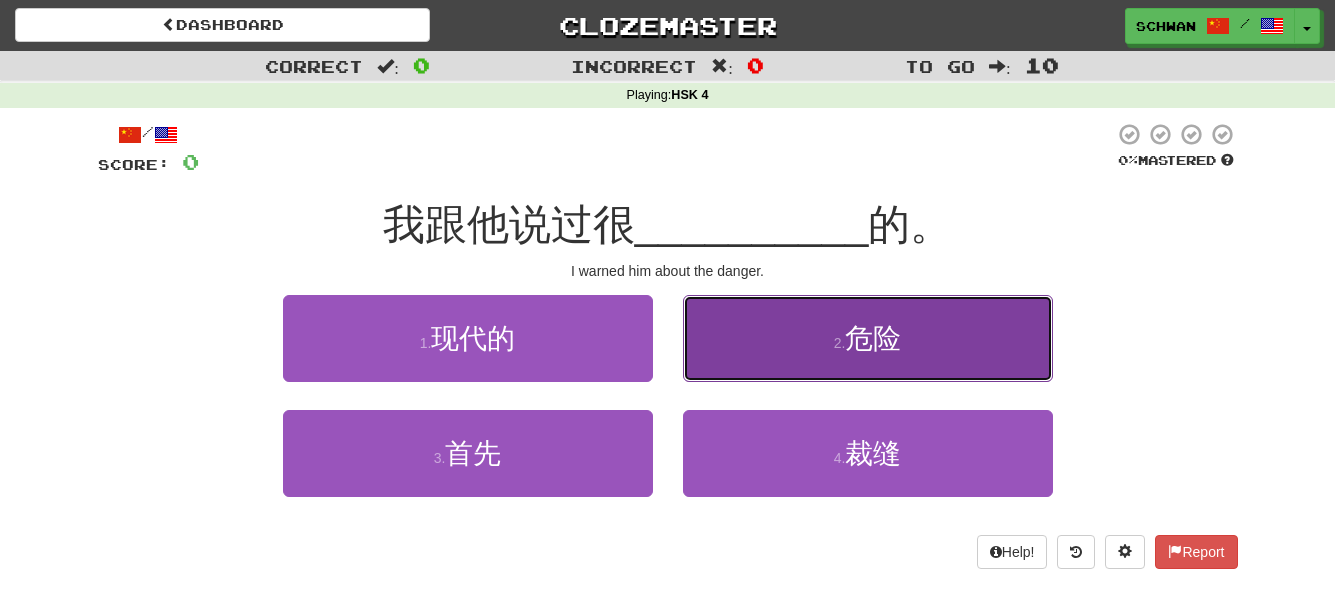 click on "2 .  危险" at bounding box center (868, 338) 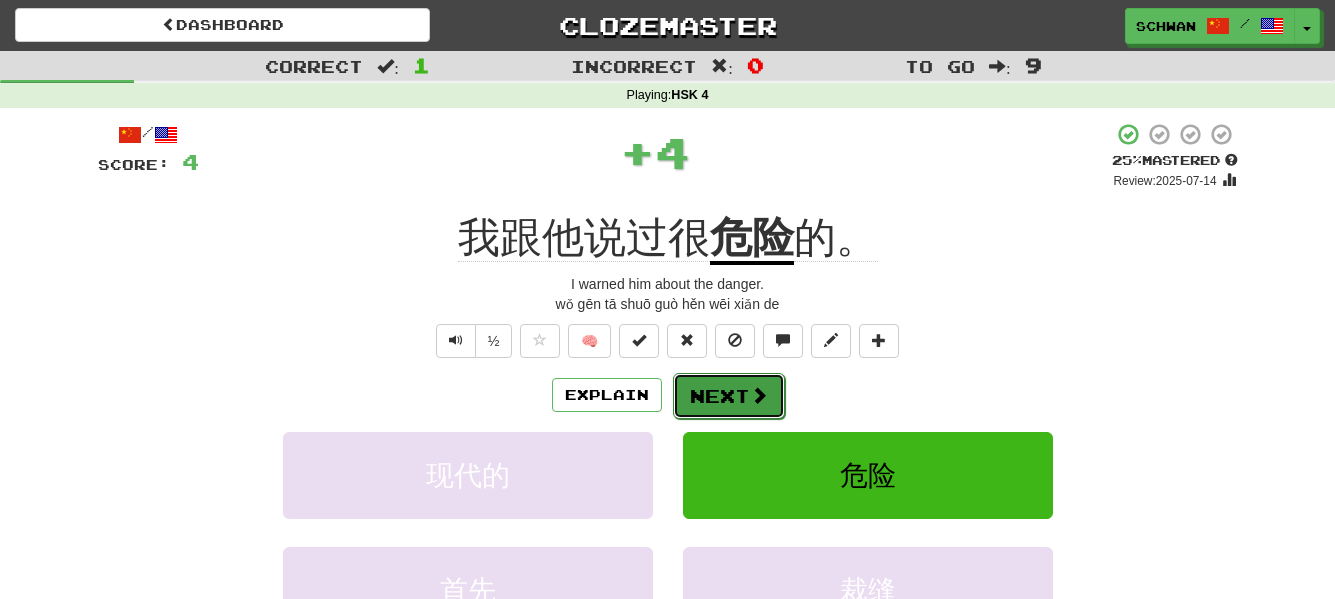 click on "Next" at bounding box center (729, 396) 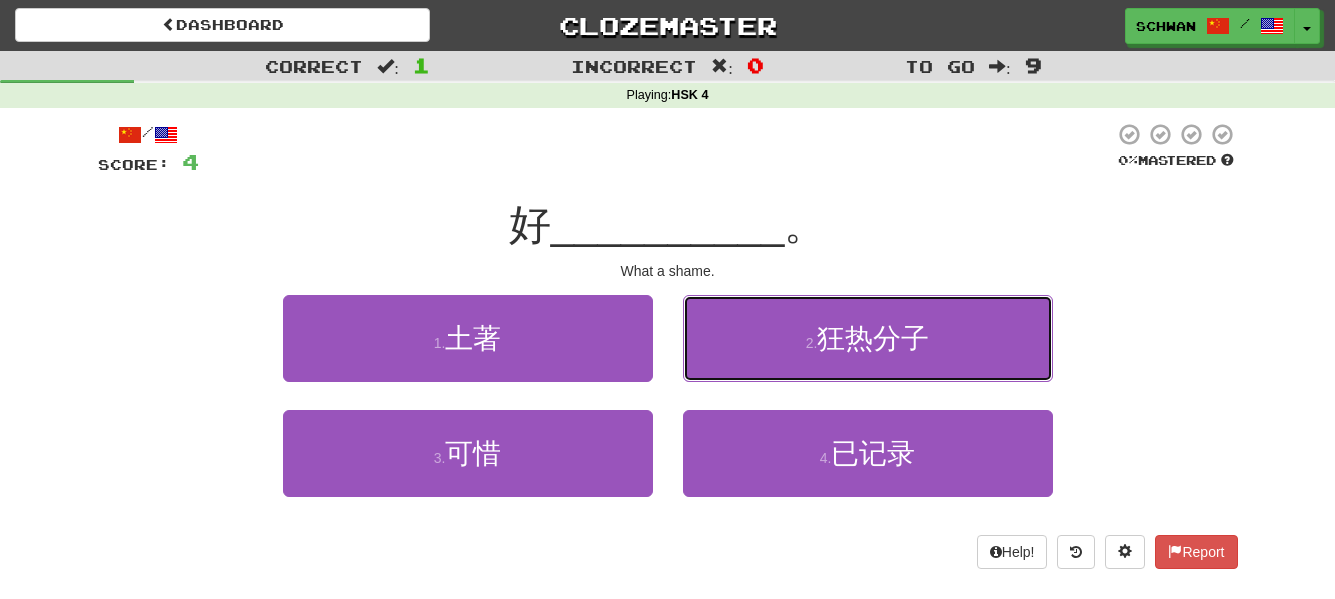 click on "2 .  狂热分子" at bounding box center [868, 338] 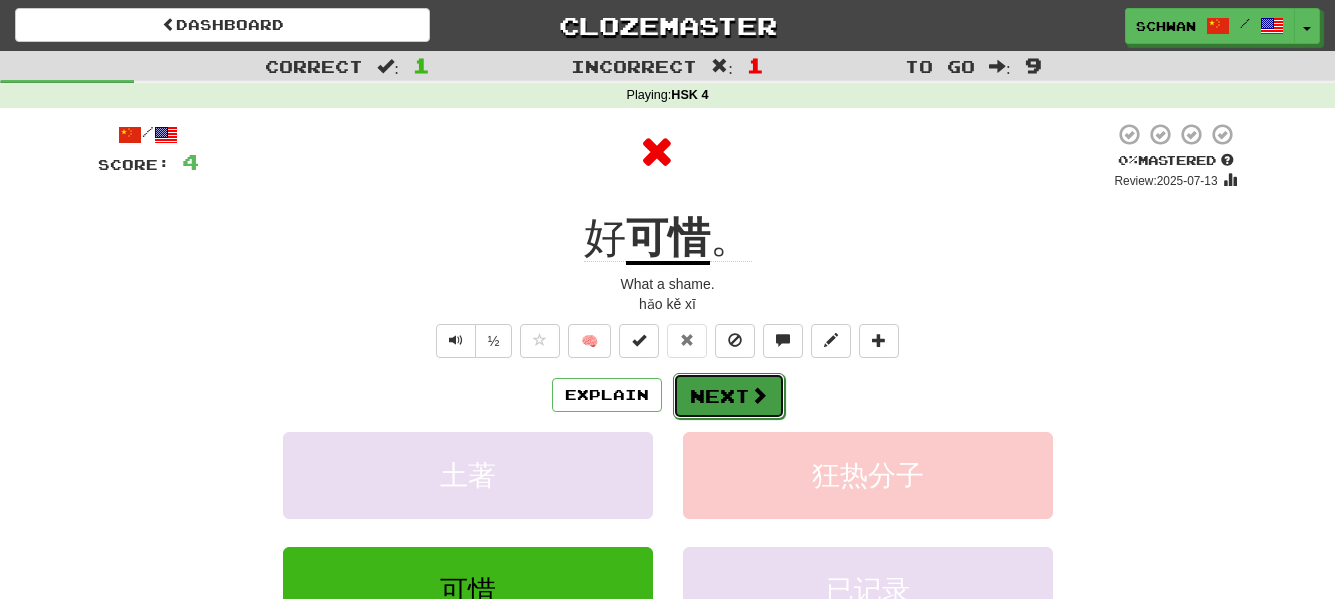 click on "Next" at bounding box center [729, 396] 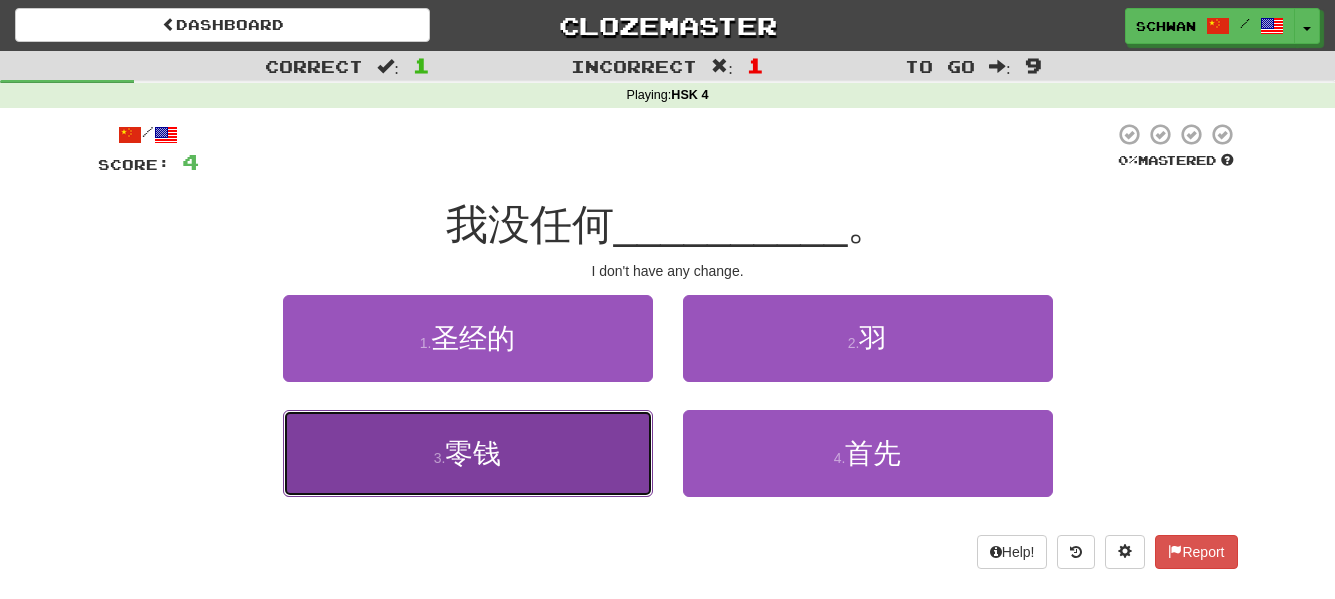 click on "3 .  零钱" at bounding box center [468, 453] 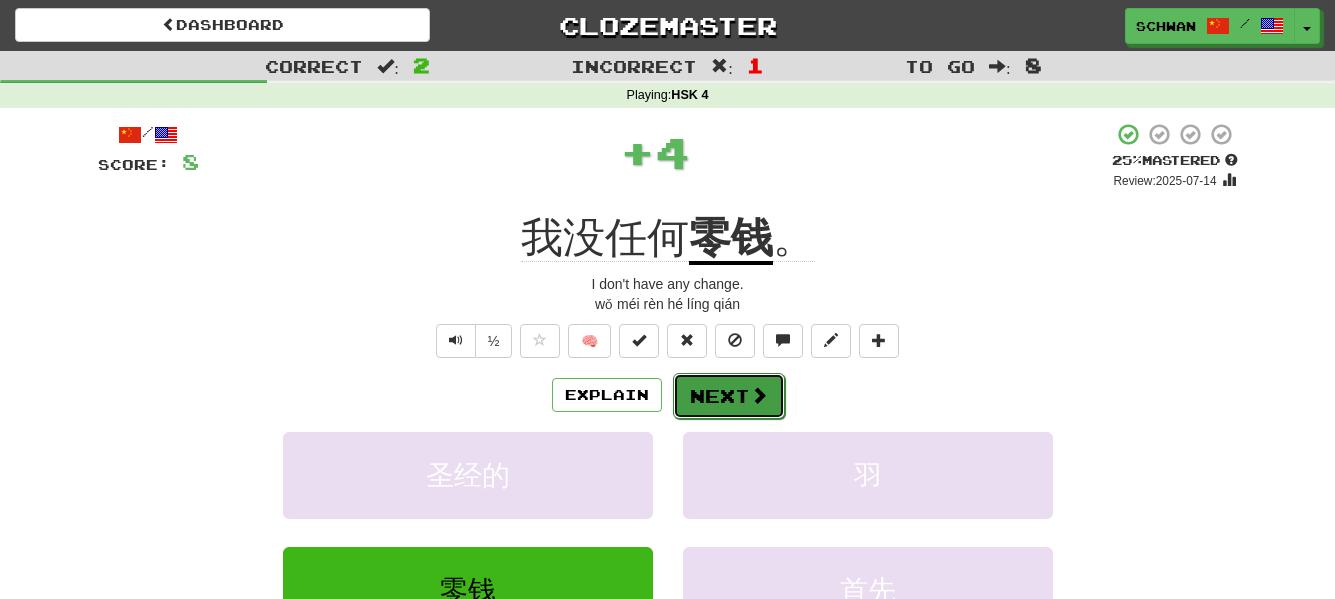 click on "Next" at bounding box center (729, 396) 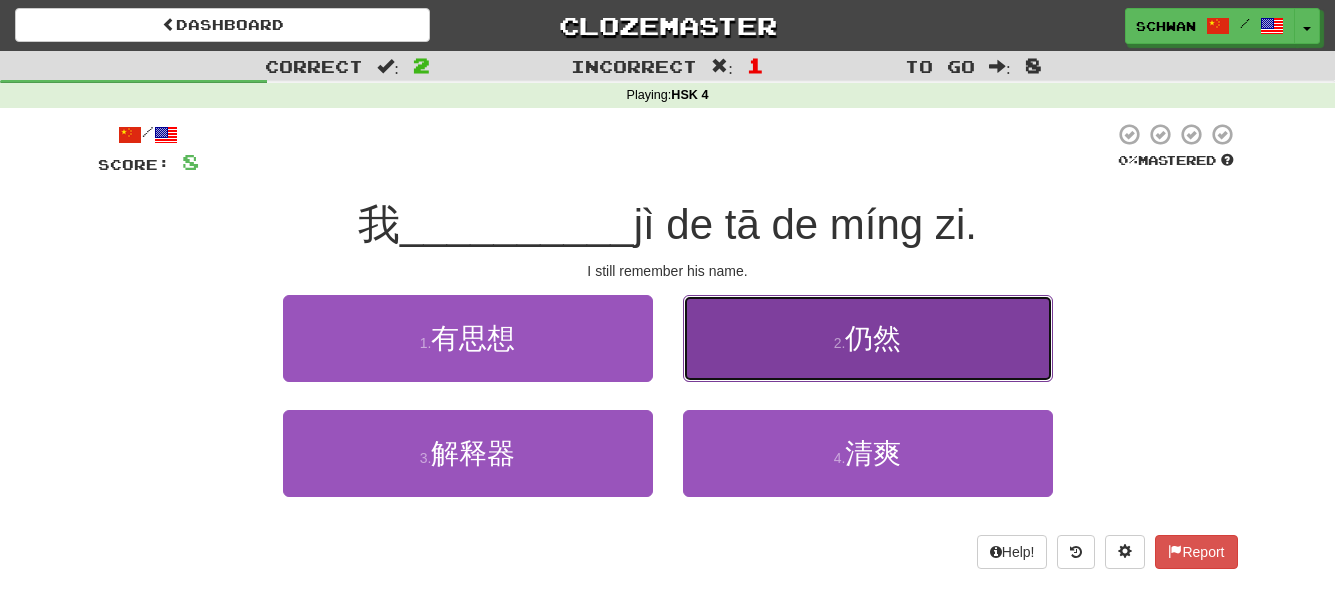 click on "2 .  仍然" at bounding box center (868, 338) 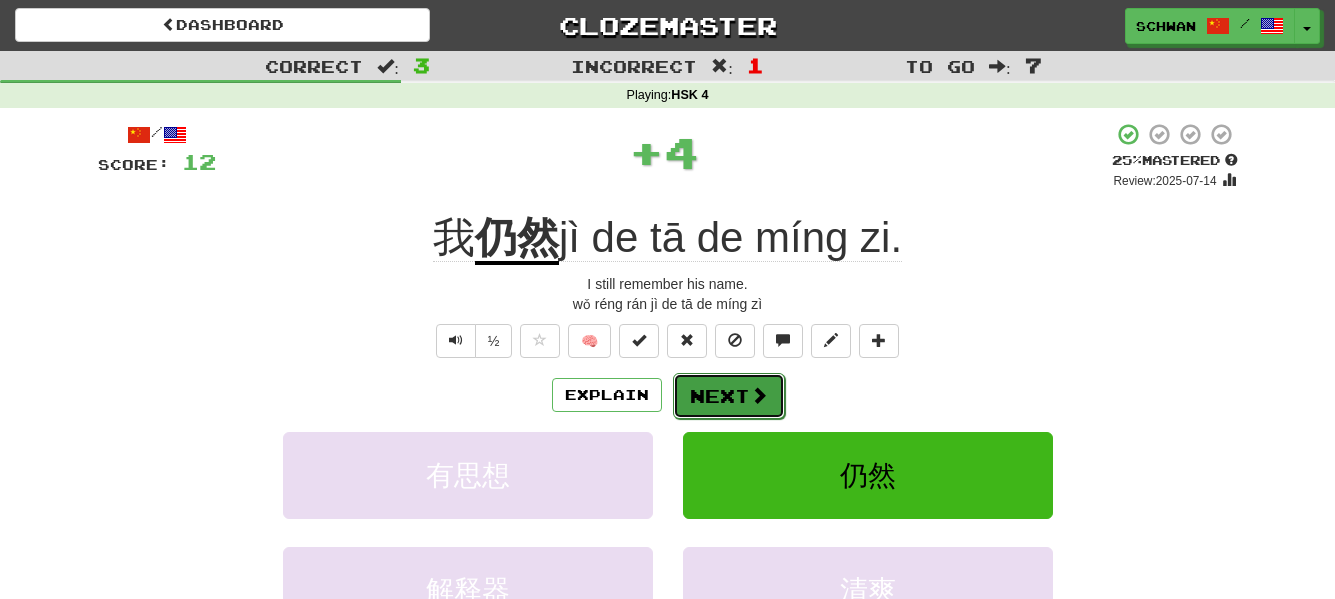 click at bounding box center [759, 395] 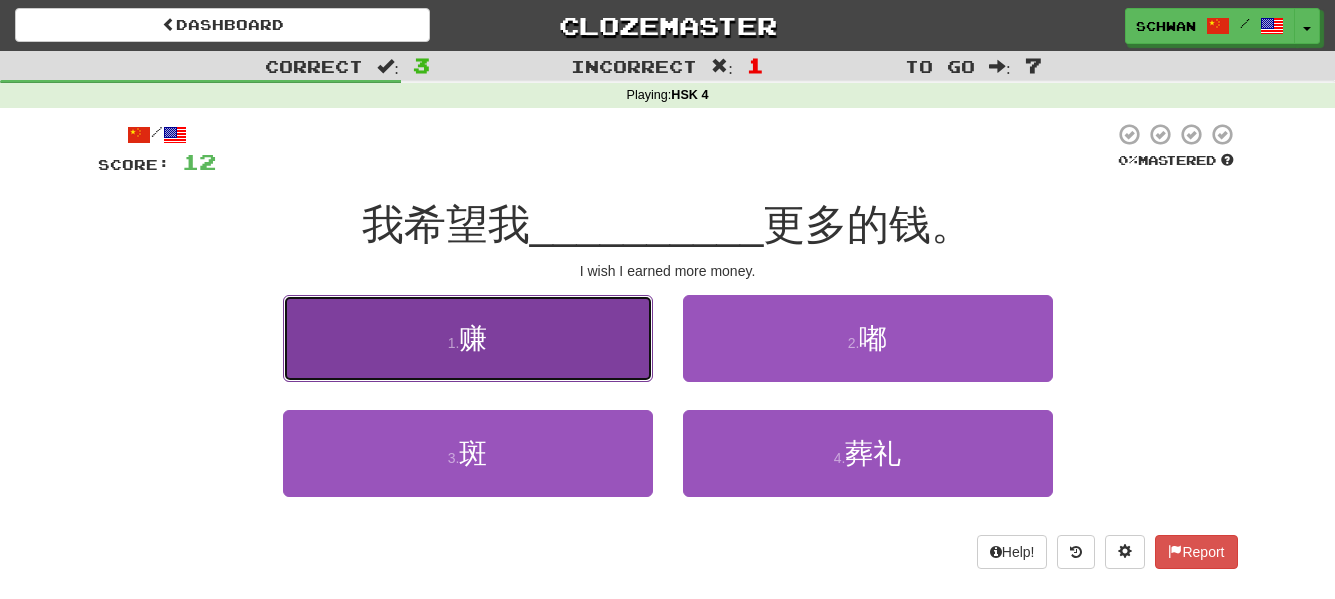 click on "1 .  赚" at bounding box center (468, 338) 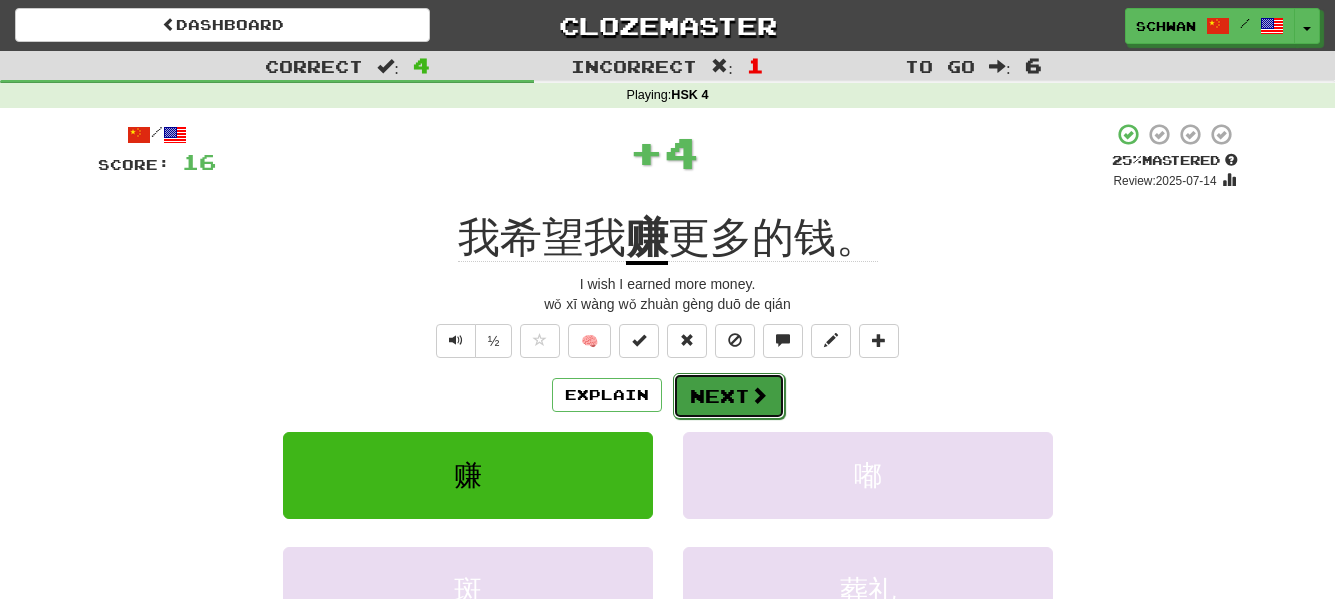 click on "Next" at bounding box center [729, 396] 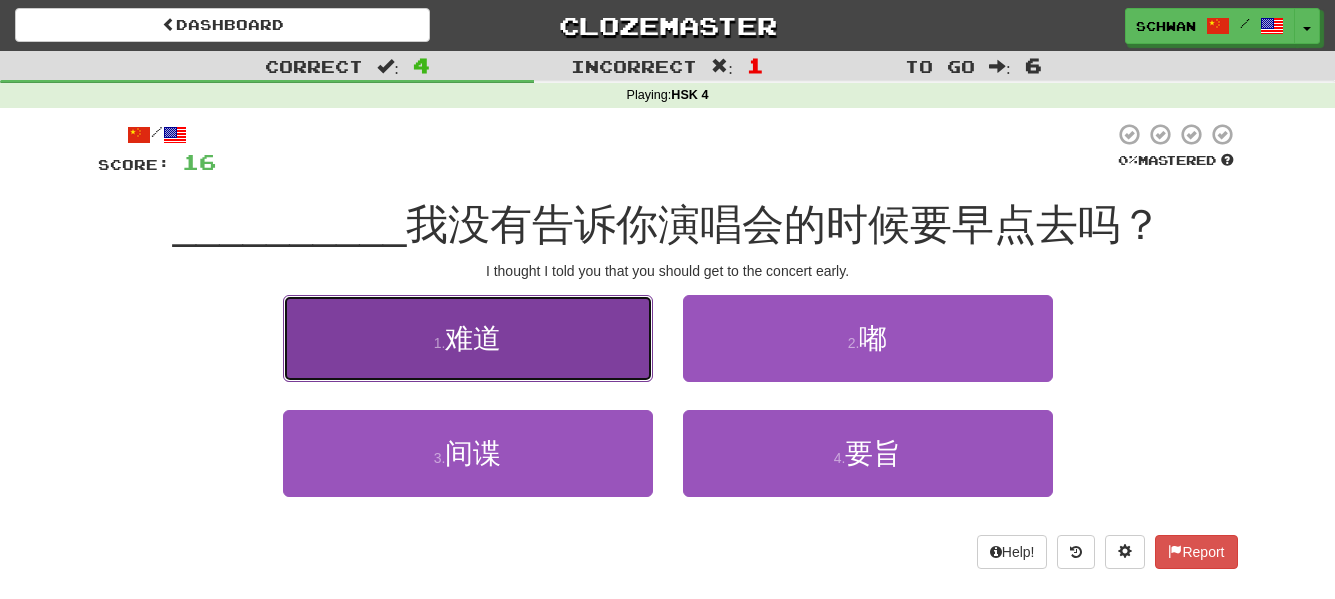 click on "1 .  难道" at bounding box center [468, 338] 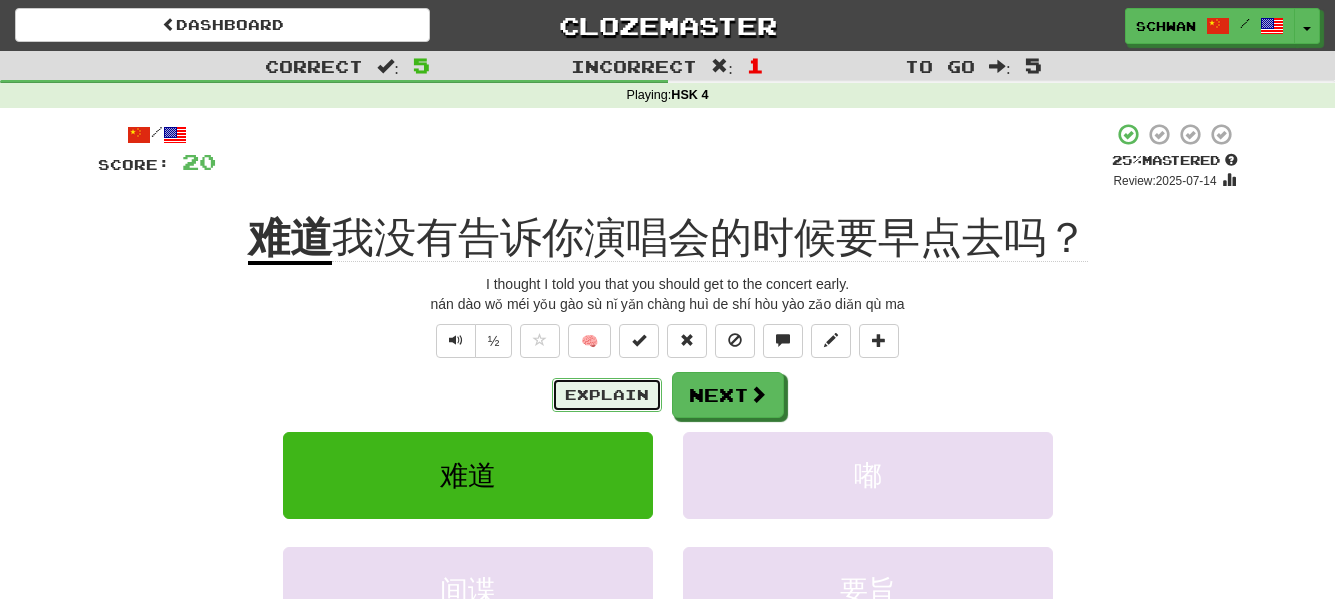 click on "Explain" at bounding box center [607, 395] 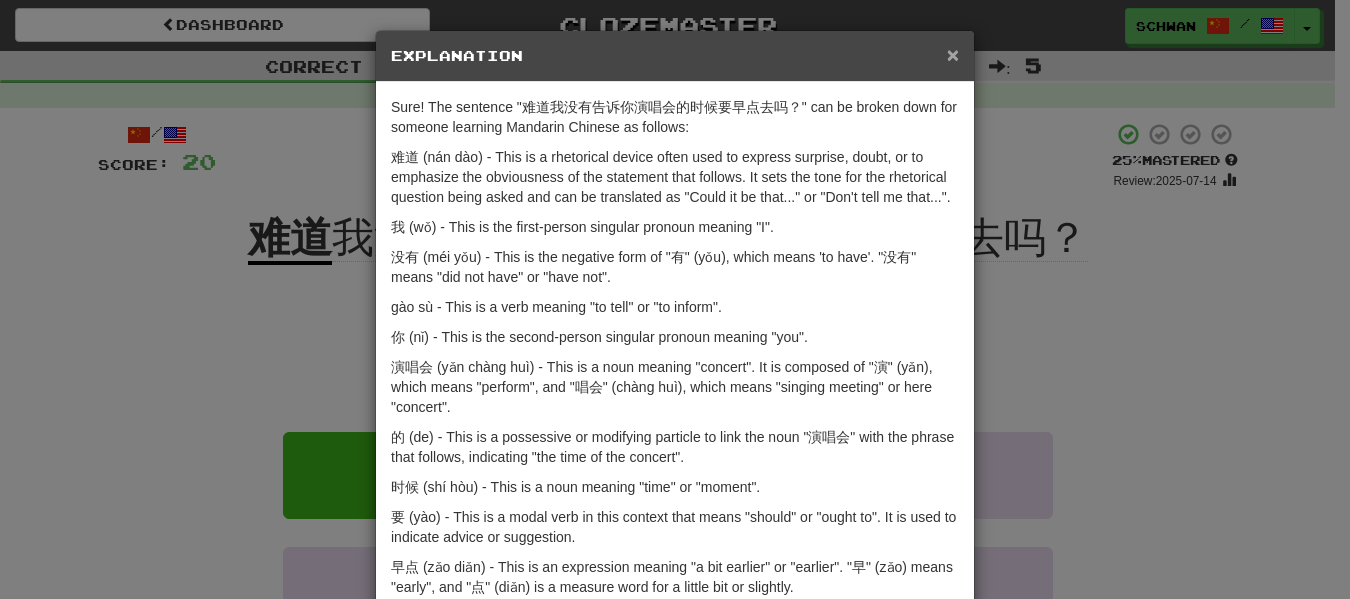 click on "×" at bounding box center [953, 54] 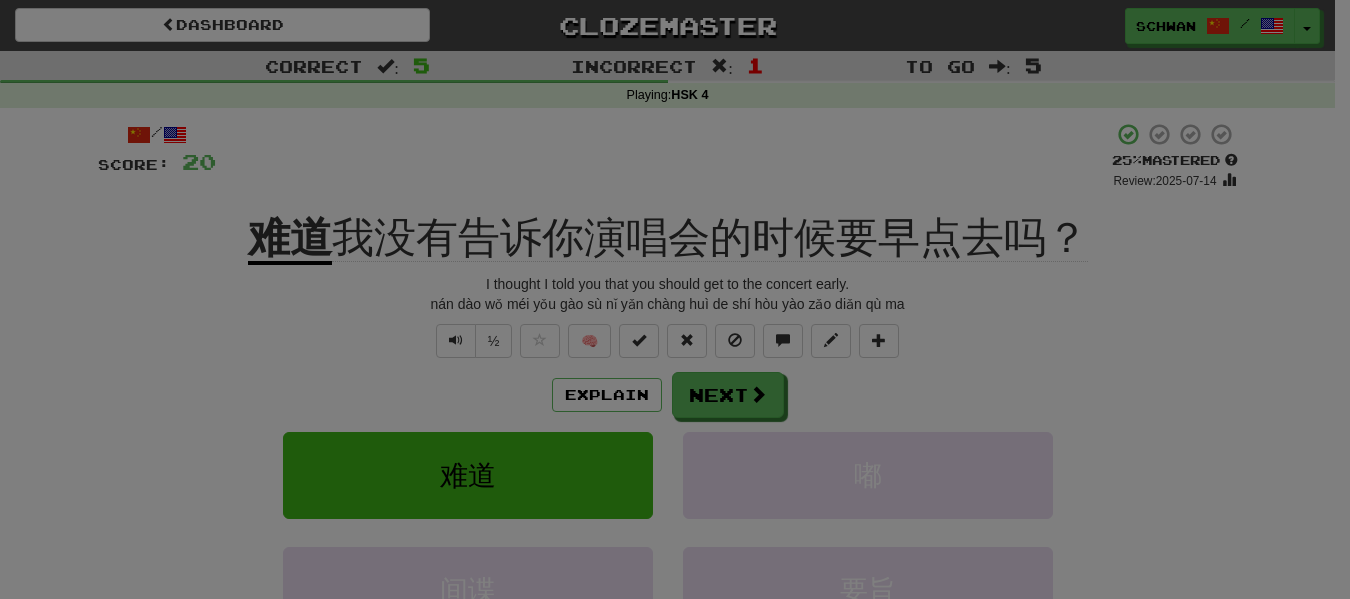 click on "Sure! The sentence "难道我没有告诉你演唱会的时候要早点去吗？" can be broken down for someone learning Mandarin Chinese as follows:
难道 (nán dào) - This is a rhetorical device often used to express surprise, doubt, or to emphasize the obviousness of the statement that follows. It sets the tone for the rhetorical question being asked and can be translated as "Could it be that..." or "Don't tell me that...".
我 (wǒ) - This is the first-person singular pronoun meaning "I".
没有 (méi yǒu) - This is the negative form of "有" (yǒu), which means 'to have'. "没有" means "did not have" or "have not".
告诉 (gào sù) - This is a verb meaning "to tell" or "to inform".
你 (nǐ) - This is the second-person singular pronoun meaning "you".
演唱会 (yǎn chàng huì) - This is a noun meaning "concert". It is composed of "演" (yǎn), which means "perform", and "唱会" (chàng huì), which means "singing meeting" or here "concert"." at bounding box center [675, 240] 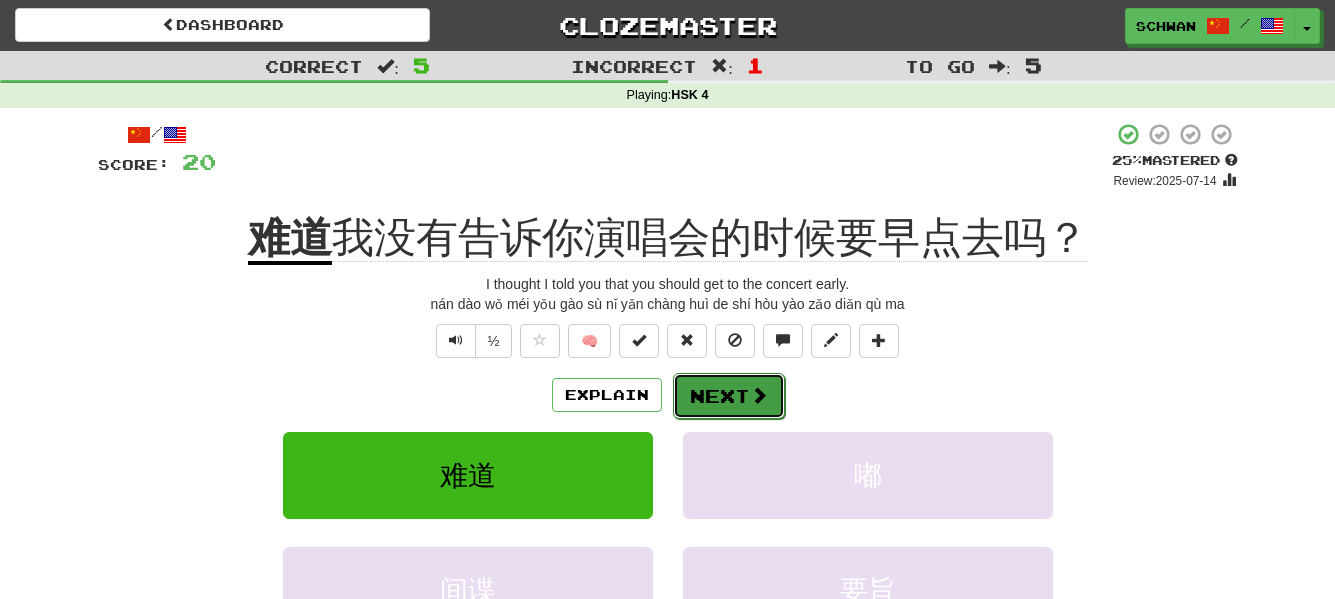 click on "Next" at bounding box center [729, 396] 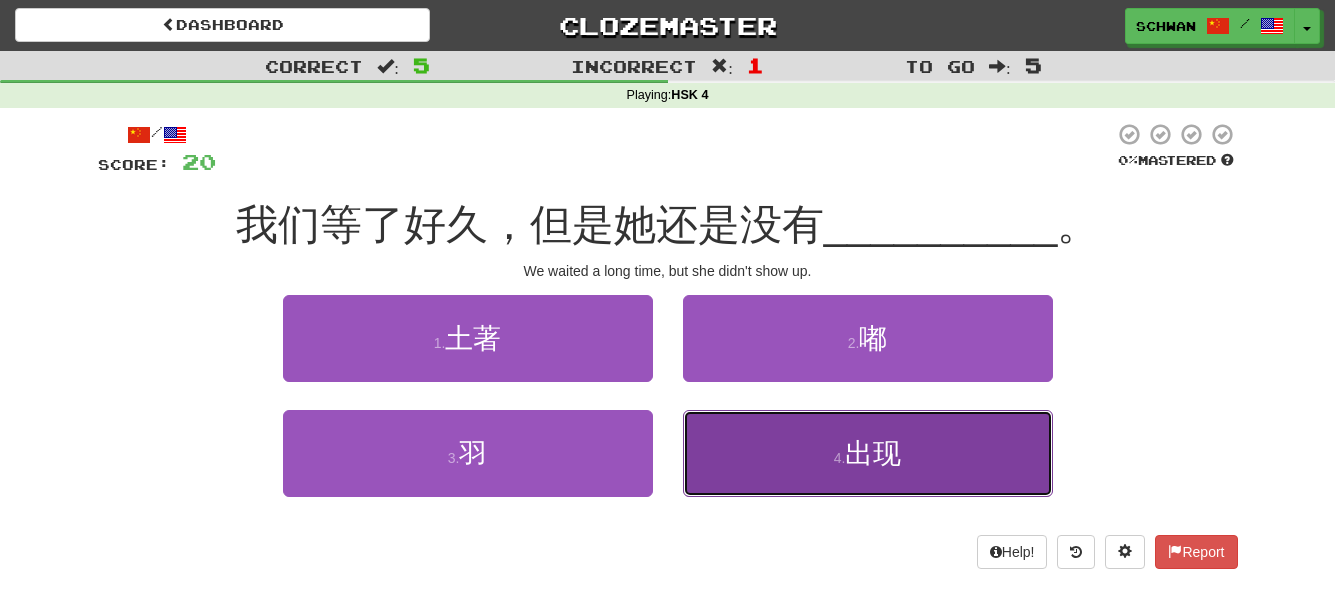 click on "出现" at bounding box center (873, 453) 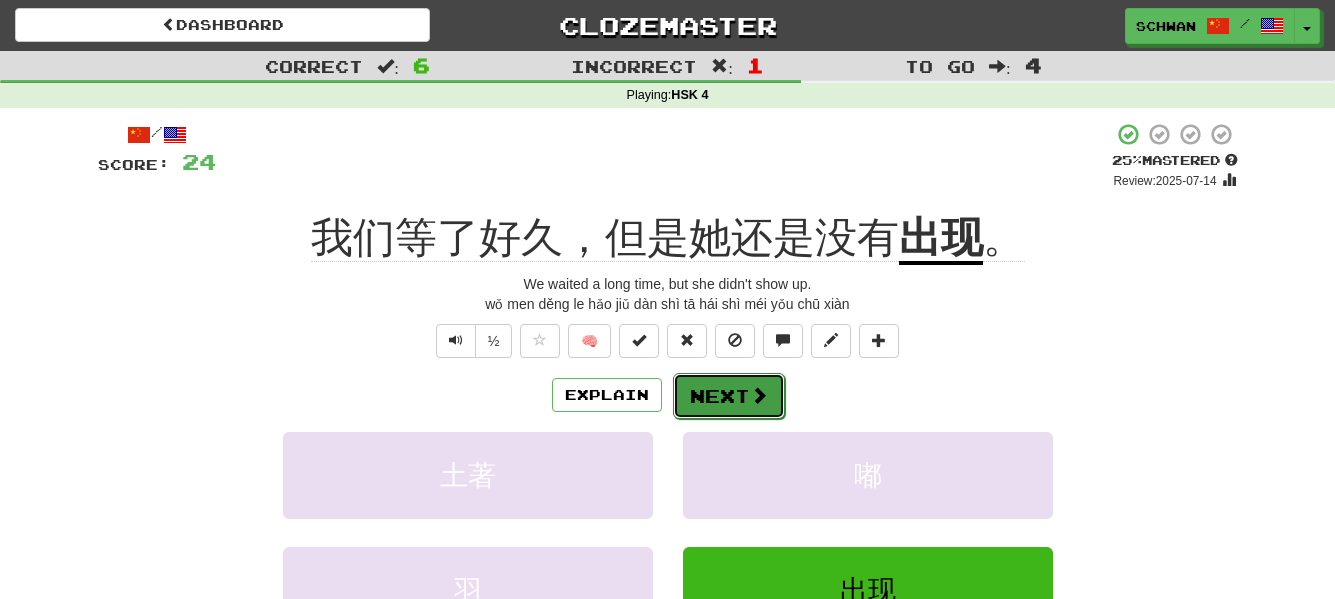 click on "Next" at bounding box center [729, 396] 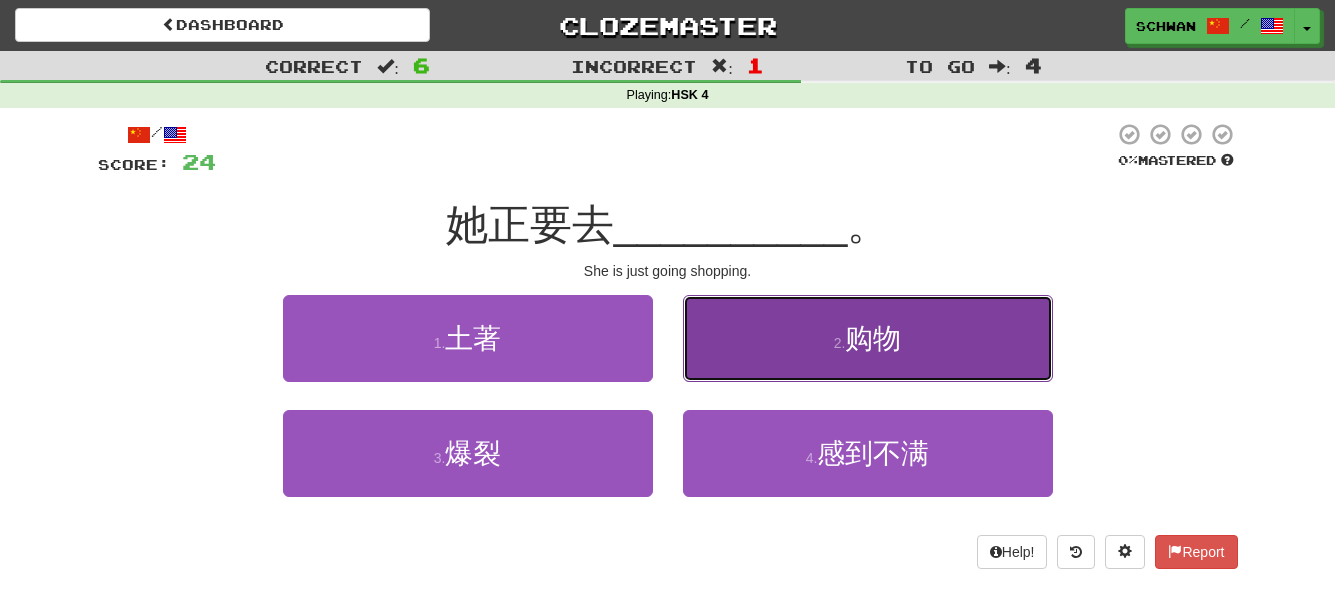 click on "2 .  购物" at bounding box center [868, 338] 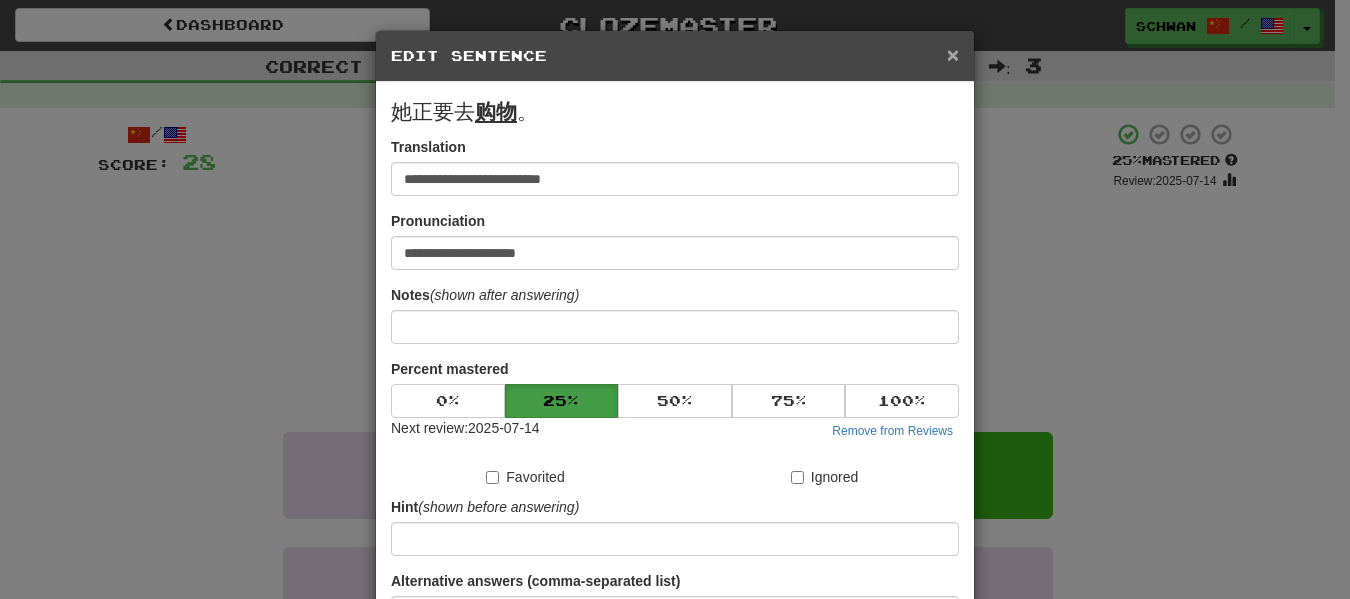click on "×" at bounding box center (953, 54) 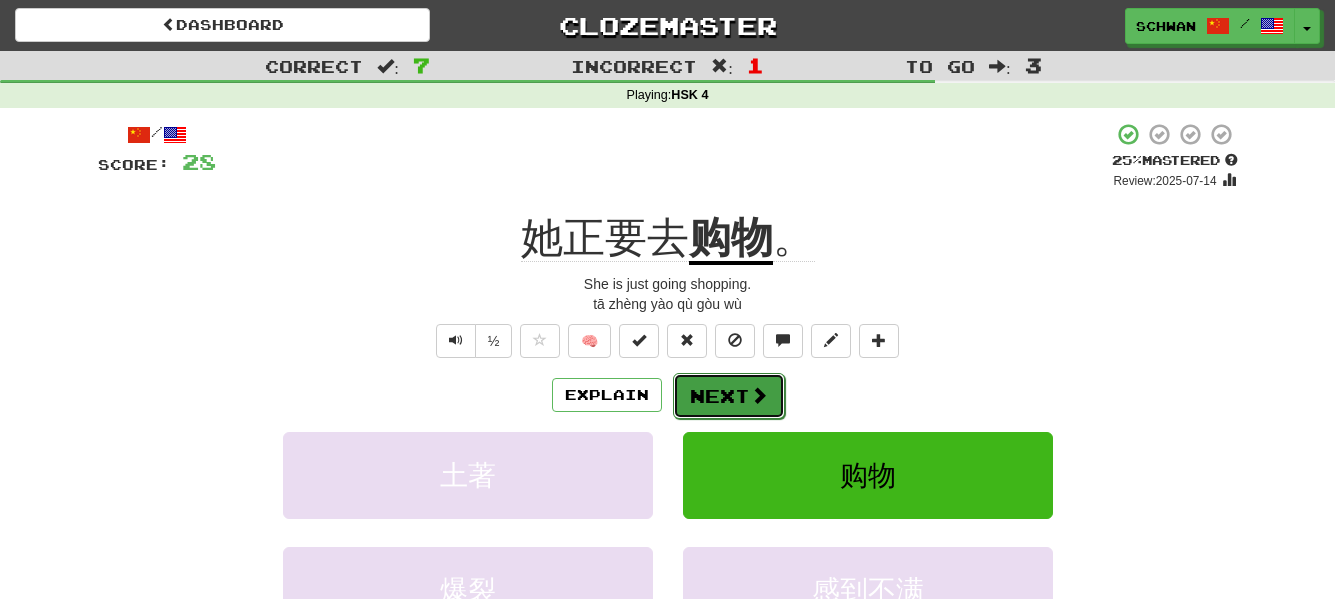 click on "Next" at bounding box center [729, 396] 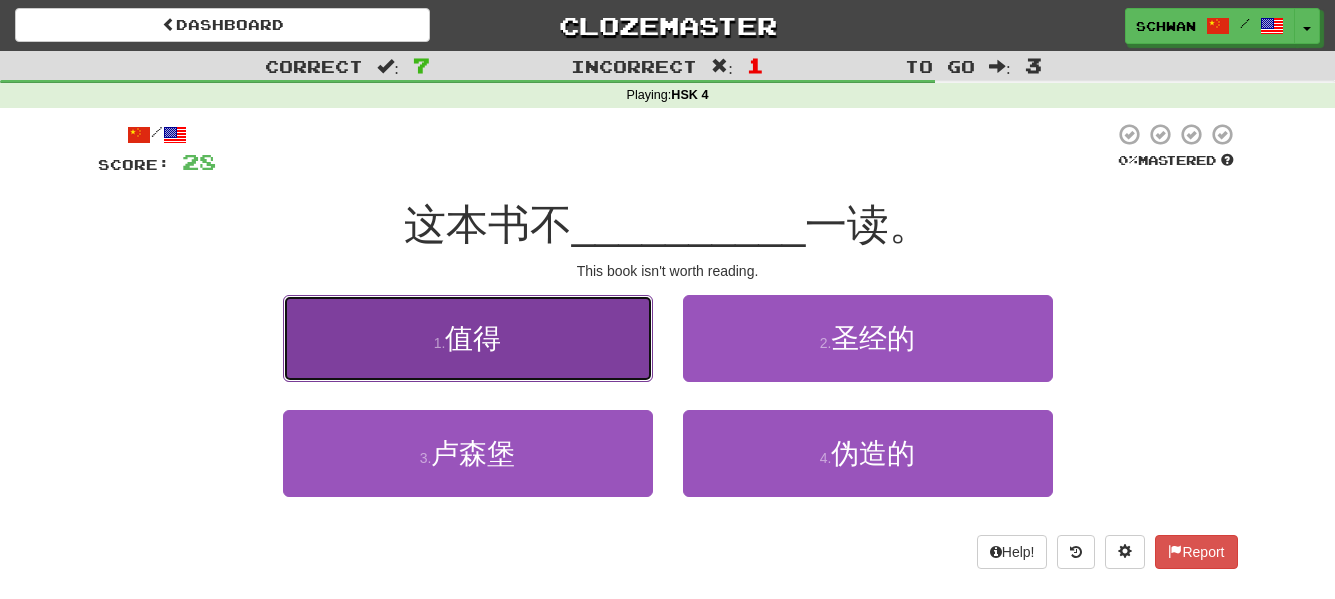 click on "1 .  值得" at bounding box center [468, 338] 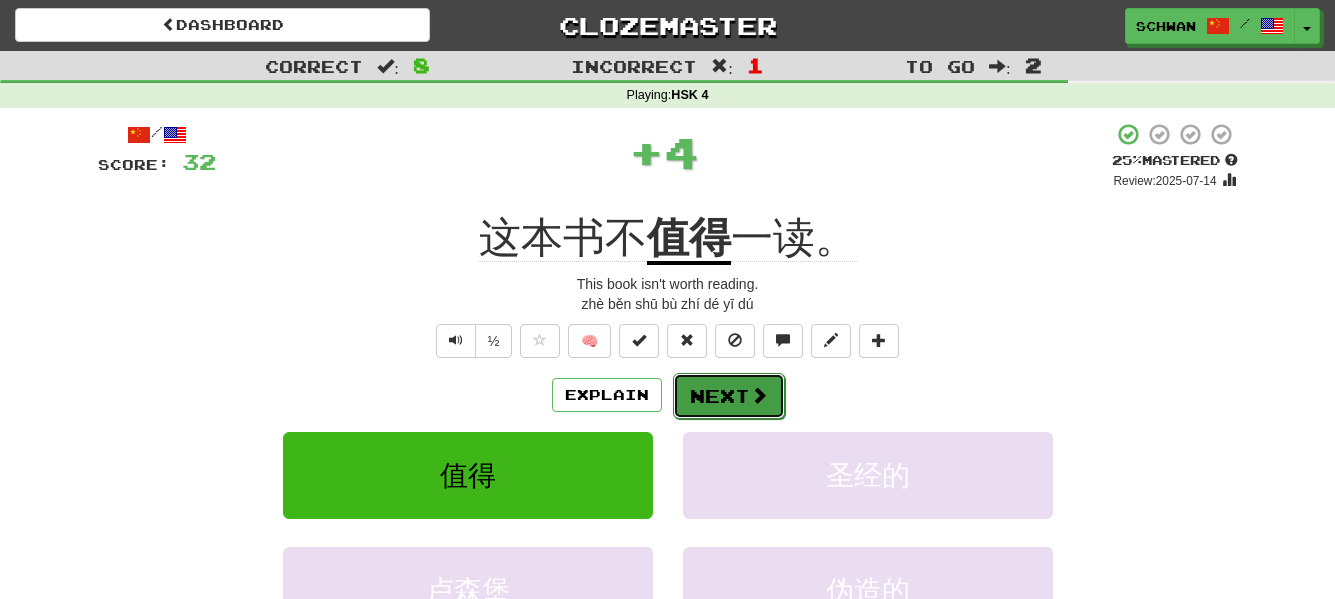 click on "Next" at bounding box center (729, 396) 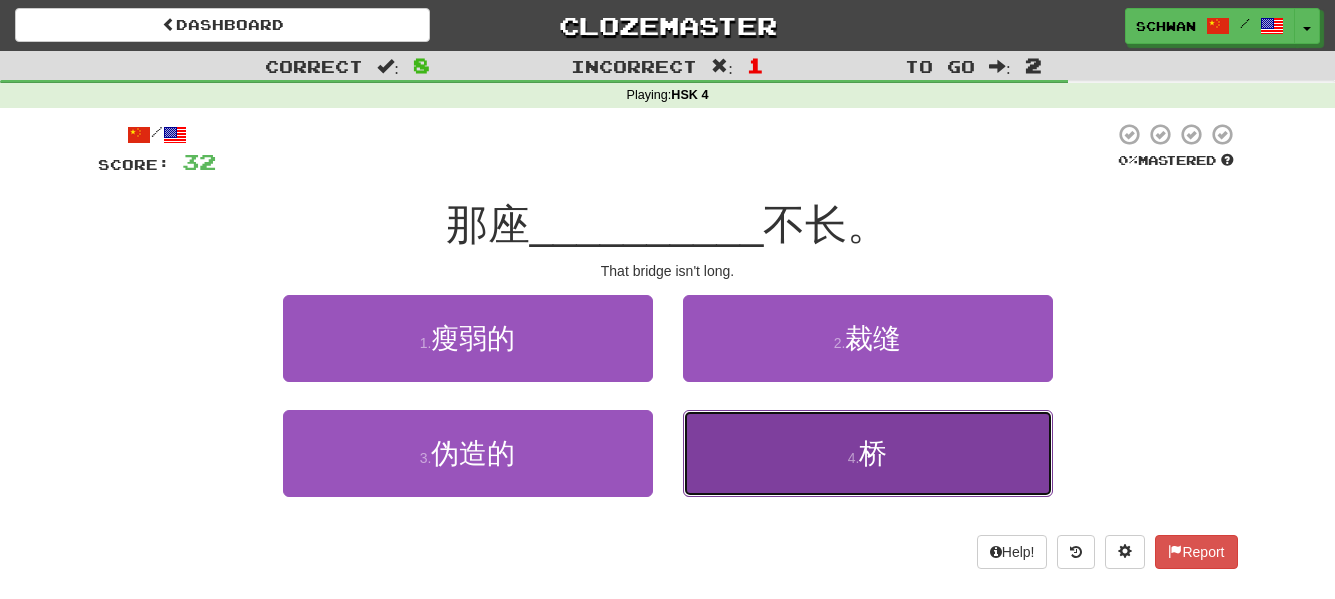 click on "4 ." at bounding box center [854, 458] 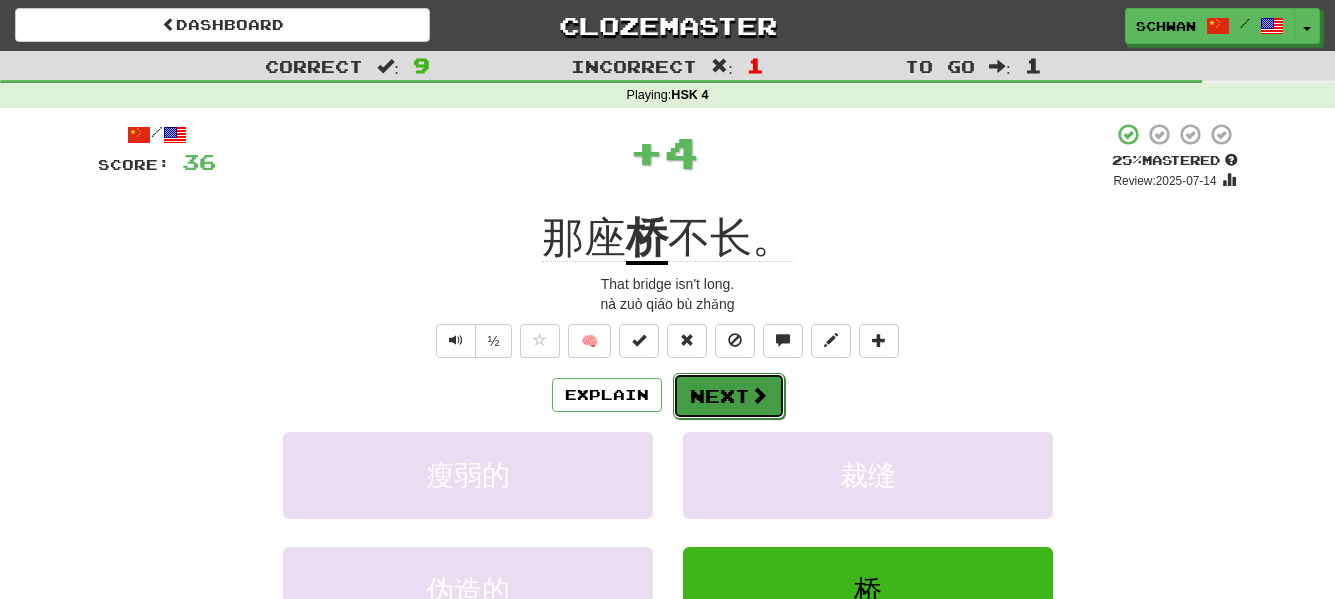 click on "Next" at bounding box center [729, 396] 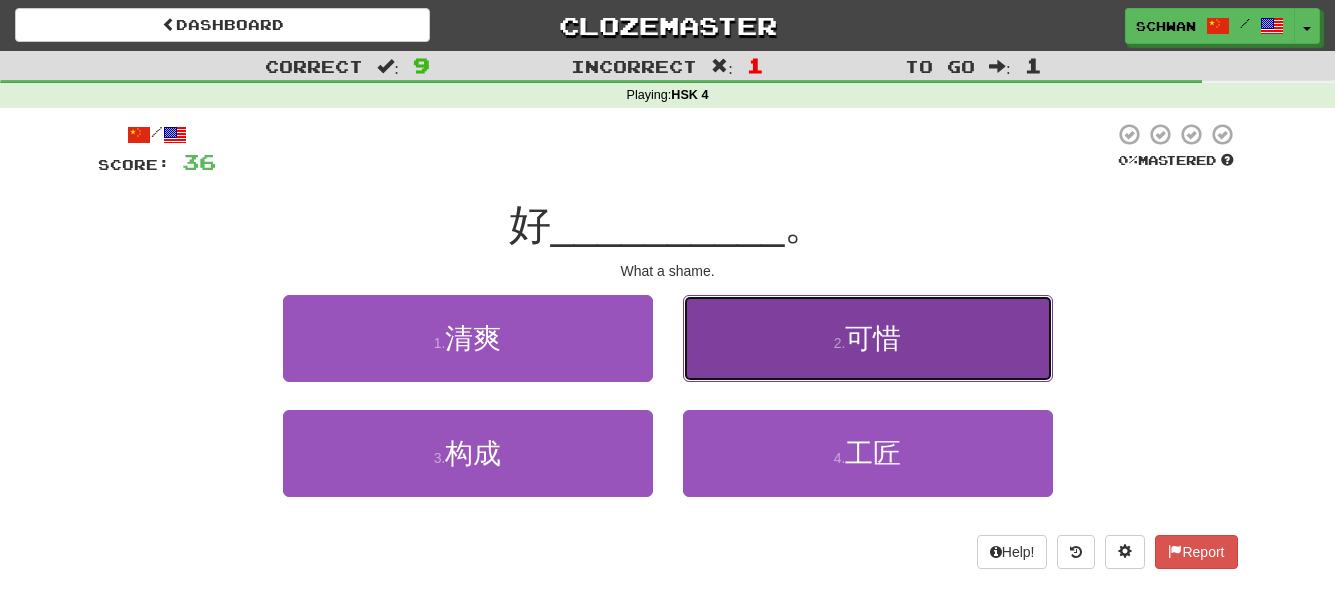 click on "2 .  可惜" at bounding box center (868, 338) 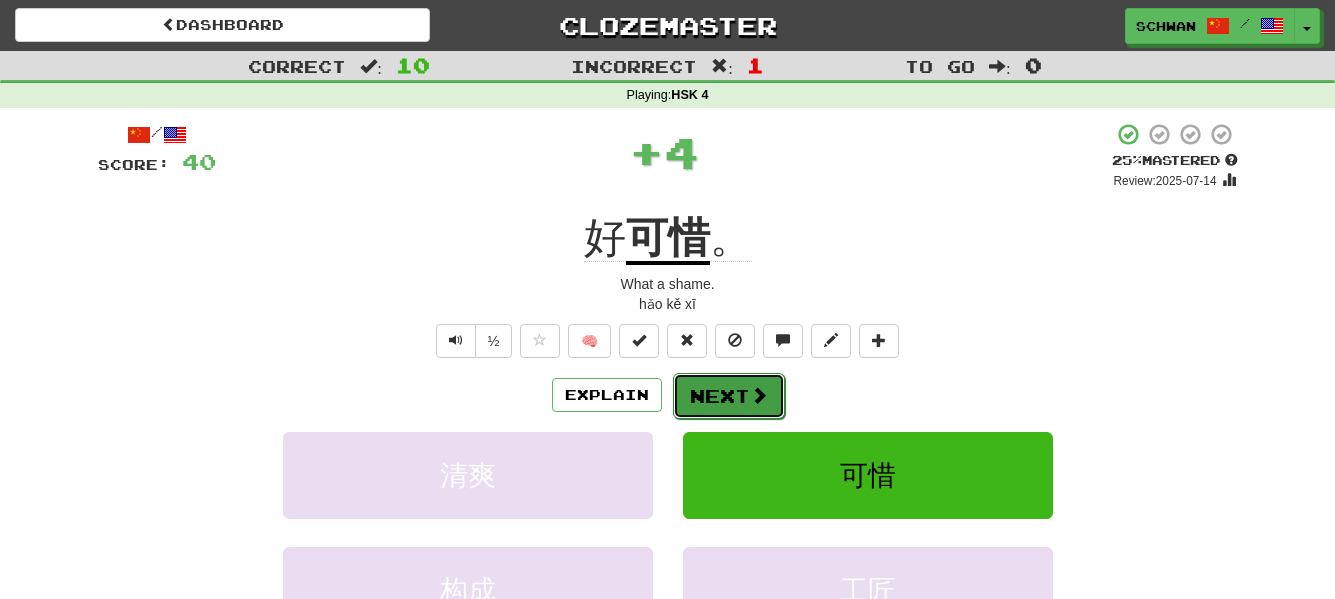 click on "Next" at bounding box center [729, 396] 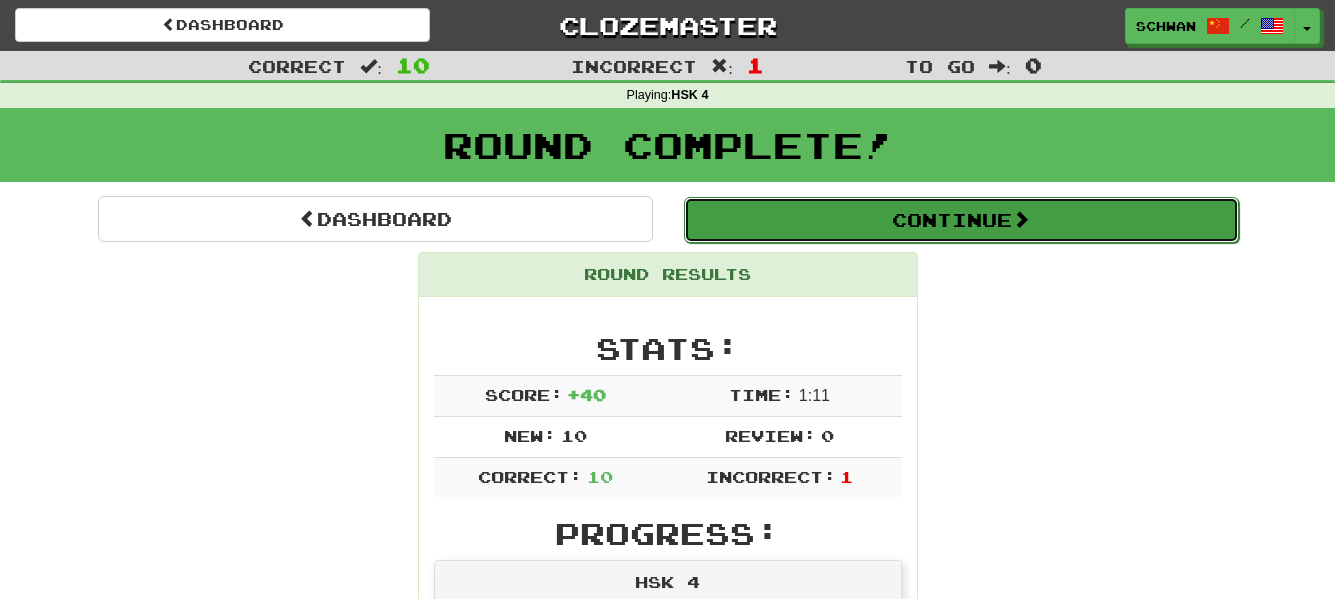 click on "Continue" at bounding box center (961, 220) 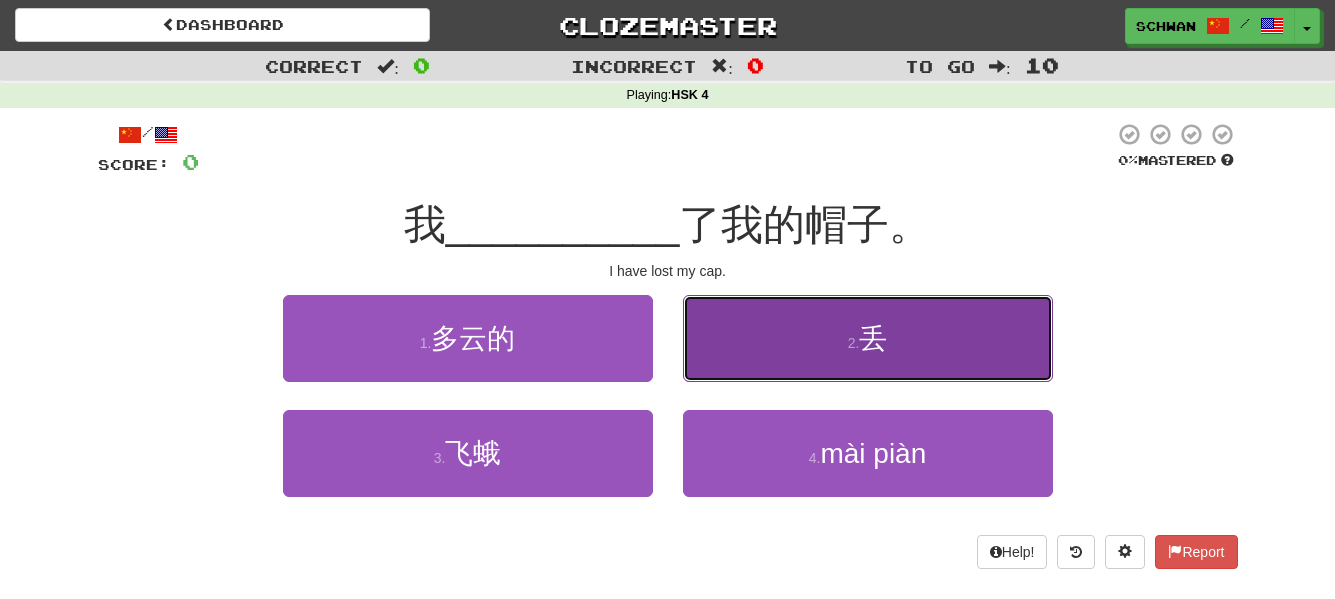 click on "2 .  丢" at bounding box center [868, 338] 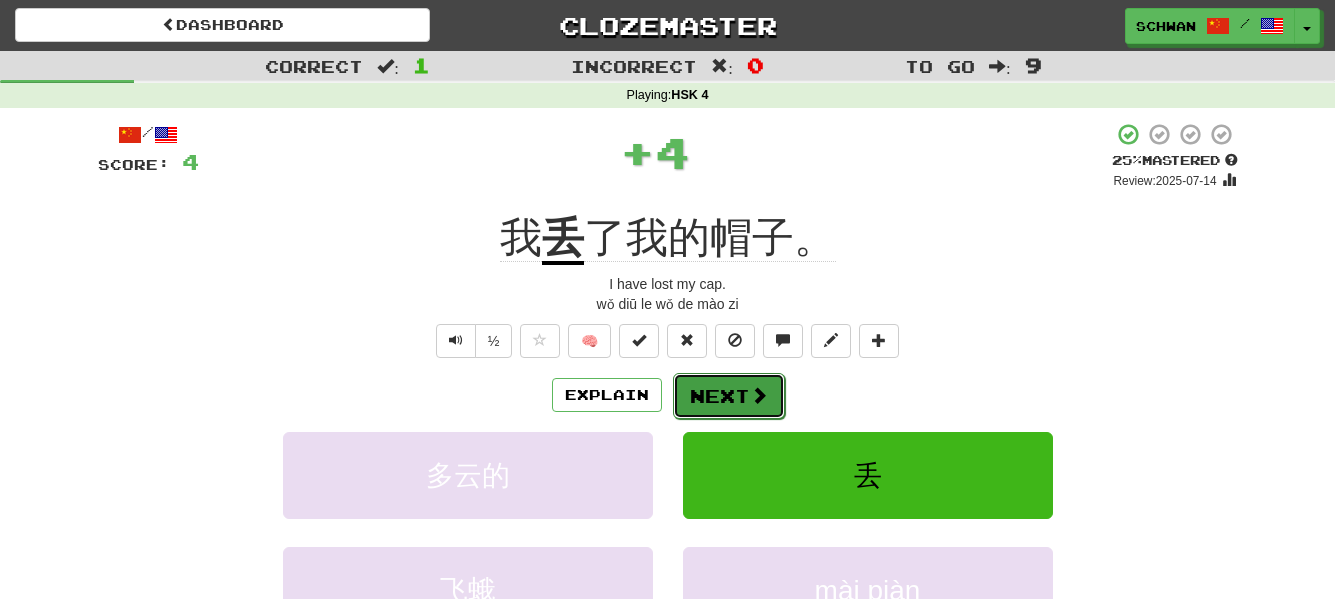 click on "Next" at bounding box center (729, 396) 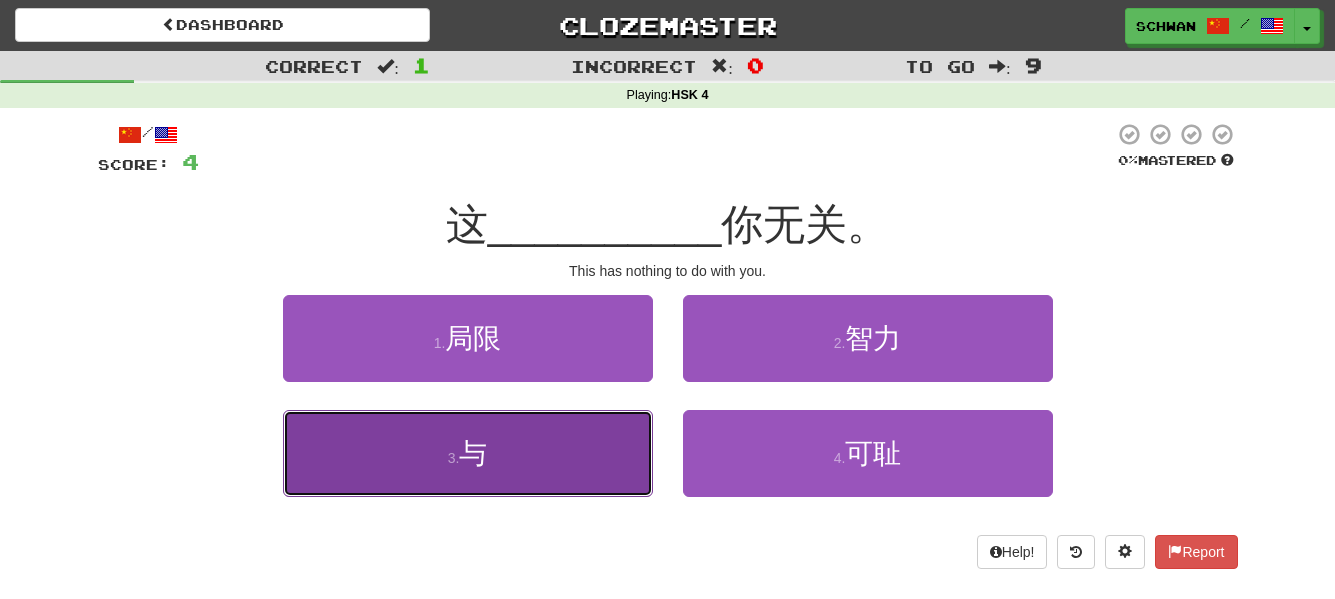 click on "3 .  与" at bounding box center (468, 453) 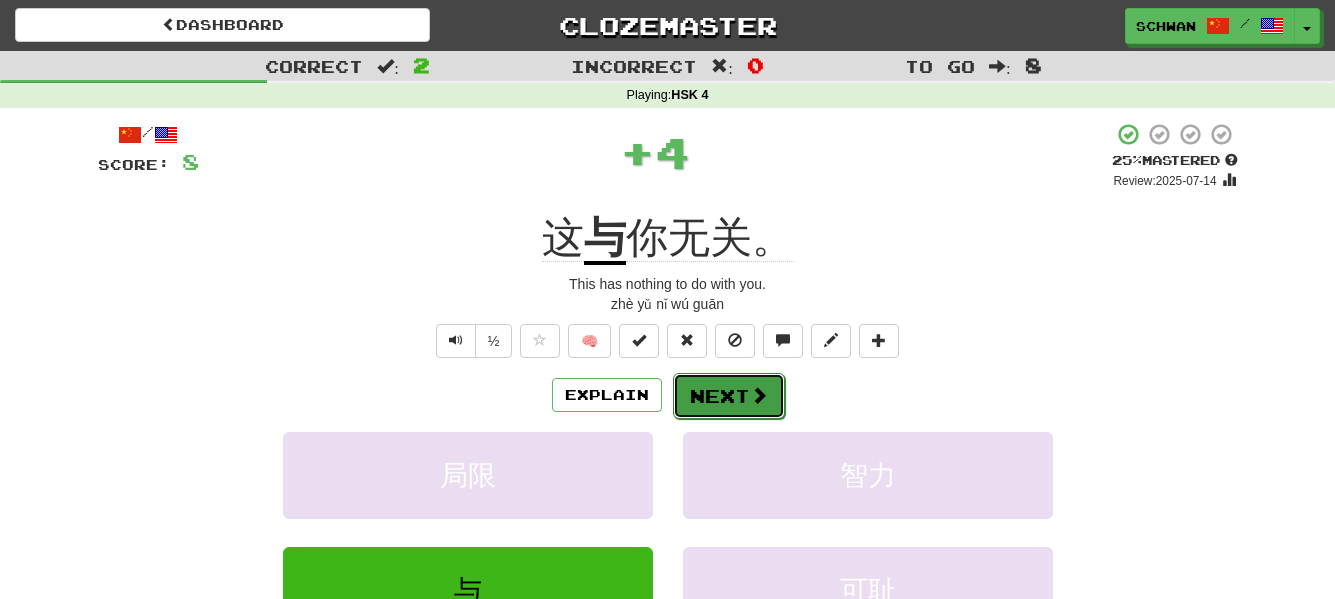 click on "Next" at bounding box center [729, 396] 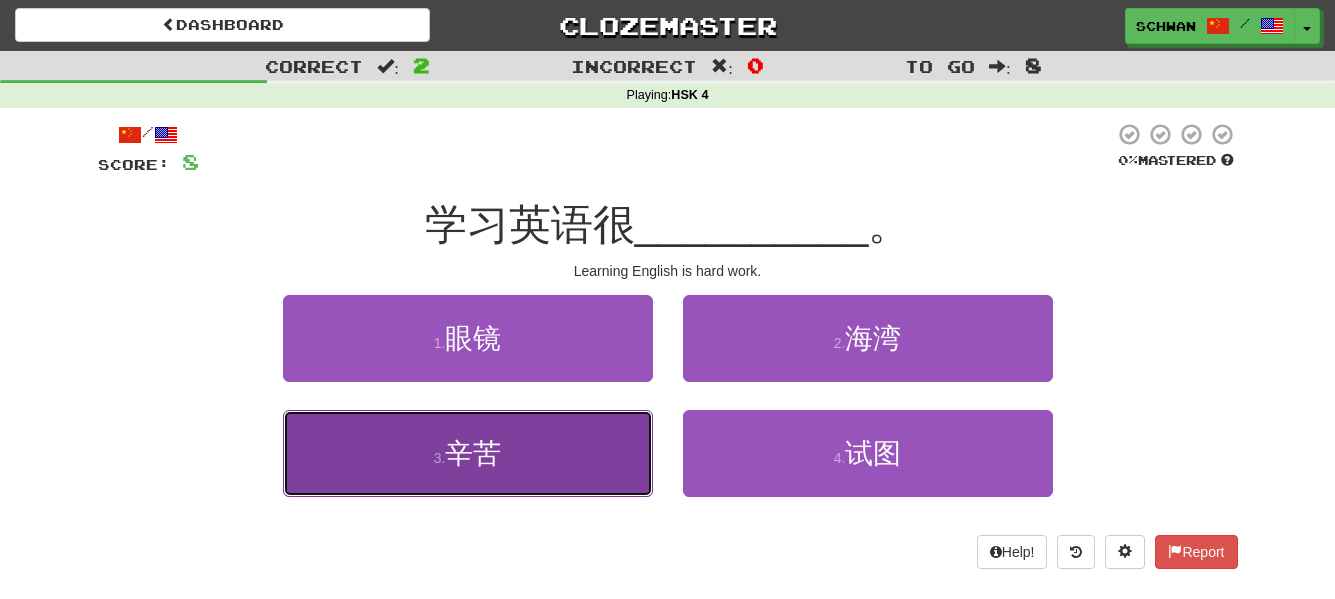 click on "3 .  辛苦" at bounding box center (468, 453) 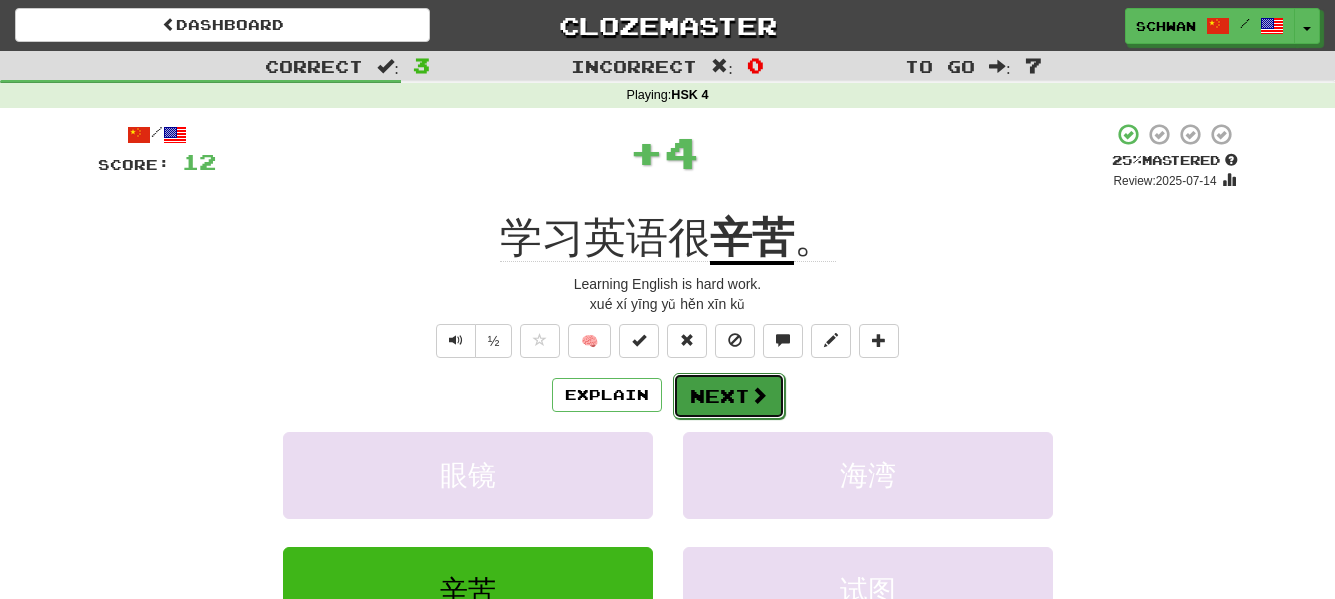 click on "Next" at bounding box center [729, 396] 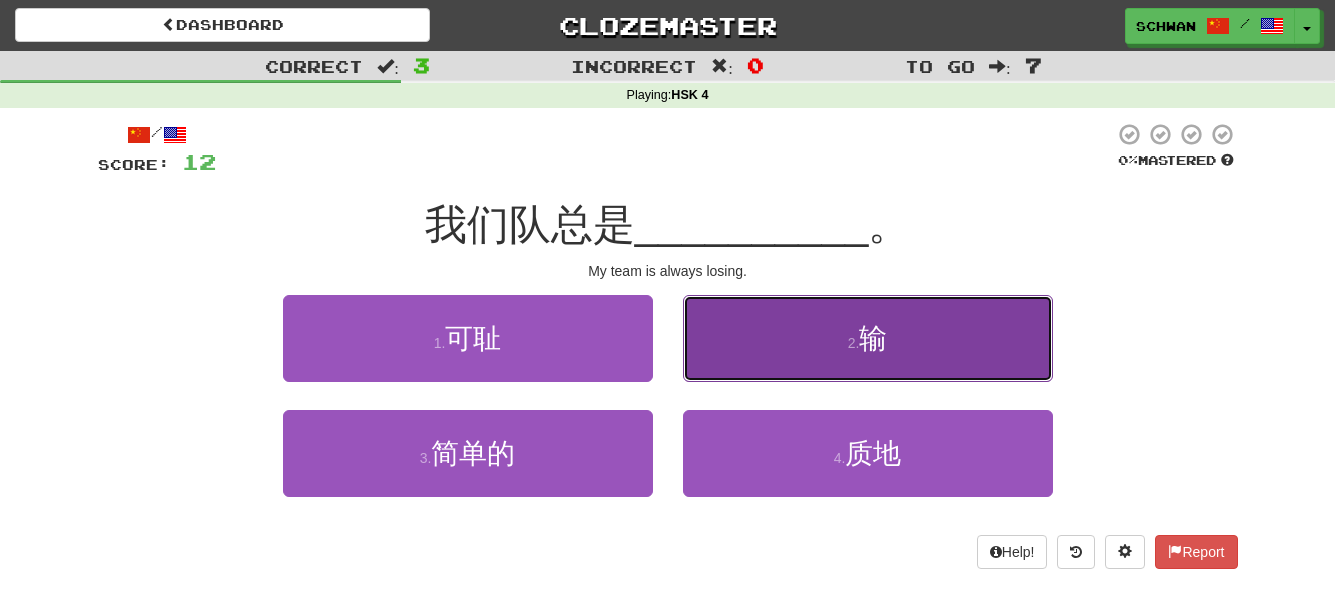 click on "2 .  输" at bounding box center [868, 338] 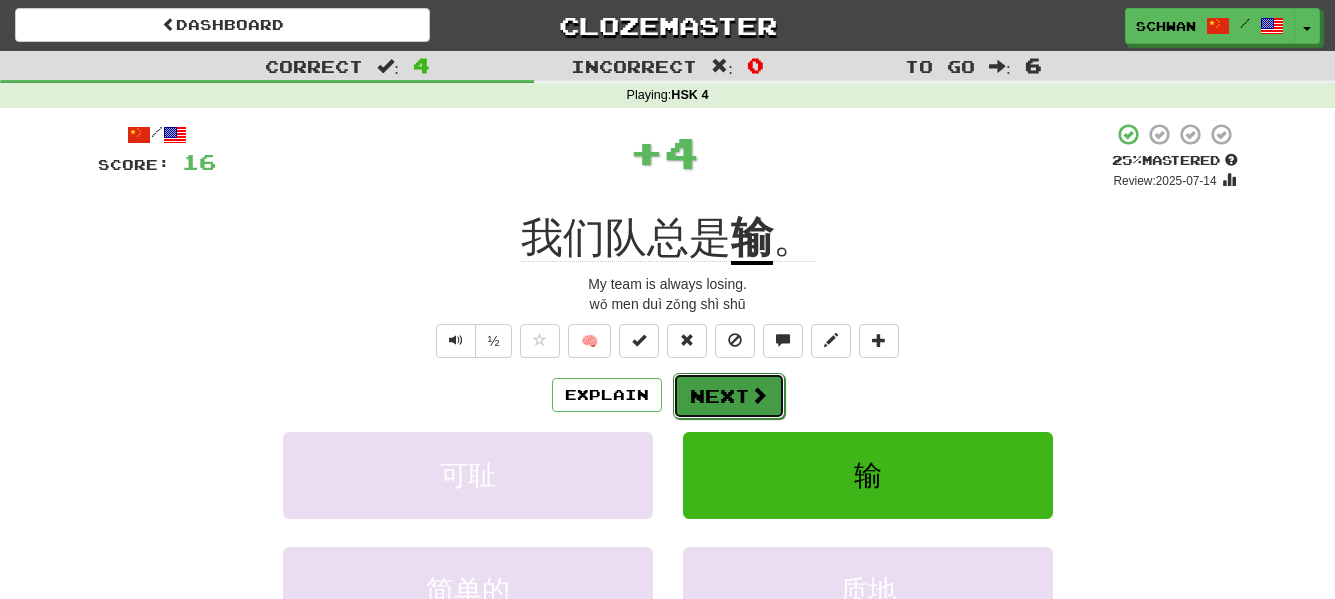 click on "Next" at bounding box center (729, 396) 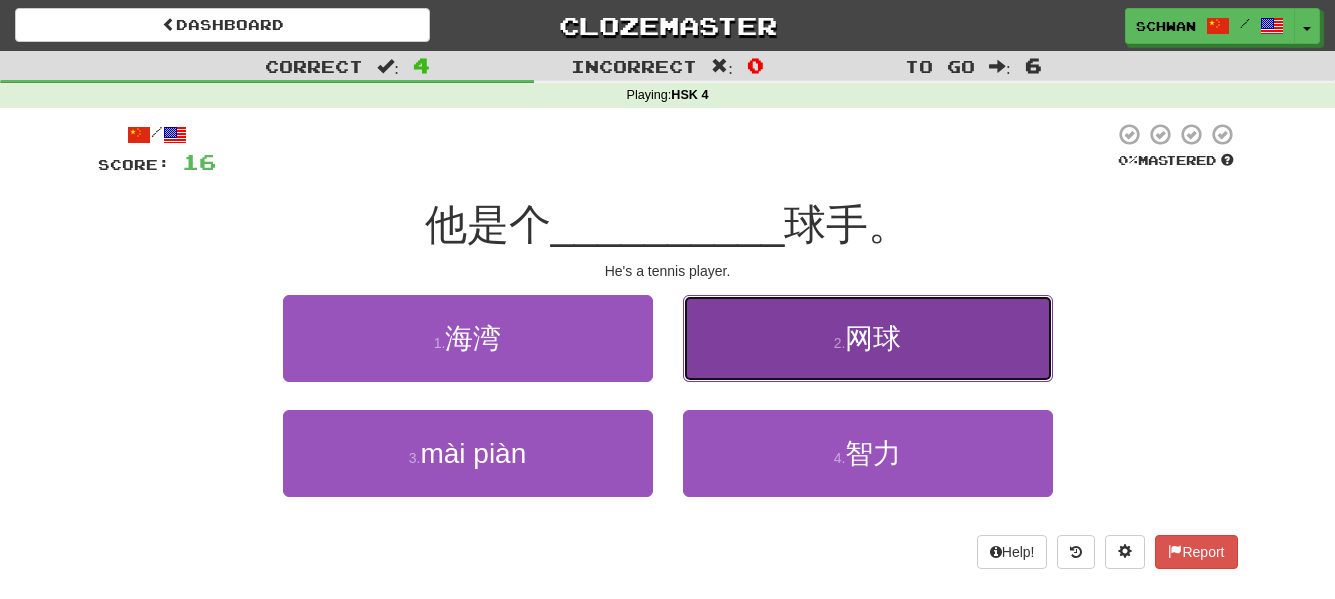 click on "2 .  网球" at bounding box center (868, 338) 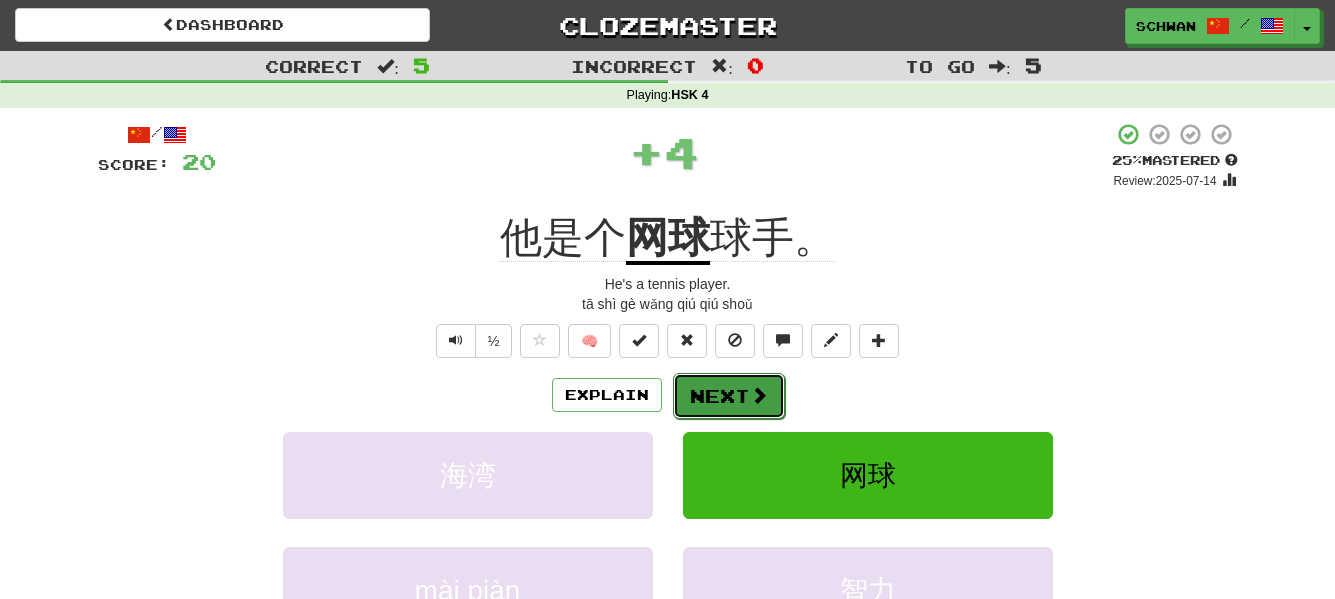 click on "Next" at bounding box center (729, 396) 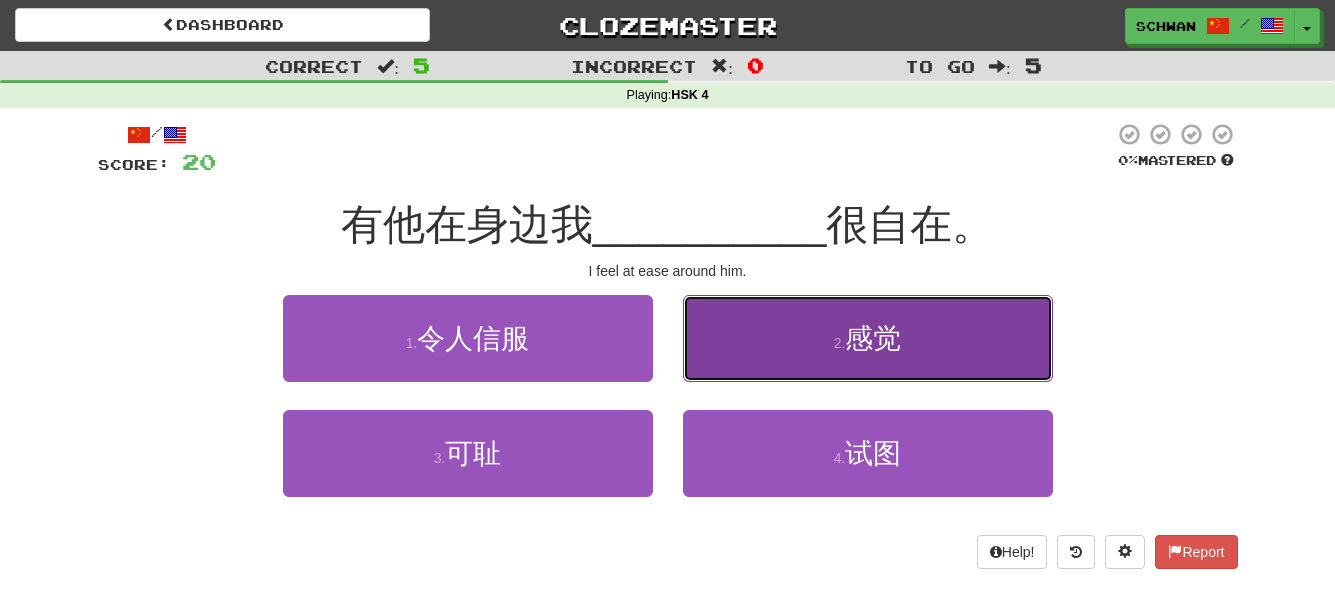 click on "2 .  感觉" at bounding box center [868, 338] 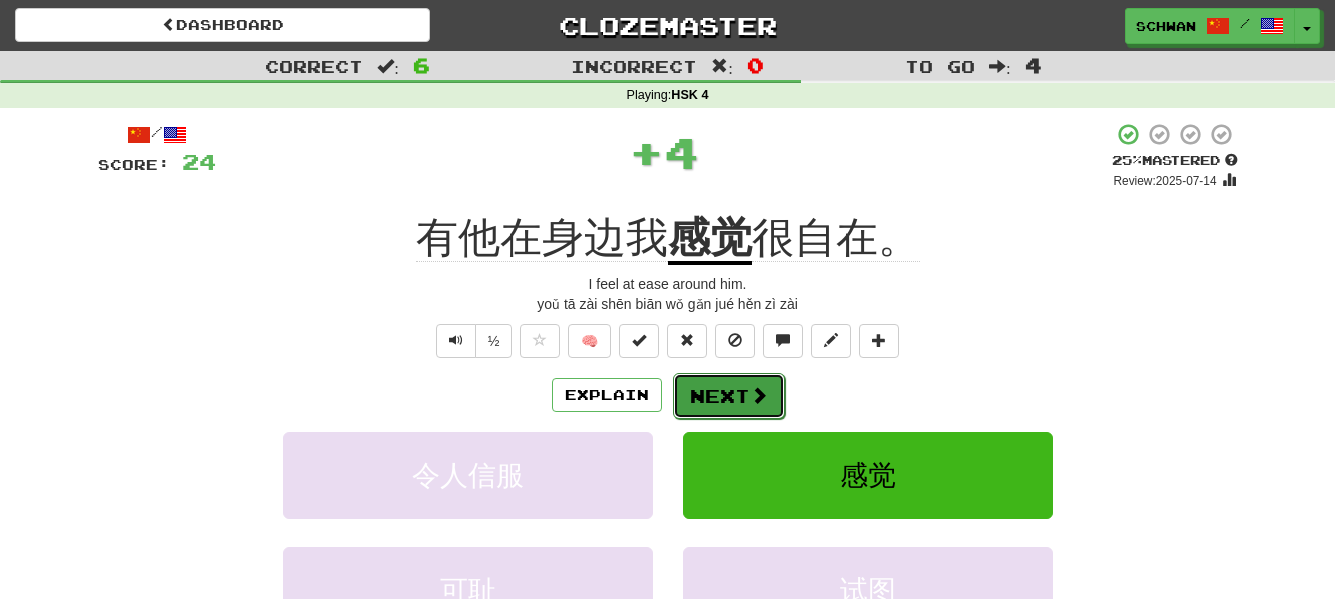 click on "Next" at bounding box center (729, 396) 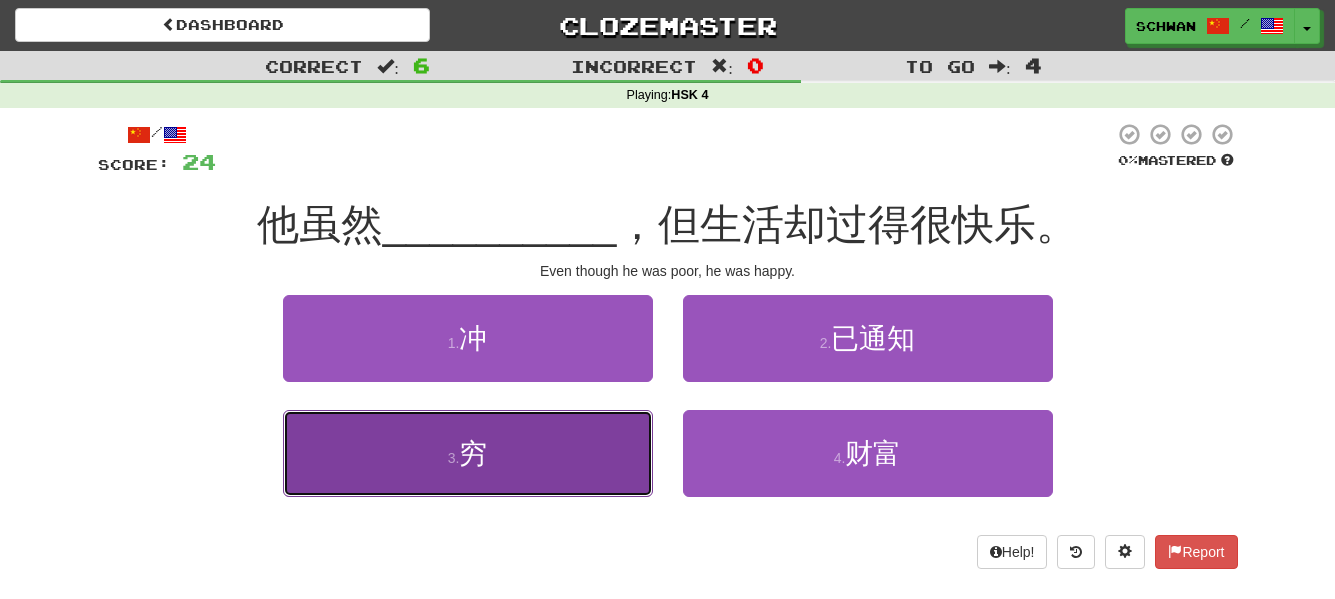 click on "3 .  穷" at bounding box center [468, 453] 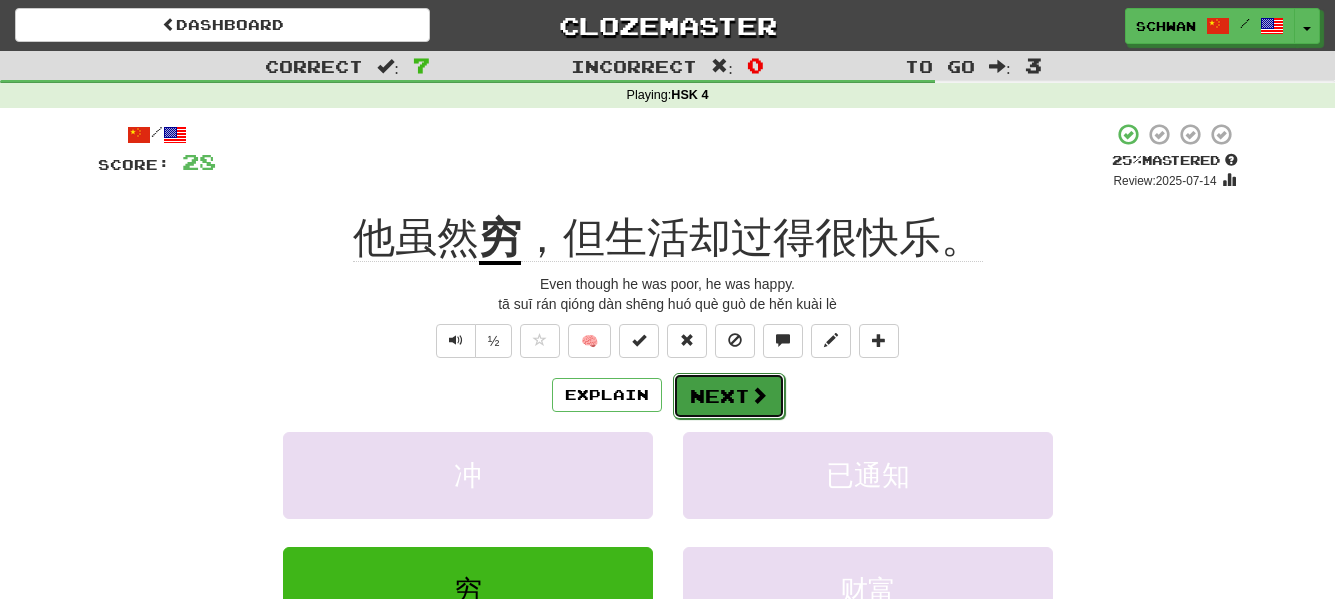 click at bounding box center [759, 395] 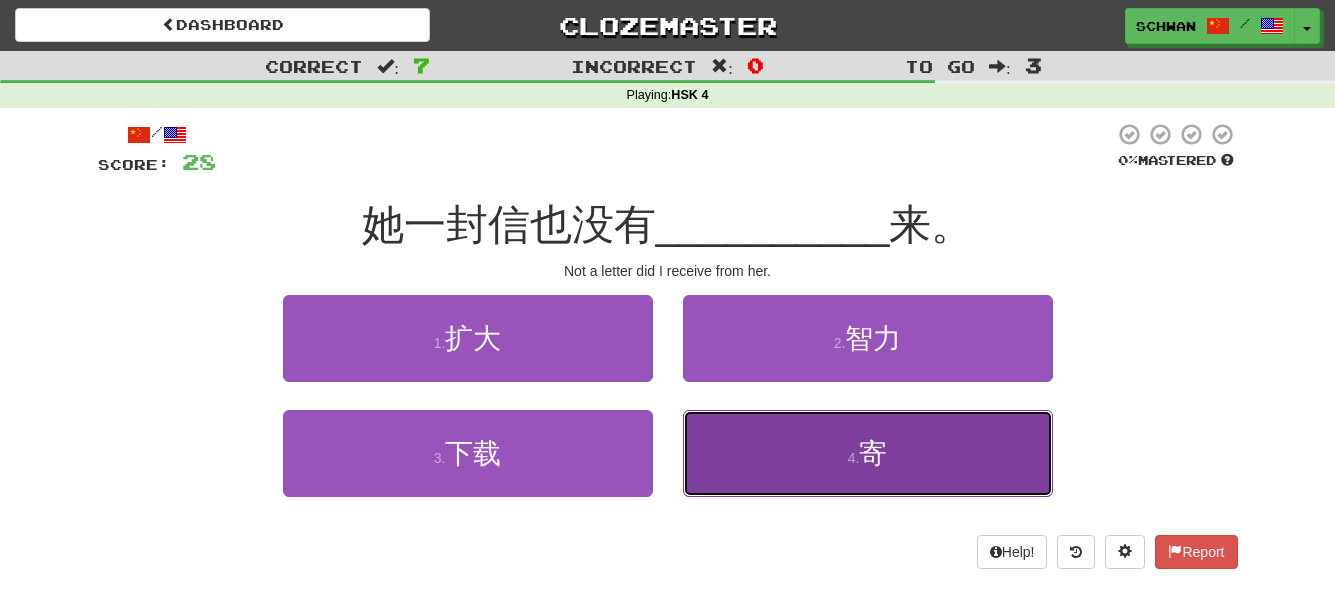 click on "4 .  寄" at bounding box center [868, 453] 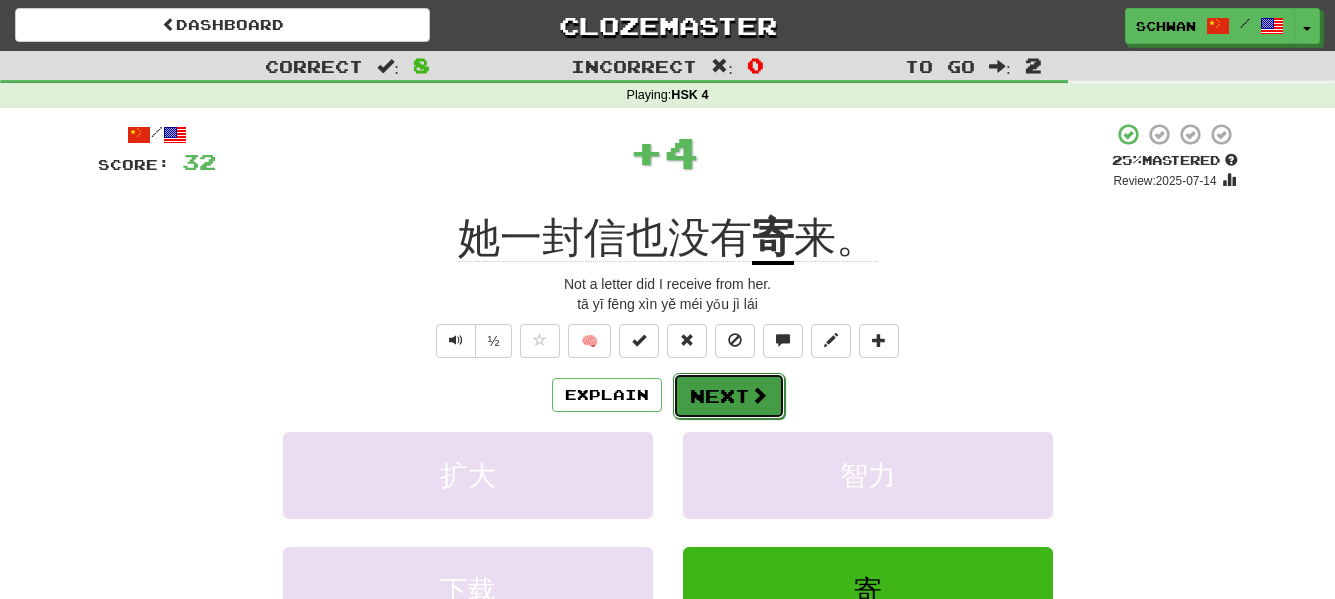 click at bounding box center [759, 395] 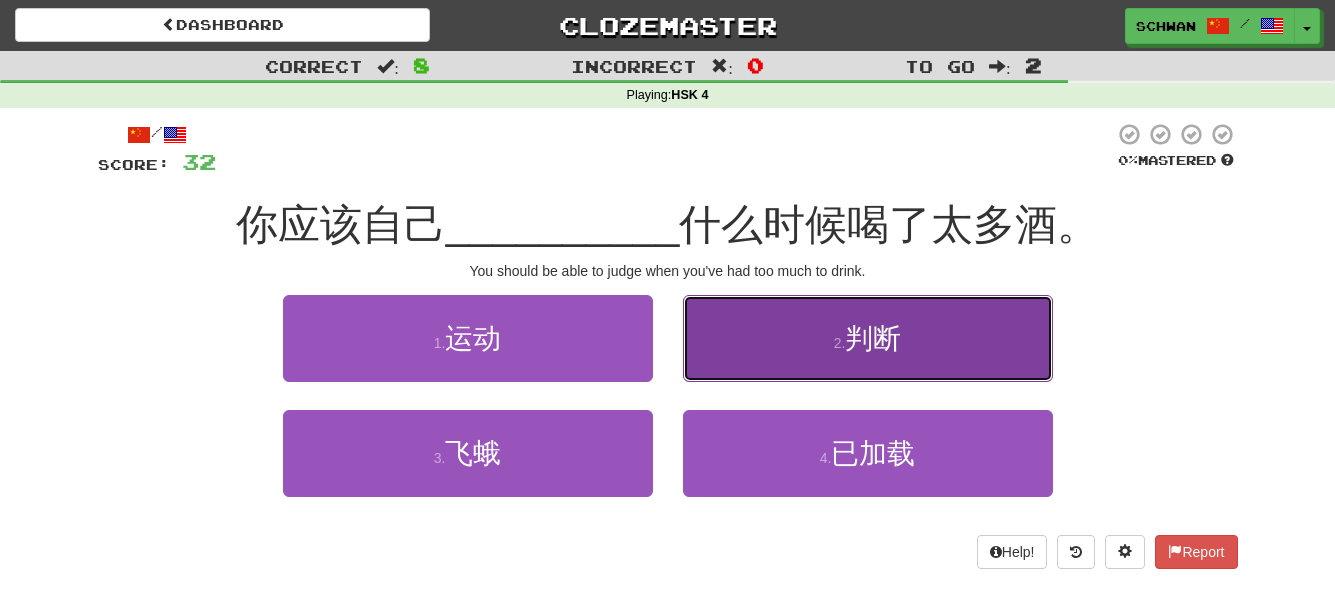 click on "2 .  判断" at bounding box center [868, 338] 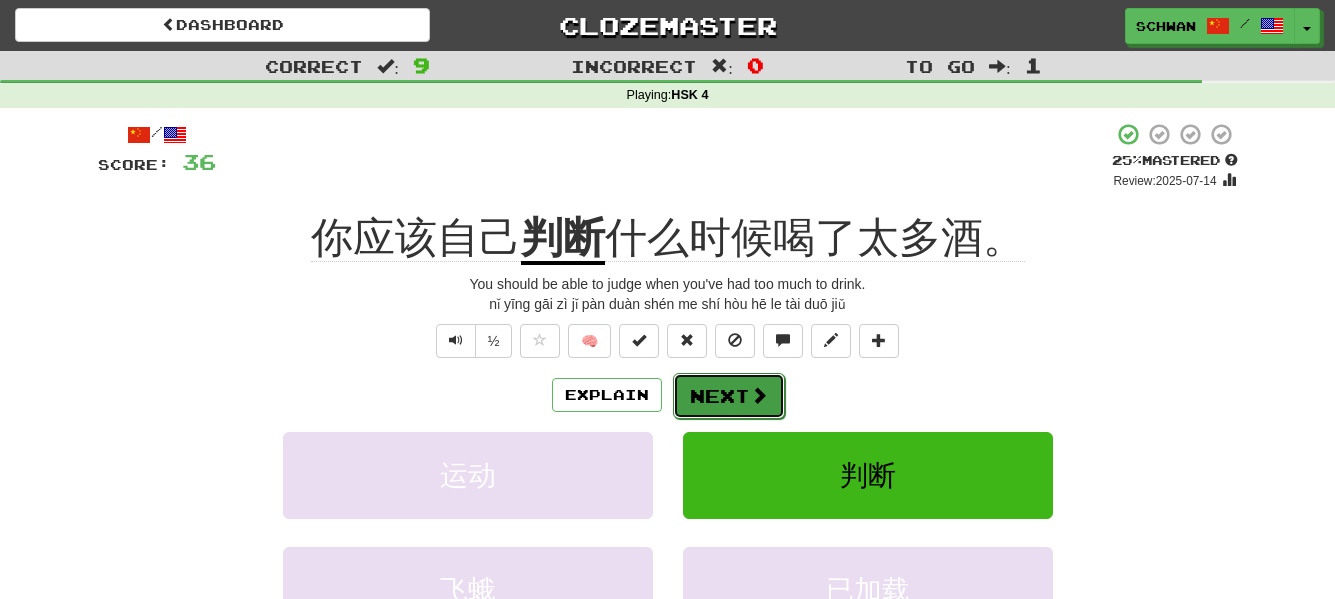 click on "Next" at bounding box center (729, 396) 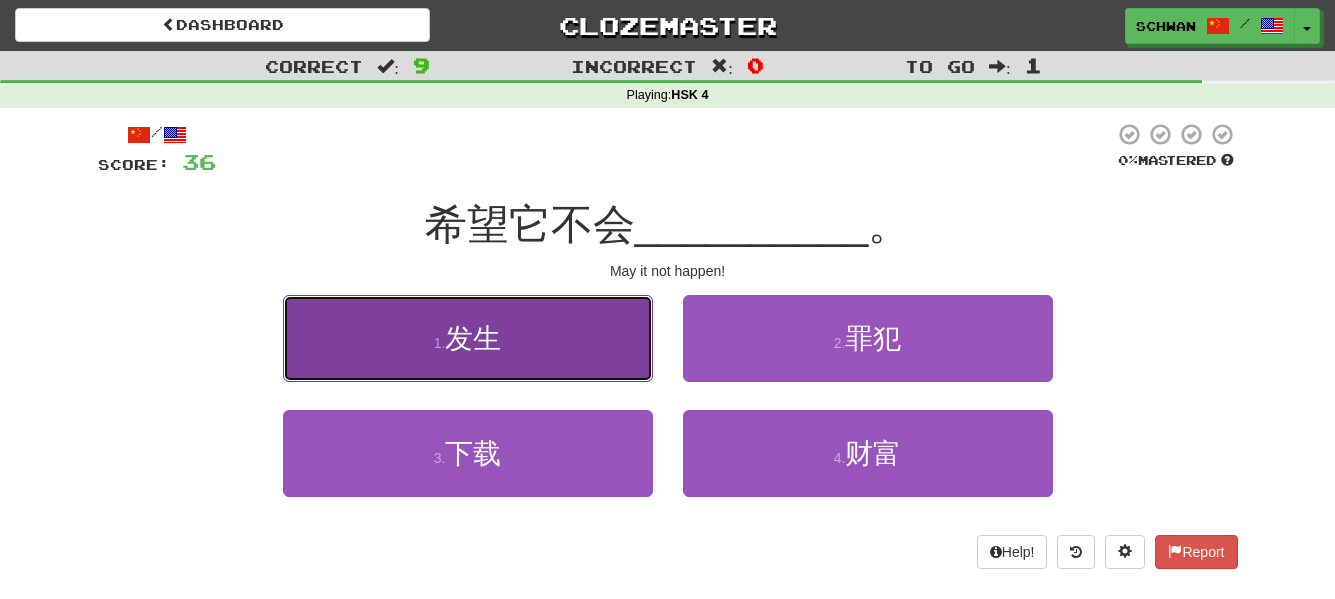 click on "1 .  发生" at bounding box center (468, 338) 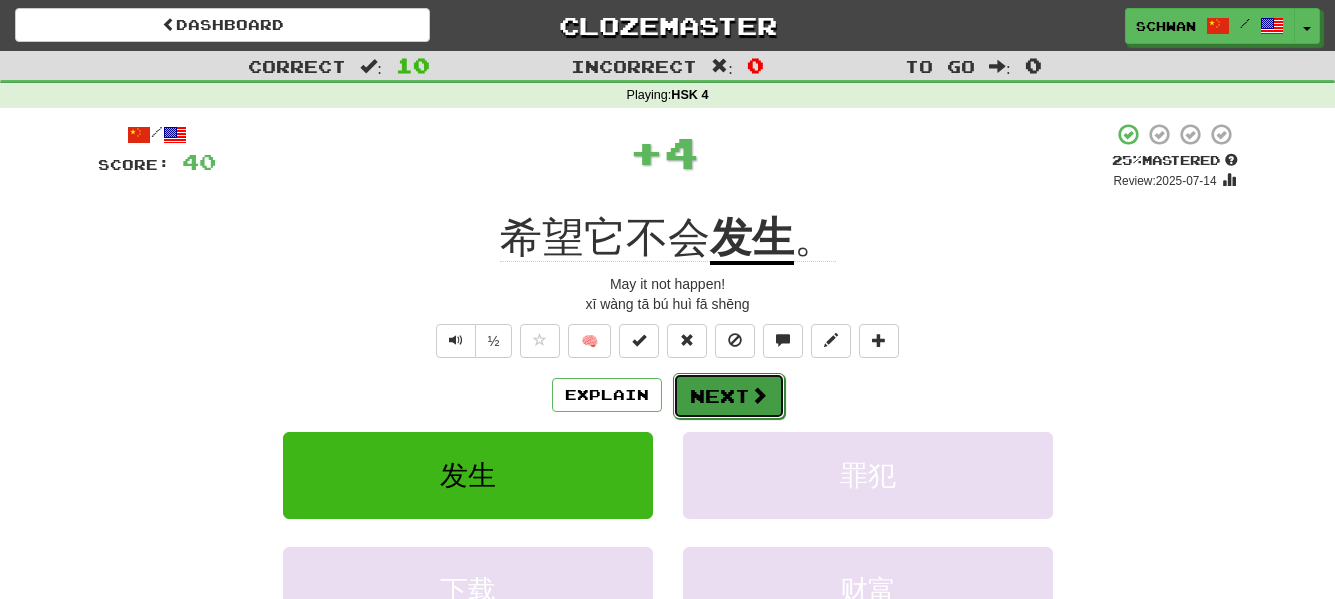 click on "Next" at bounding box center [729, 396] 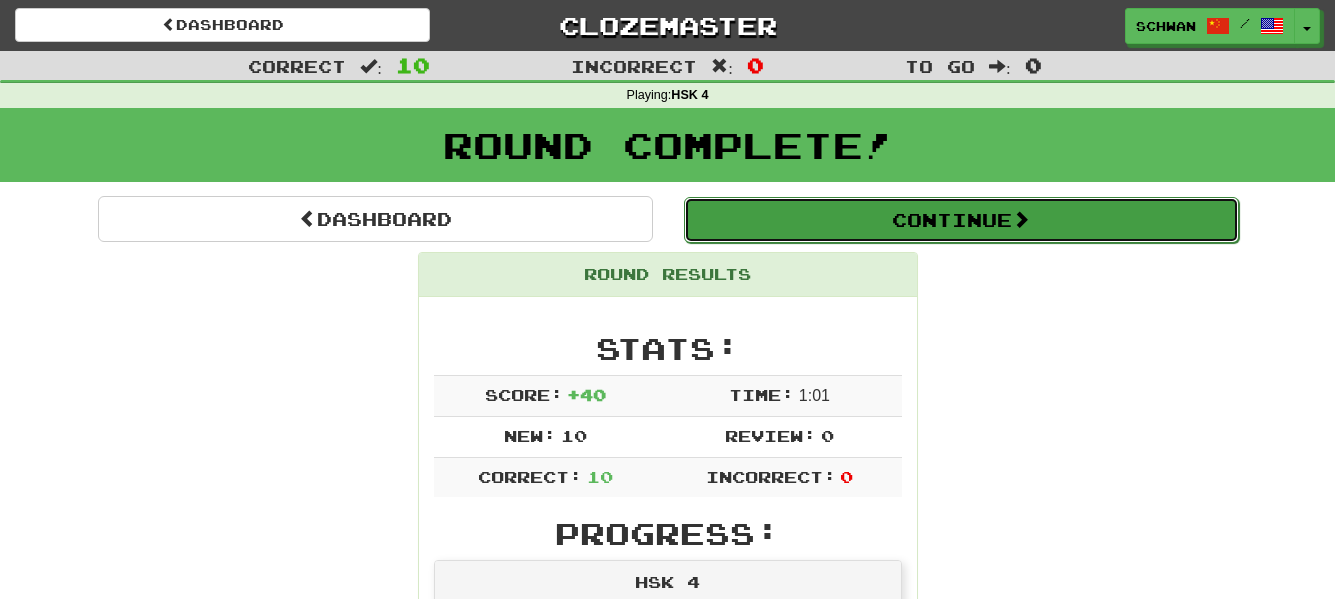 click on "Continue" at bounding box center (961, 220) 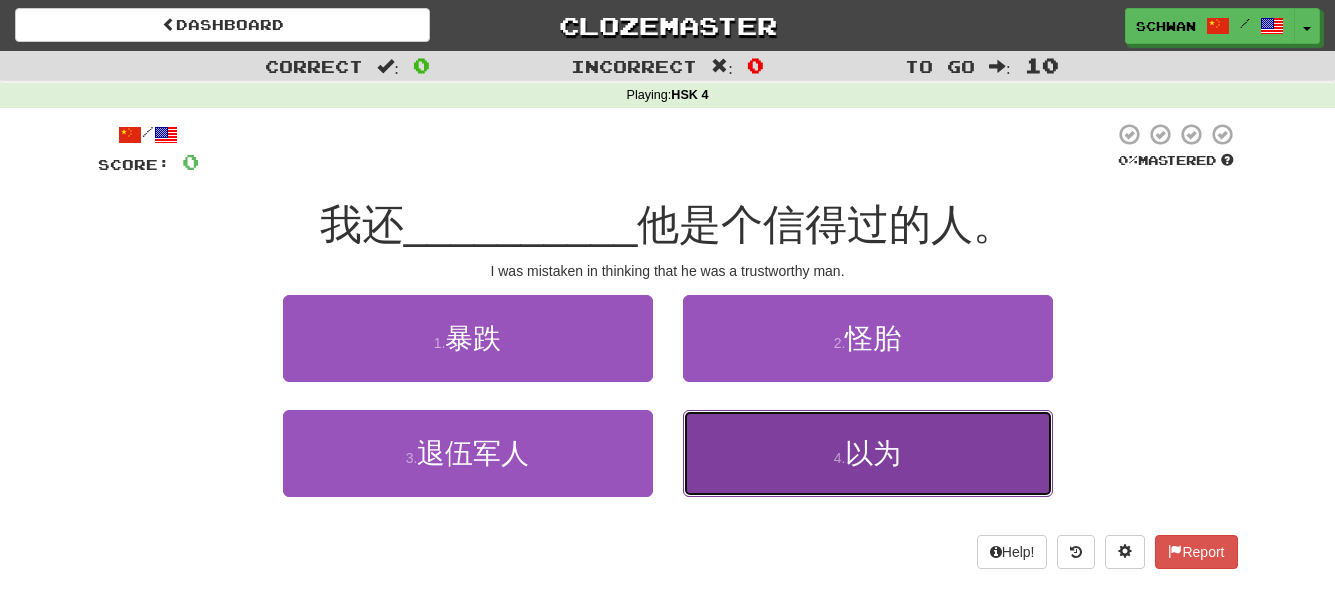 click on "4 .  以为" at bounding box center (868, 453) 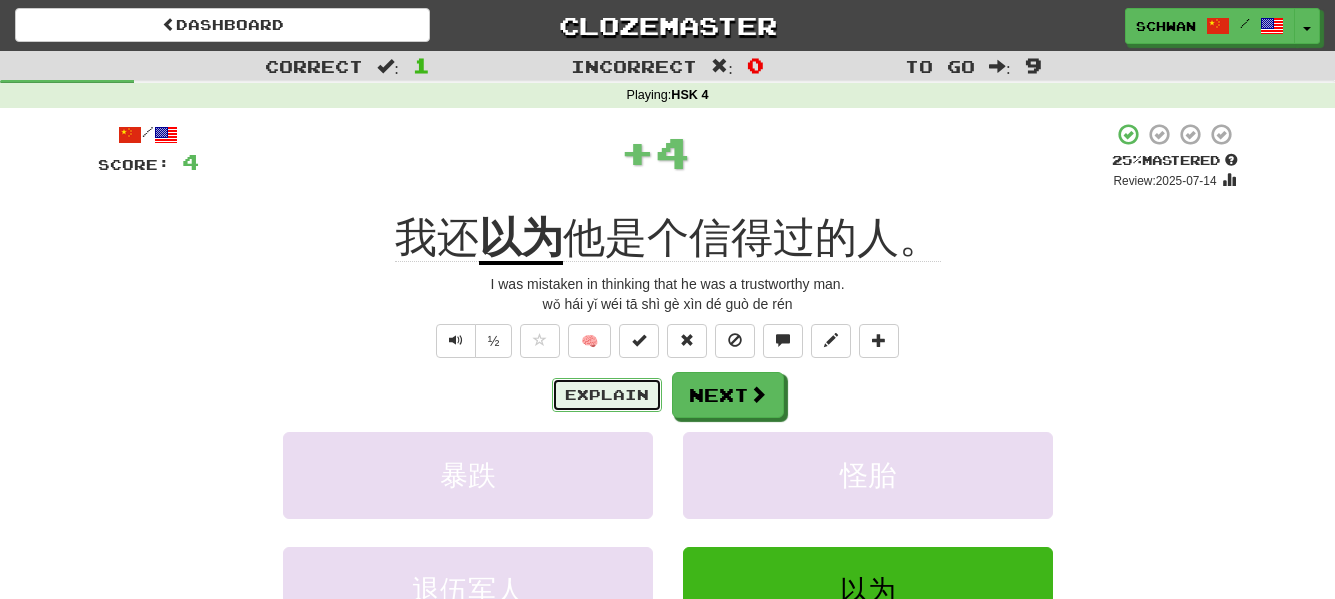 click on "Explain" at bounding box center (607, 395) 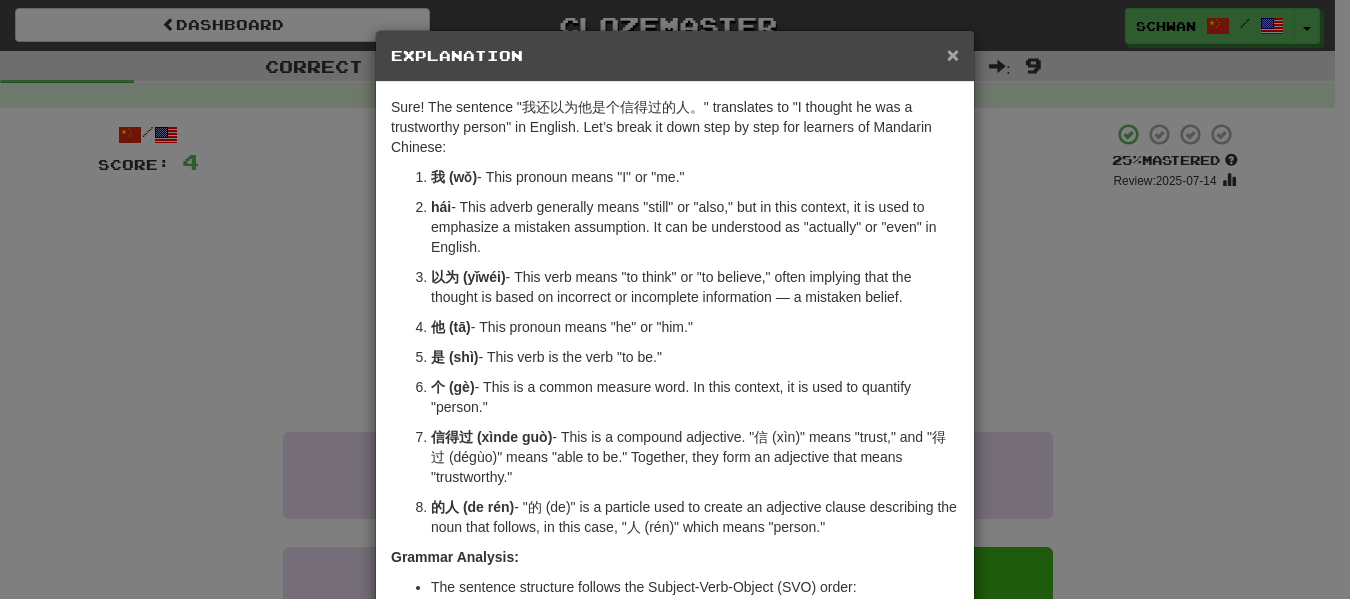 click on "×" at bounding box center [953, 54] 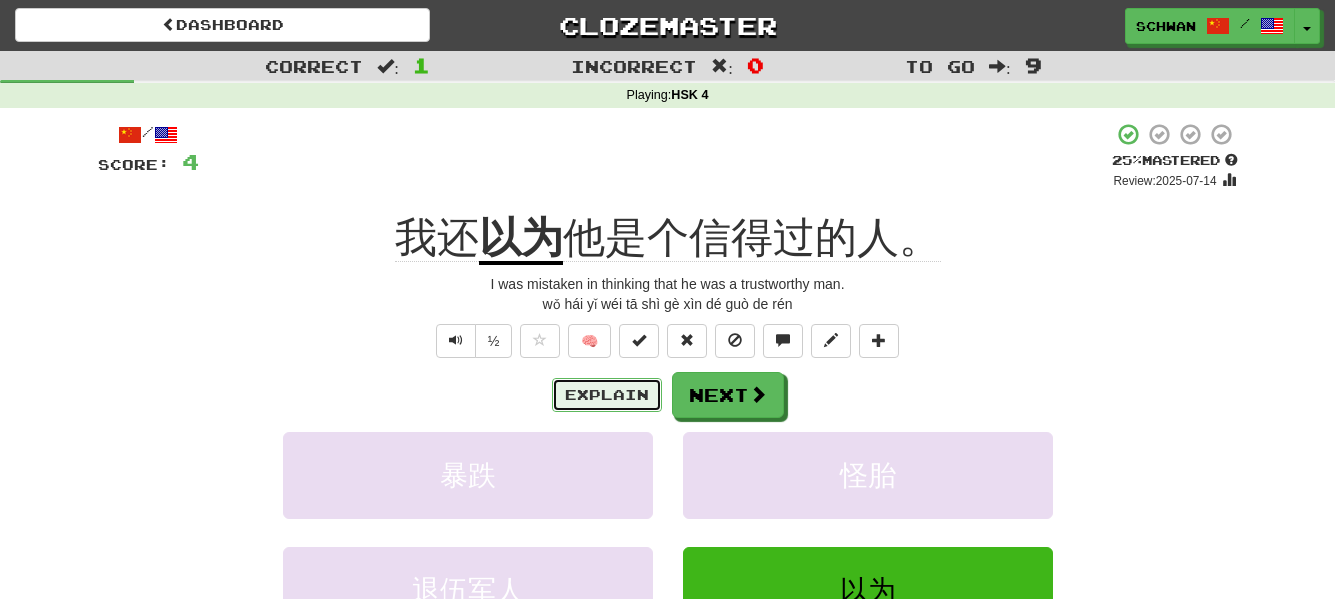 click on "Explain" at bounding box center [607, 395] 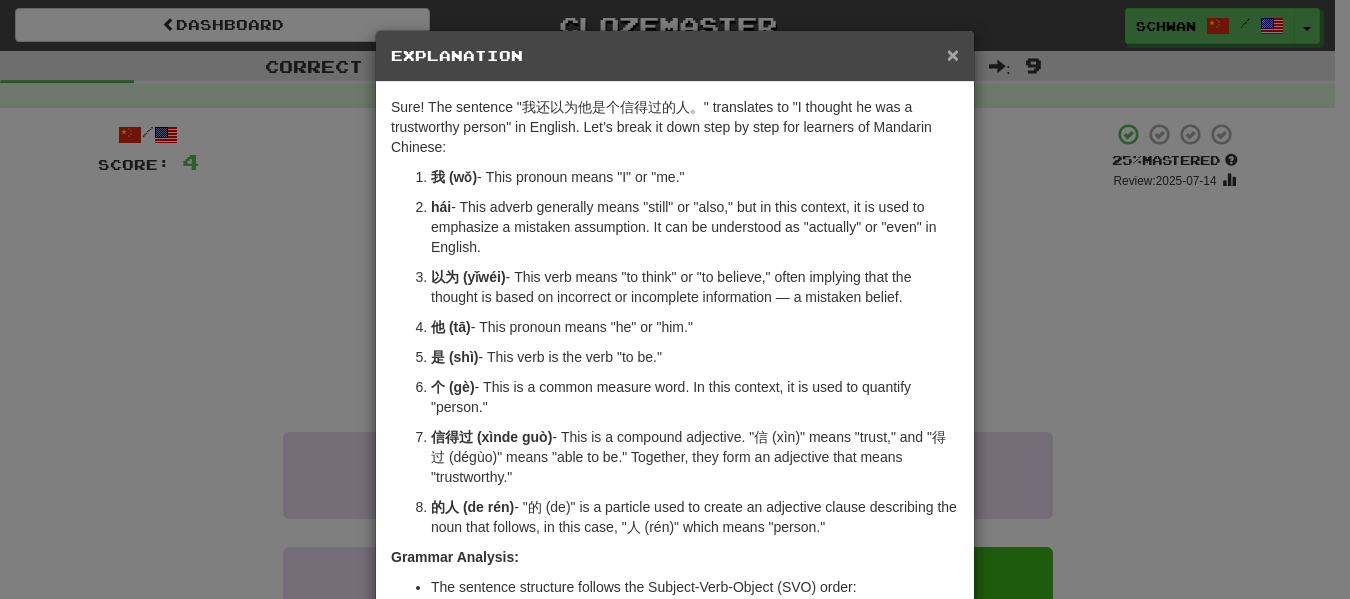 click on "×" at bounding box center [953, 54] 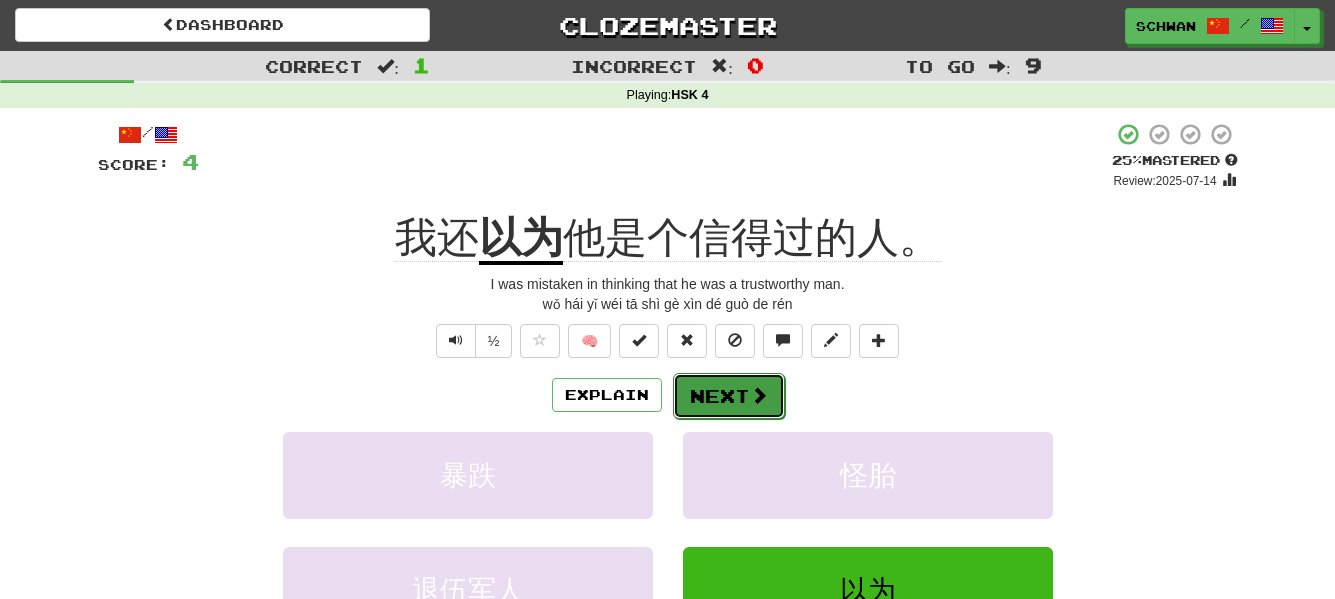 click on "Next" at bounding box center [729, 396] 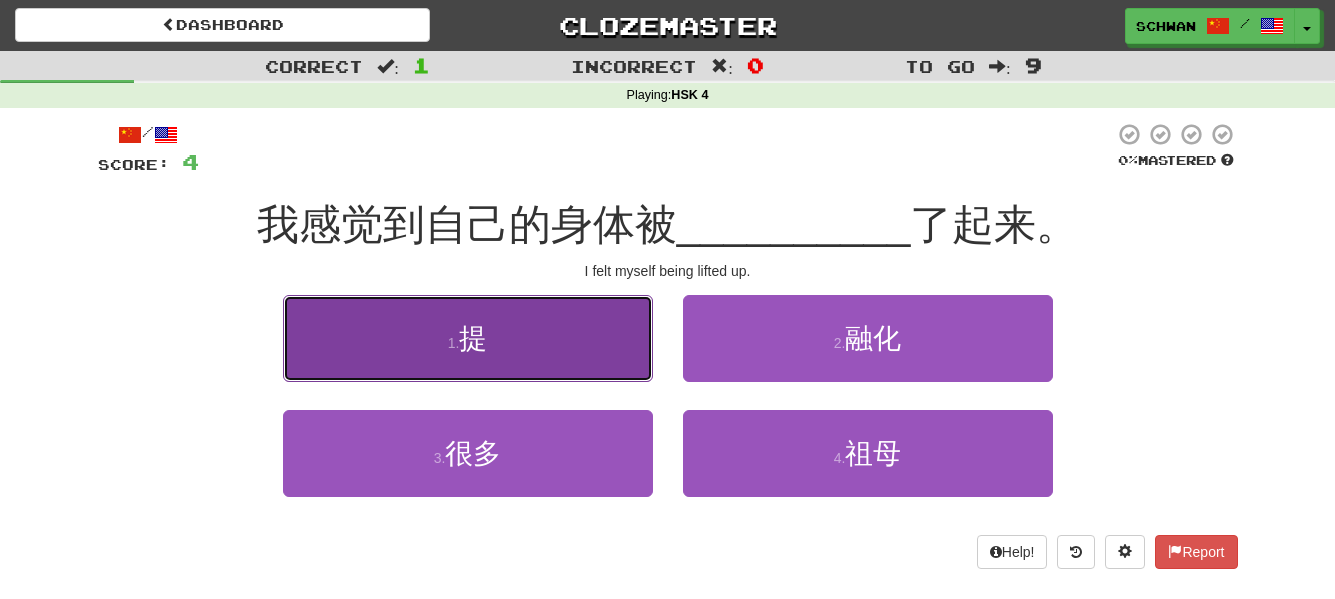 click on "1 .  提" at bounding box center [468, 338] 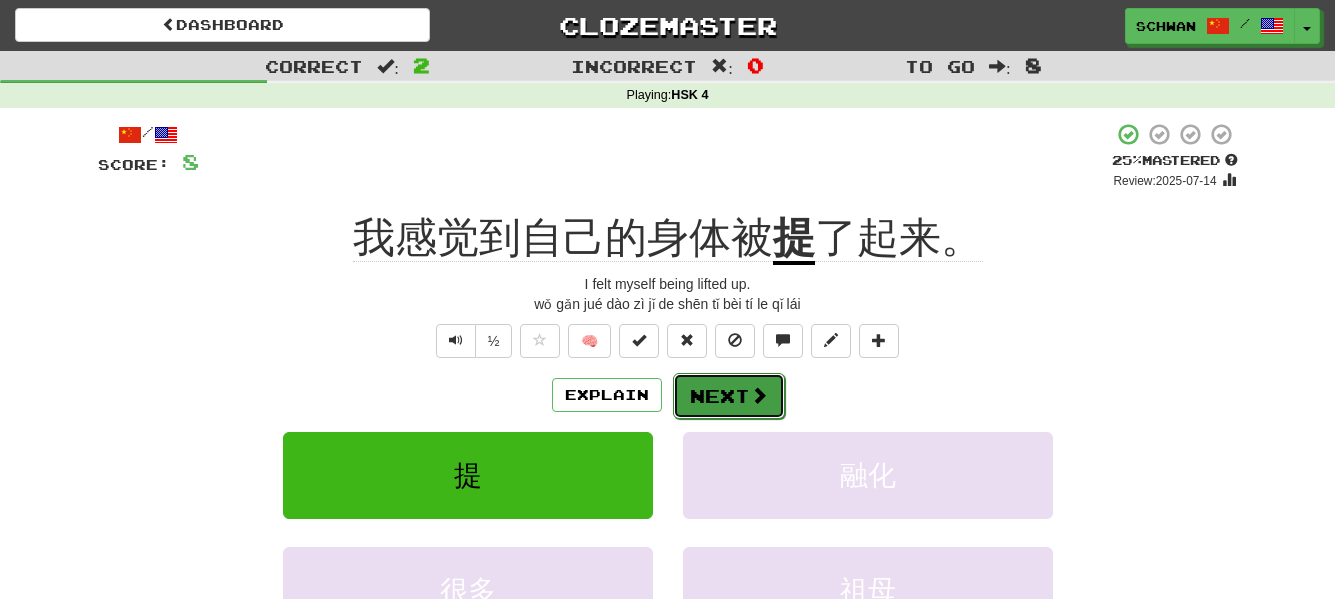 click on "Next" at bounding box center (729, 396) 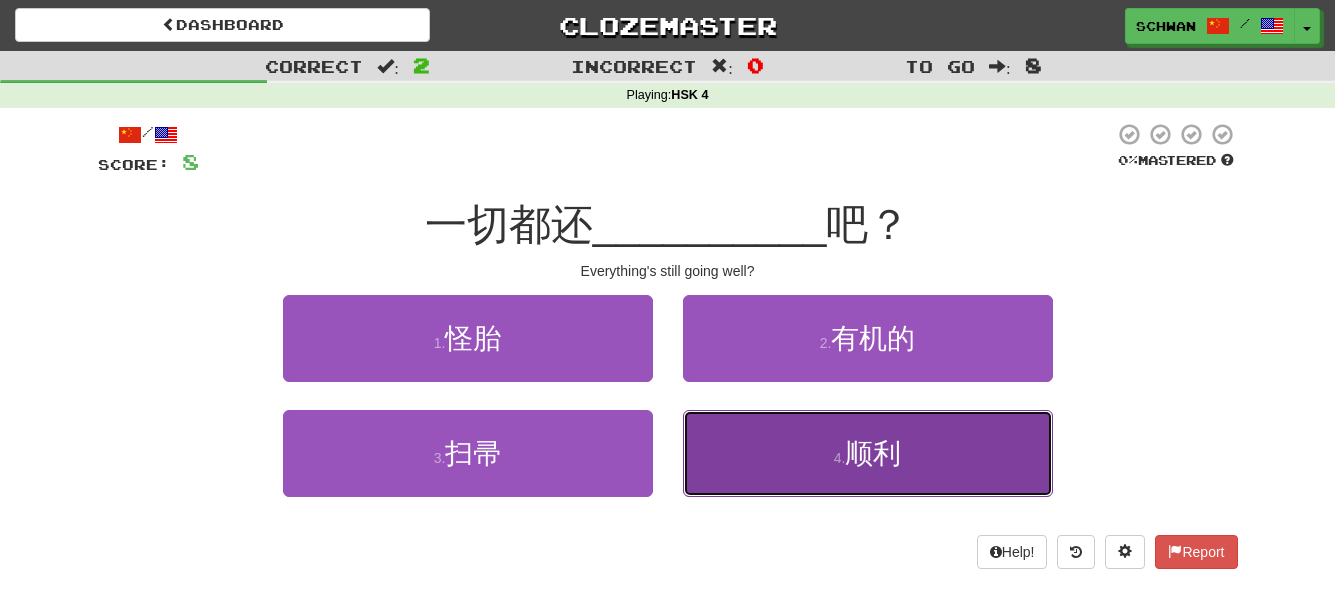 click on "4 .  顺利" at bounding box center [868, 453] 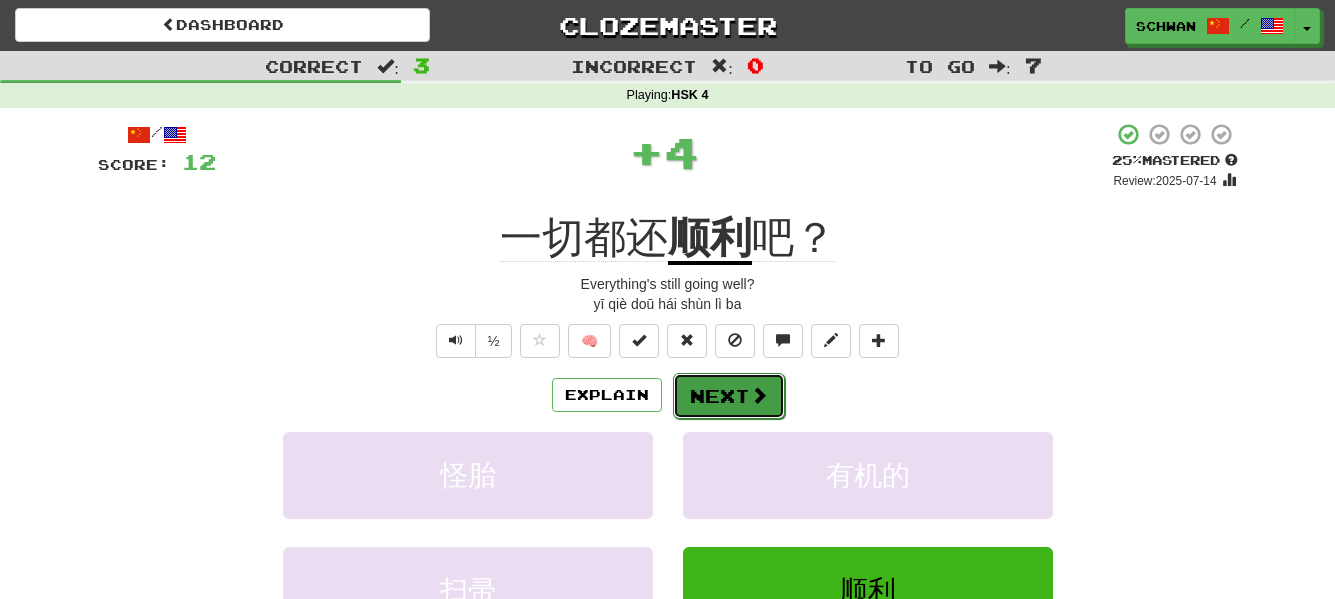 click on "Next" at bounding box center (729, 396) 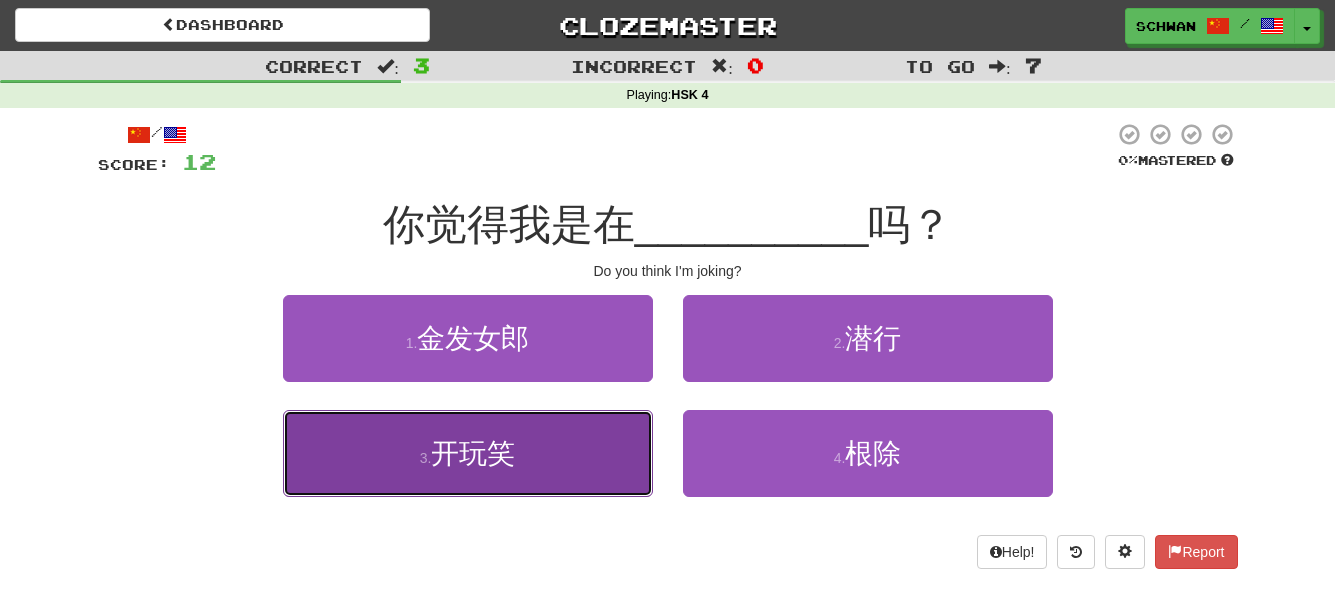 click on "开玩笑" at bounding box center [473, 453] 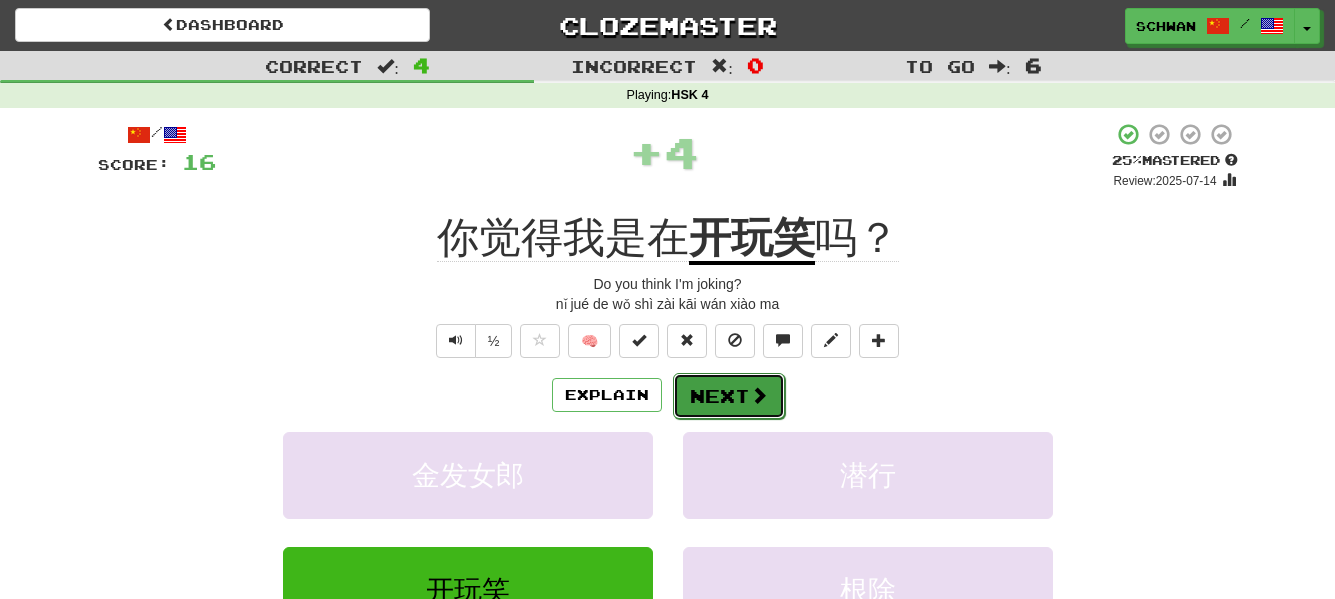 click on "Next" at bounding box center [729, 396] 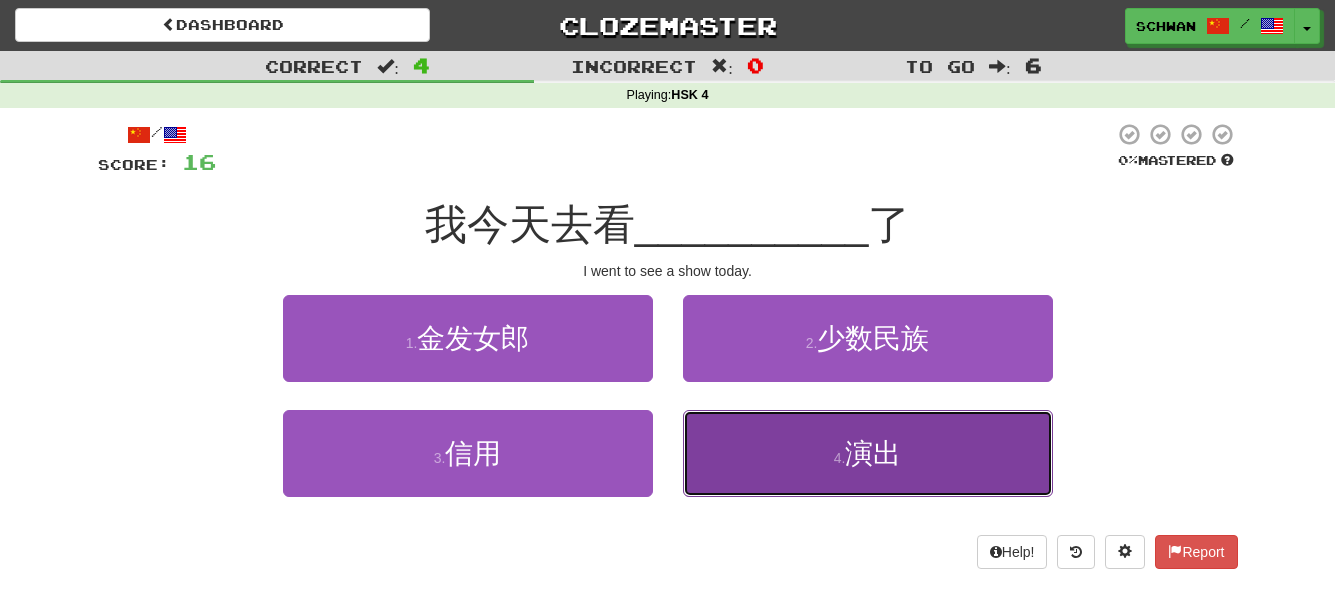 click on "演出" at bounding box center [873, 453] 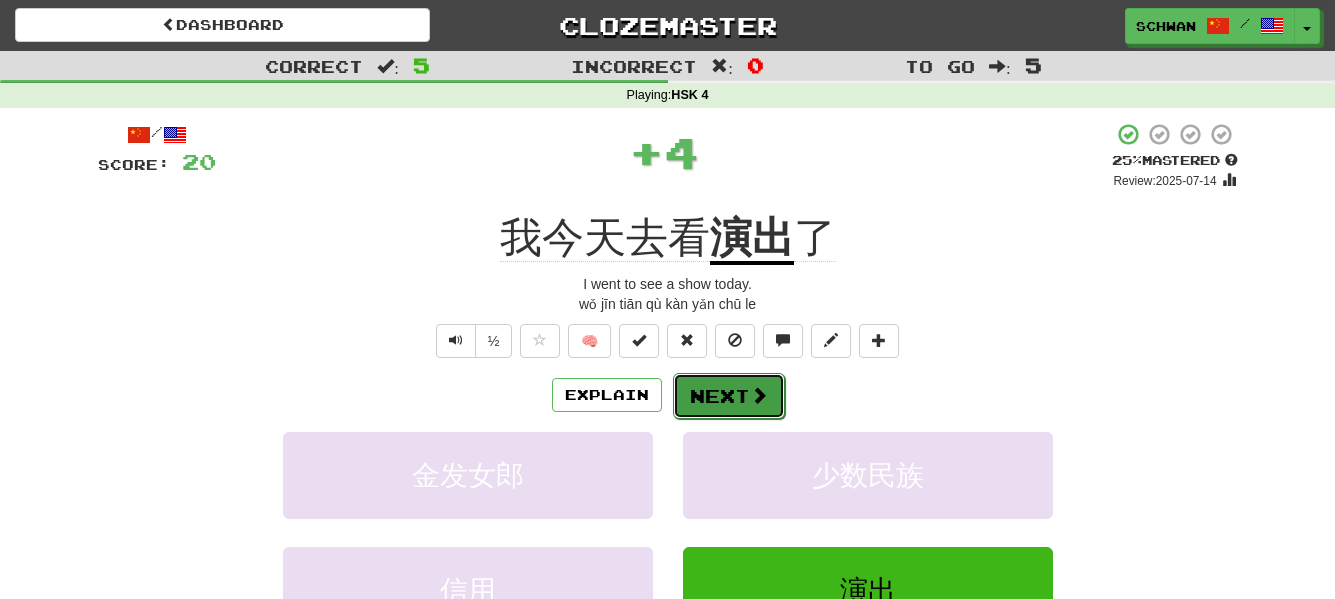 click on "Next" at bounding box center [729, 396] 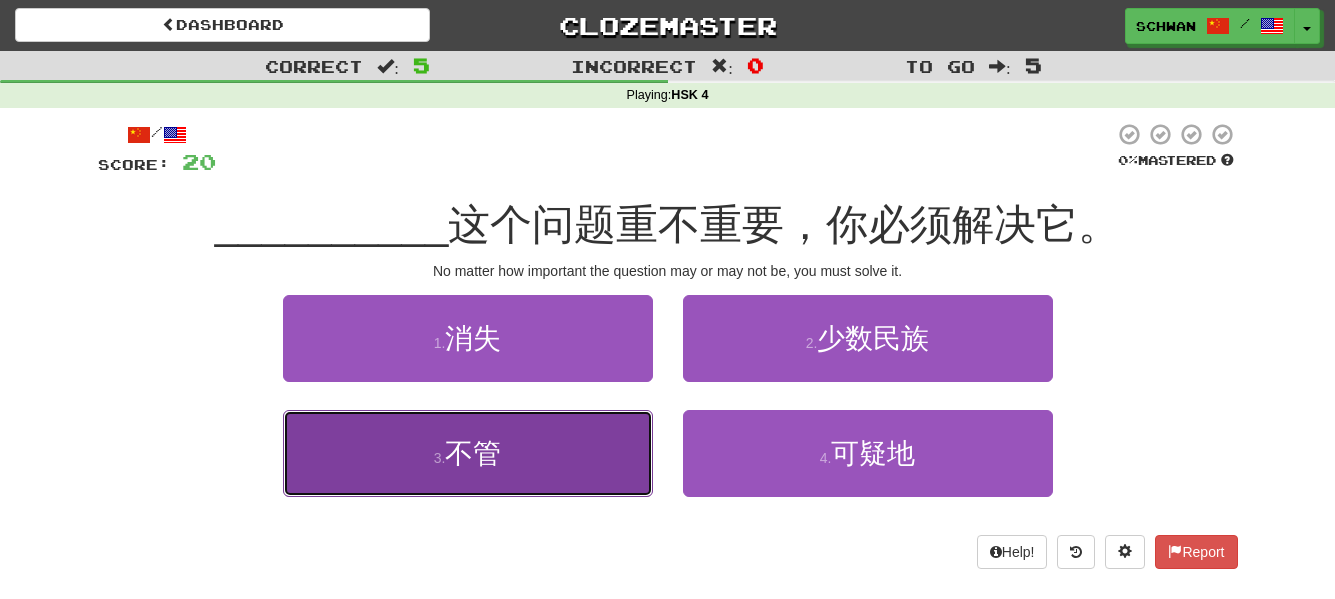 click on "不管" at bounding box center (473, 453) 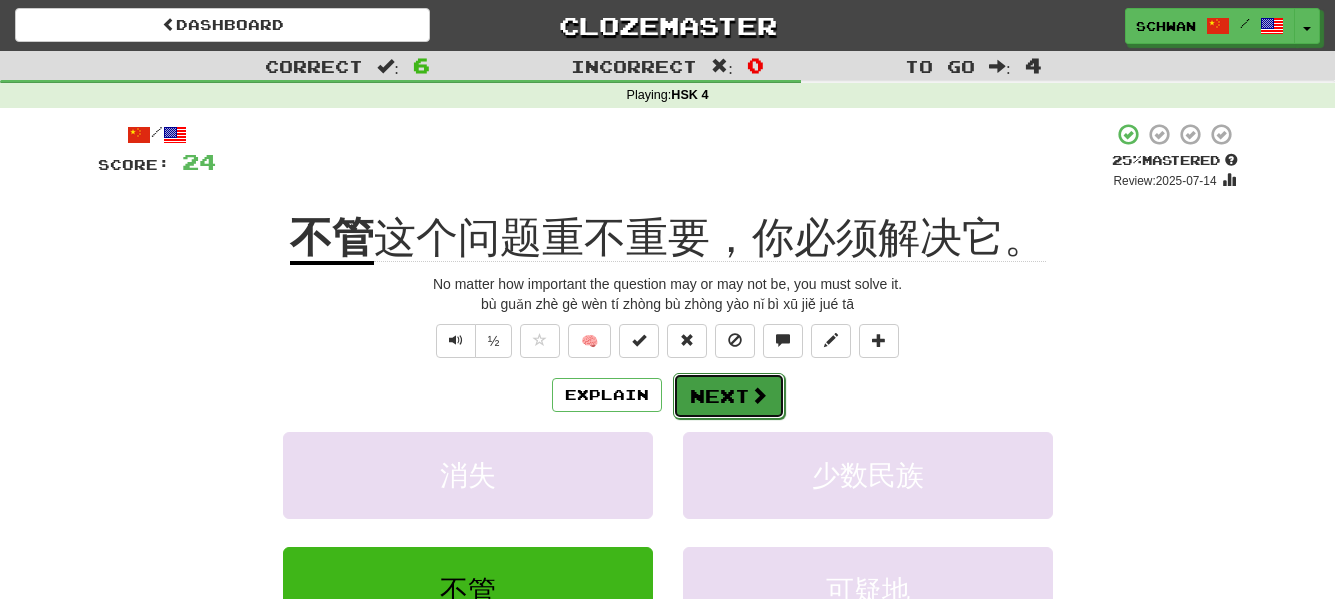 click on "Next" at bounding box center [729, 396] 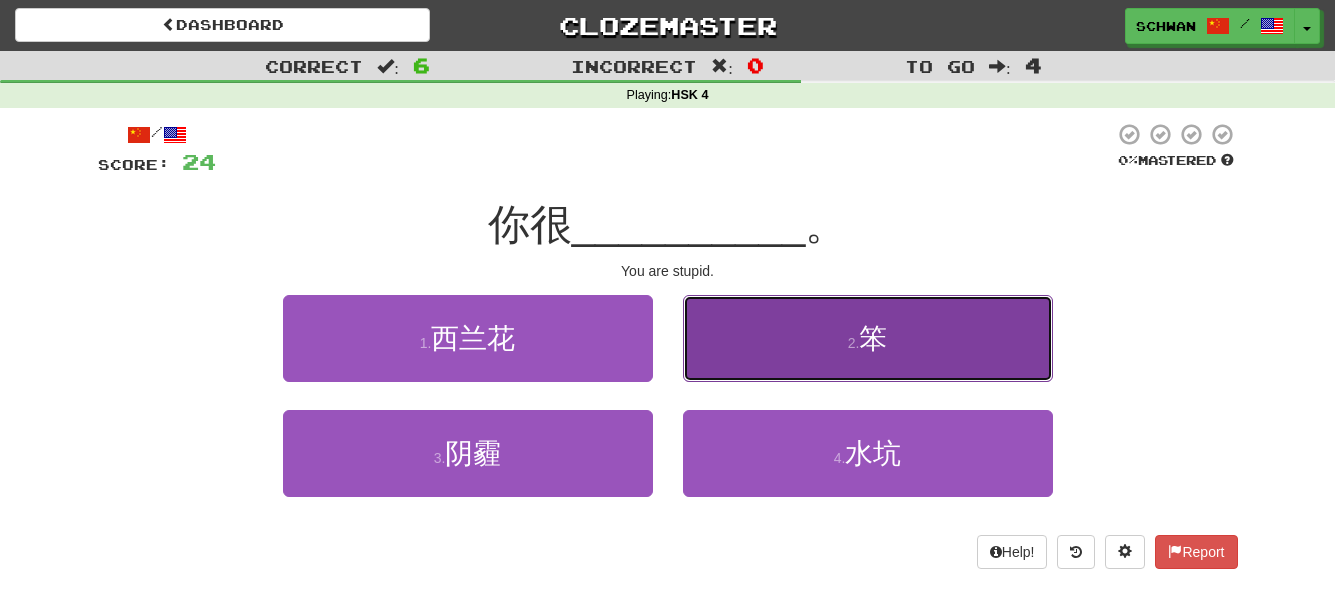 click on "2 .  笨" at bounding box center (868, 338) 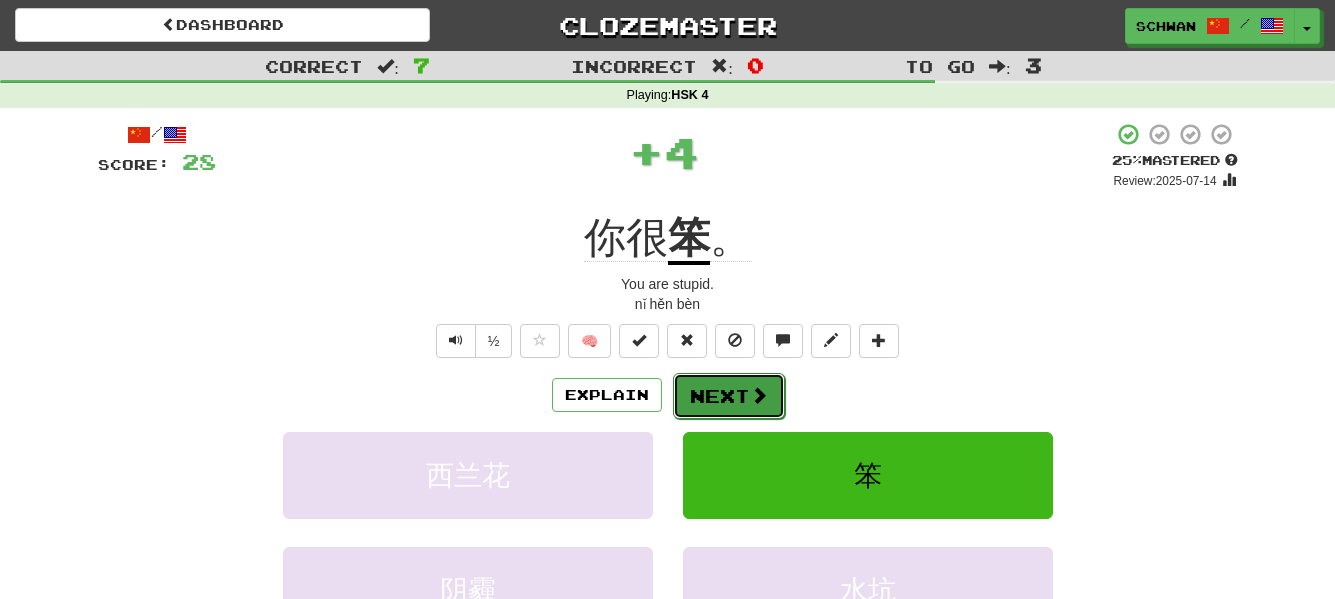 click on "Next" at bounding box center [729, 396] 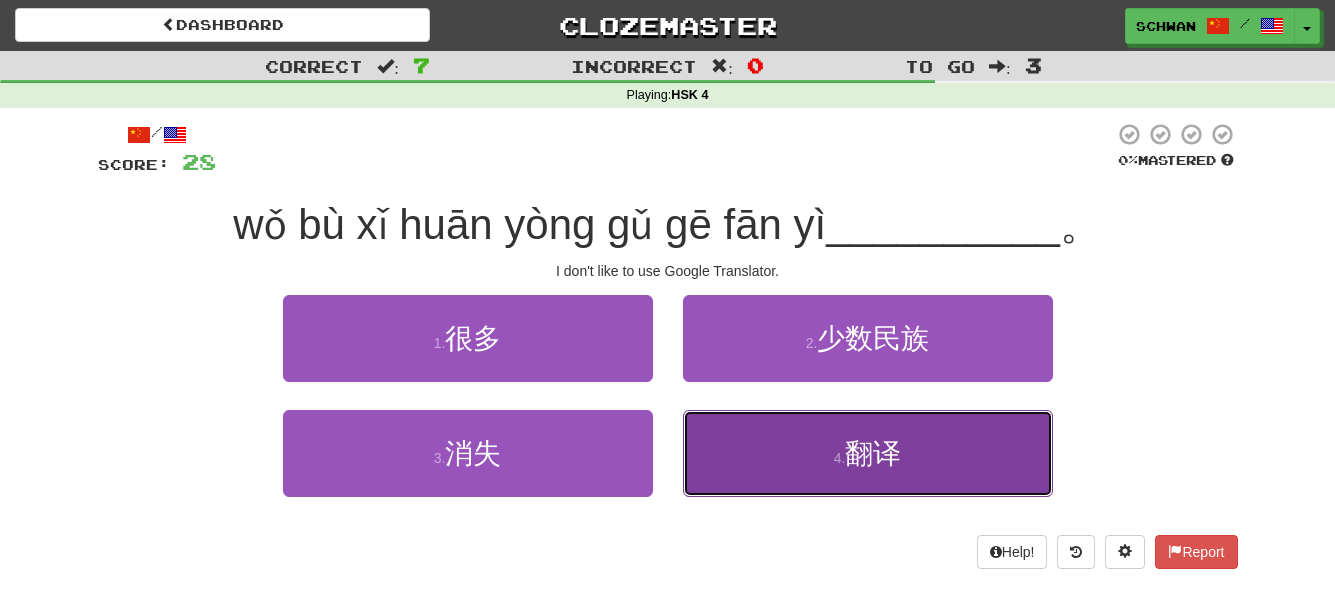 click on "翻译" at bounding box center [873, 453] 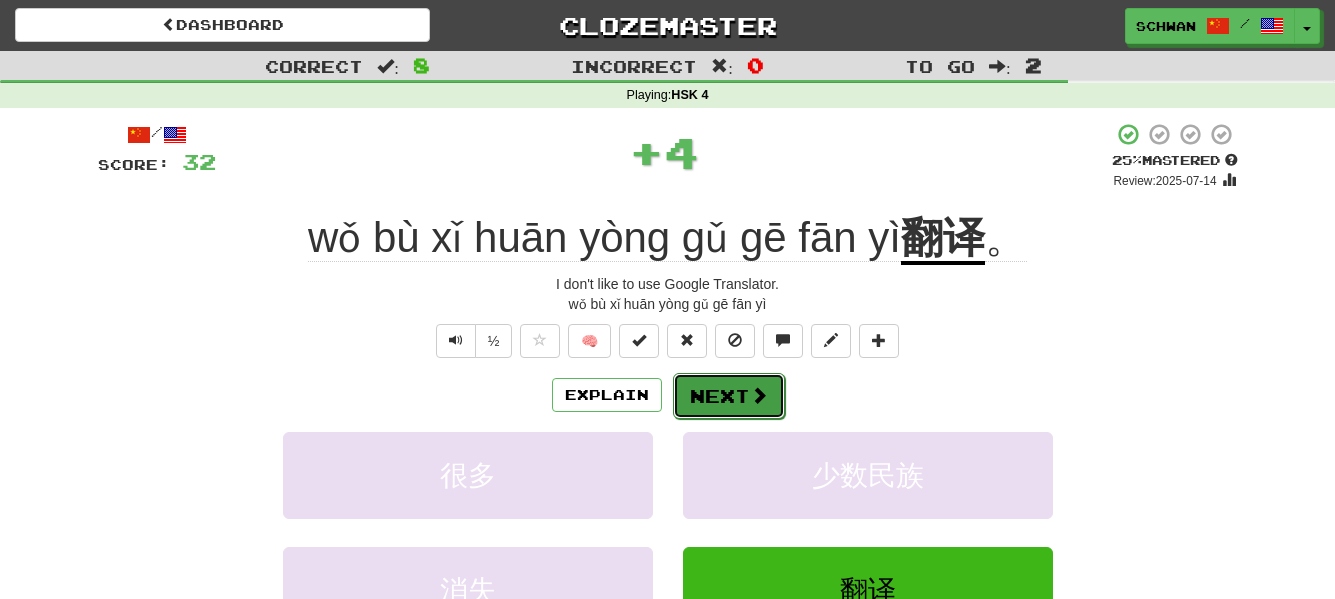 click on "Next" at bounding box center (729, 396) 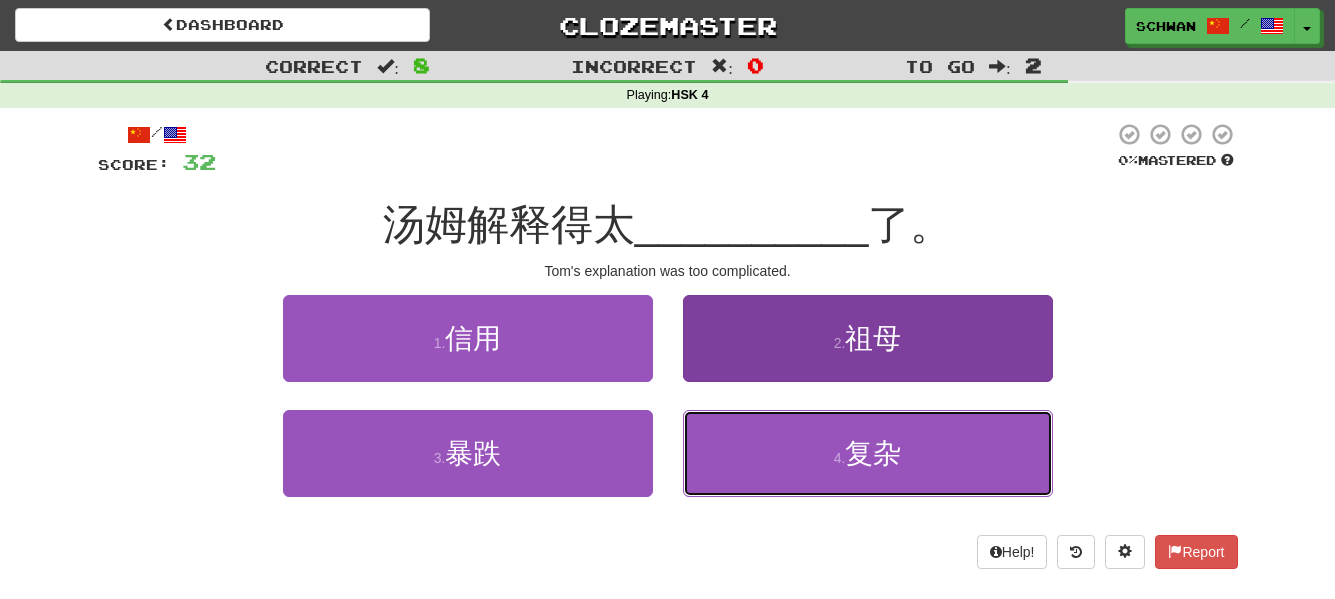 click on "4 .  复杂" at bounding box center (868, 453) 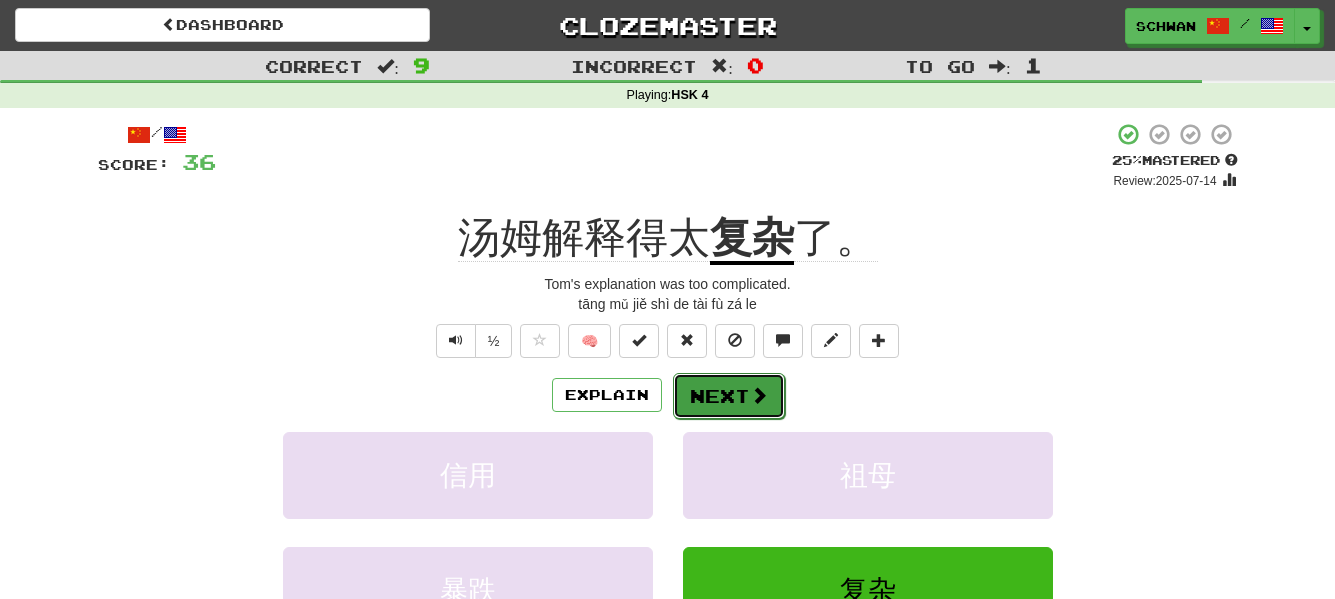 click on "Next" at bounding box center (729, 396) 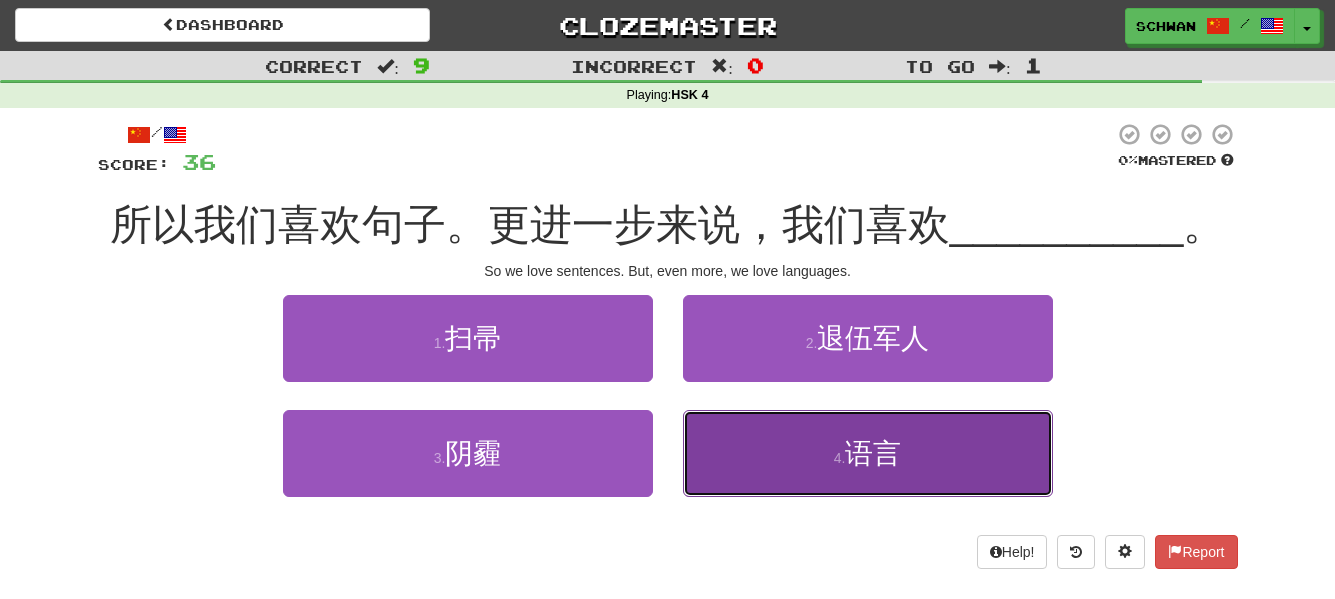 click on "4 .  语言" at bounding box center [868, 453] 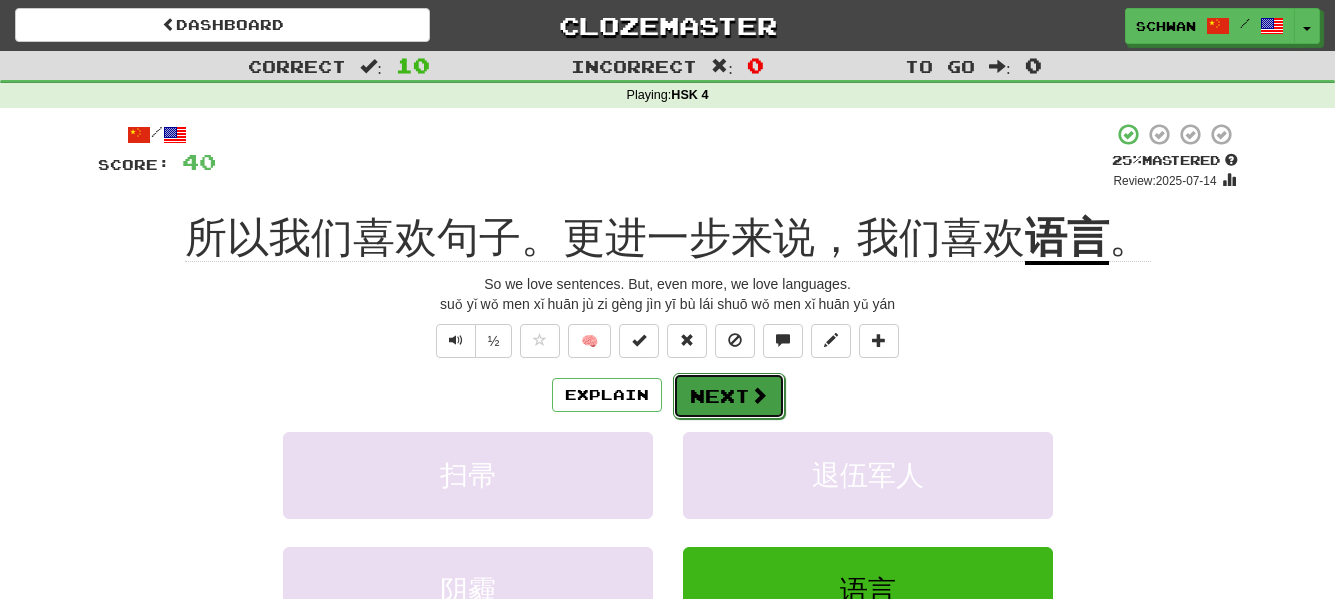 click at bounding box center [759, 395] 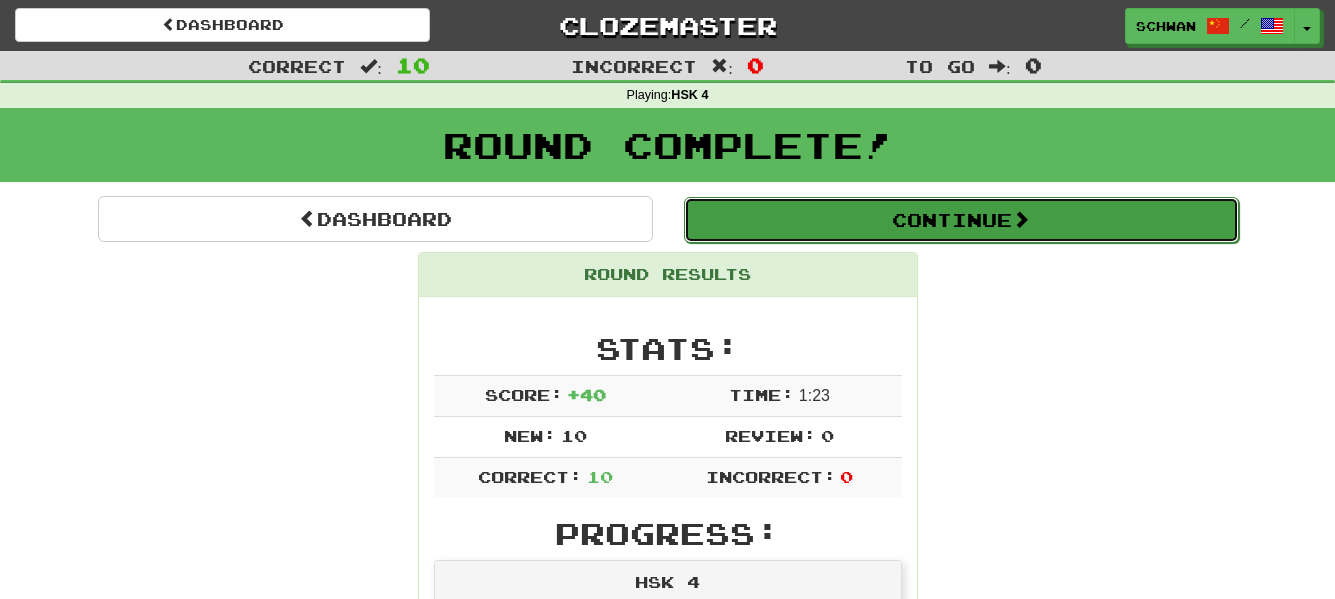 click on "Continue" at bounding box center (961, 220) 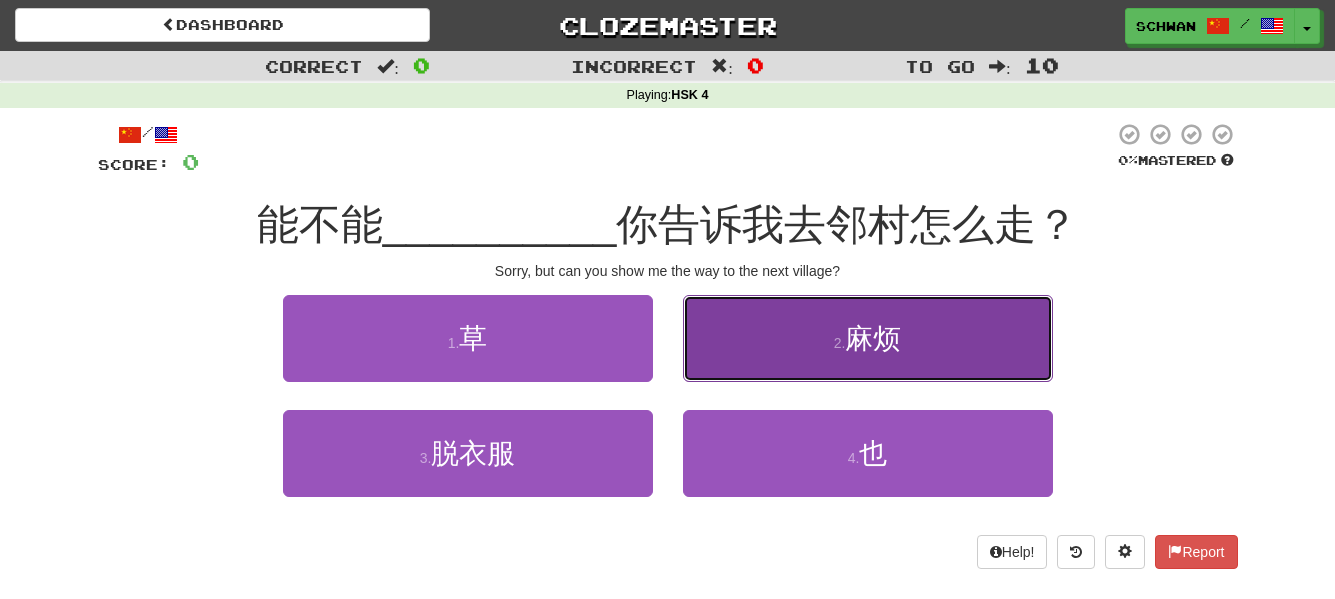 click on "2 .  麻烦" at bounding box center (868, 338) 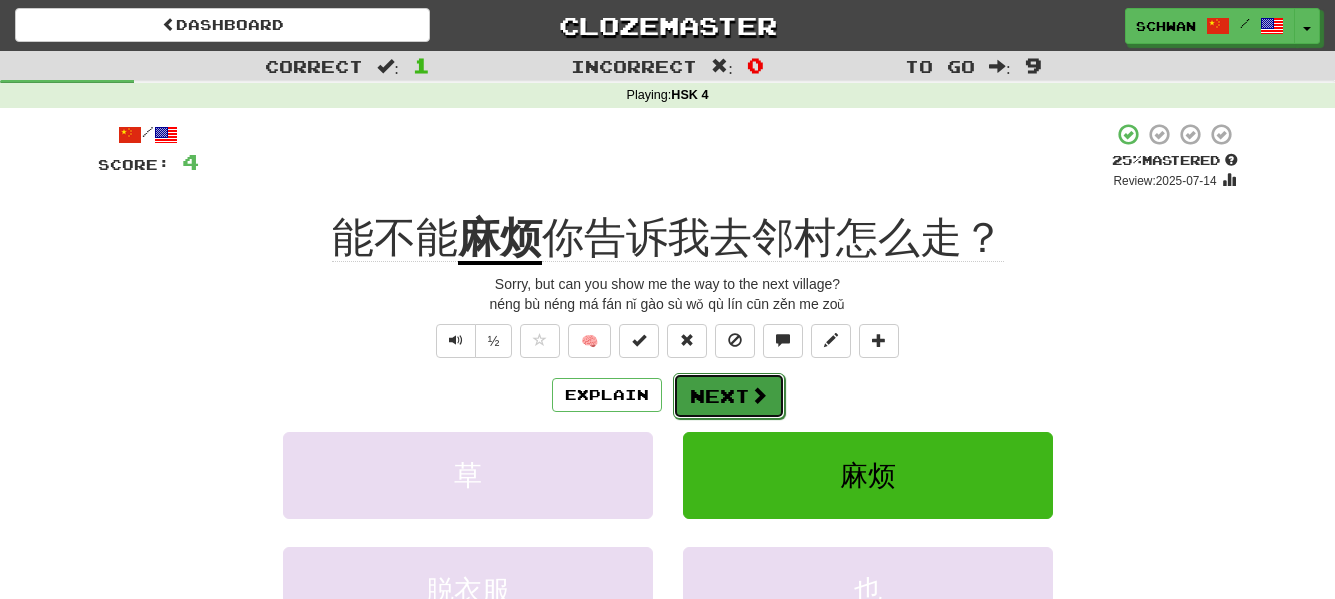 click on "Next" at bounding box center (729, 396) 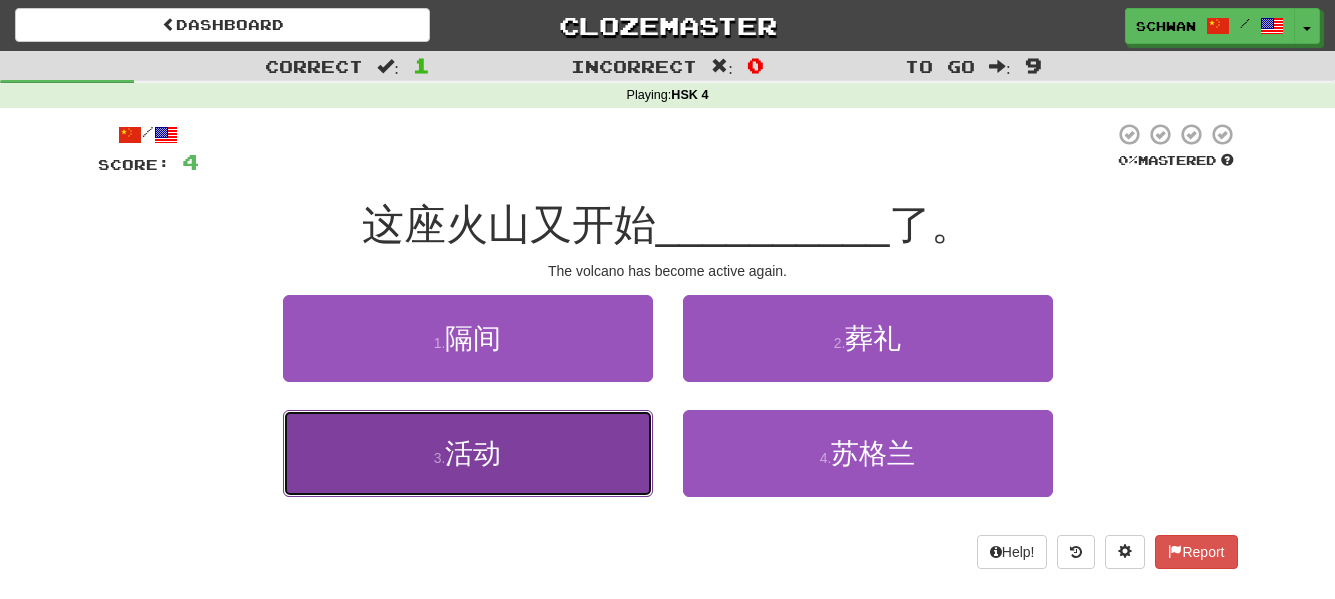 click on "3 .  活动" at bounding box center (468, 453) 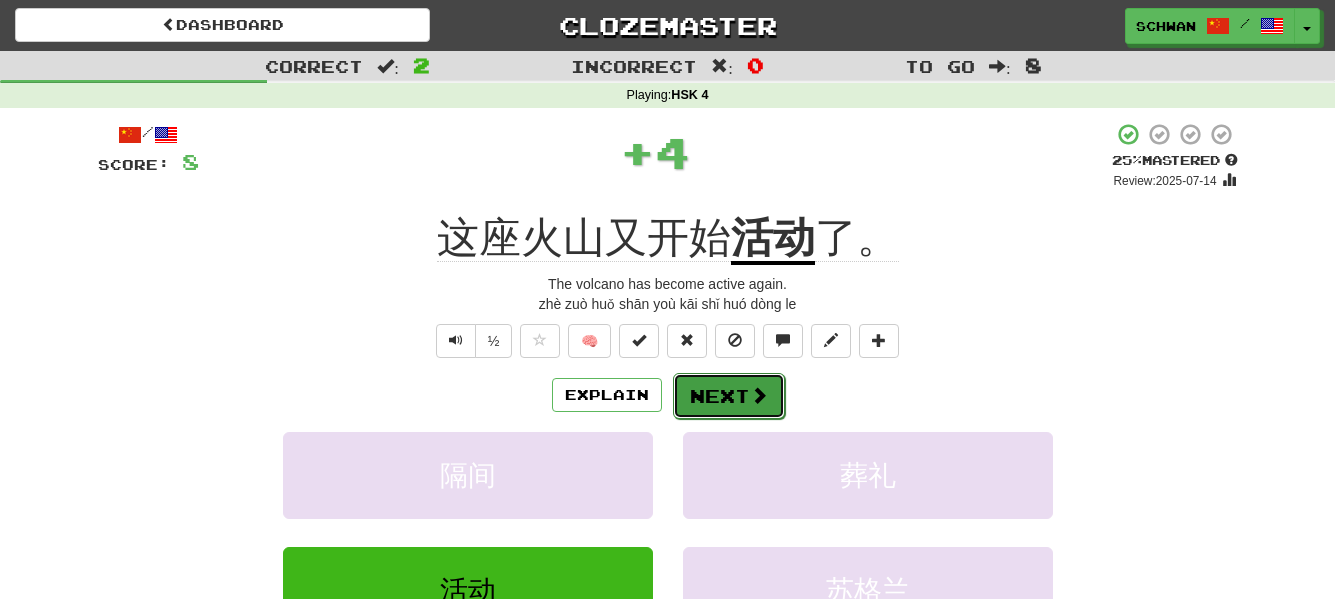 click on "Next" at bounding box center (729, 396) 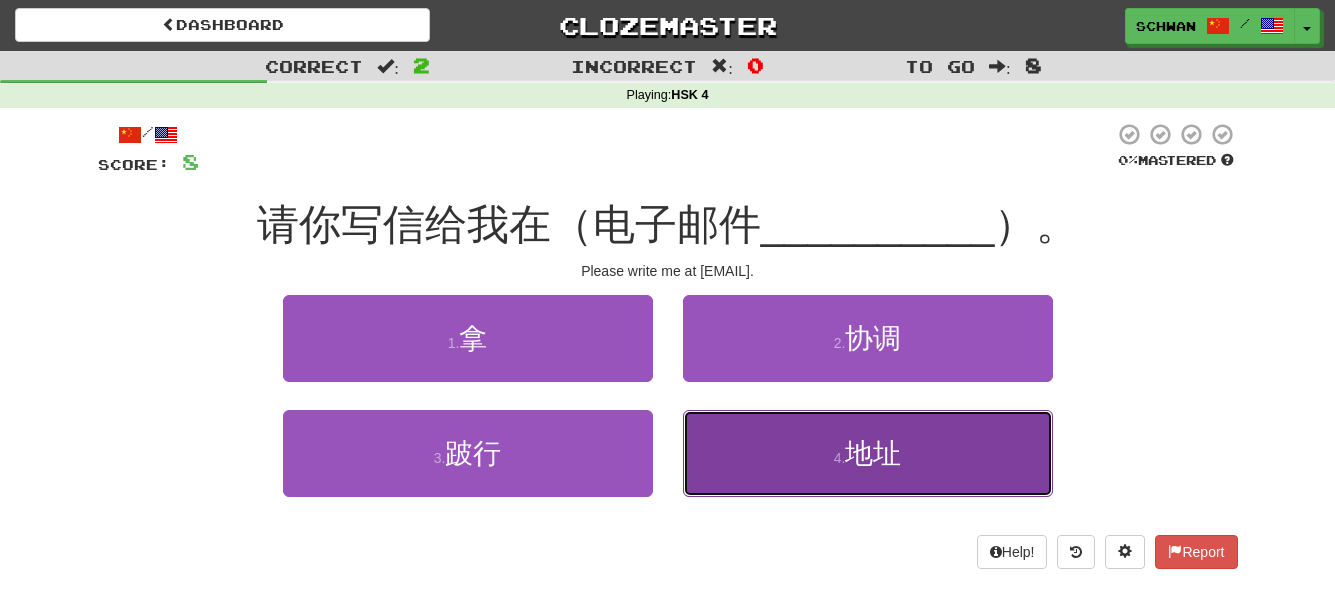click on "4 .  地址" at bounding box center [868, 453] 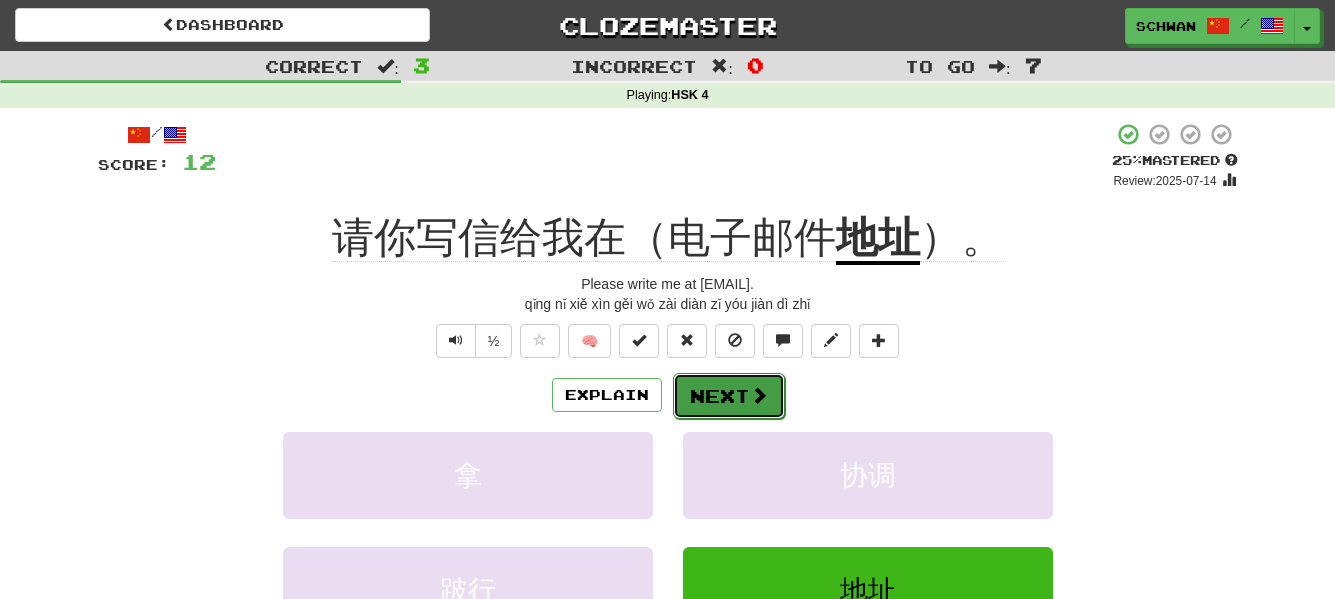 click at bounding box center [759, 395] 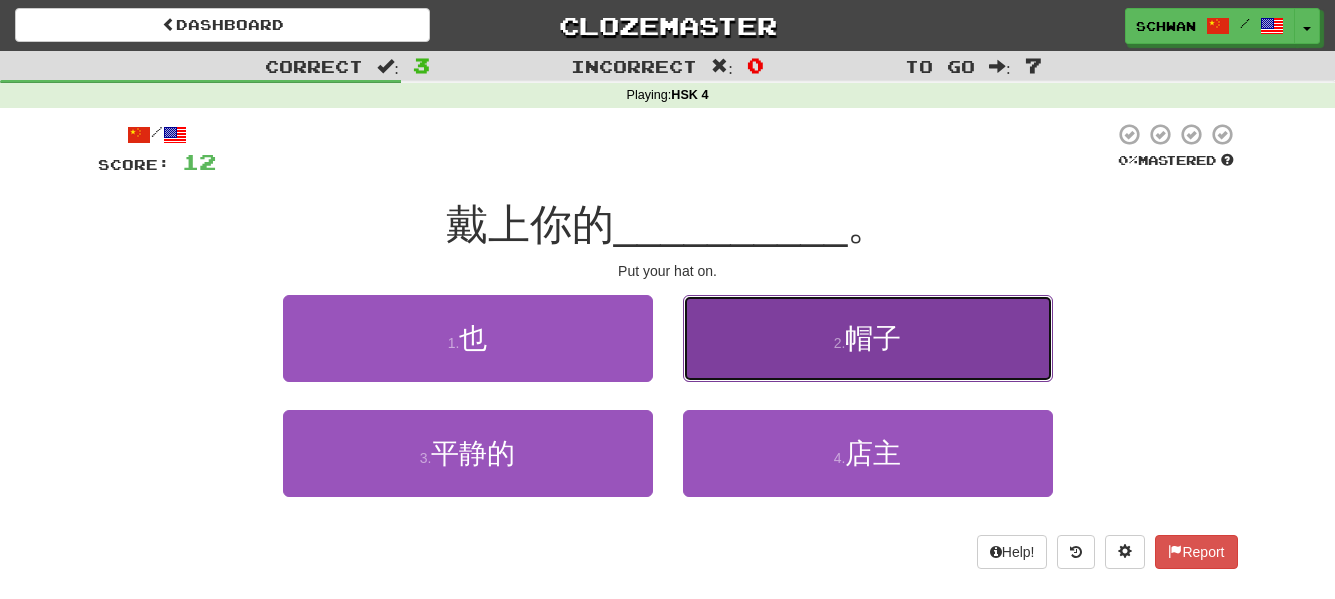 click on "2 .  帽子" at bounding box center (868, 338) 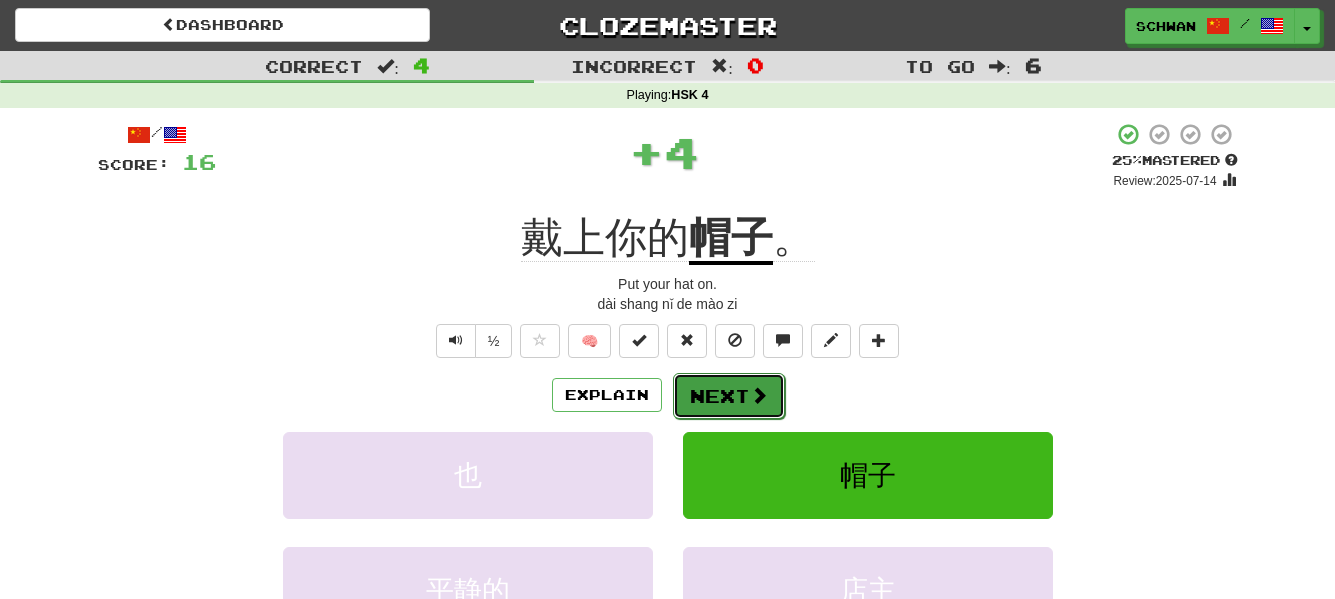 click on "Next" at bounding box center [729, 396] 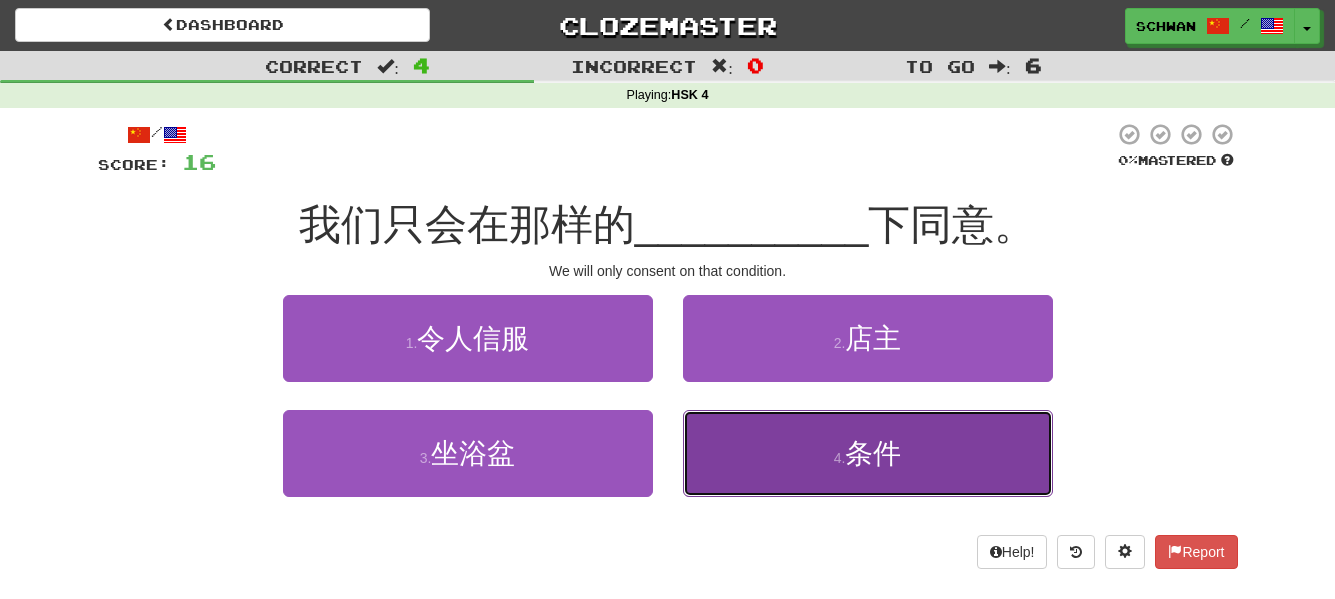 click on "条件" at bounding box center (873, 453) 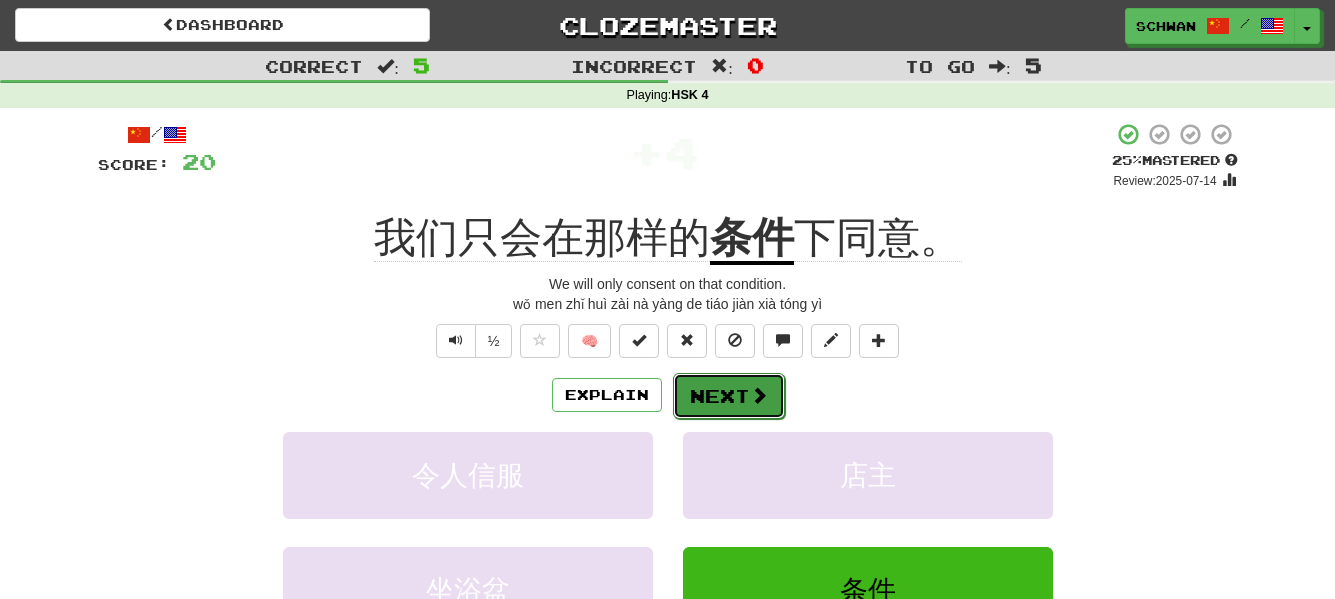 click on "Next" at bounding box center (729, 396) 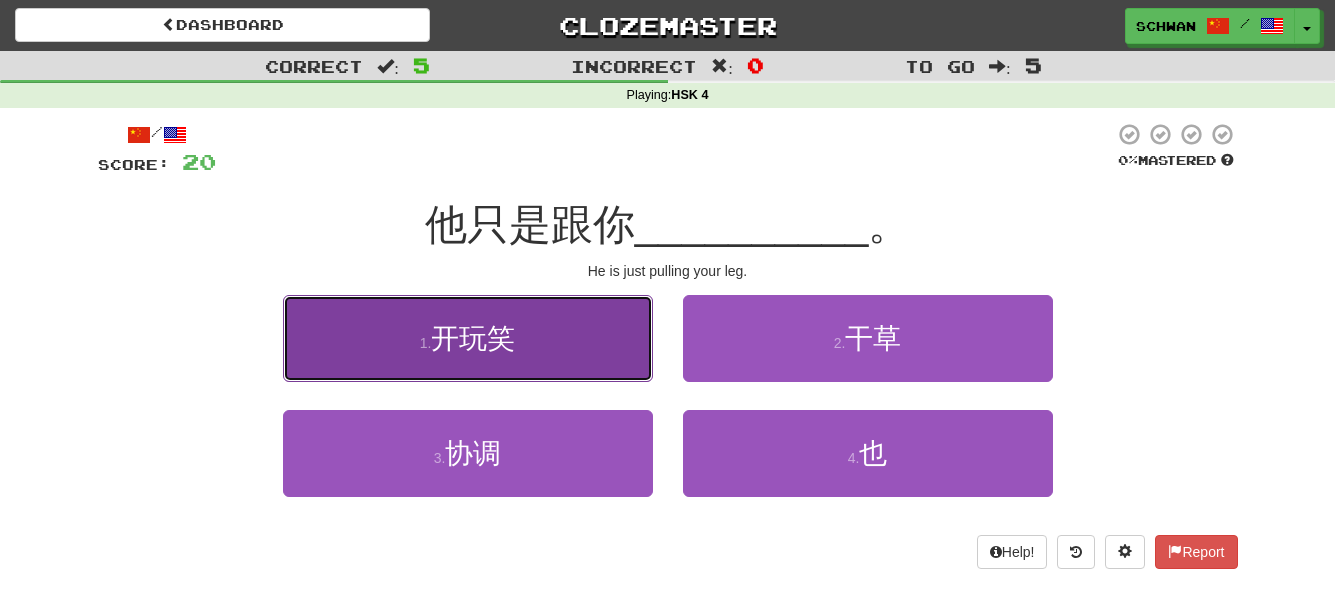click on "1 .  开玩笑" at bounding box center (468, 338) 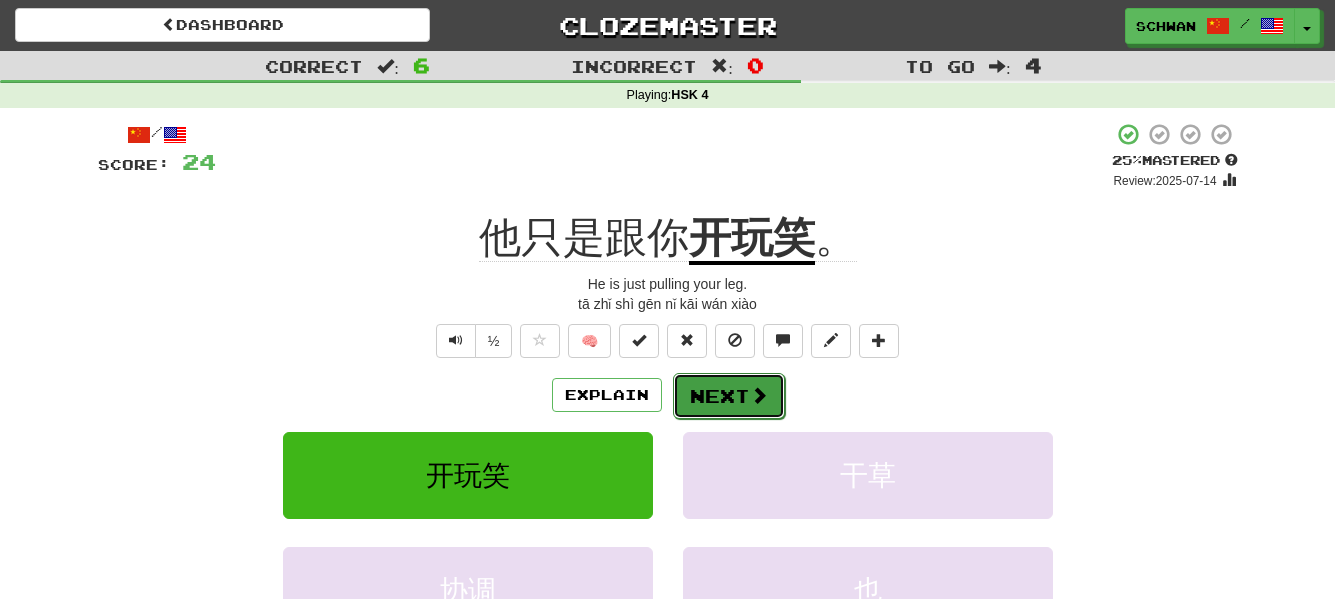 click on "Next" at bounding box center [729, 396] 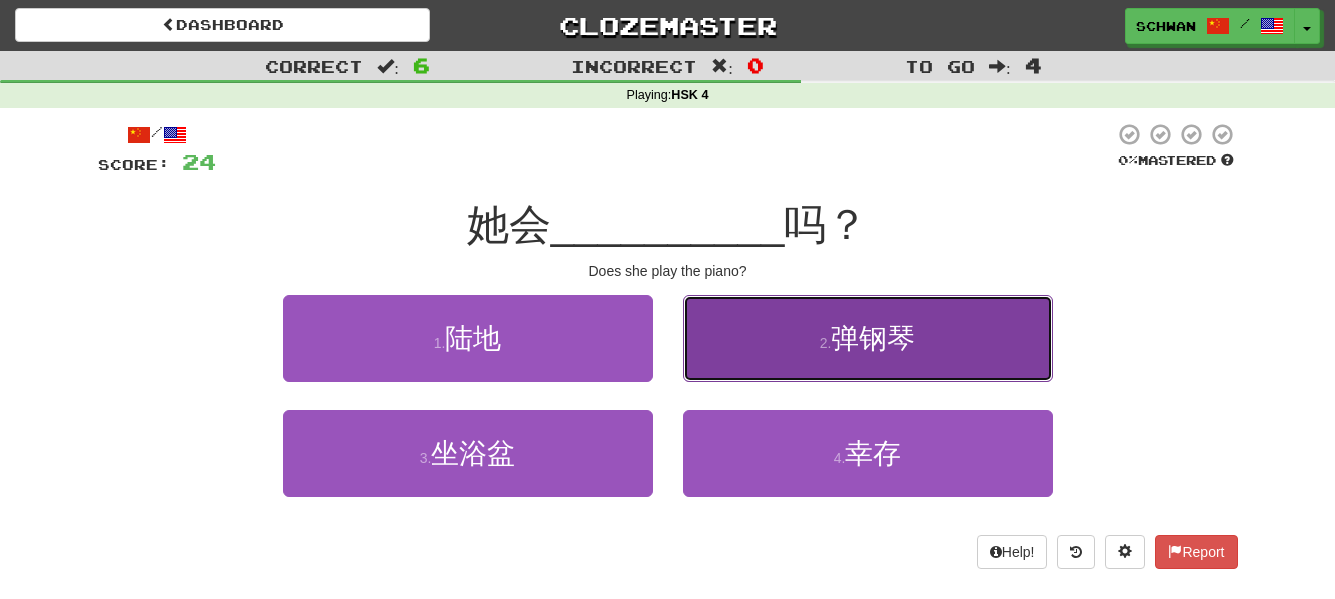 click on "2 .  弹钢琴" at bounding box center [868, 338] 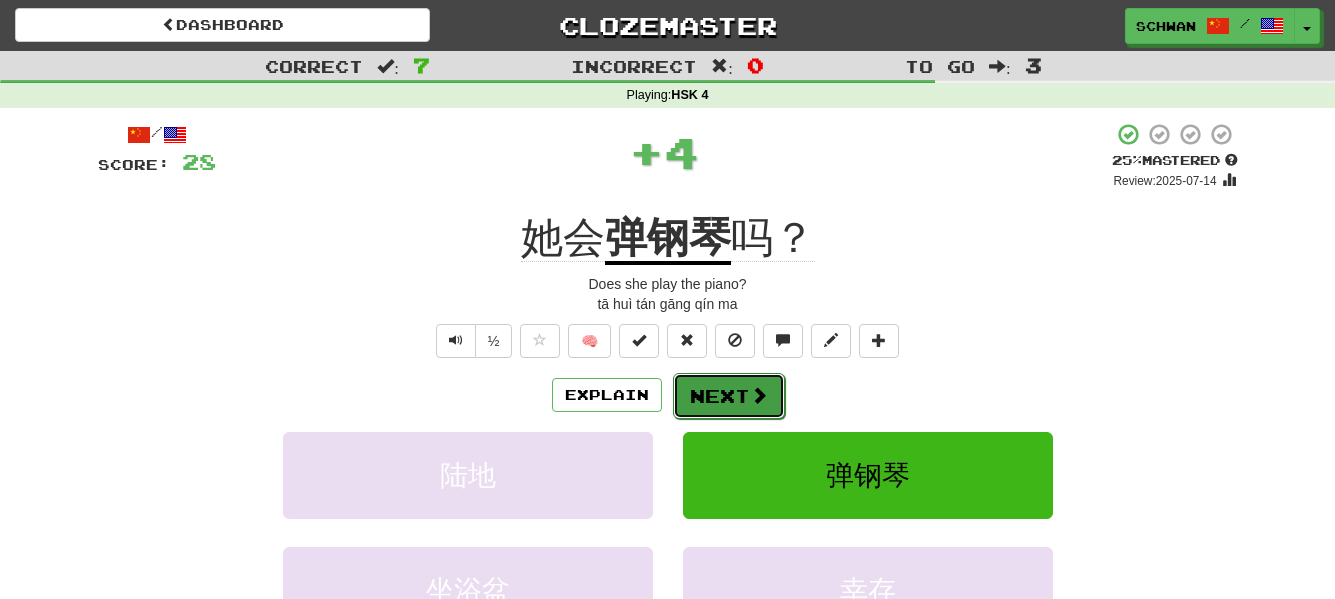 click on "Next" at bounding box center [729, 396] 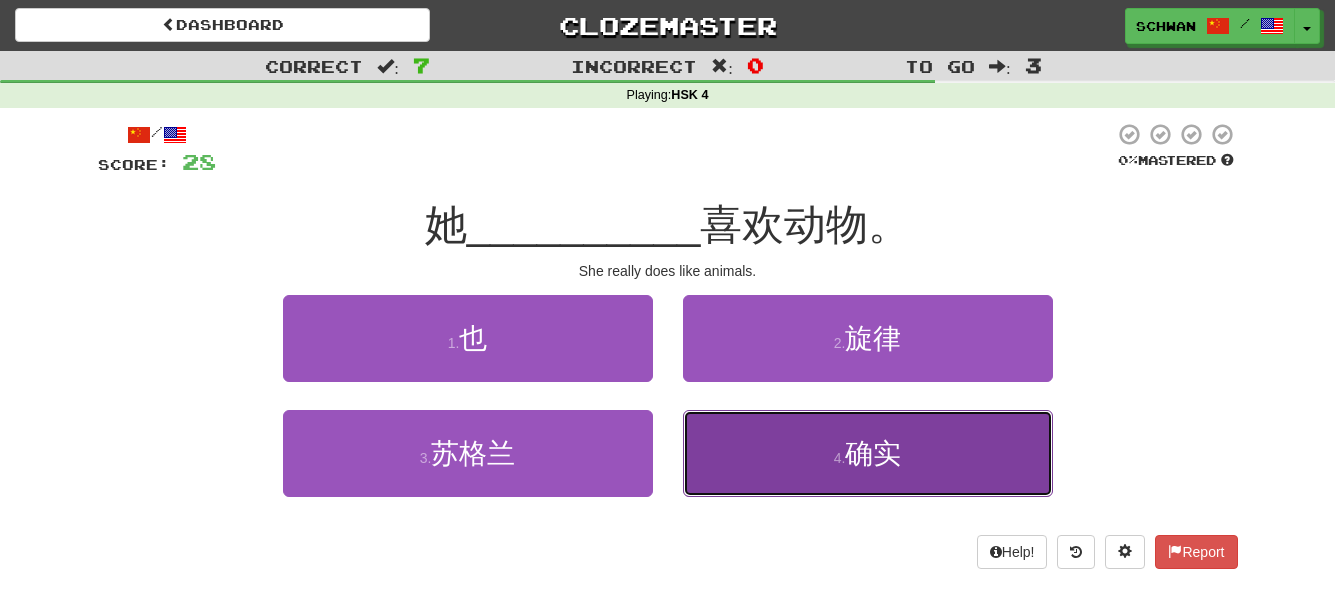 click on "4 .  确实" at bounding box center (868, 453) 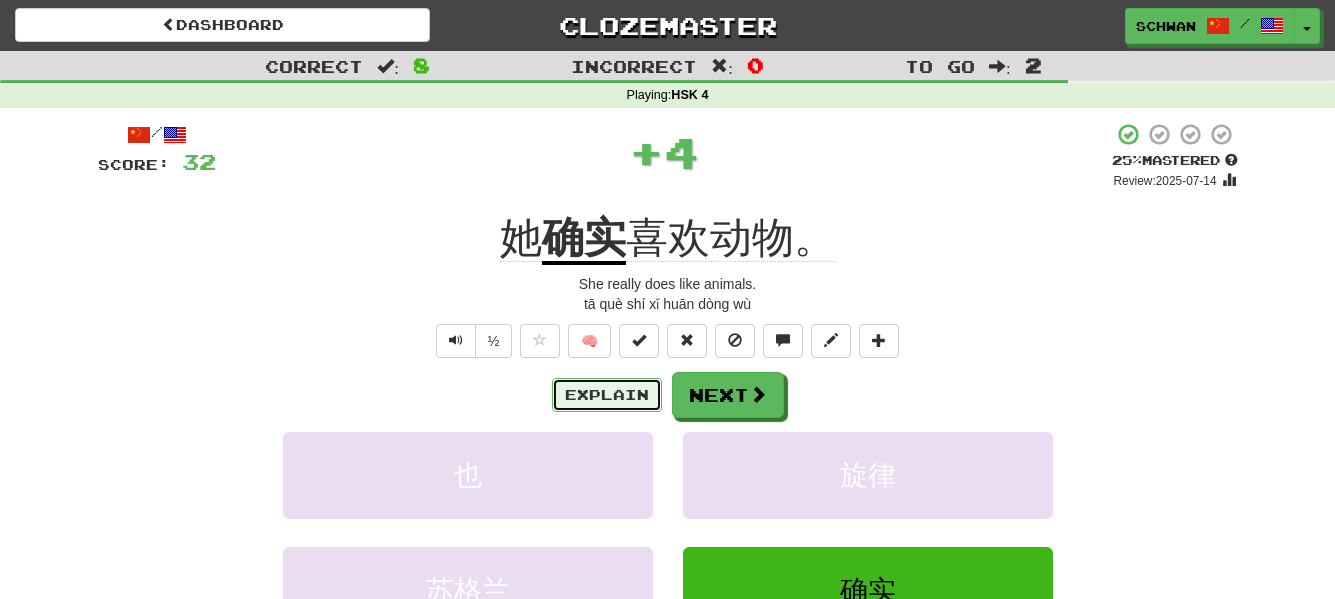 click on "Explain" at bounding box center (607, 395) 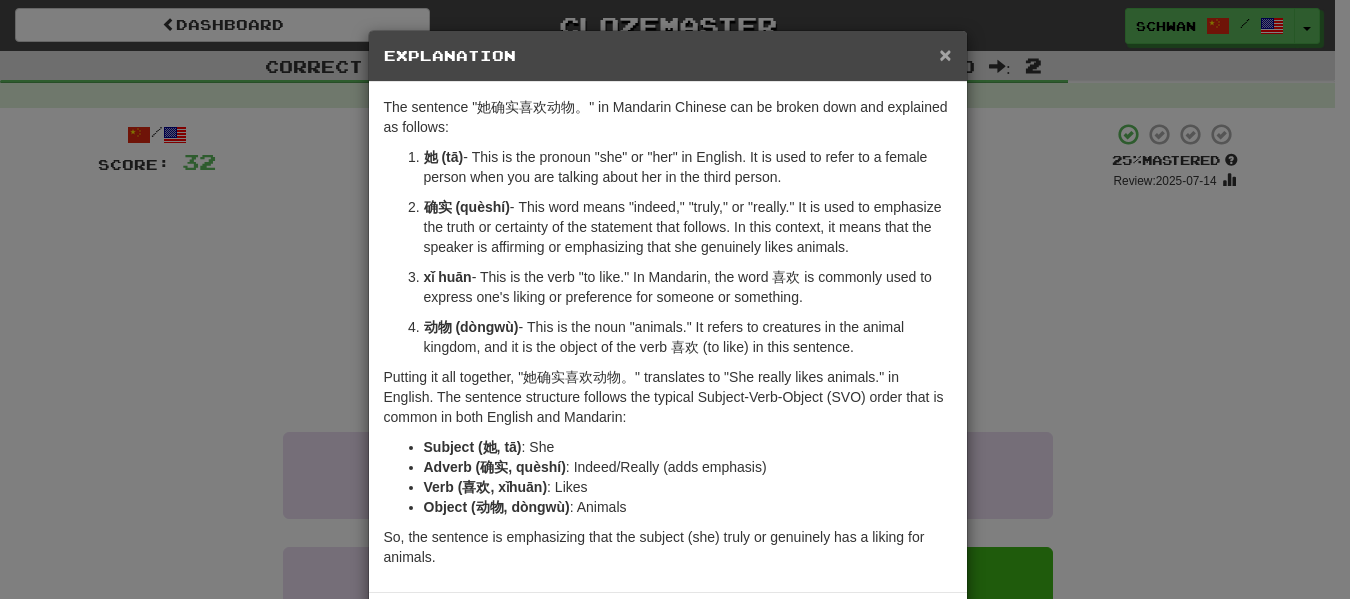 click on "×" at bounding box center (945, 54) 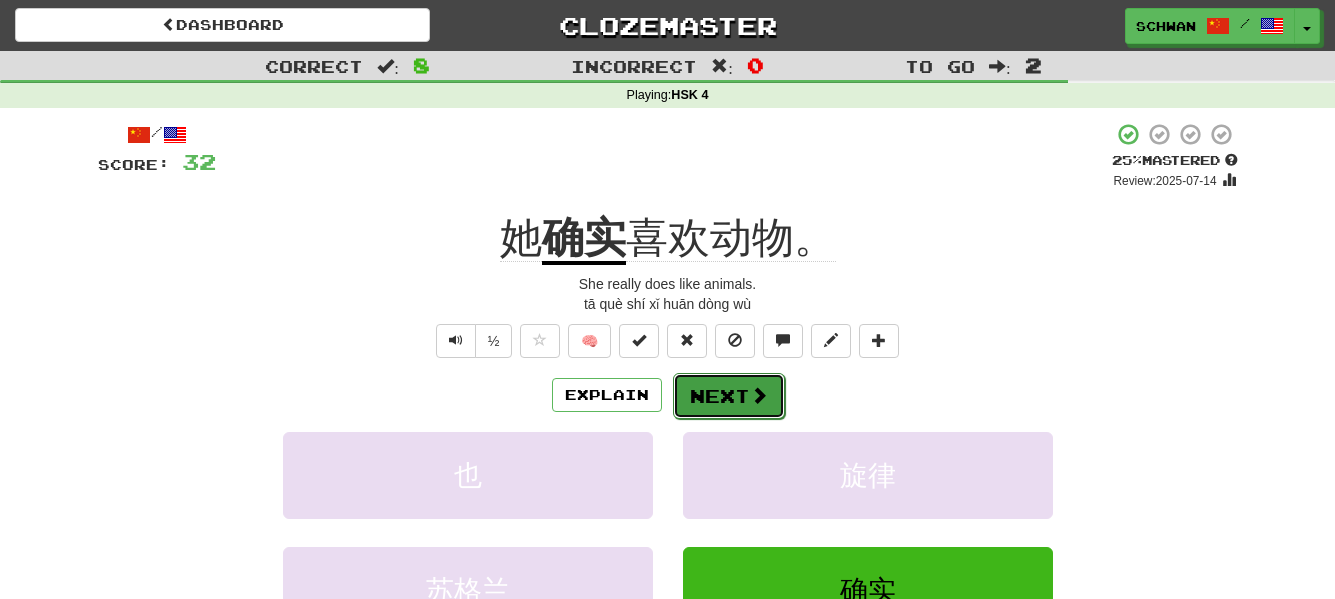 click at bounding box center (759, 395) 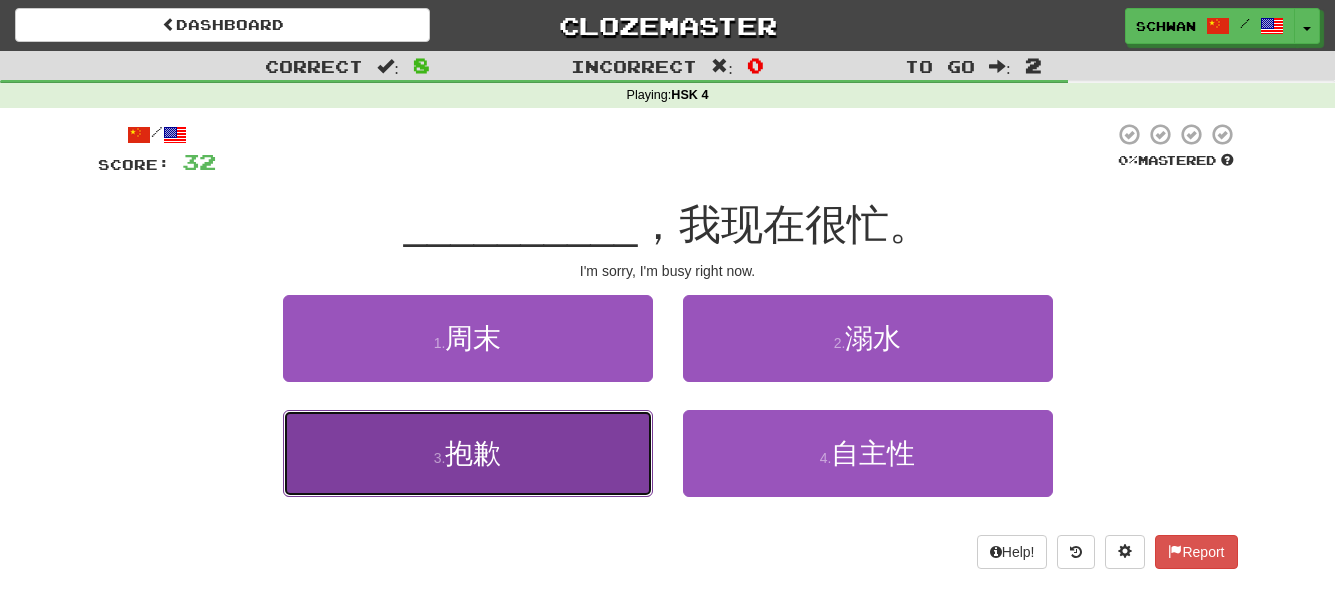 click on "3 .  抱歉" at bounding box center [468, 453] 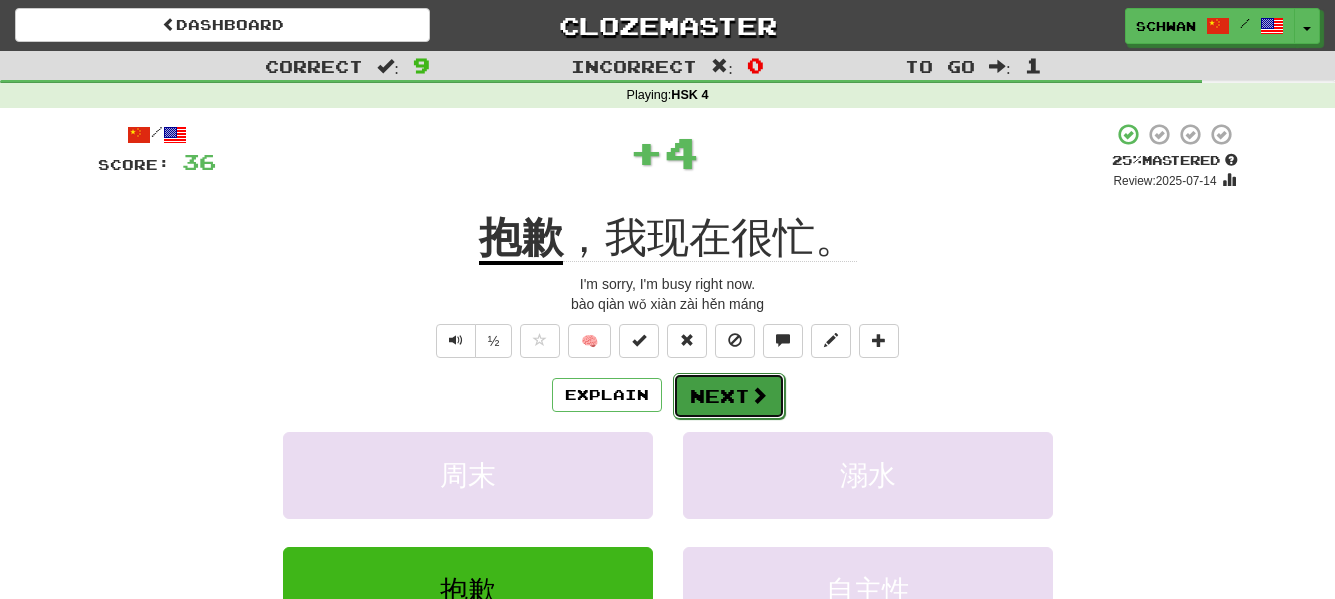 click on "Next" at bounding box center (729, 396) 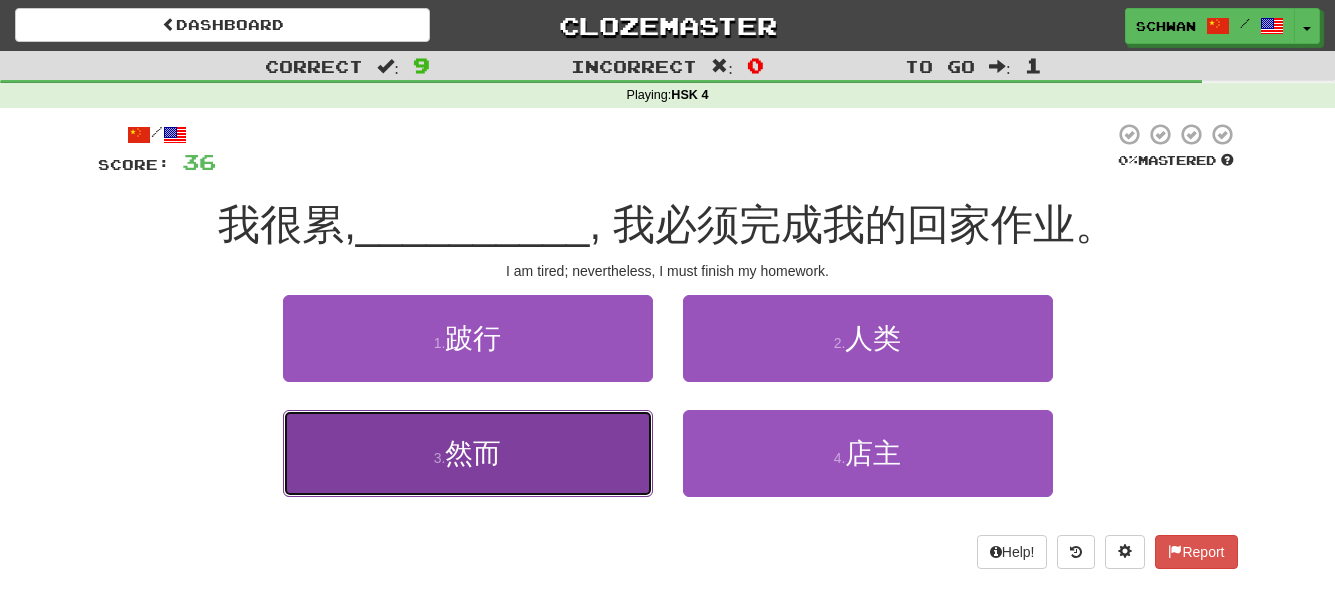 click on "3 .  然而" at bounding box center (468, 453) 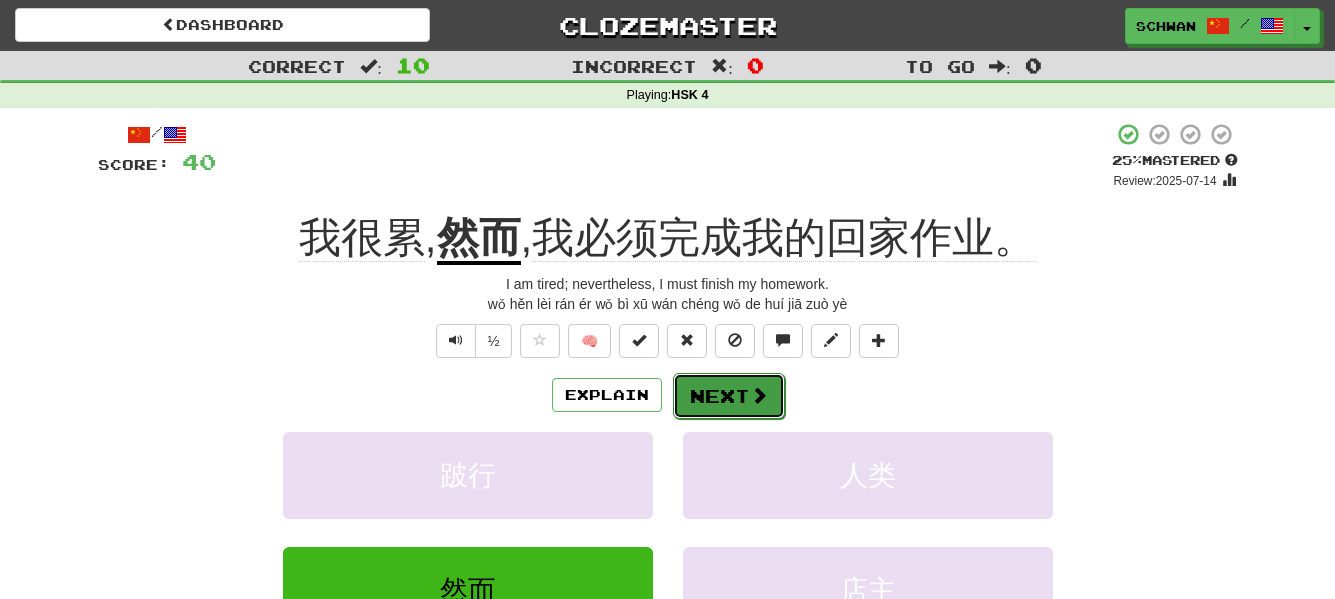 click at bounding box center [759, 395] 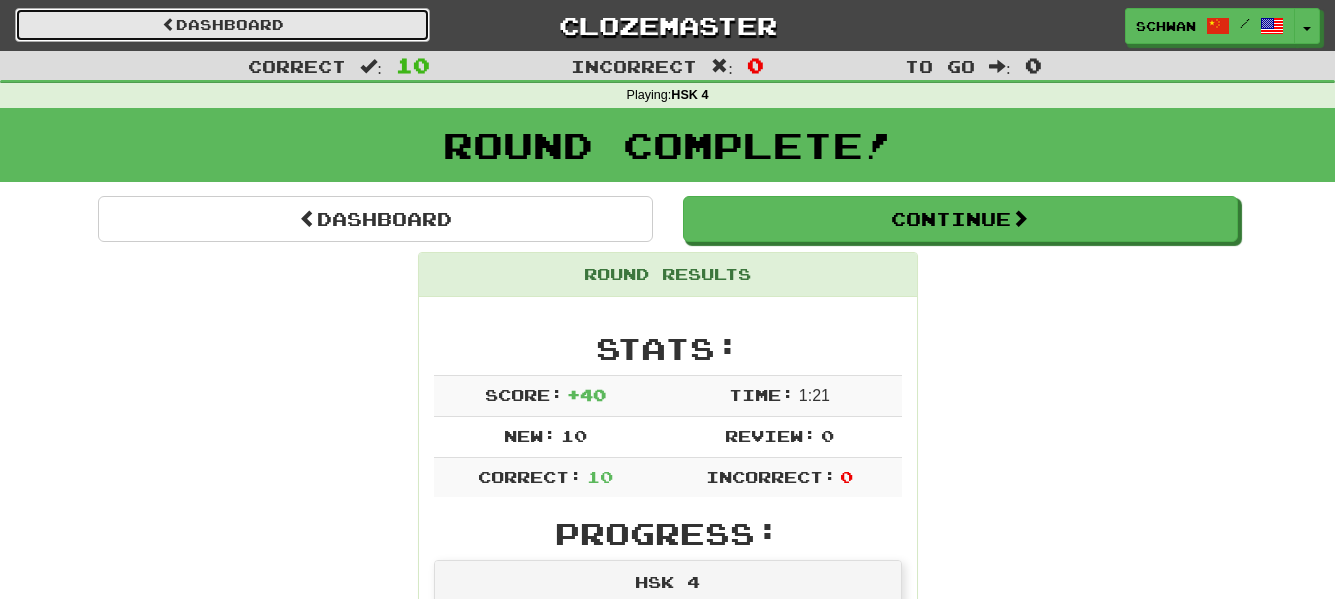 click on "Dashboard" at bounding box center (222, 25) 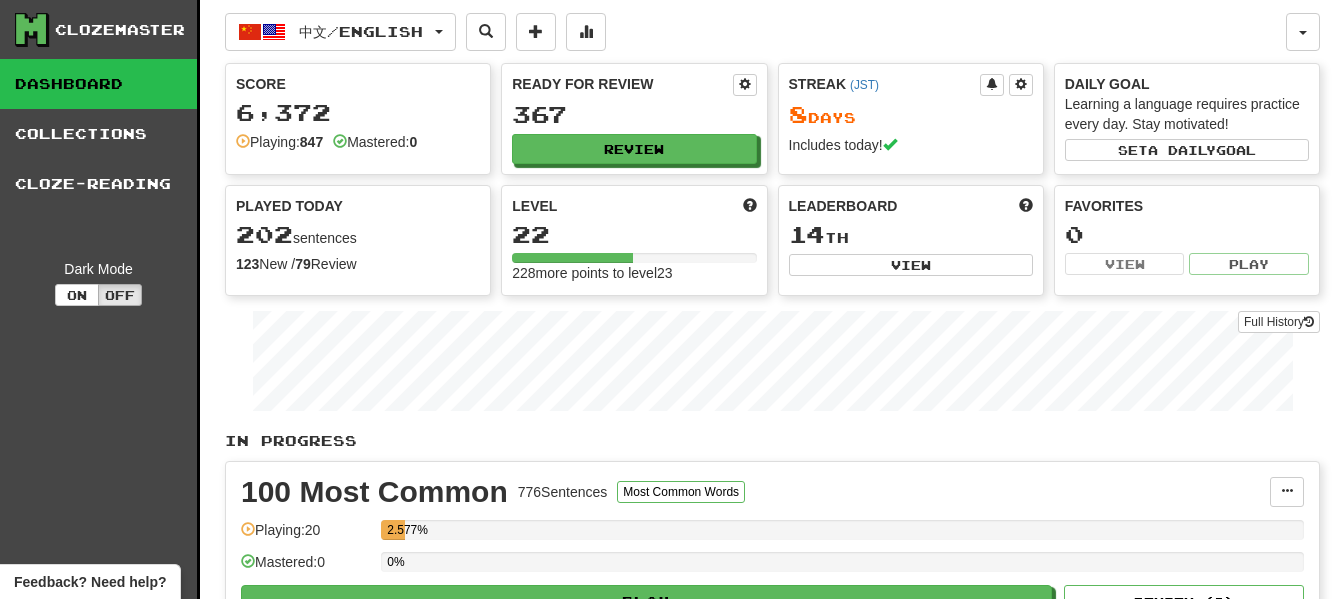 scroll, scrollTop: 0, scrollLeft: 0, axis: both 